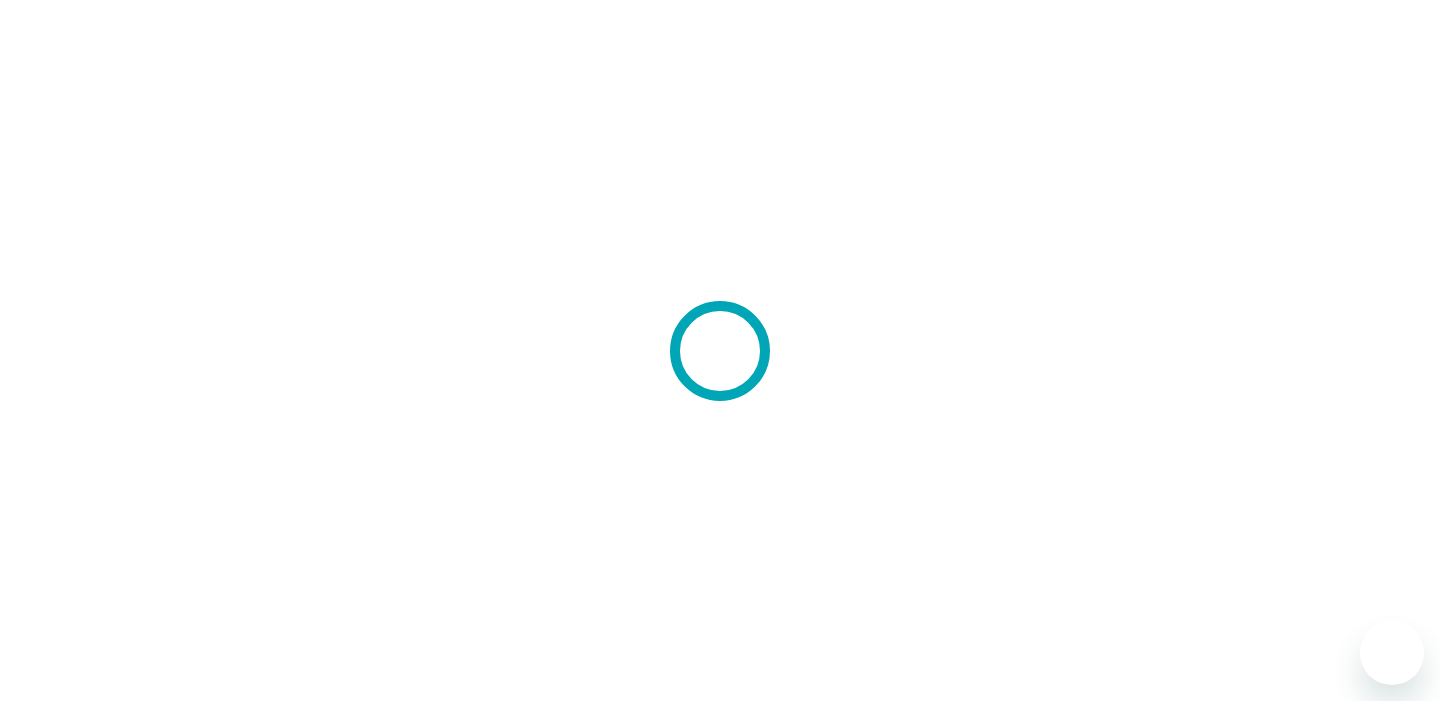 scroll, scrollTop: 0, scrollLeft: 0, axis: both 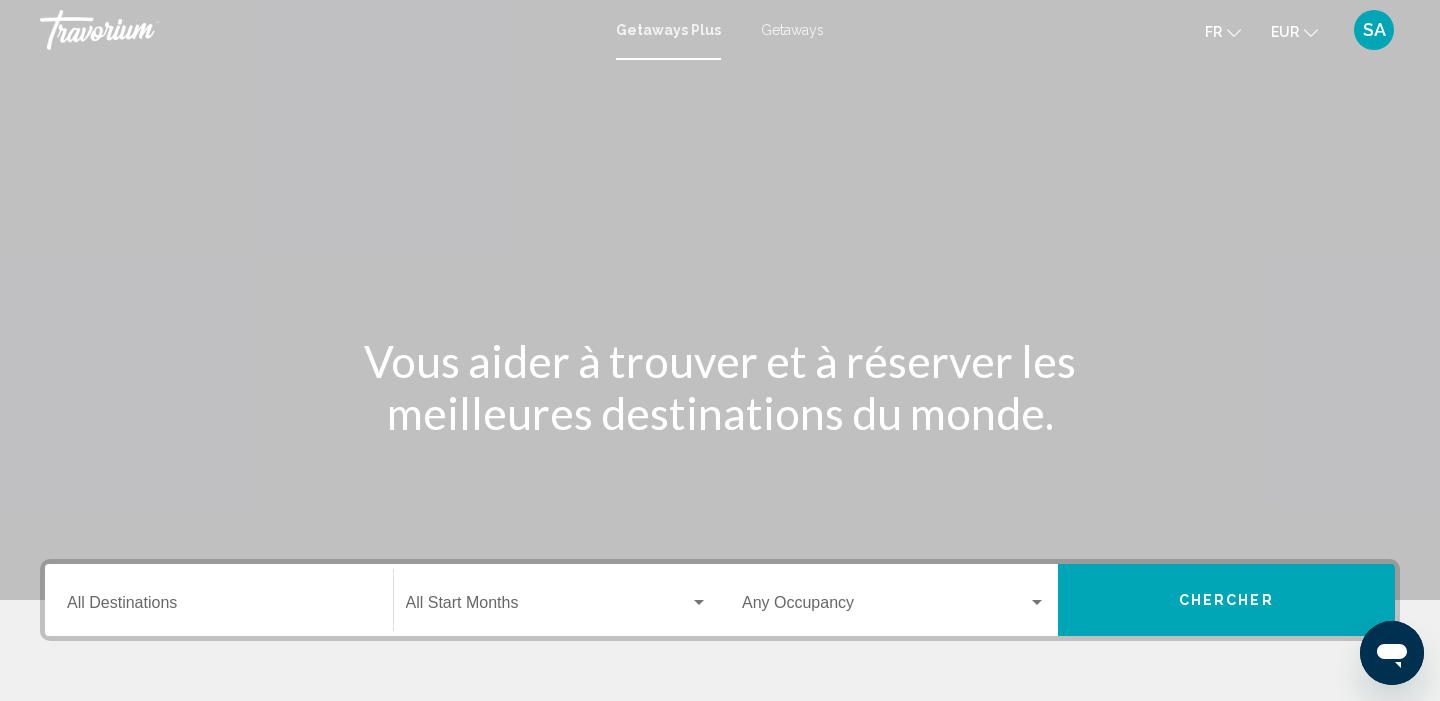 click on "Getaways" at bounding box center [792, 30] 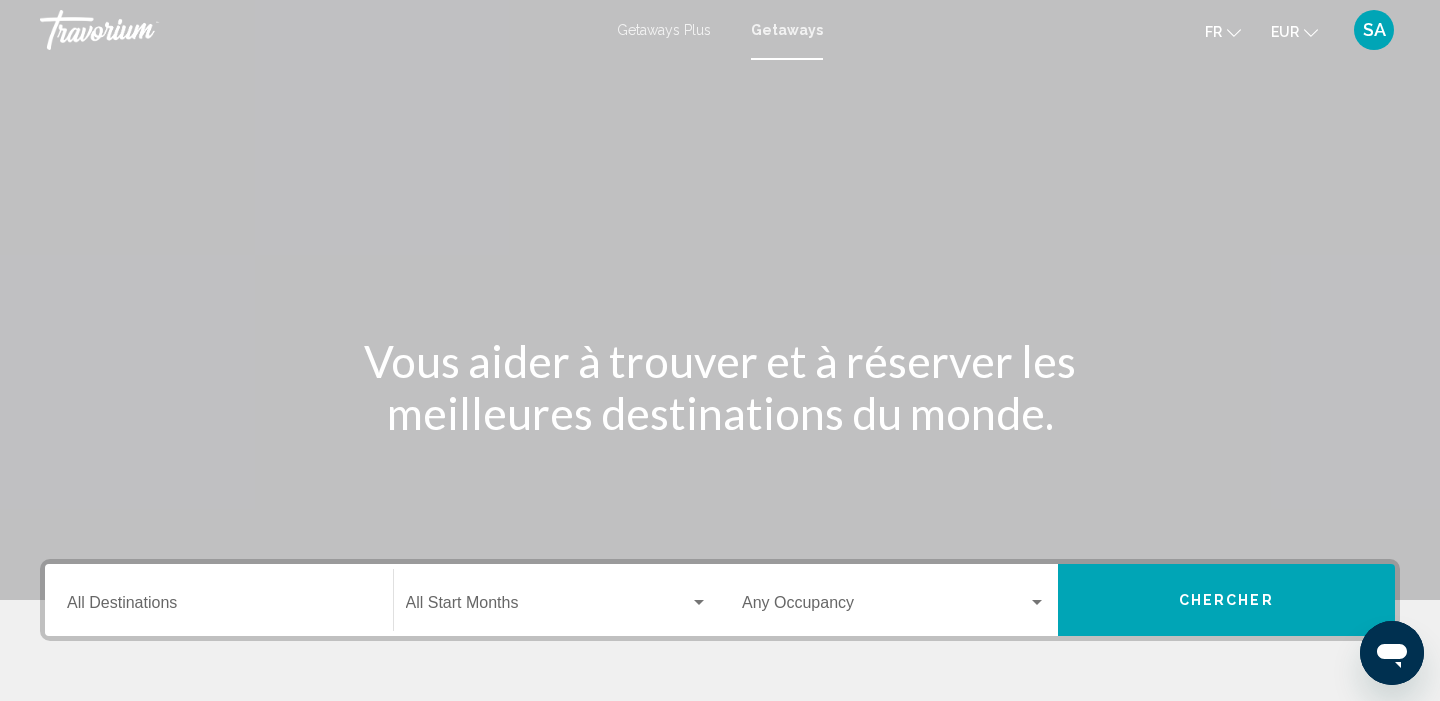 click on "Destination All Destinations" at bounding box center (219, 607) 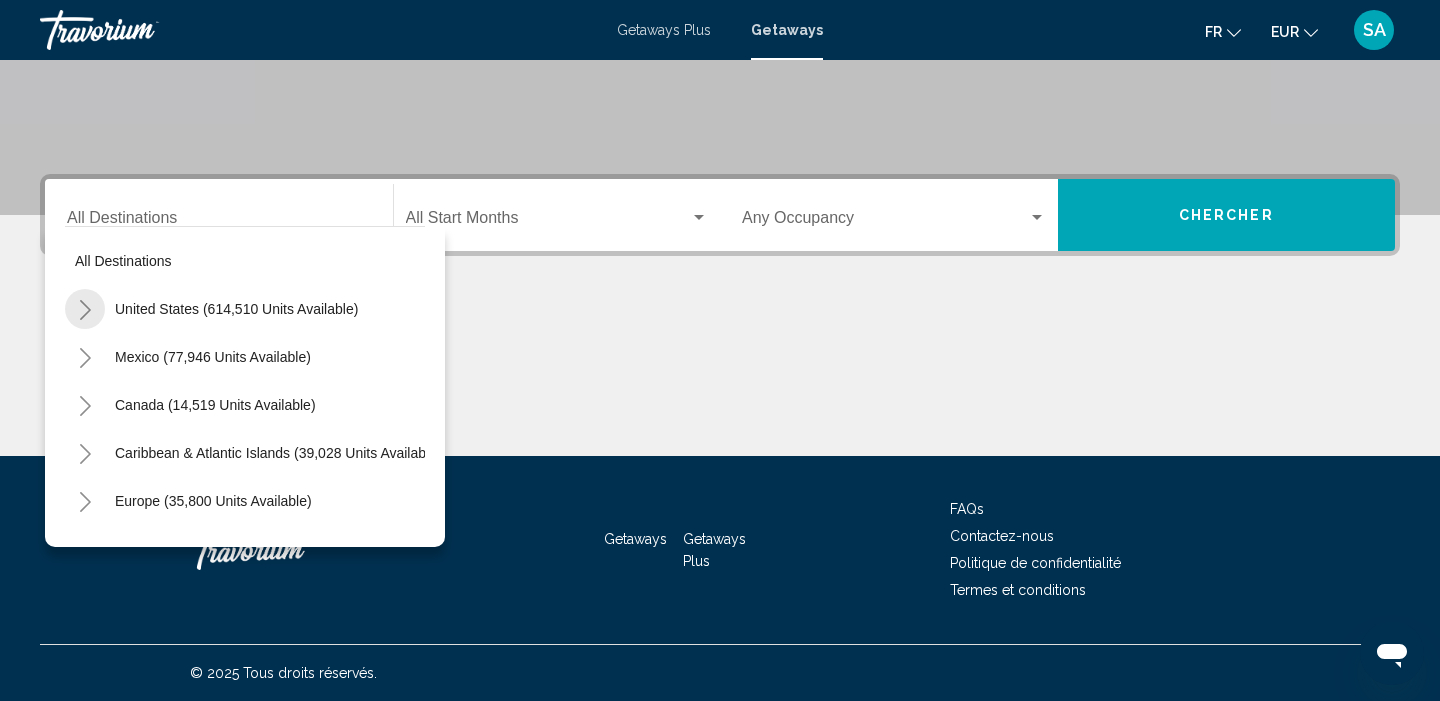 click 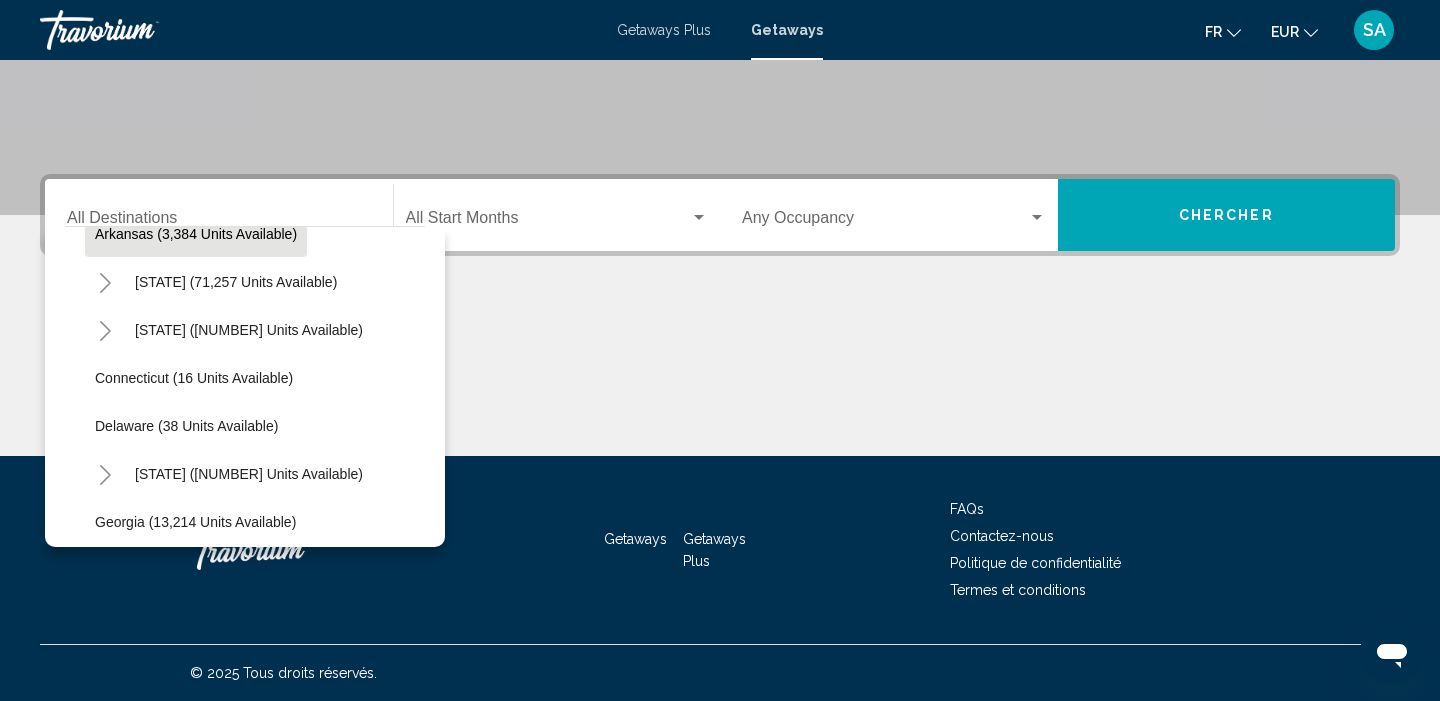 scroll, scrollTop: 224, scrollLeft: 0, axis: vertical 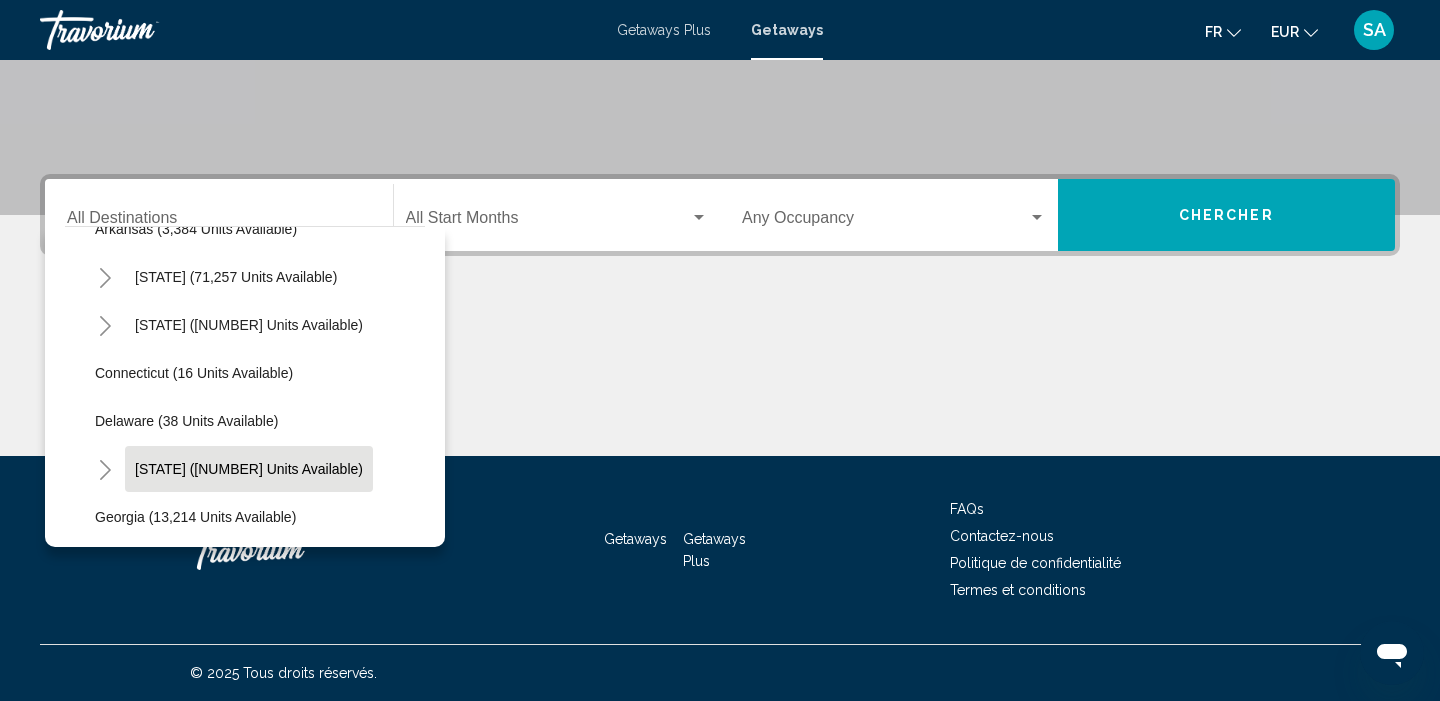 click on "[STATE] ([NUMBER] units available)" 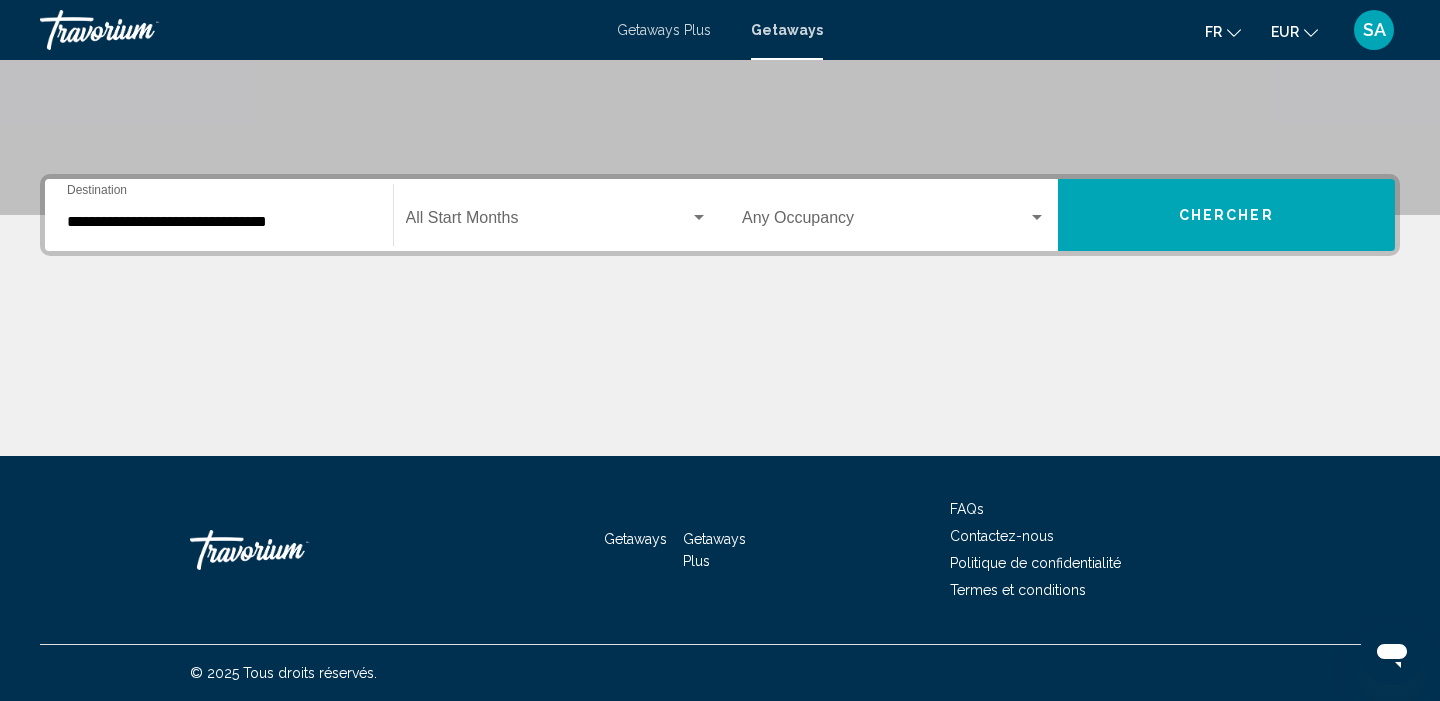 click on "Start Month All Start Months" 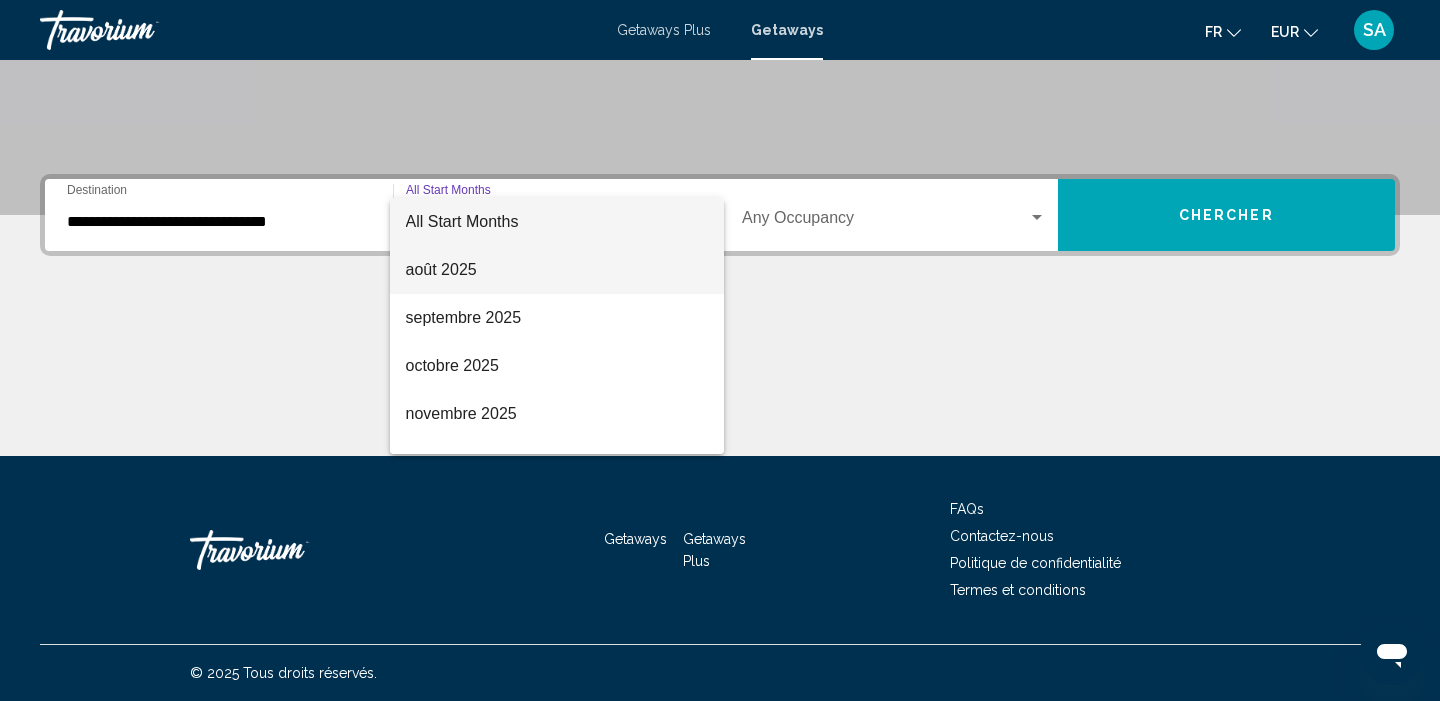 click on "août 2025" at bounding box center [557, 270] 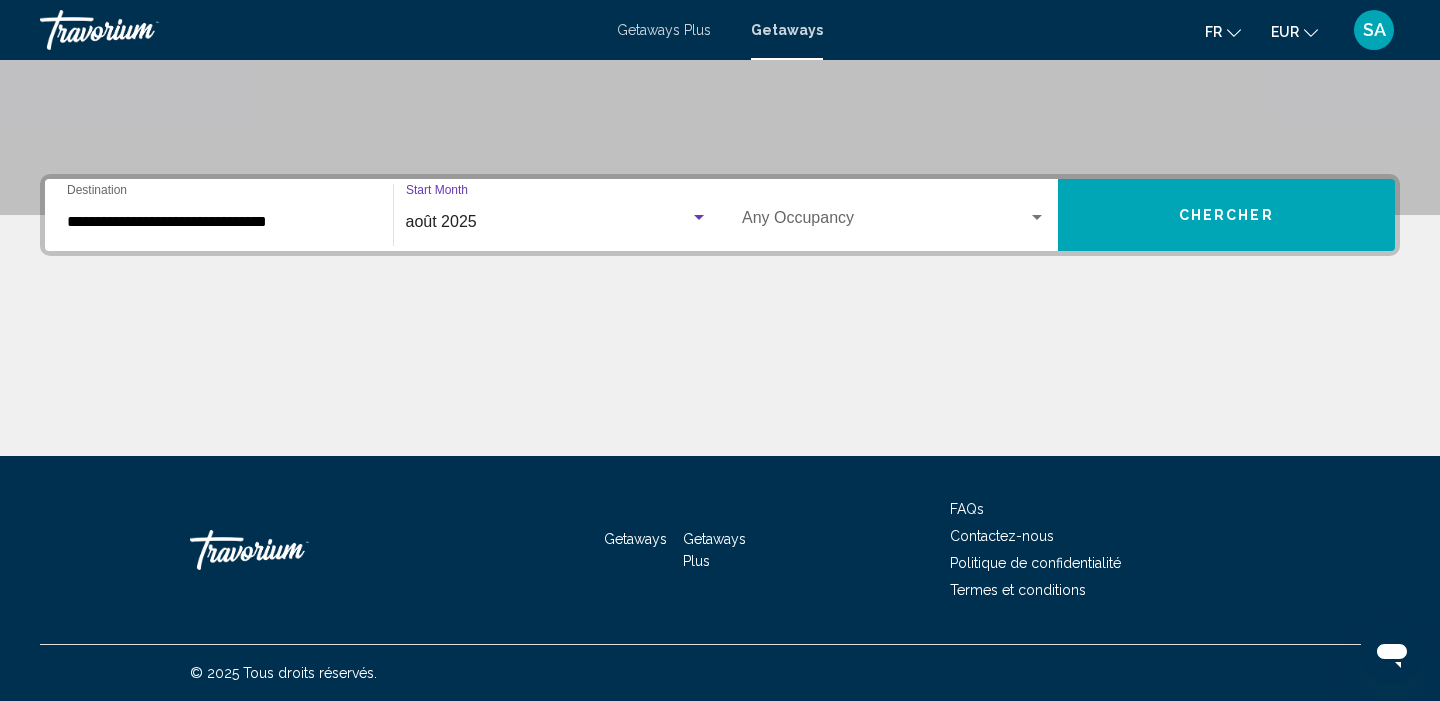 click at bounding box center [885, 222] 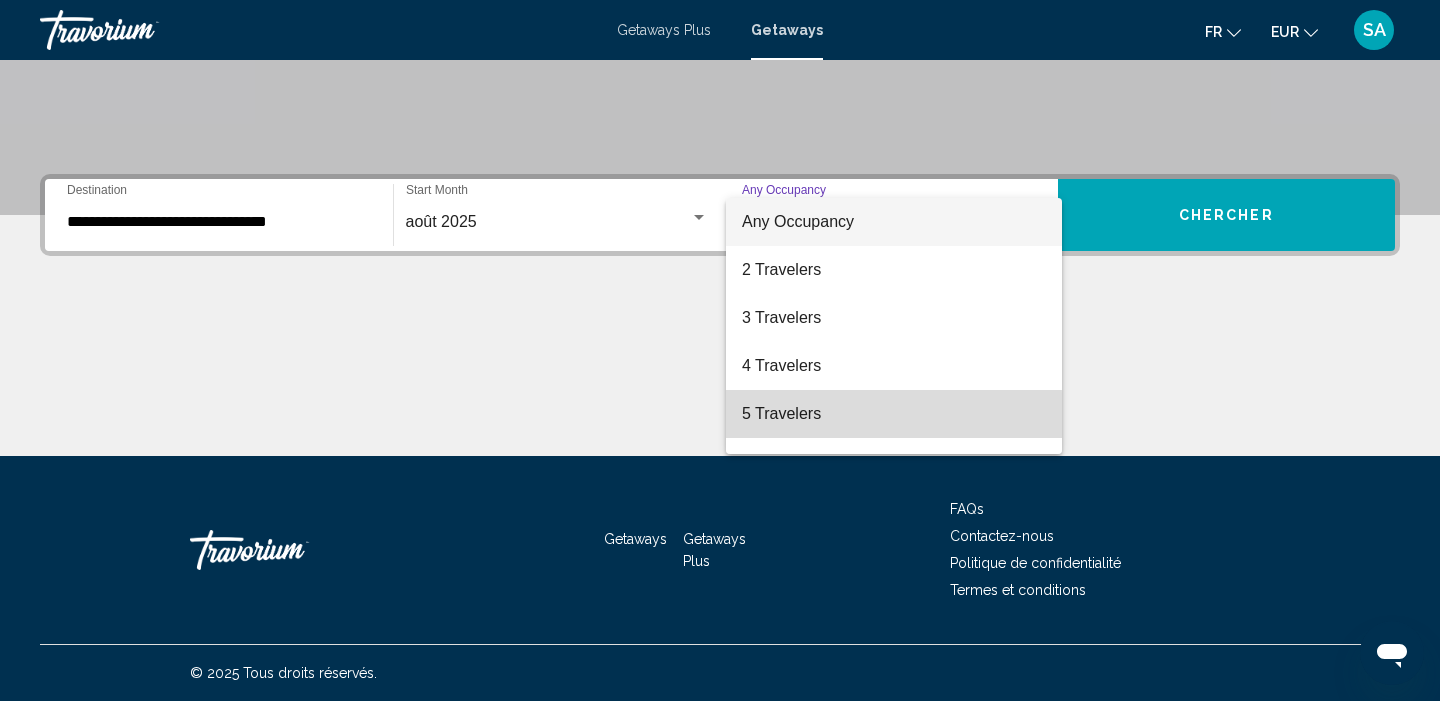 click on "5 Travelers" at bounding box center (894, 414) 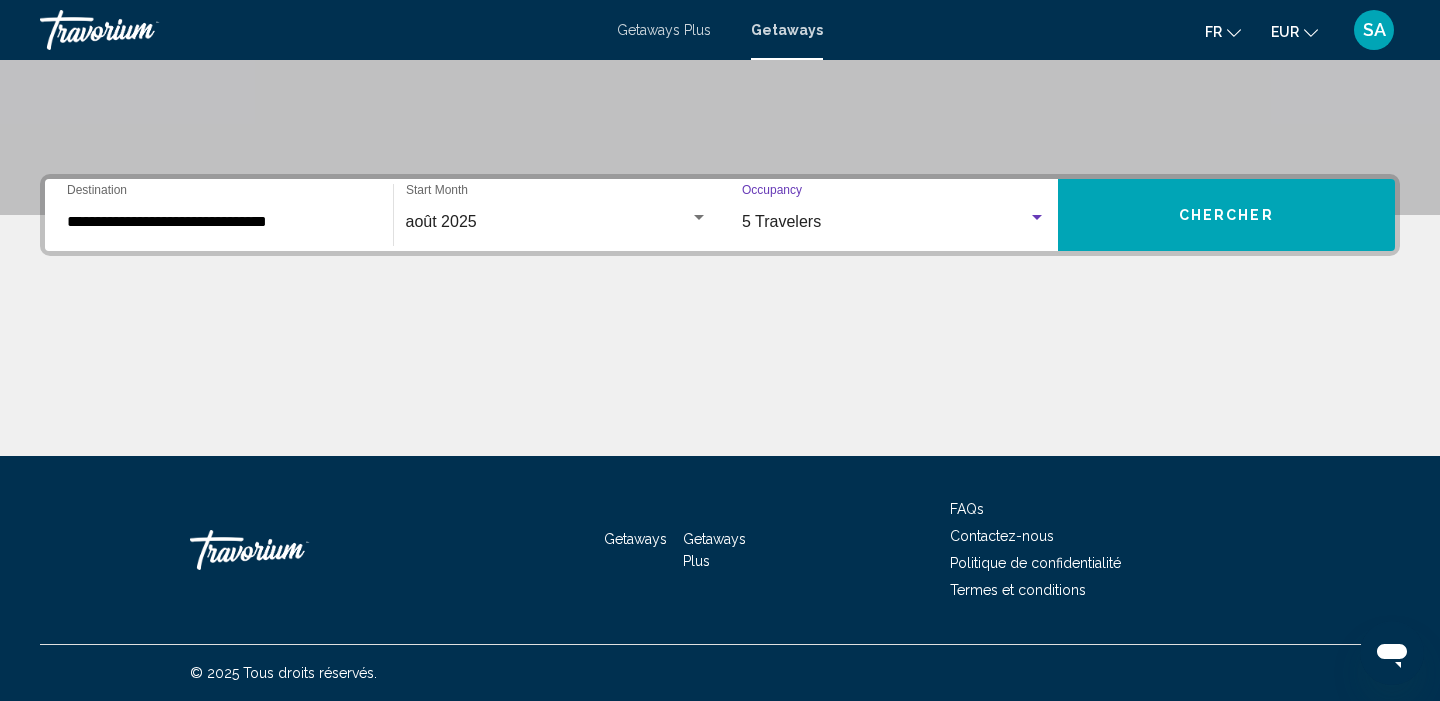 click on "Chercher" at bounding box center (1227, 215) 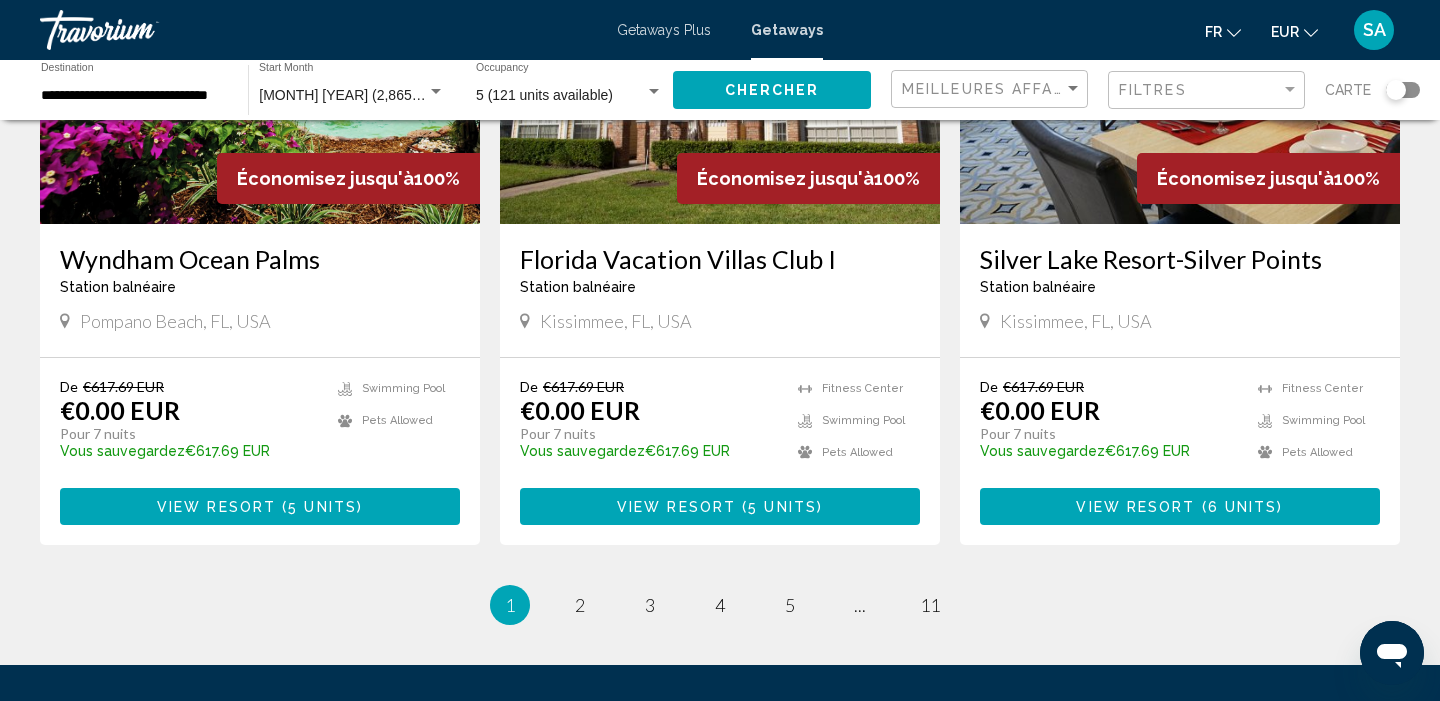 scroll, scrollTop: 2442, scrollLeft: 0, axis: vertical 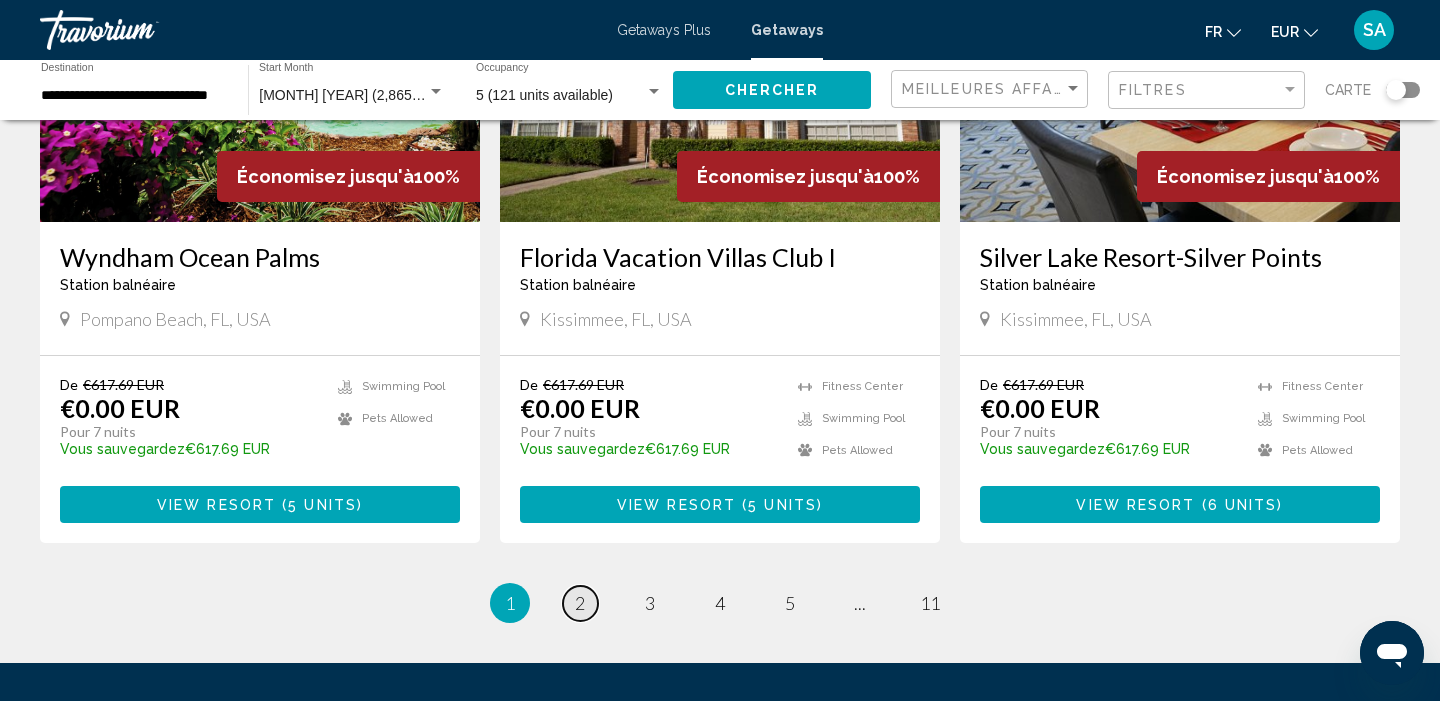 click on "2" at bounding box center (580, 603) 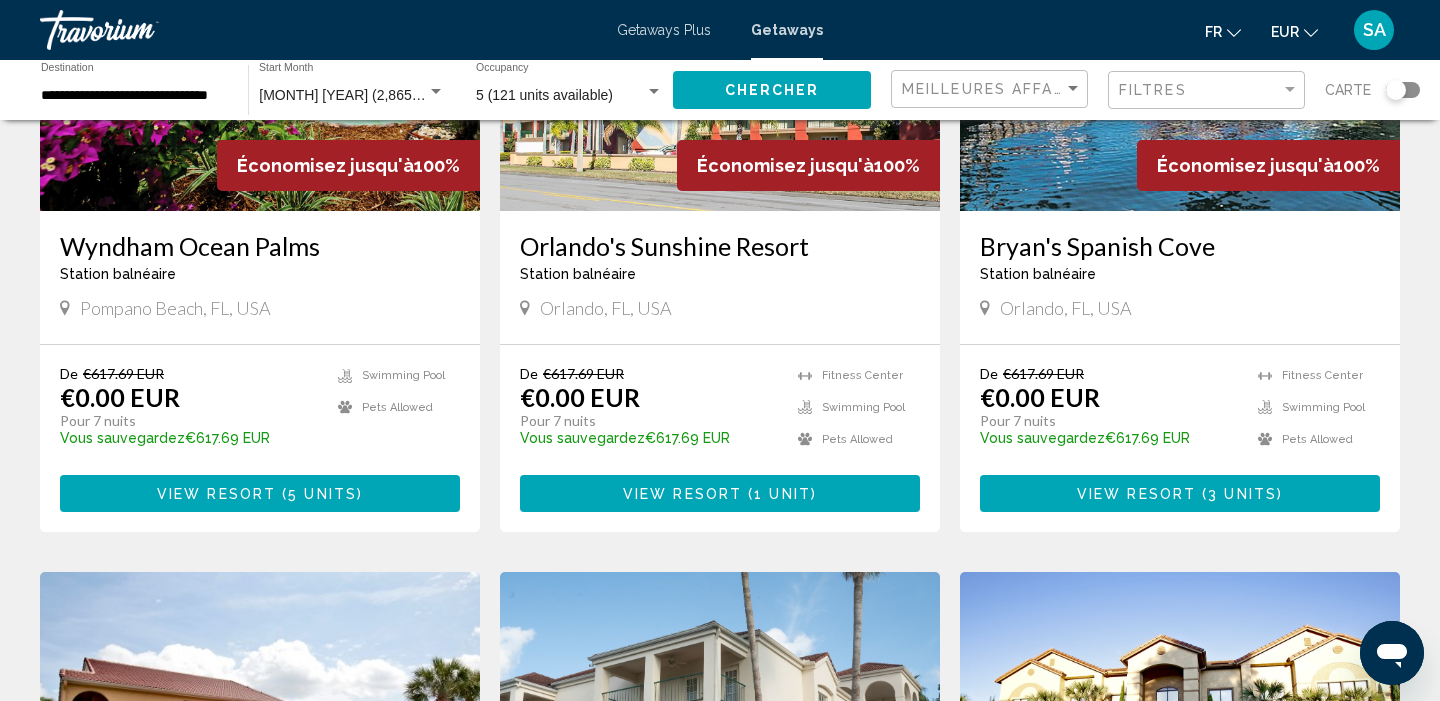 scroll, scrollTop: 338, scrollLeft: 0, axis: vertical 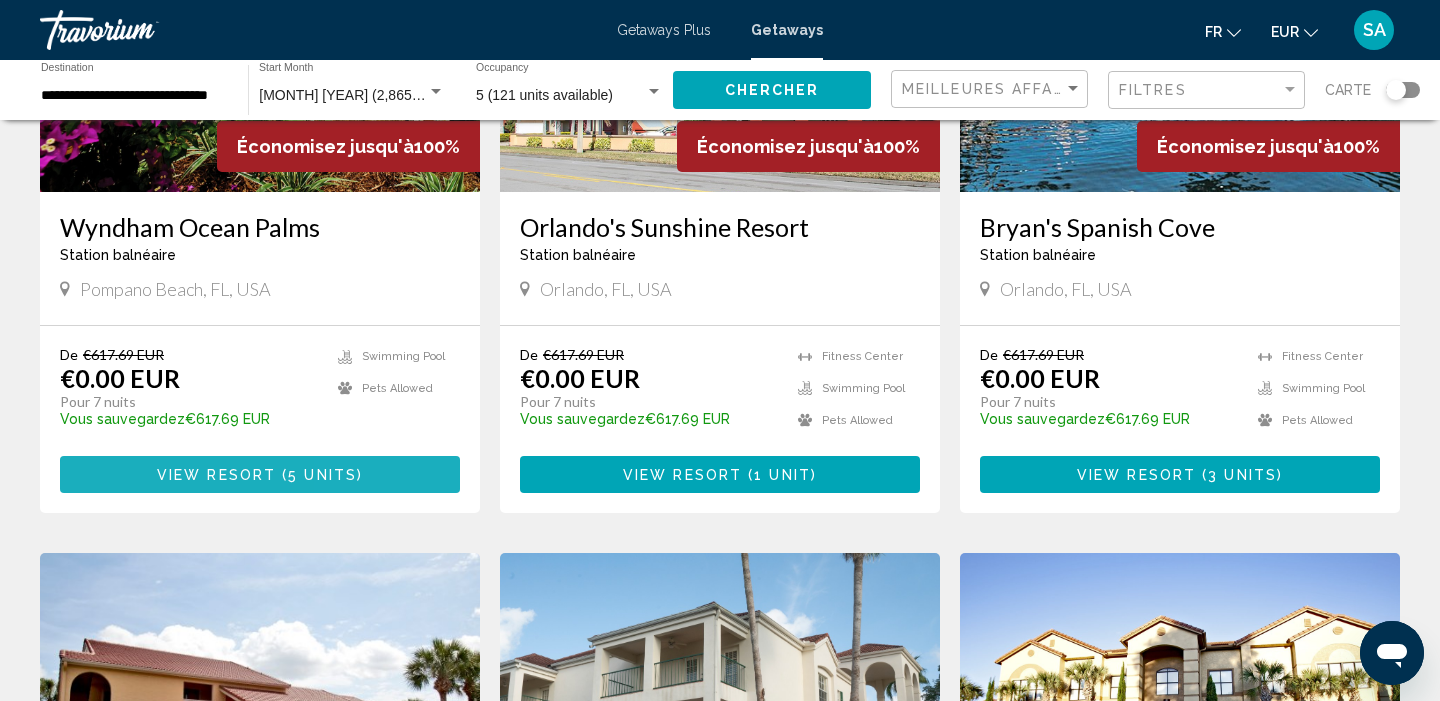 click on "View Resort    ( 5 units )" at bounding box center (260, 474) 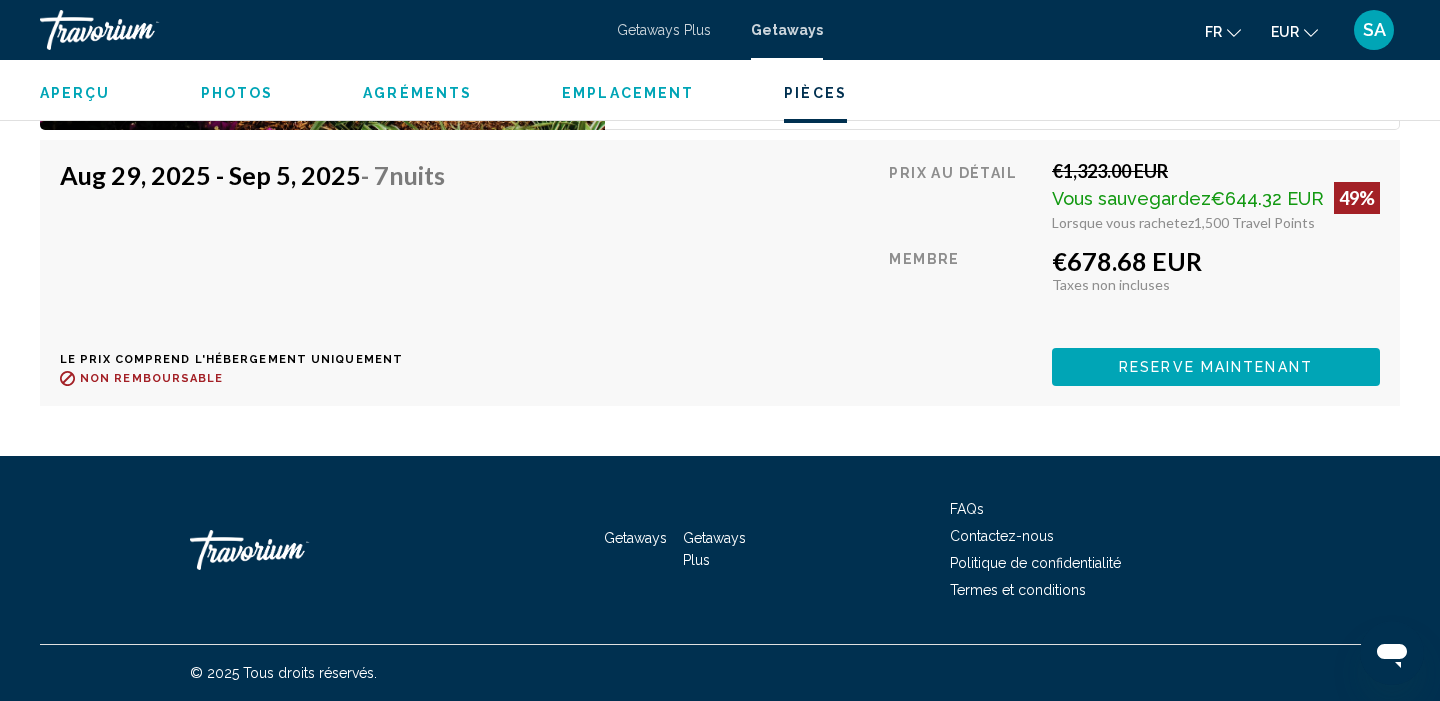 scroll, scrollTop: 4232, scrollLeft: 0, axis: vertical 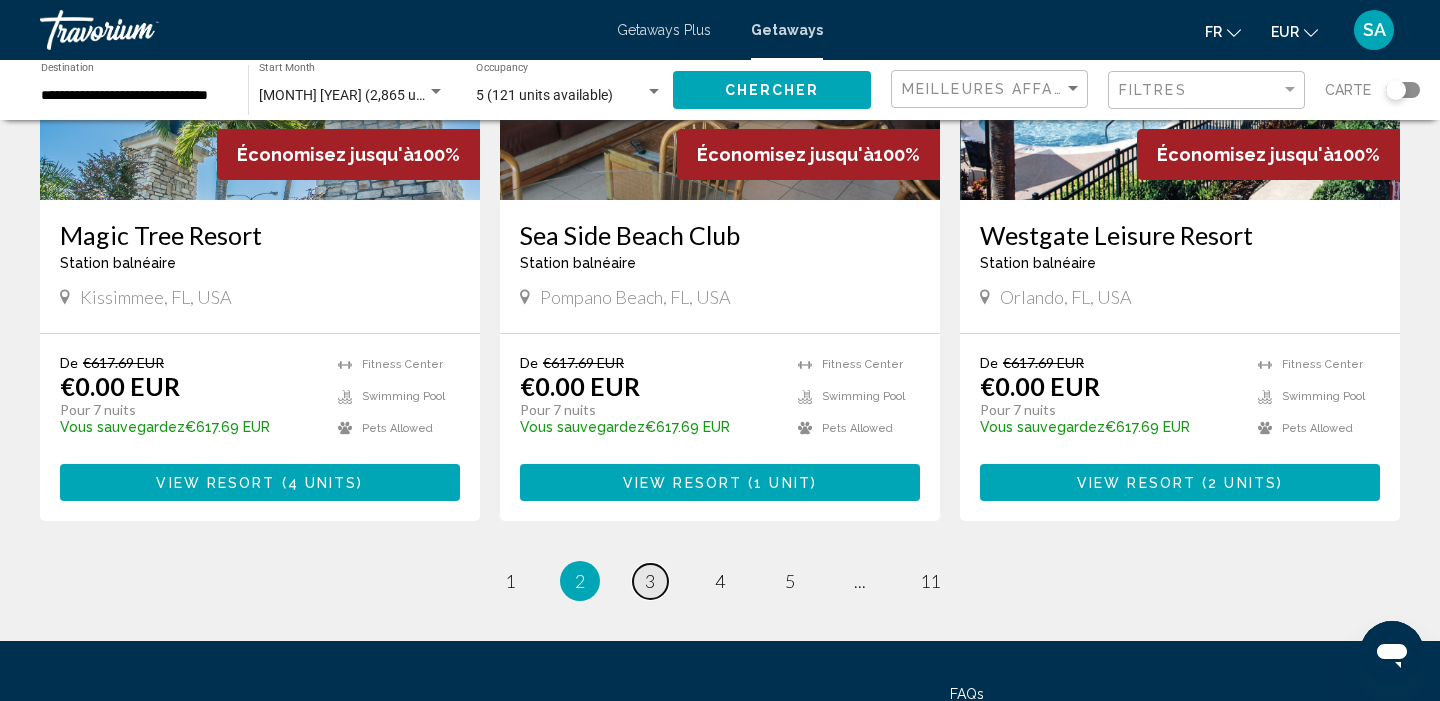 click on "page  3" at bounding box center (650, 581) 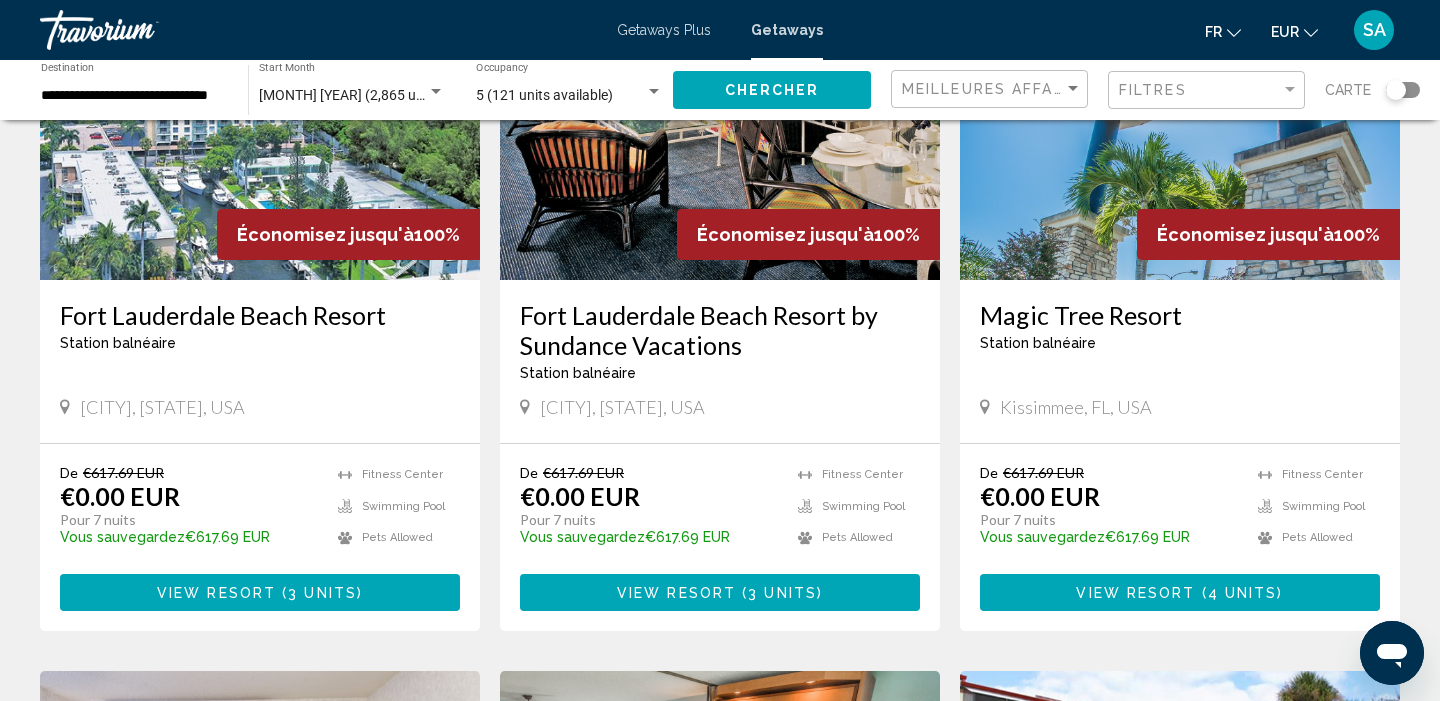scroll, scrollTop: 1616, scrollLeft: 0, axis: vertical 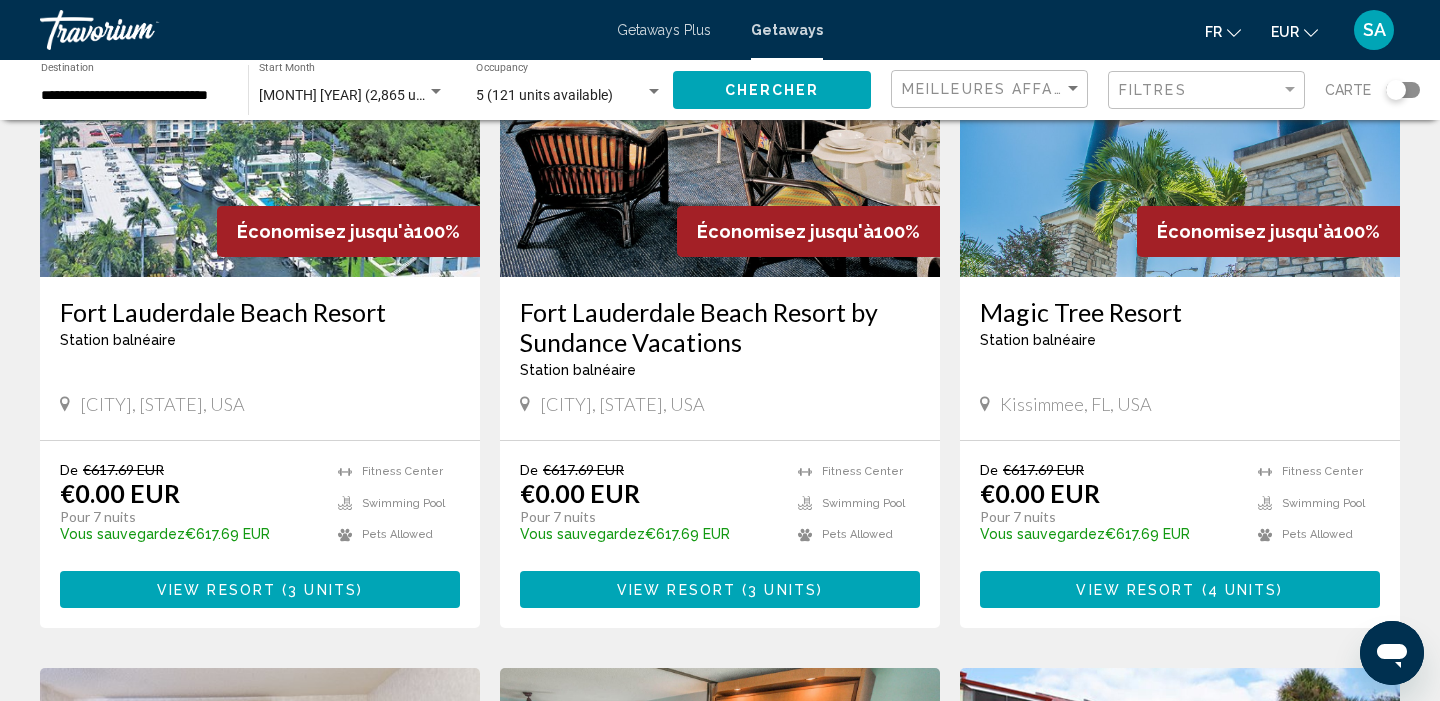 click on "View Resort" at bounding box center [676, 590] 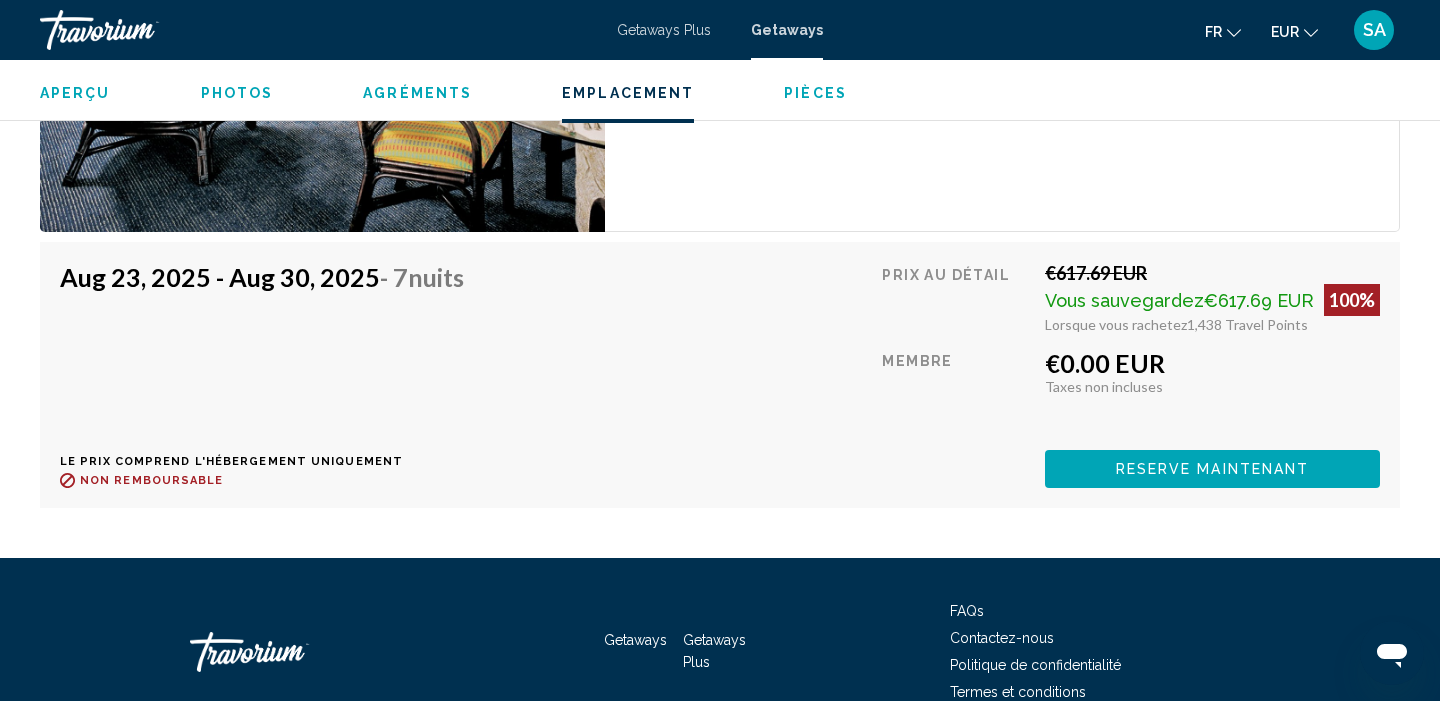 scroll, scrollTop: 3897, scrollLeft: 0, axis: vertical 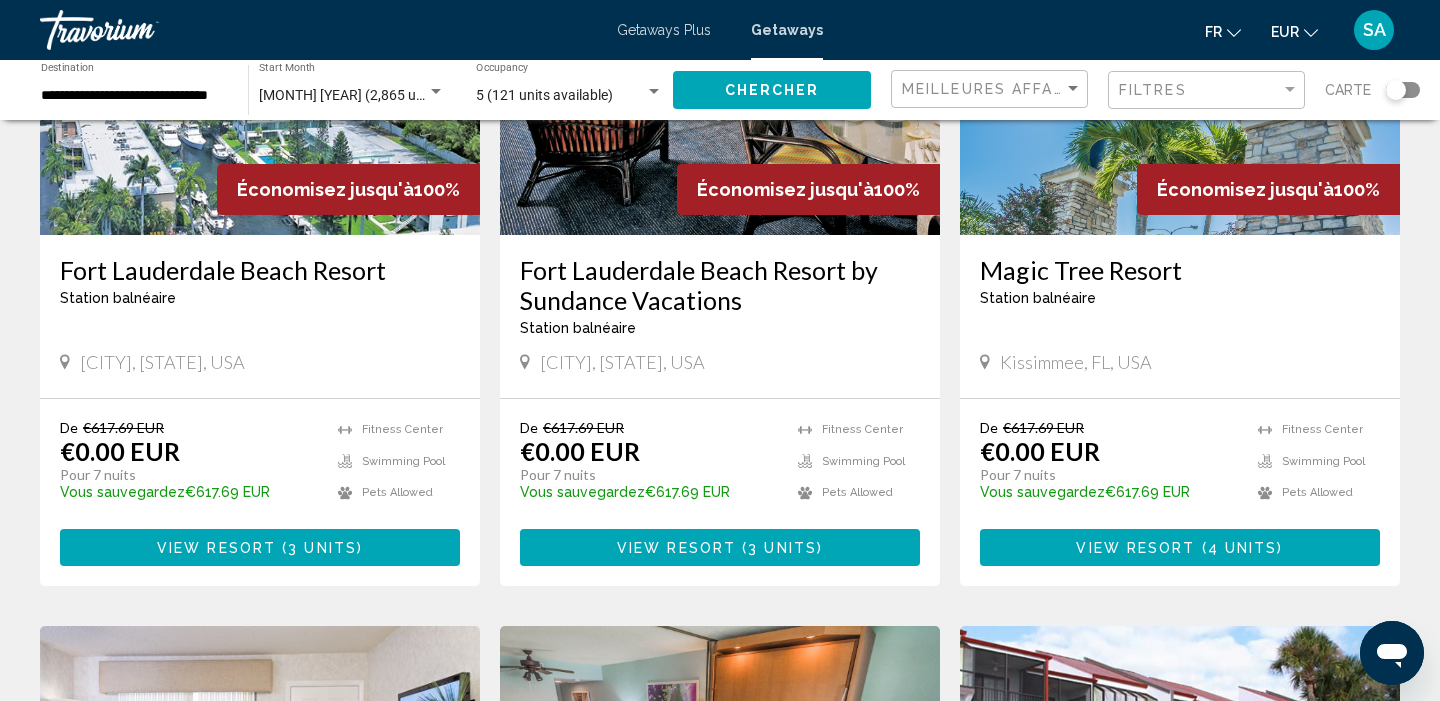 click on "View Resort" at bounding box center (216, 548) 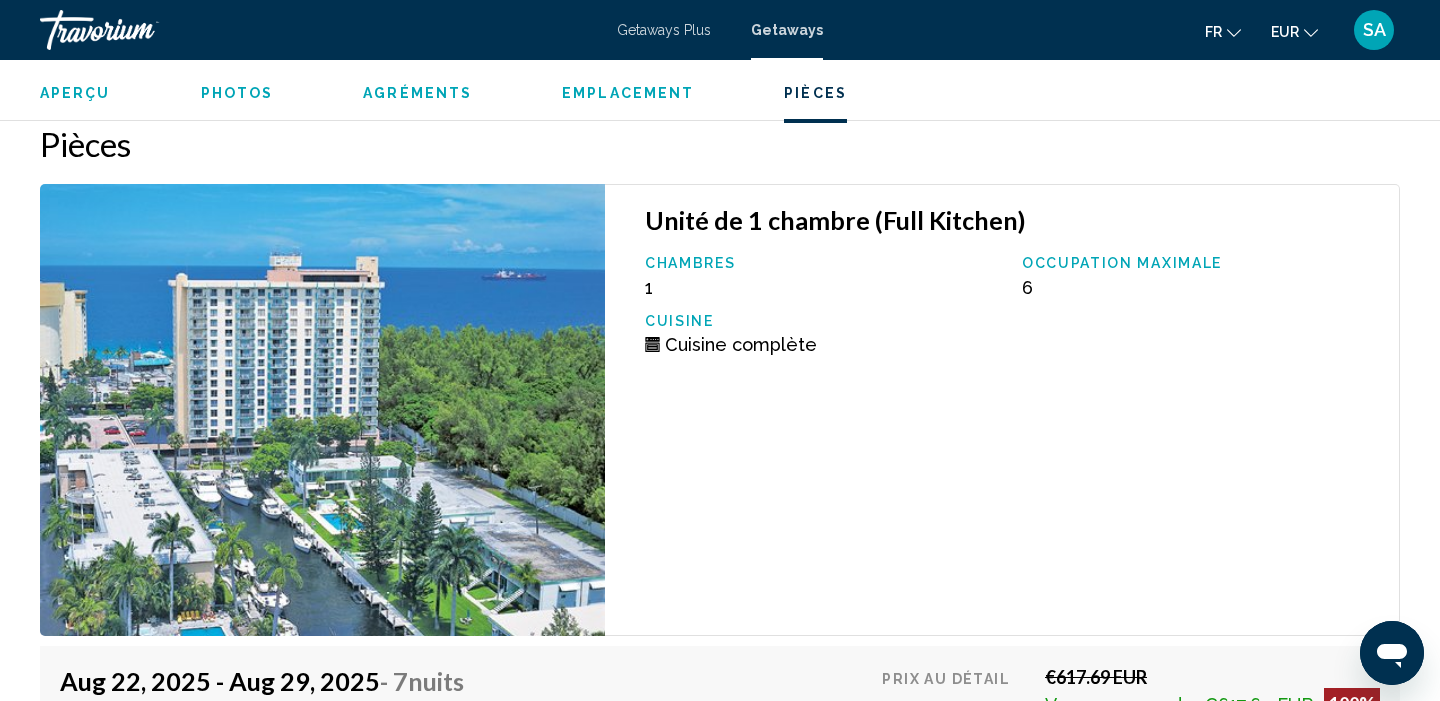 scroll, scrollTop: 3870, scrollLeft: 0, axis: vertical 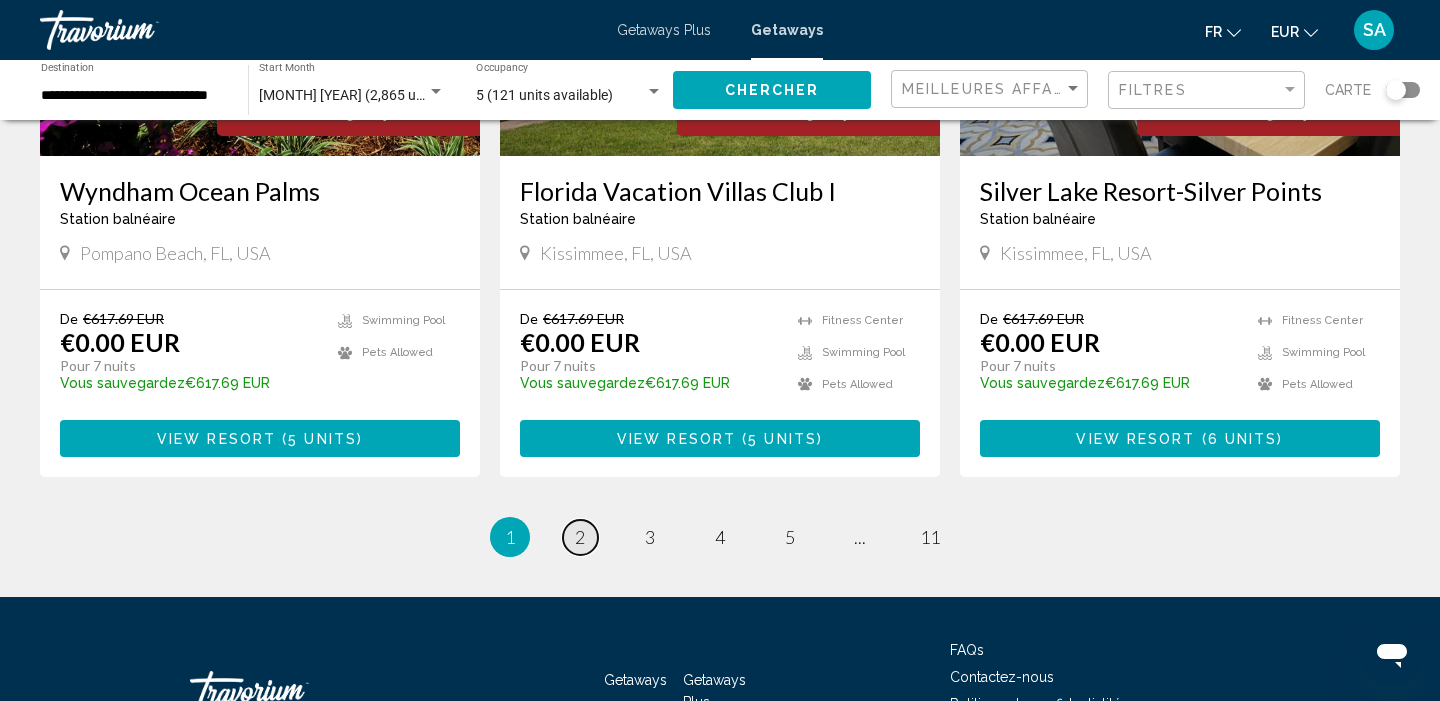 click on "page  2" at bounding box center [580, 537] 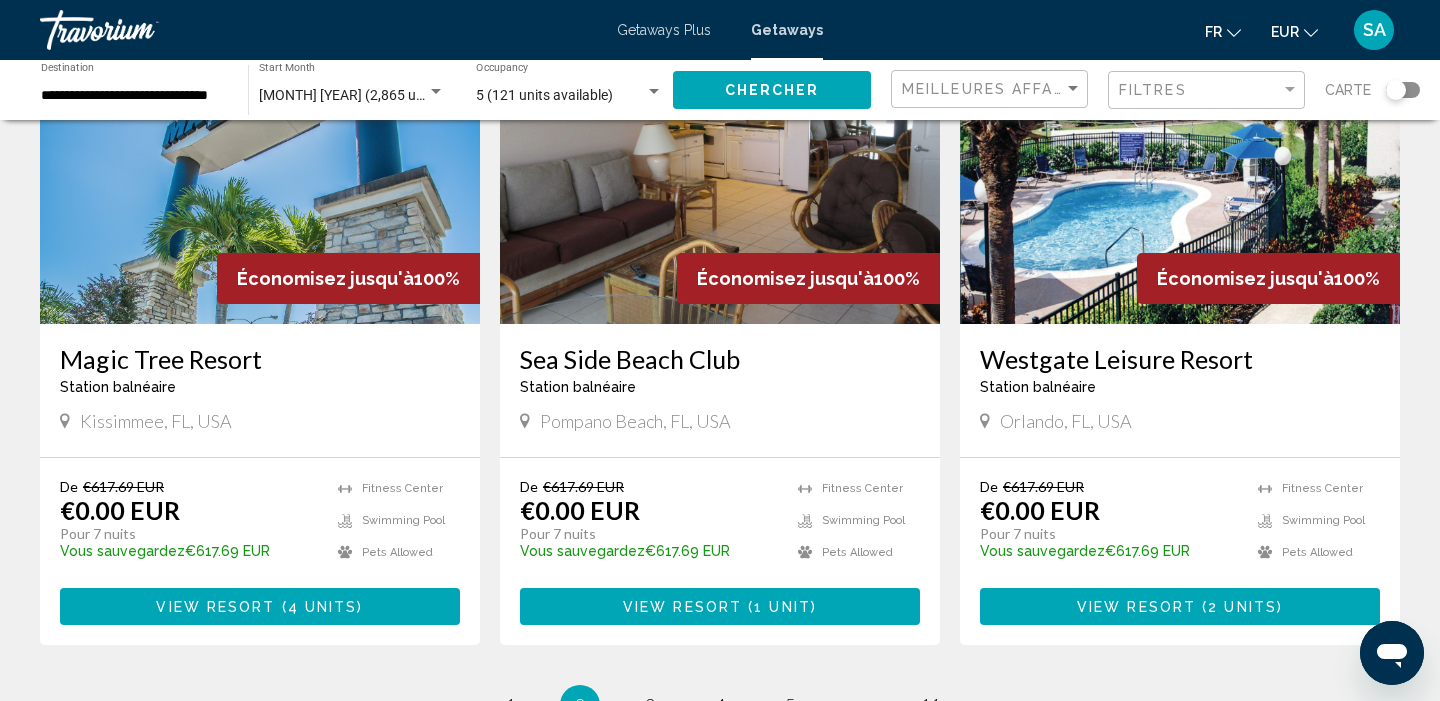 scroll, scrollTop: 2364, scrollLeft: 0, axis: vertical 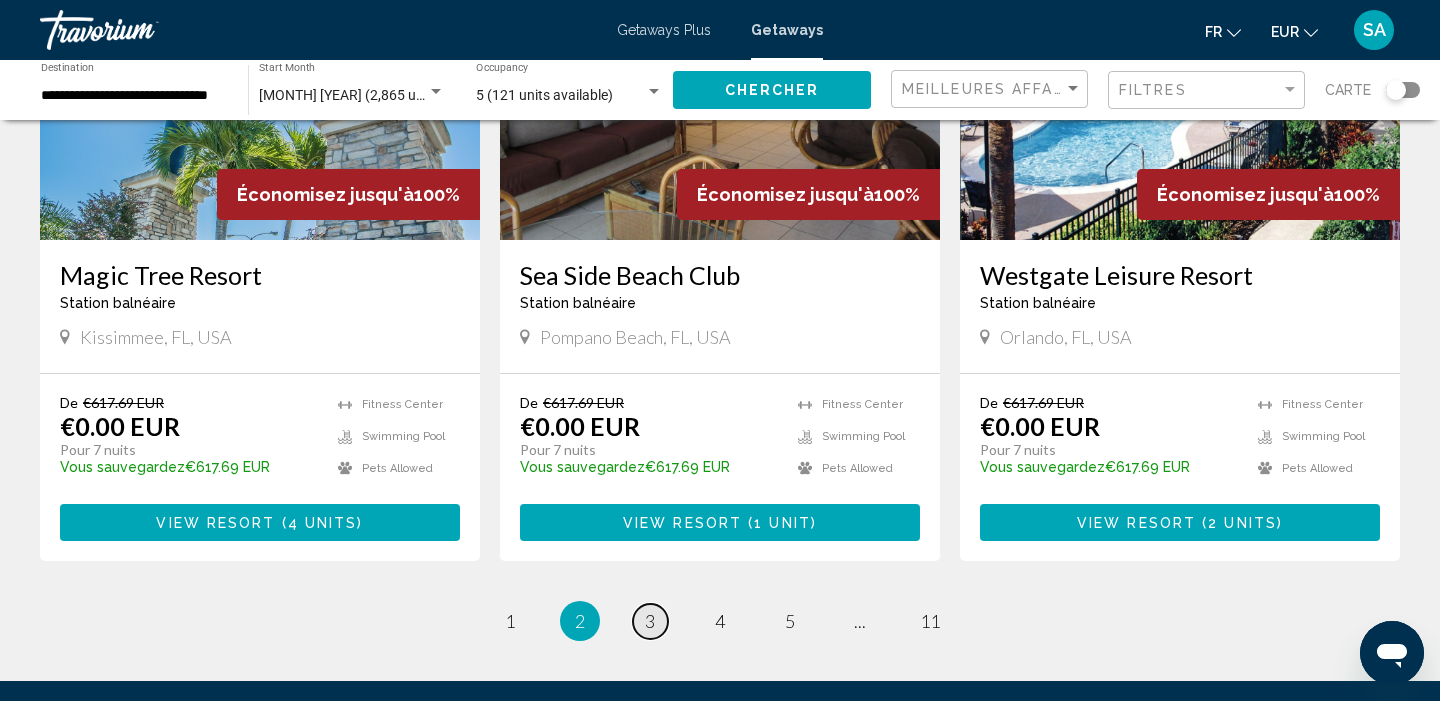 click on "3" at bounding box center [650, 621] 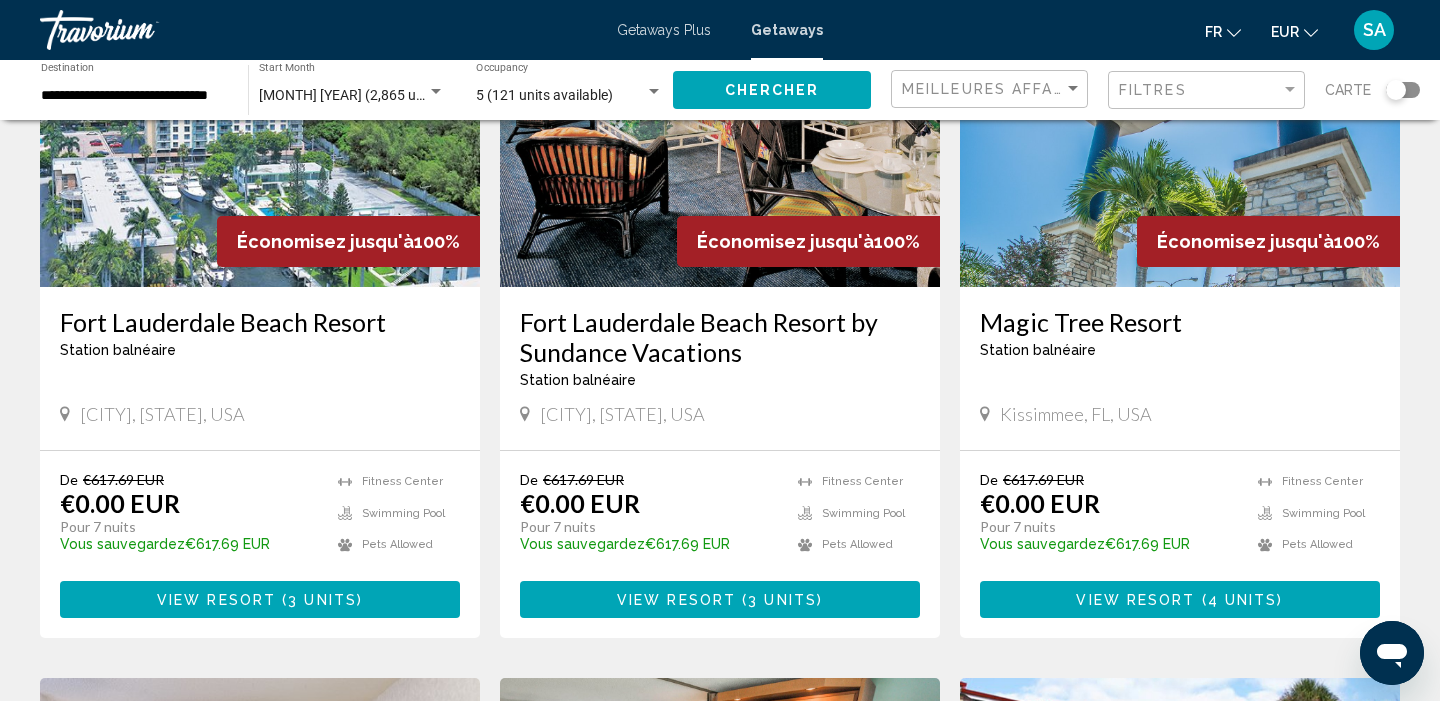 scroll, scrollTop: 1608, scrollLeft: 0, axis: vertical 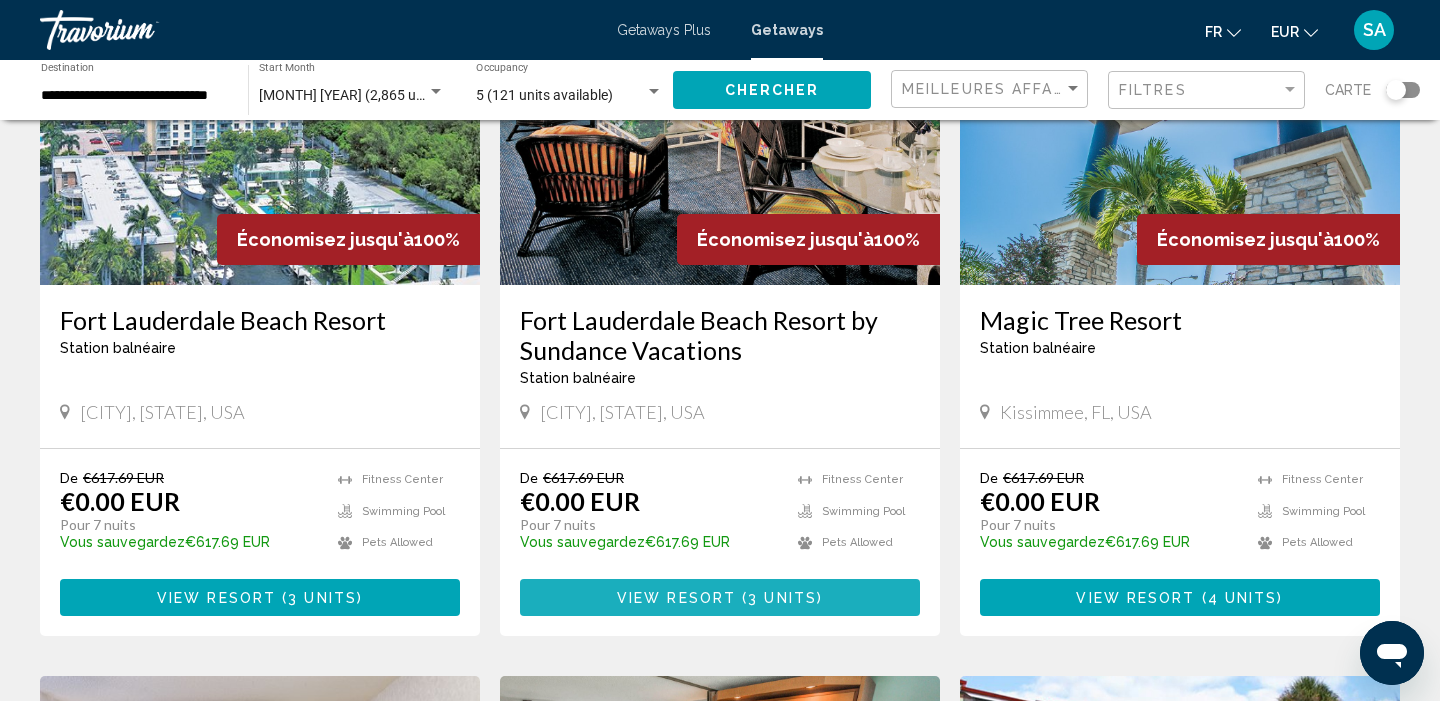 click on "View Resort" at bounding box center [676, 598] 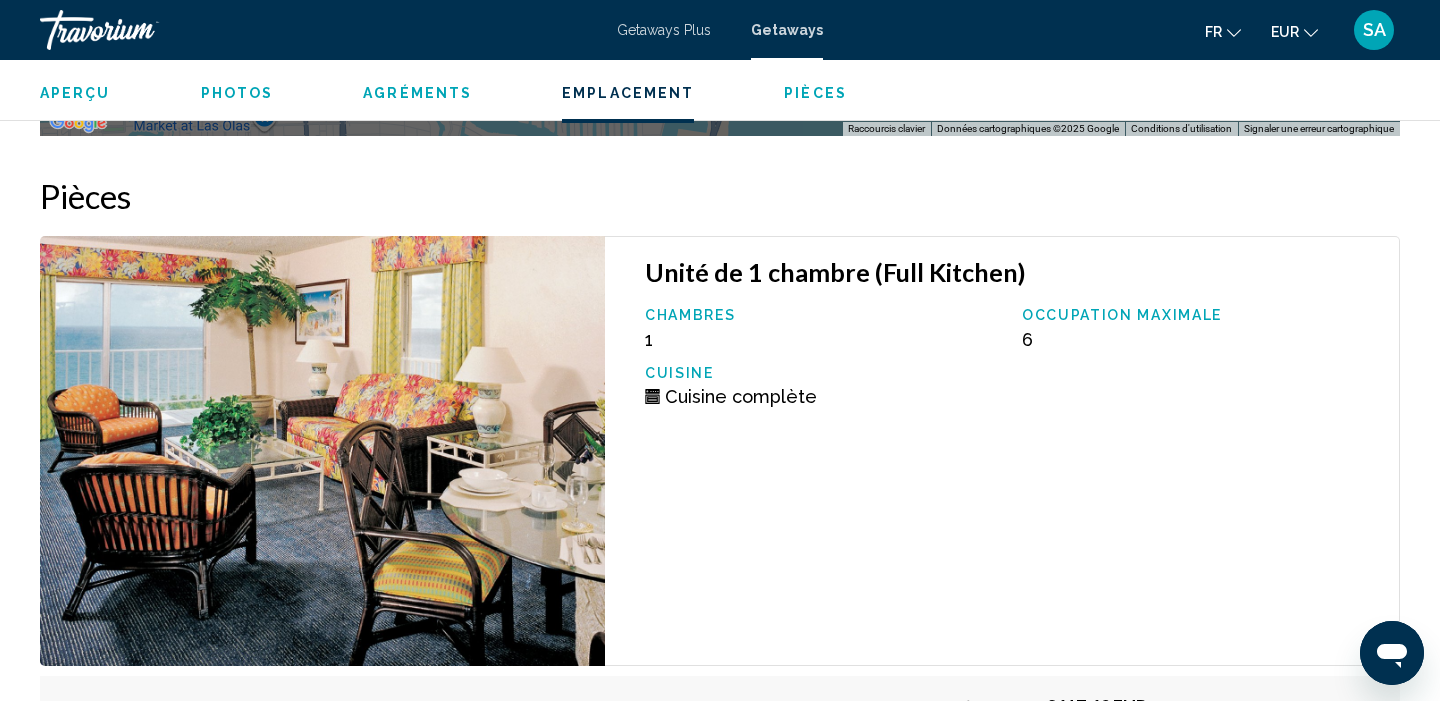 scroll, scrollTop: 3463, scrollLeft: 0, axis: vertical 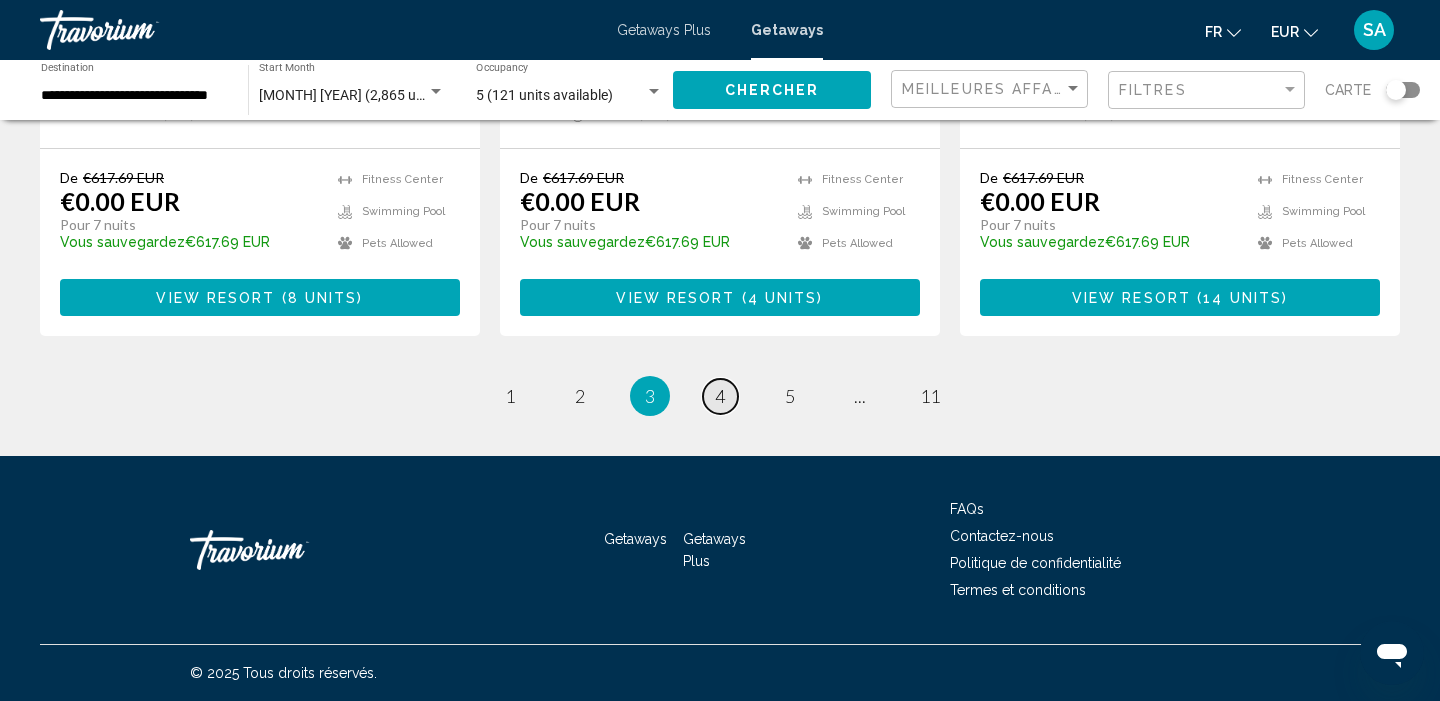 click on "4" at bounding box center [720, 396] 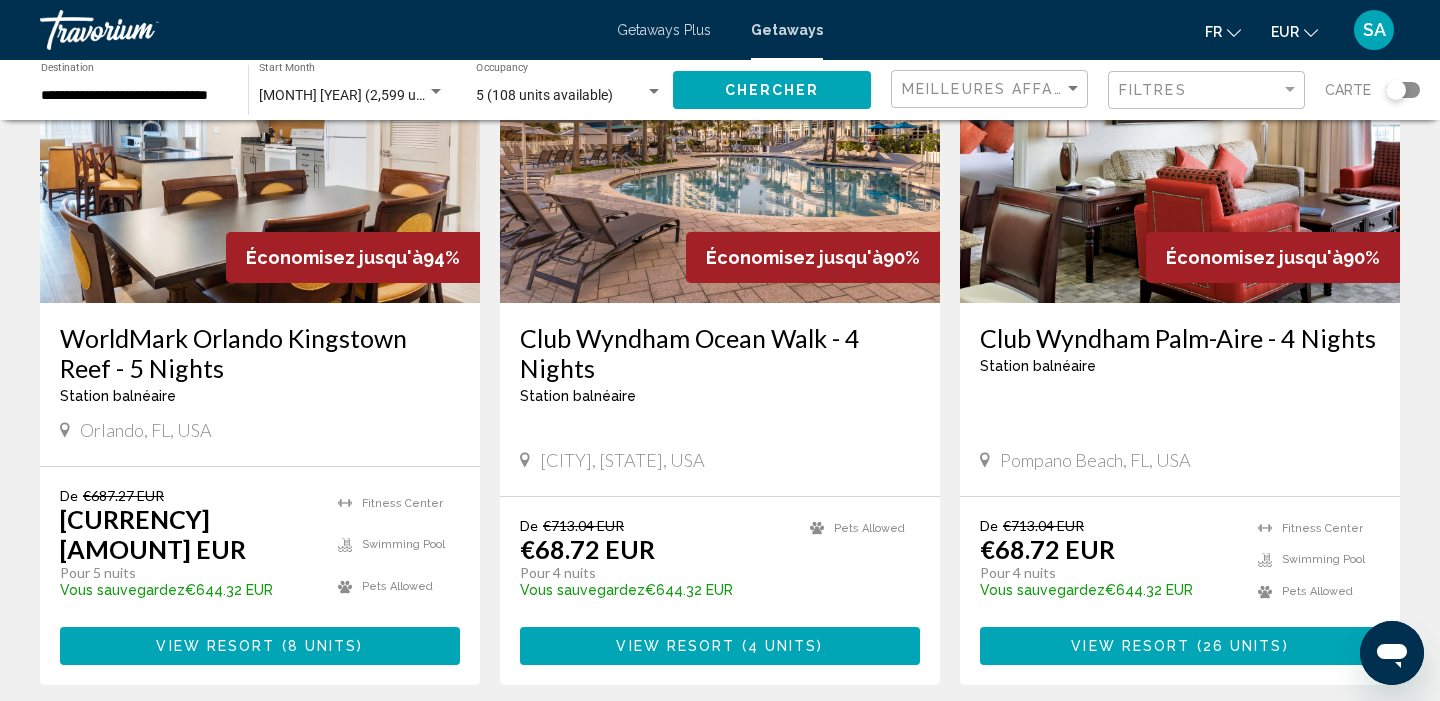 scroll, scrollTop: 894, scrollLeft: 0, axis: vertical 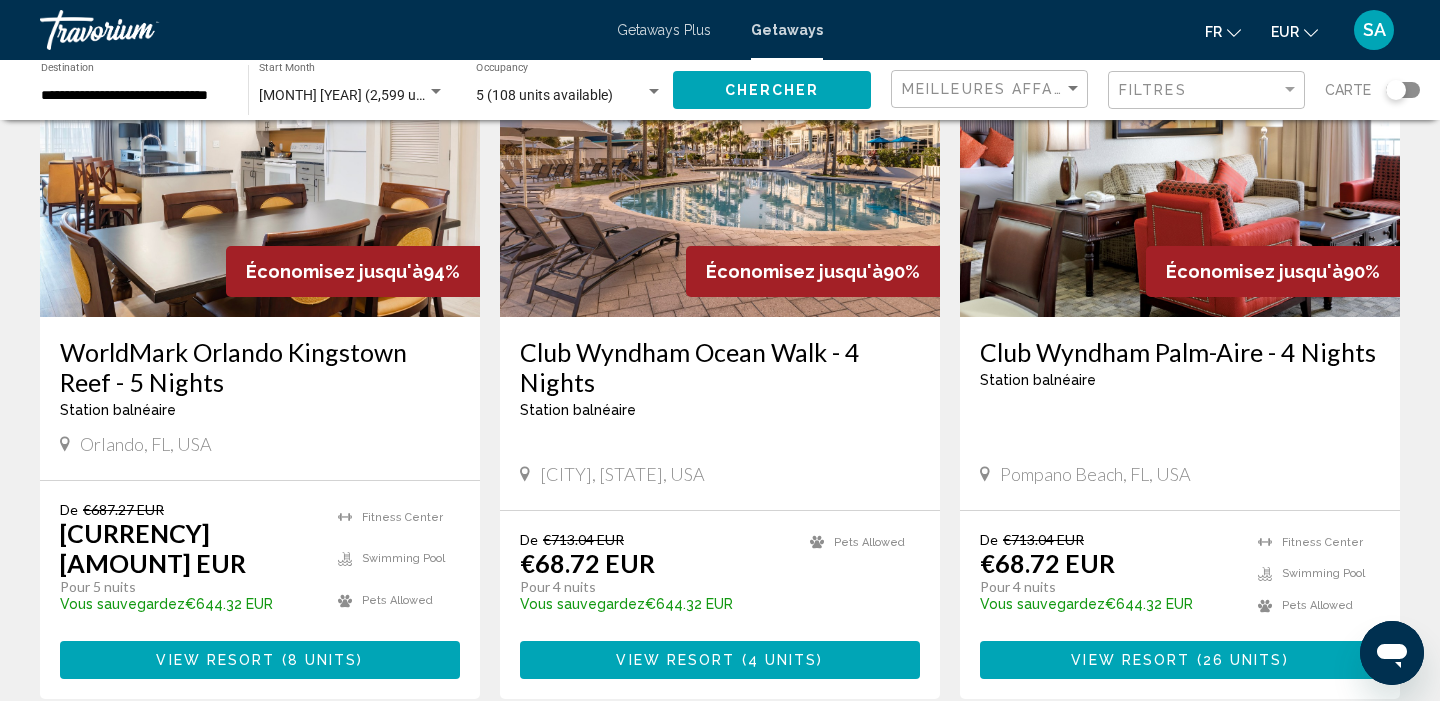 click at bounding box center [1180, 157] 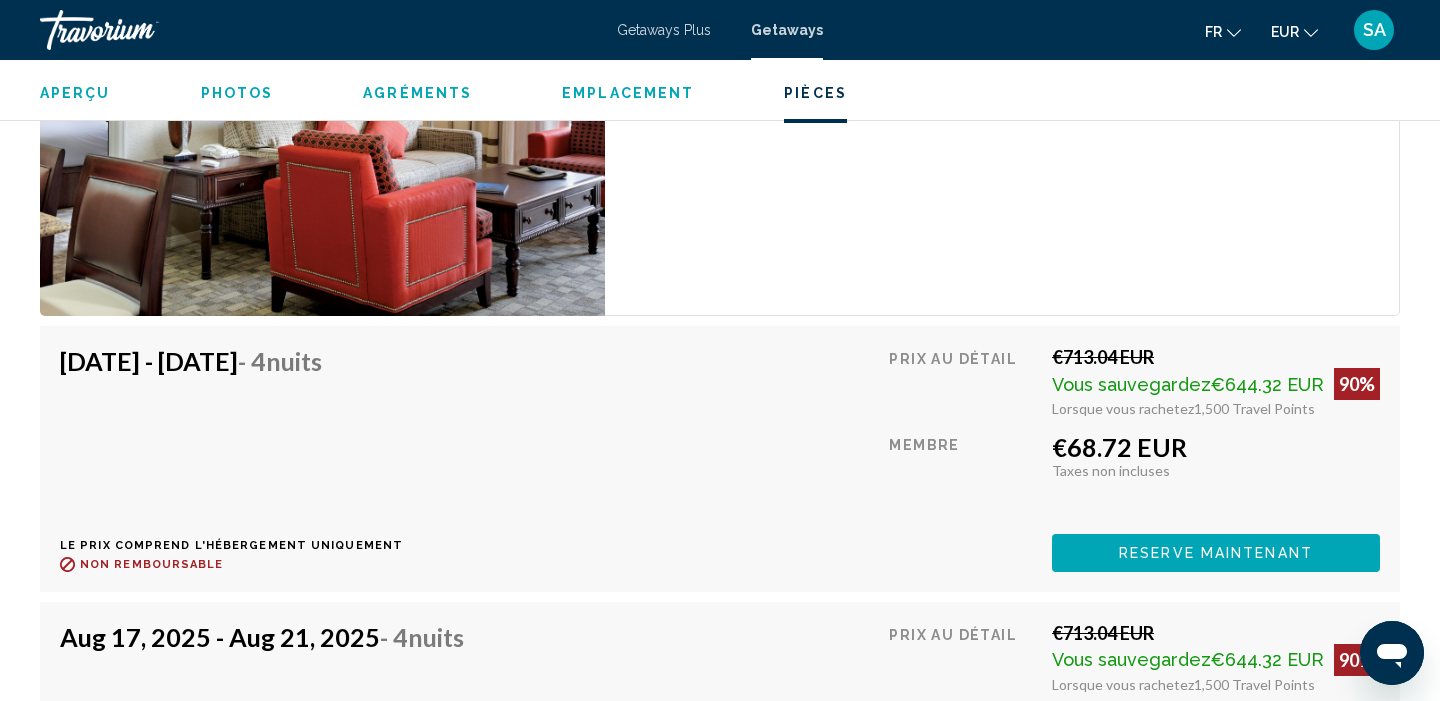 scroll, scrollTop: 3822, scrollLeft: 0, axis: vertical 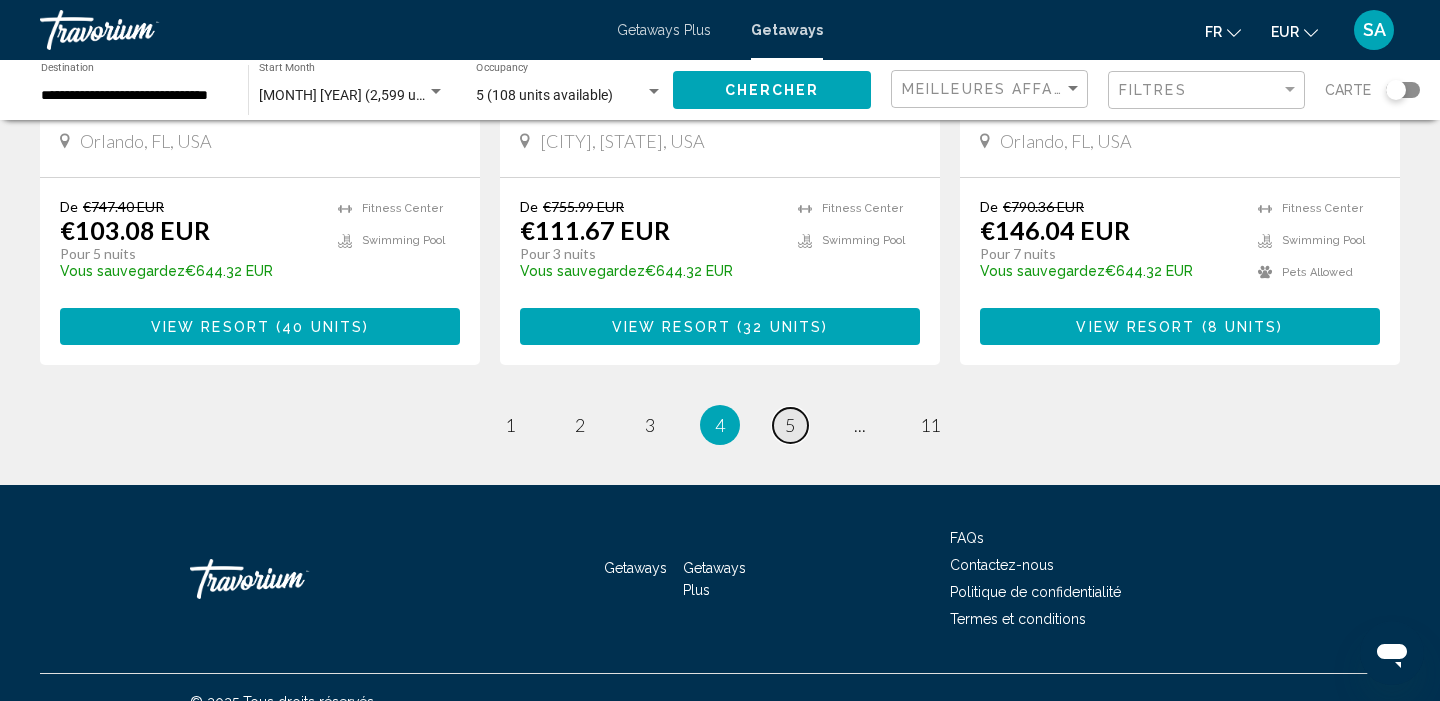 click on "page  5" at bounding box center (790, 425) 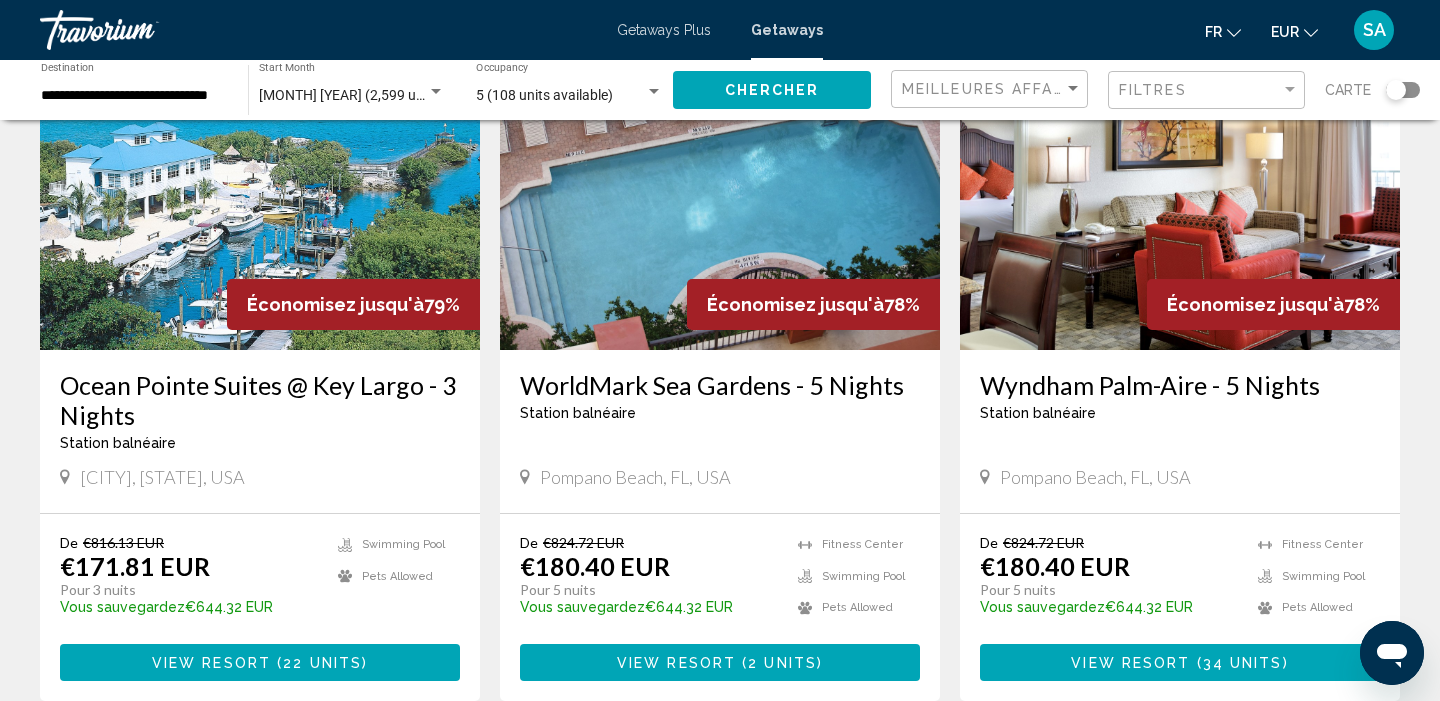 scroll, scrollTop: 1610, scrollLeft: 0, axis: vertical 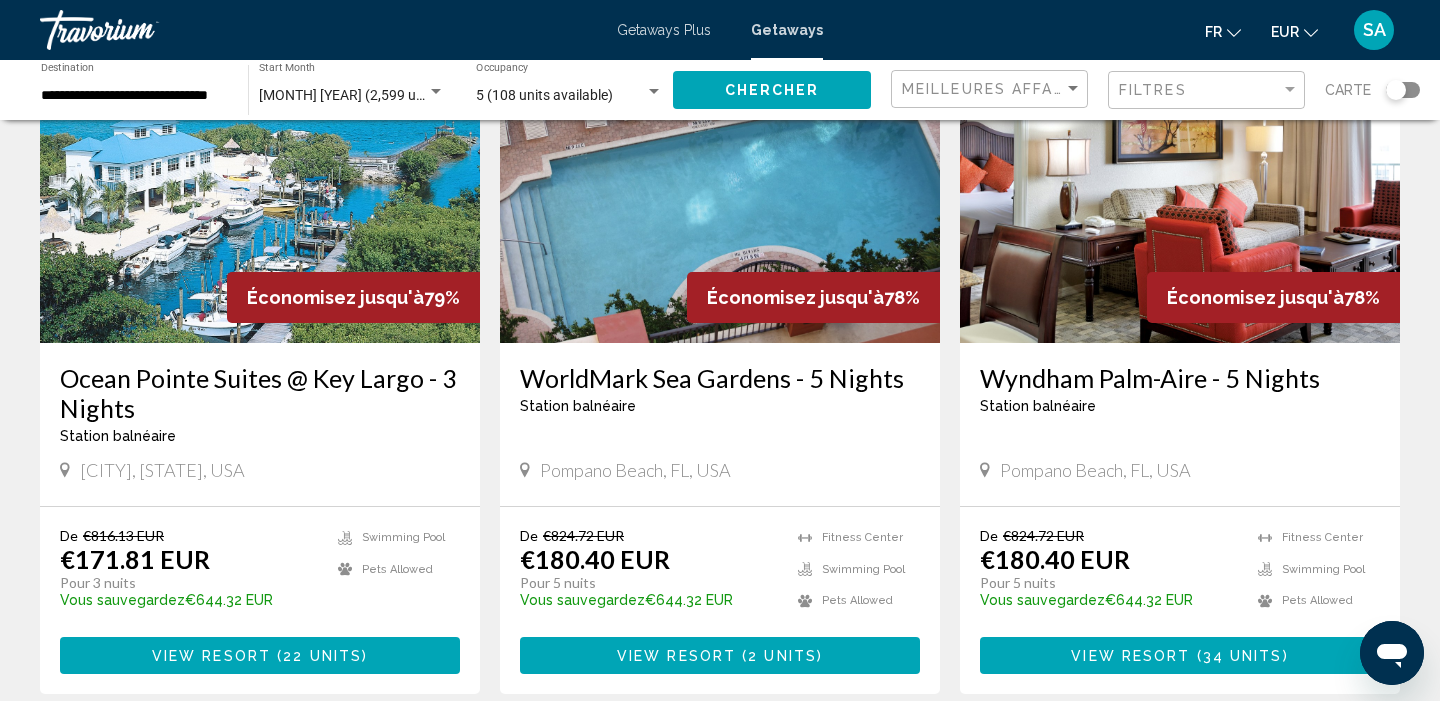 click on "View Resort    ( 34 units )" at bounding box center [1180, 655] 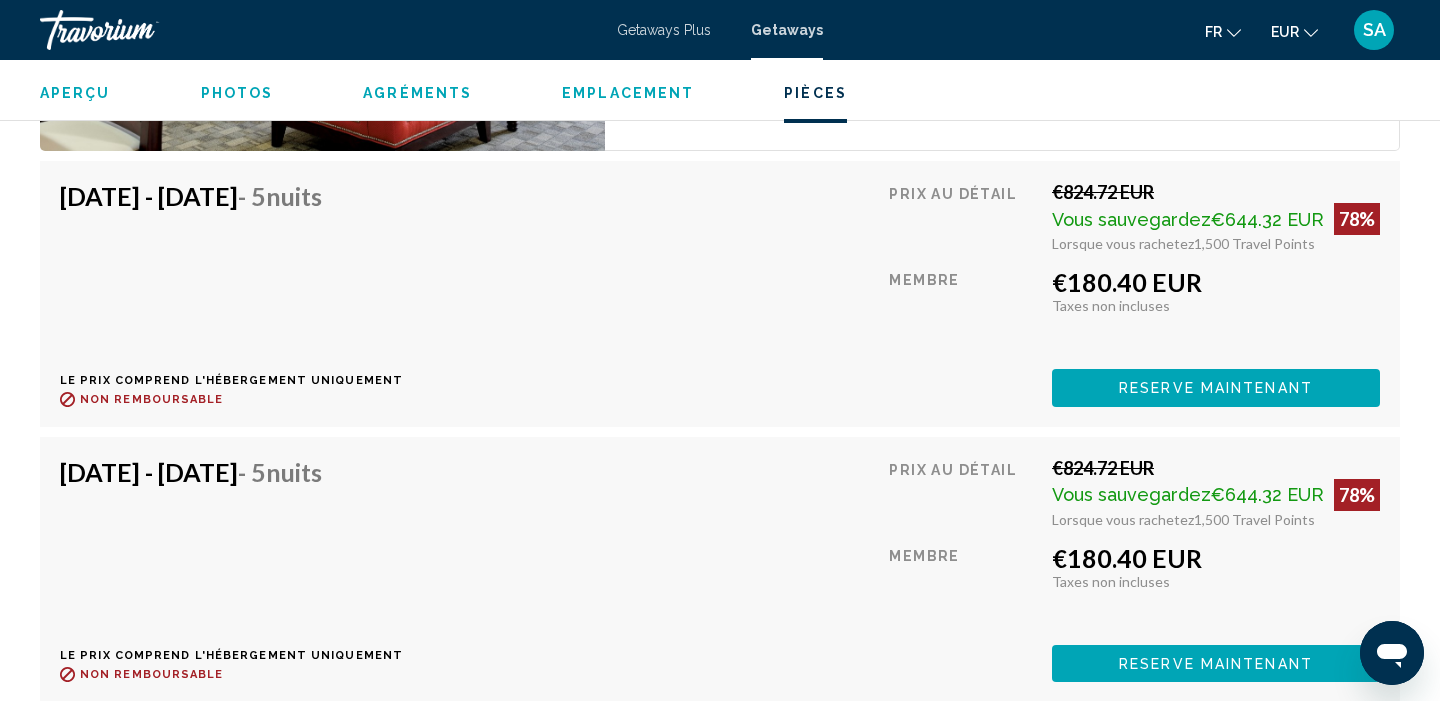 scroll, scrollTop: 3873, scrollLeft: 0, axis: vertical 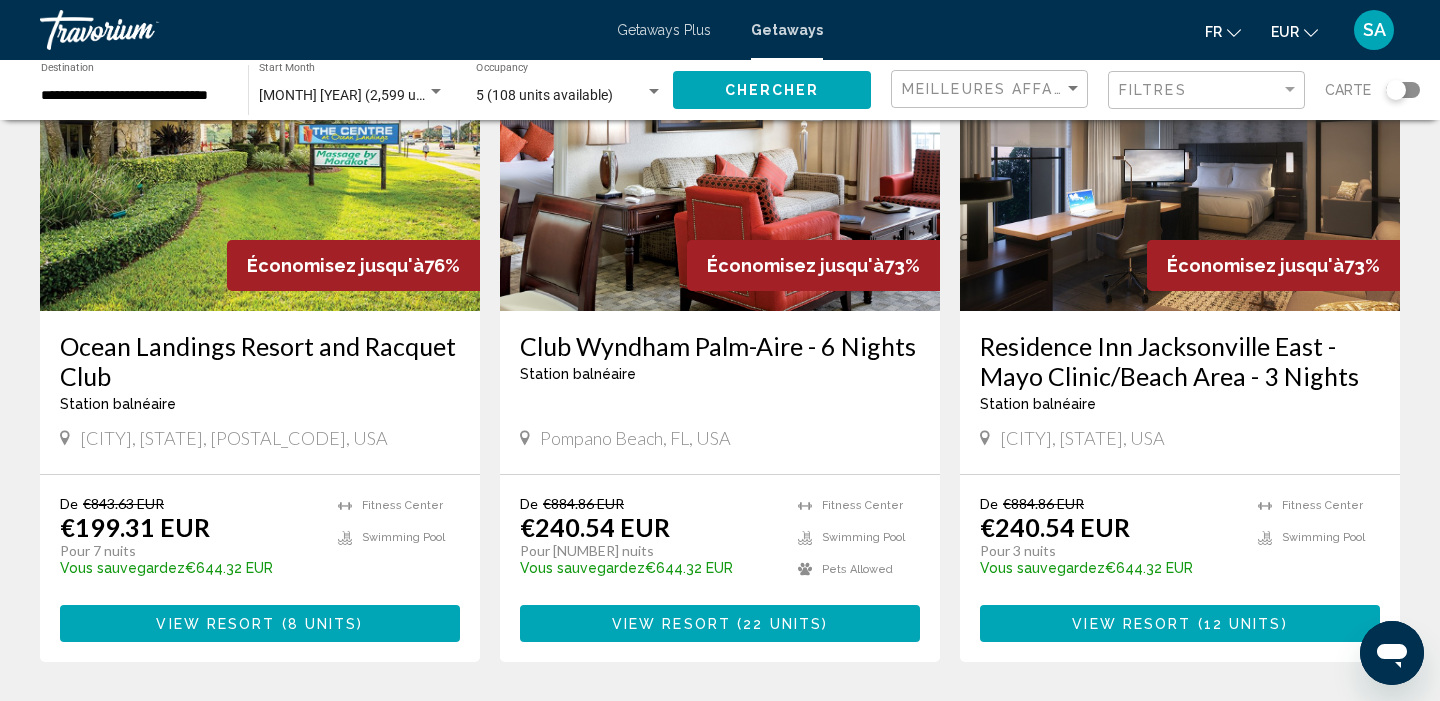 click on "View Resort    ( 22 units )" at bounding box center (720, 623) 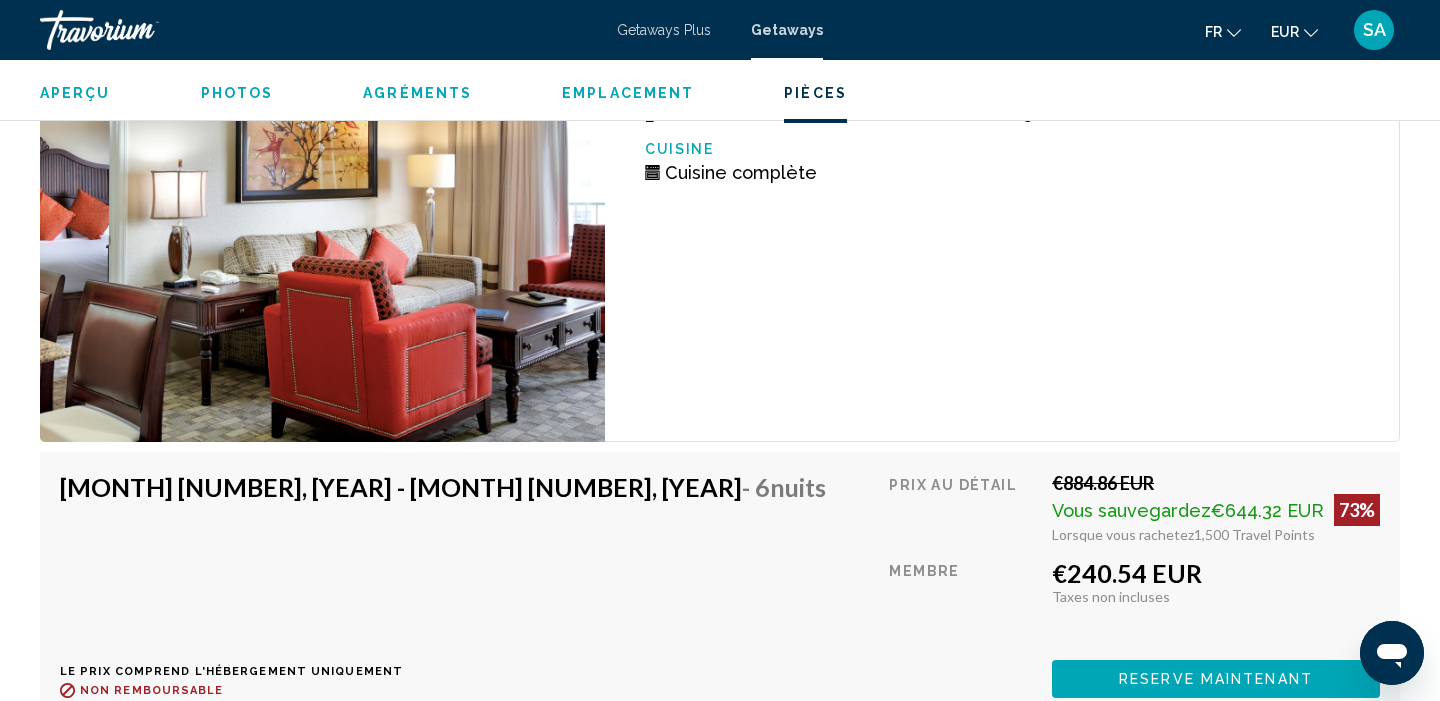scroll, scrollTop: 3787, scrollLeft: 0, axis: vertical 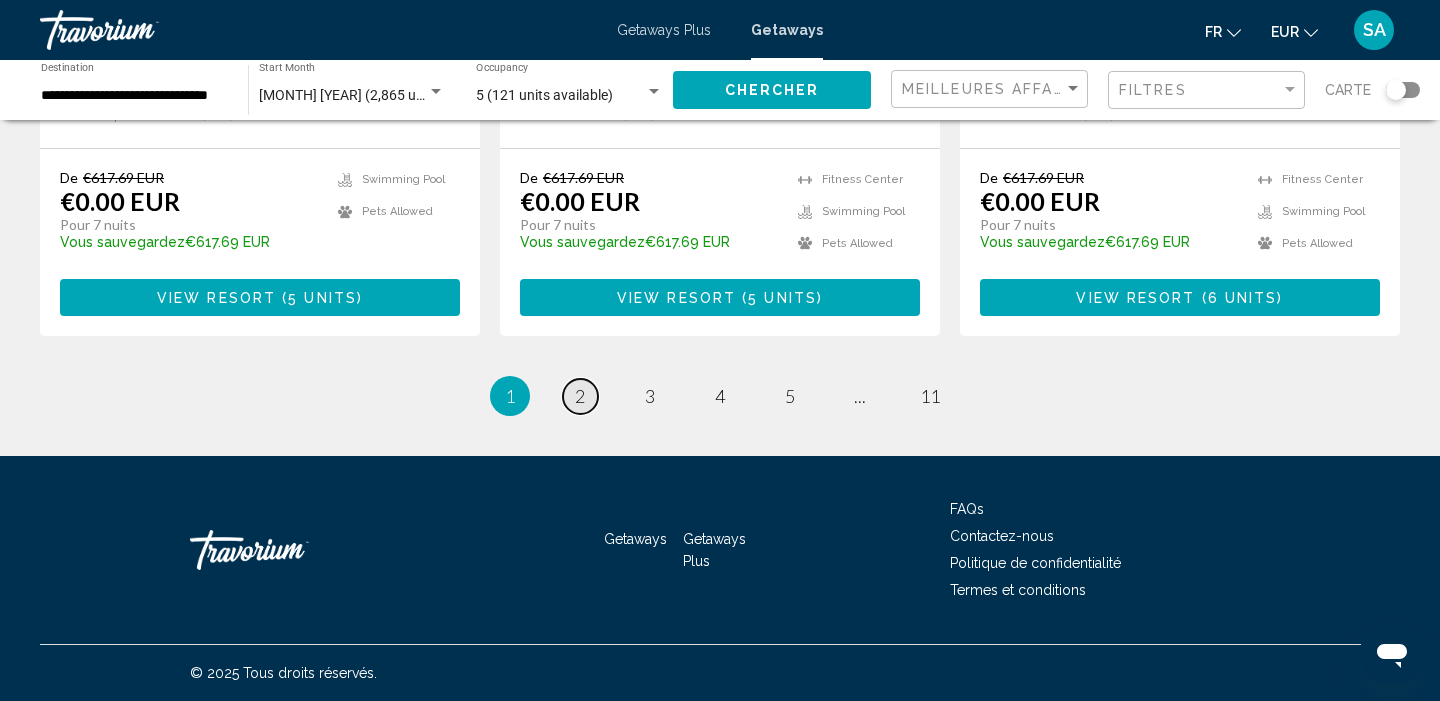 click on "2" at bounding box center [580, 396] 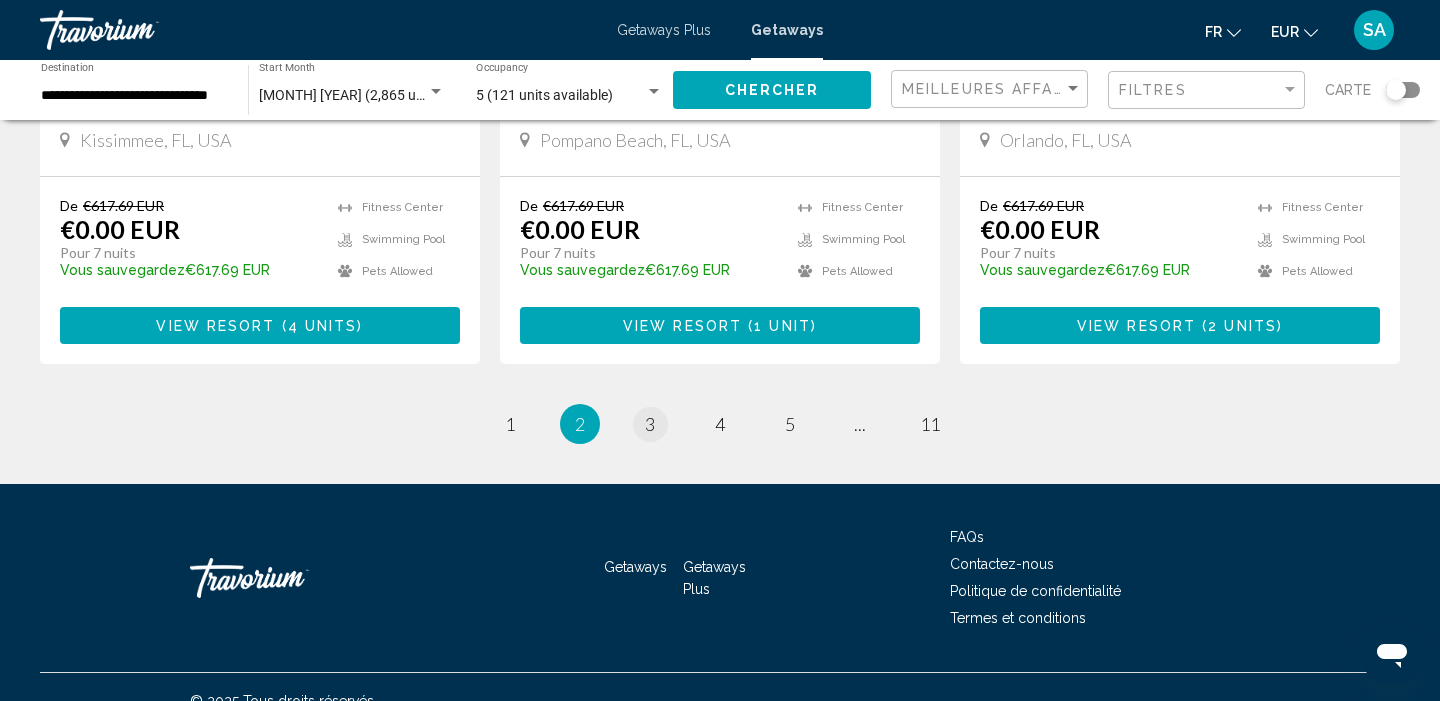 scroll, scrollTop: 2560, scrollLeft: 0, axis: vertical 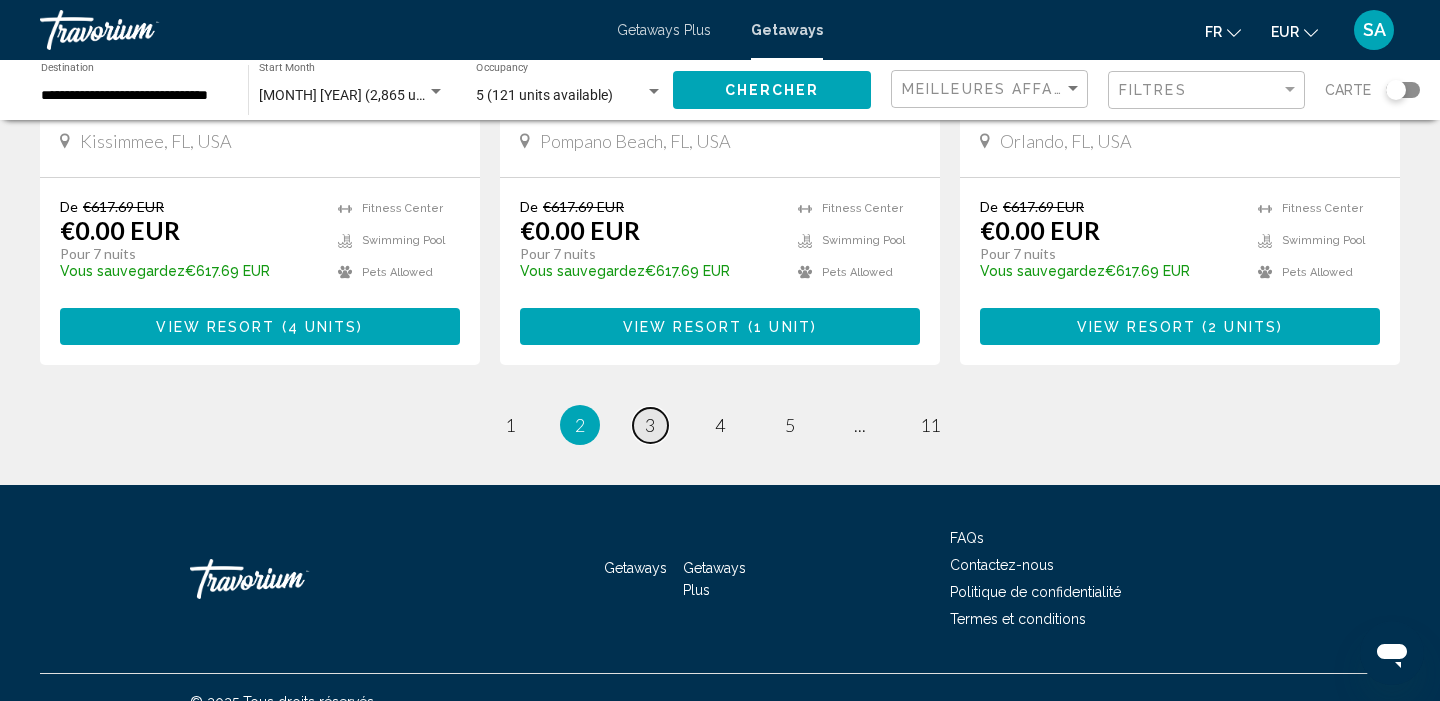 click on "3" at bounding box center (650, 425) 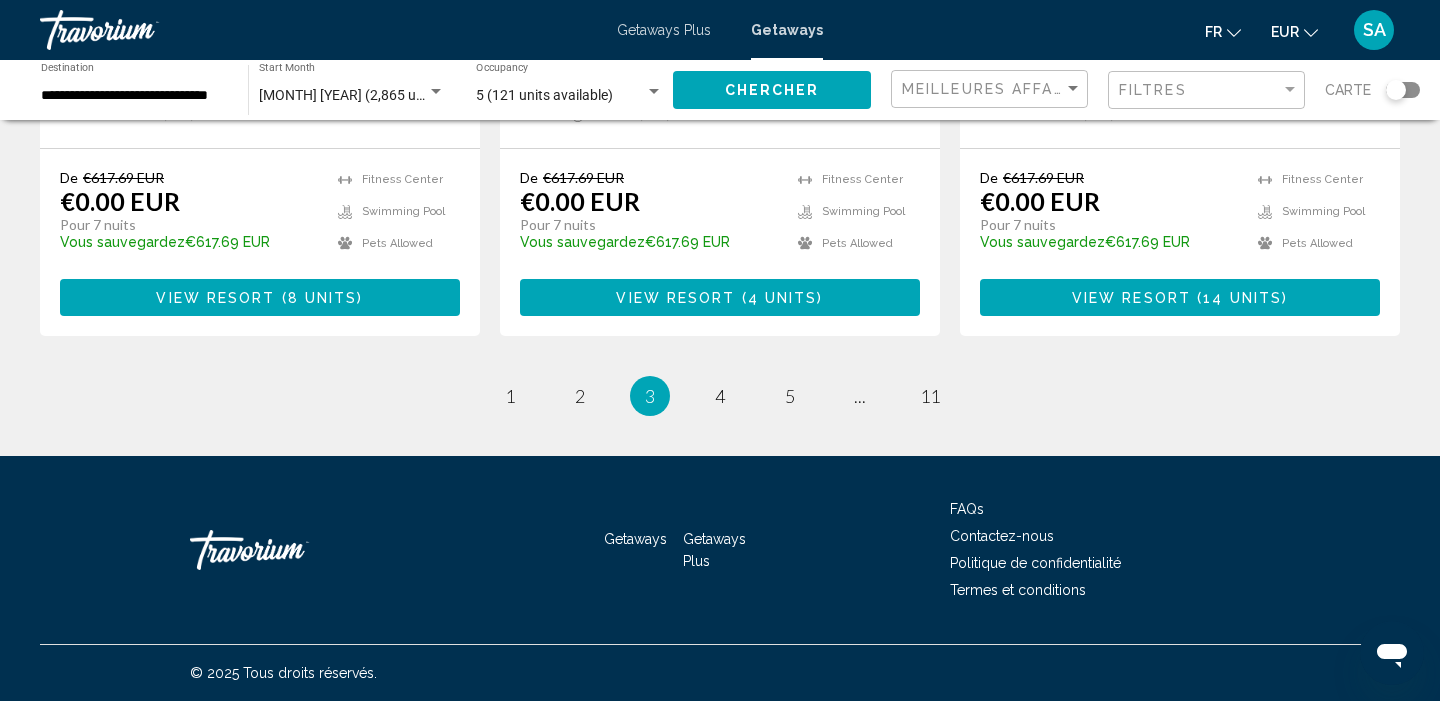 scroll, scrollTop: 2590, scrollLeft: 0, axis: vertical 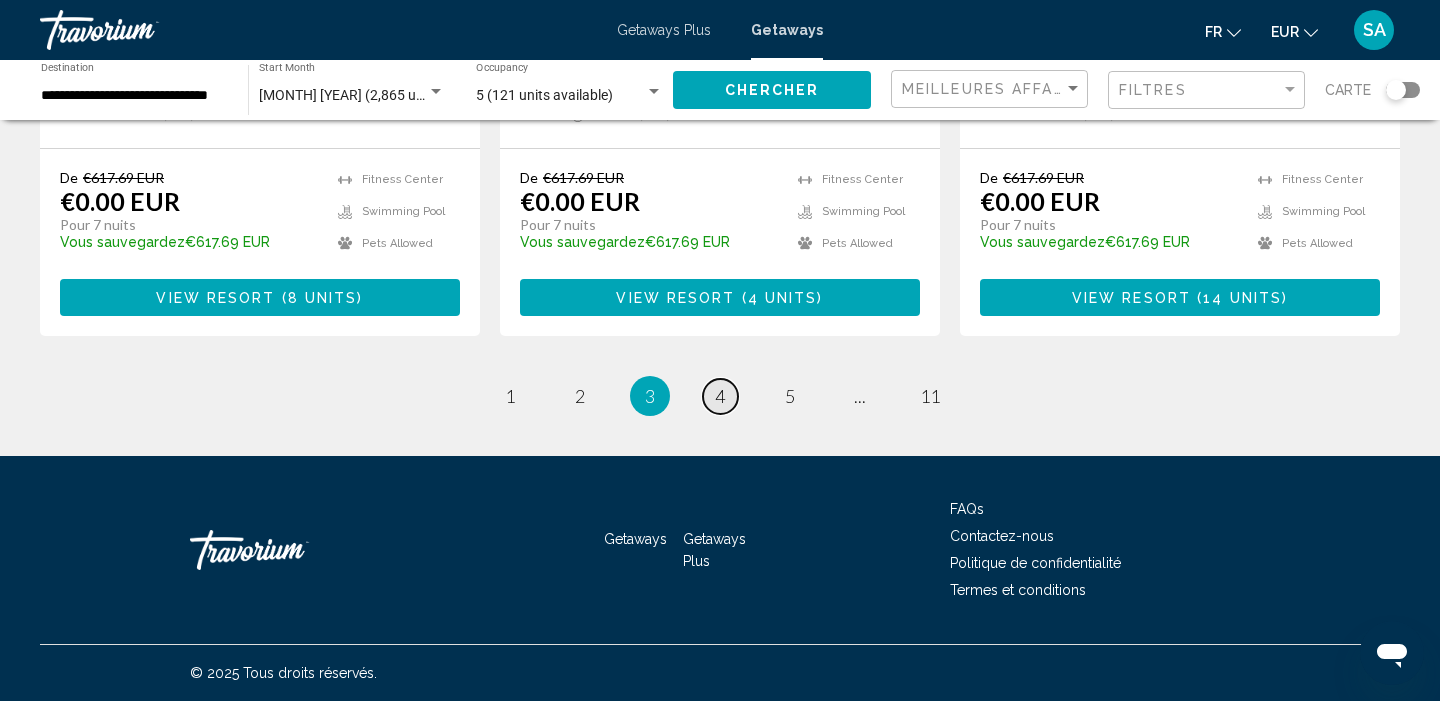 click on "4" at bounding box center (720, 396) 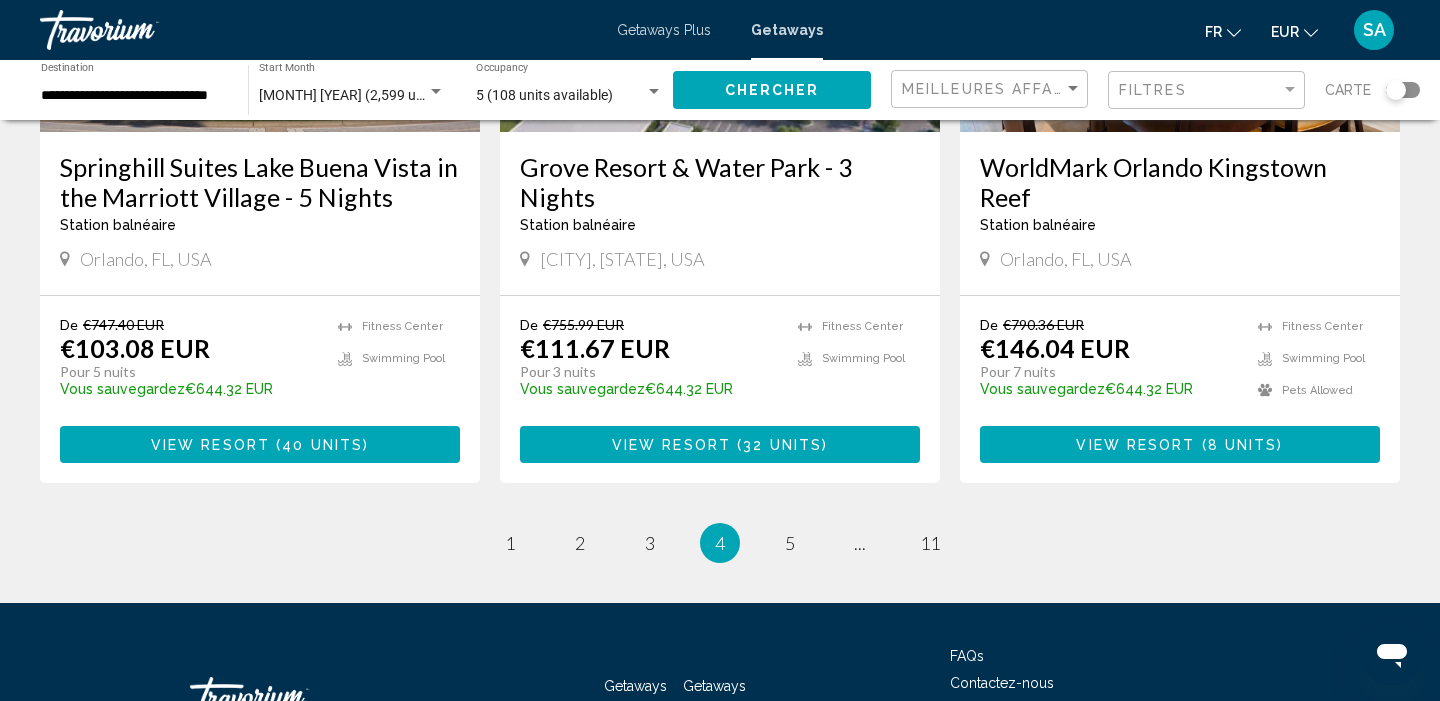 scroll, scrollTop: 2533, scrollLeft: 0, axis: vertical 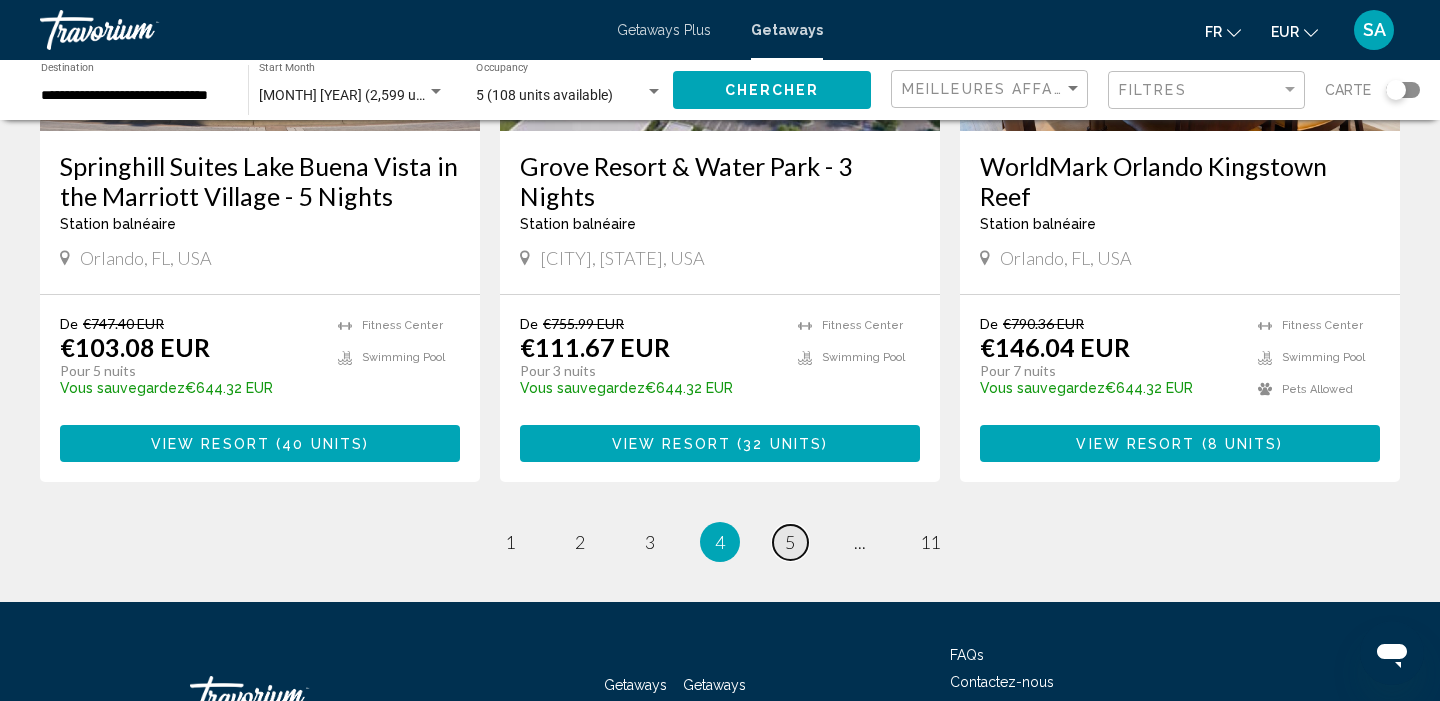 click on "5" at bounding box center [790, 542] 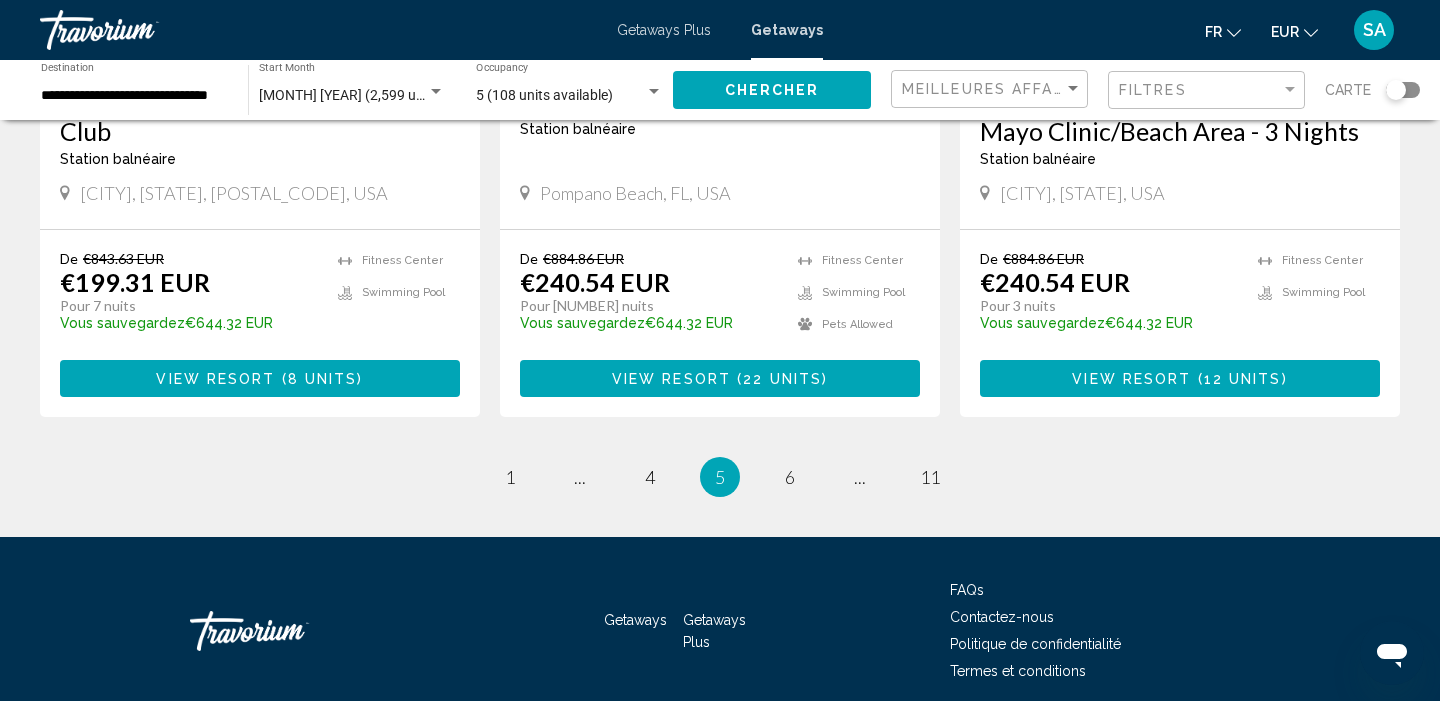 scroll, scrollTop: 2600, scrollLeft: 0, axis: vertical 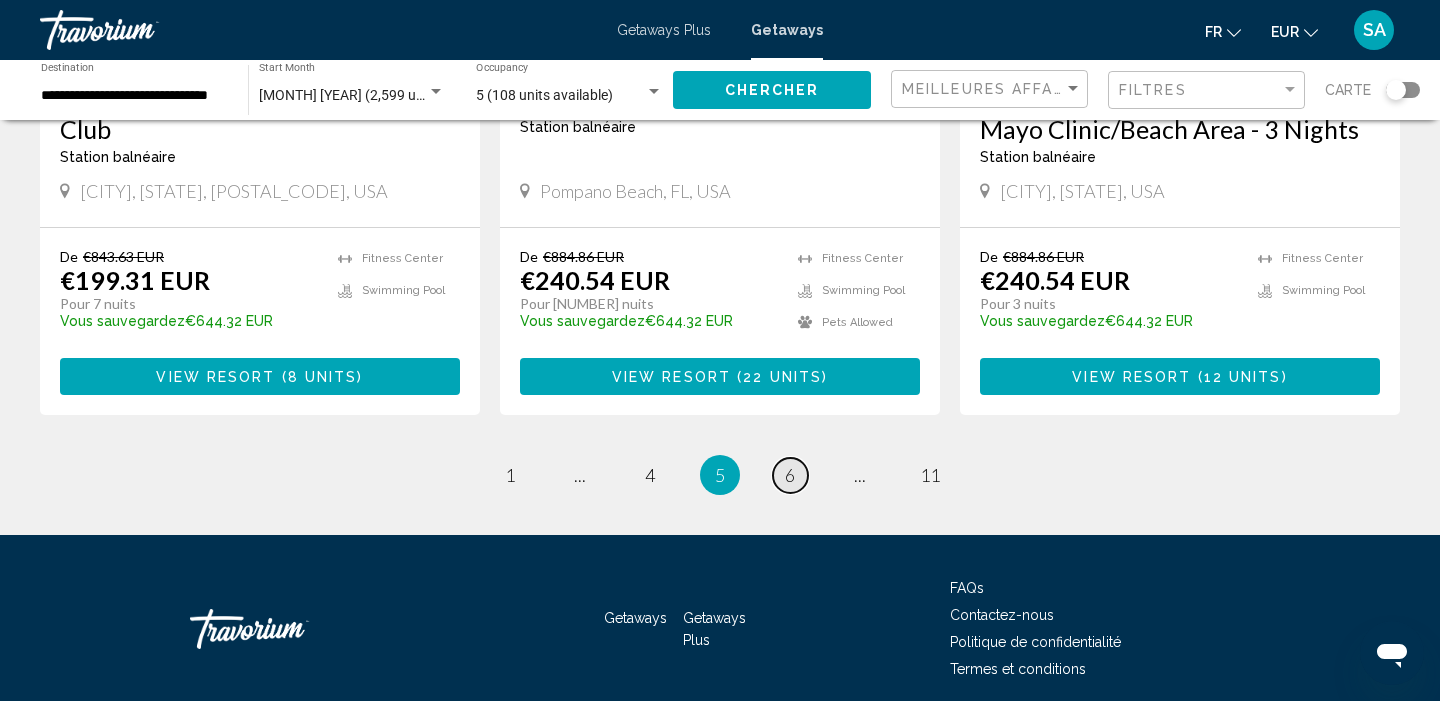 click on "6" at bounding box center [790, 475] 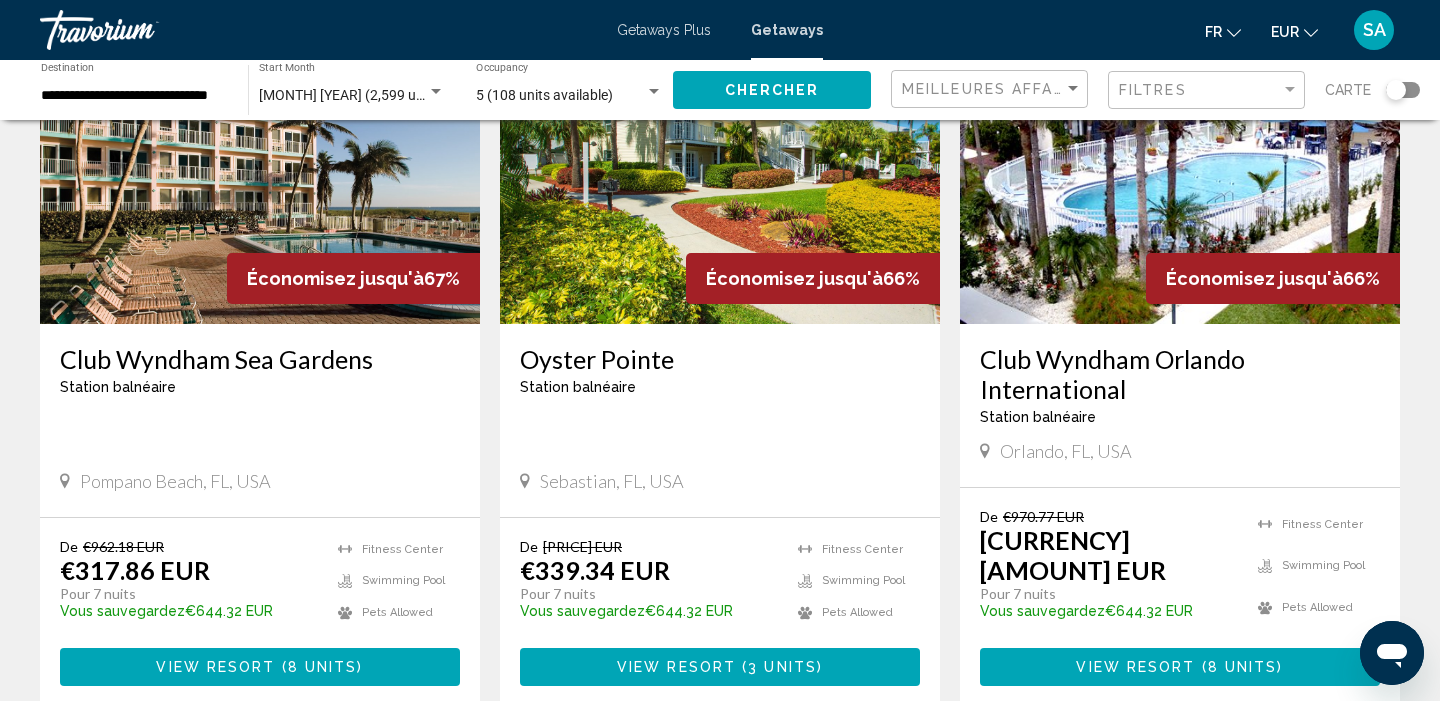 scroll, scrollTop: 919, scrollLeft: 0, axis: vertical 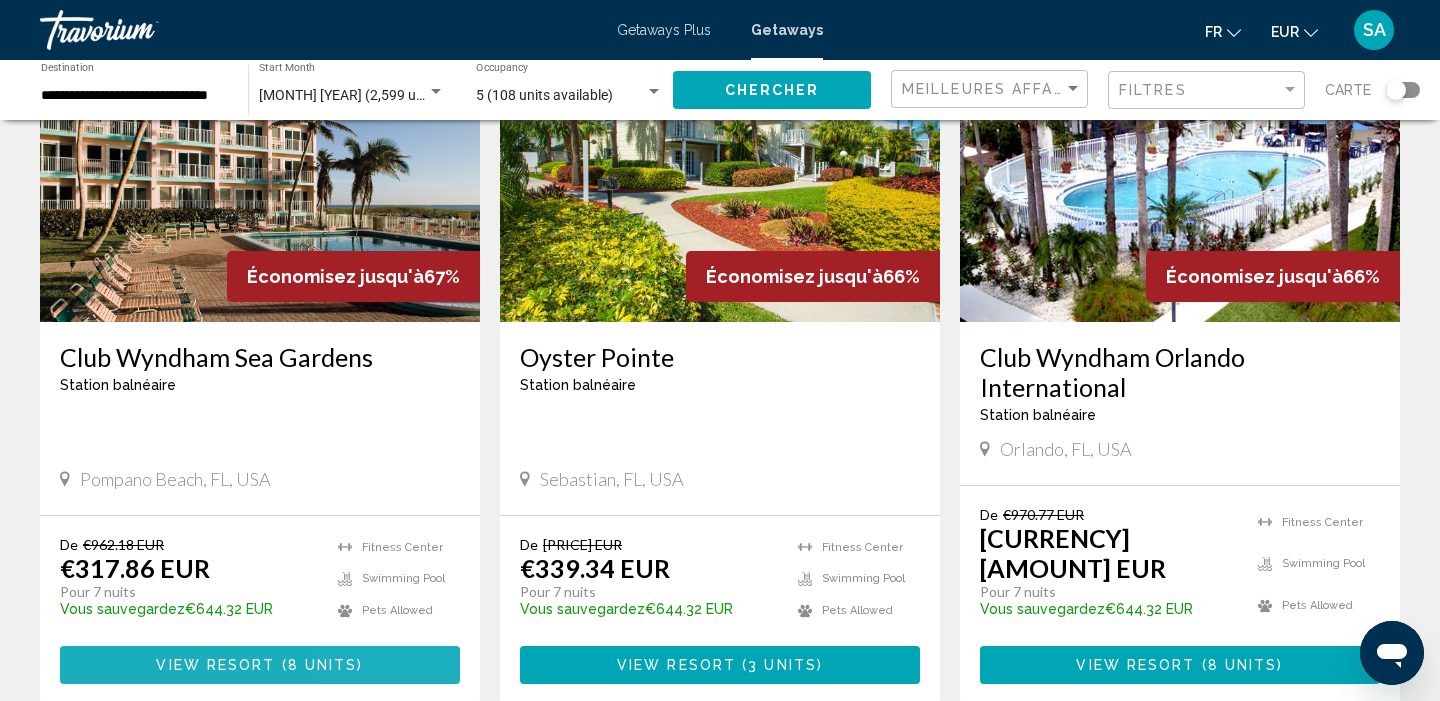 click on "View Resort    ( 8 units )" at bounding box center (260, 664) 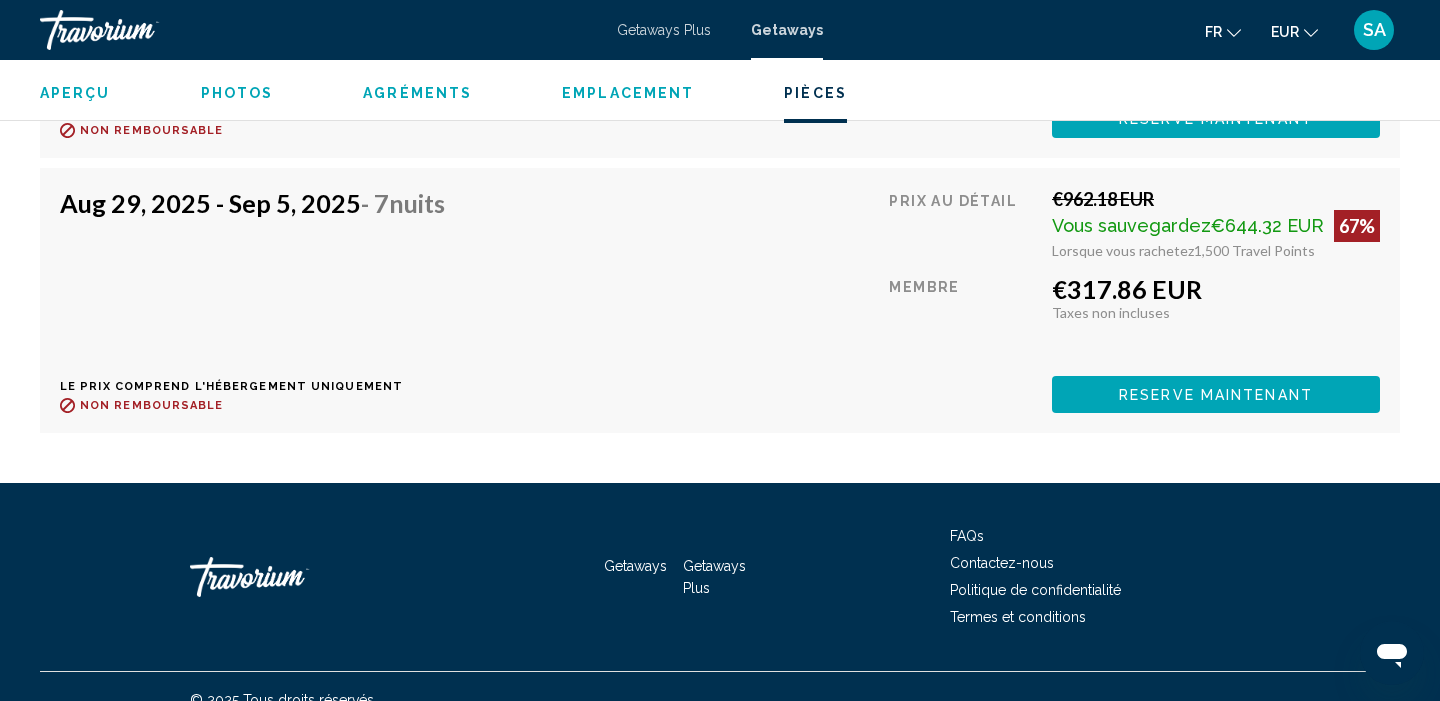 scroll, scrollTop: 4829, scrollLeft: 0, axis: vertical 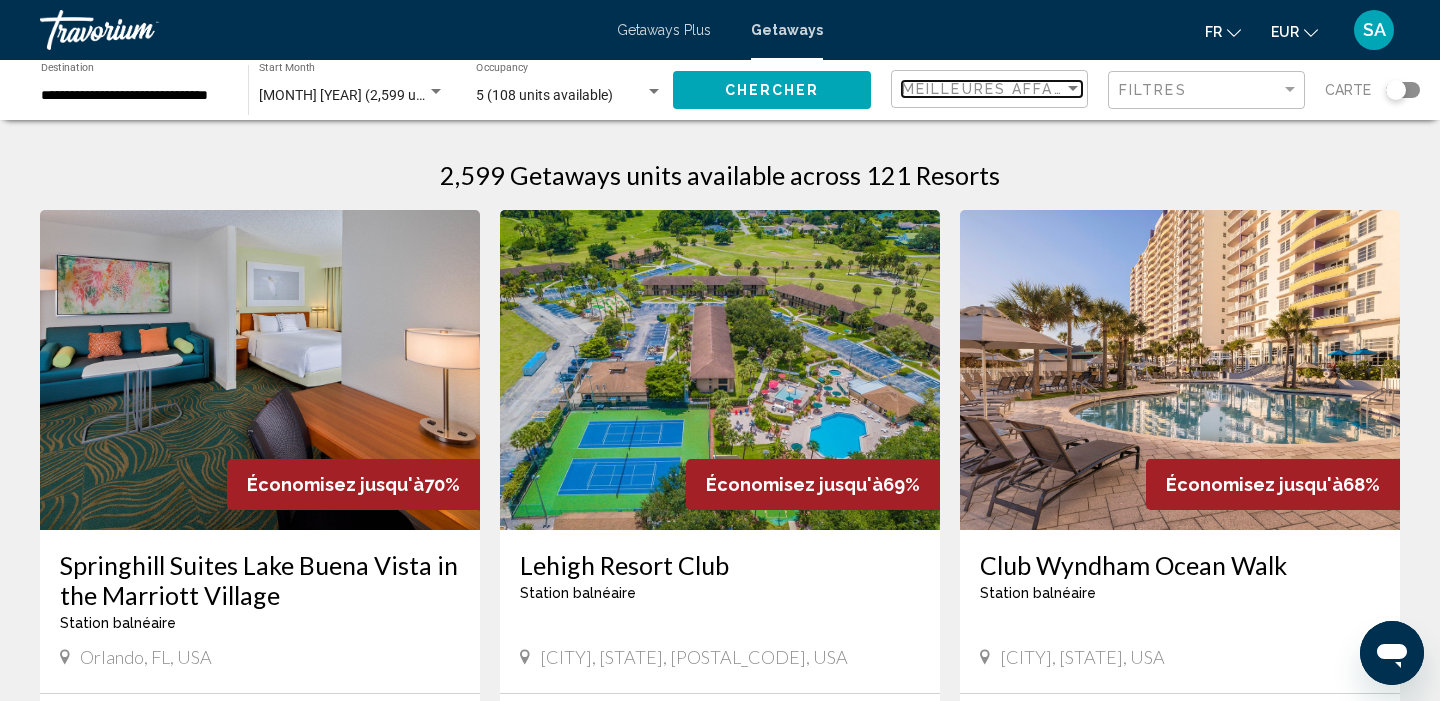 click on "Meilleures affaires" at bounding box center [996, 89] 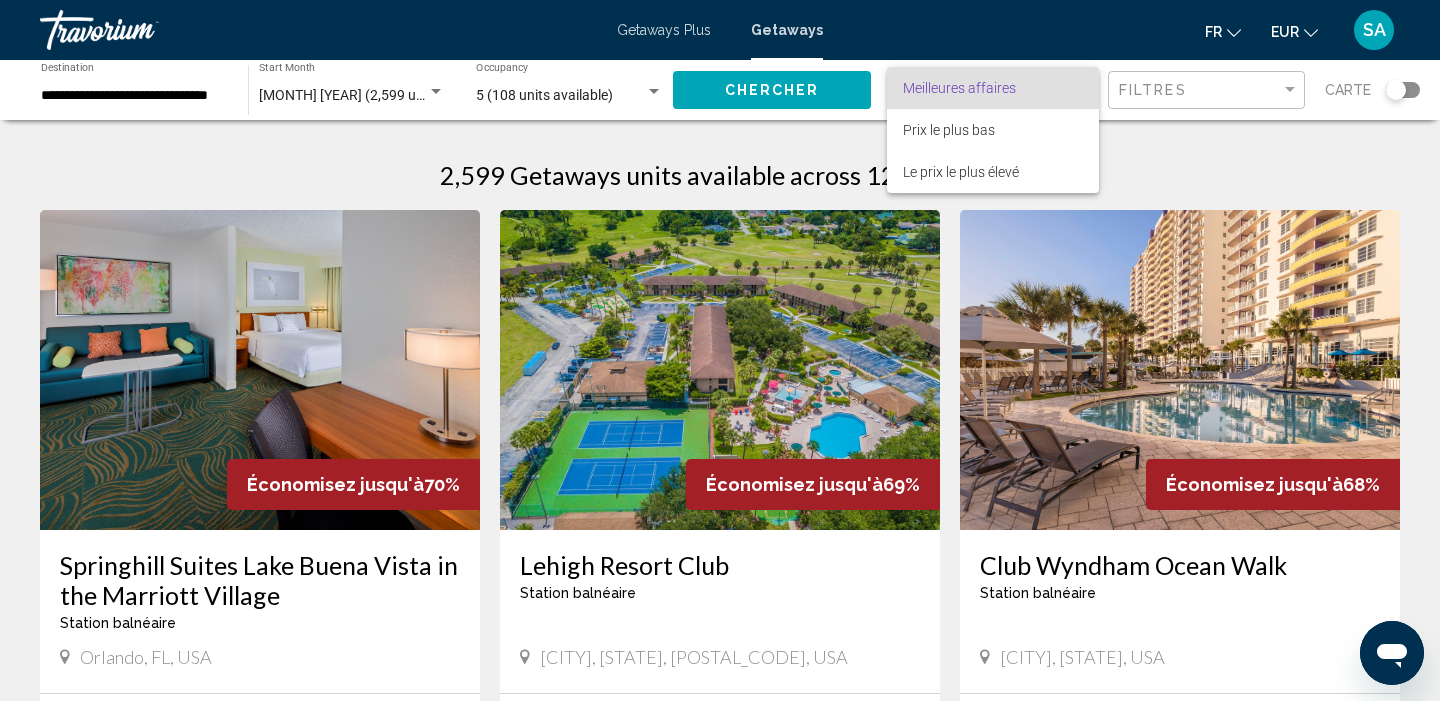 click at bounding box center (720, 350) 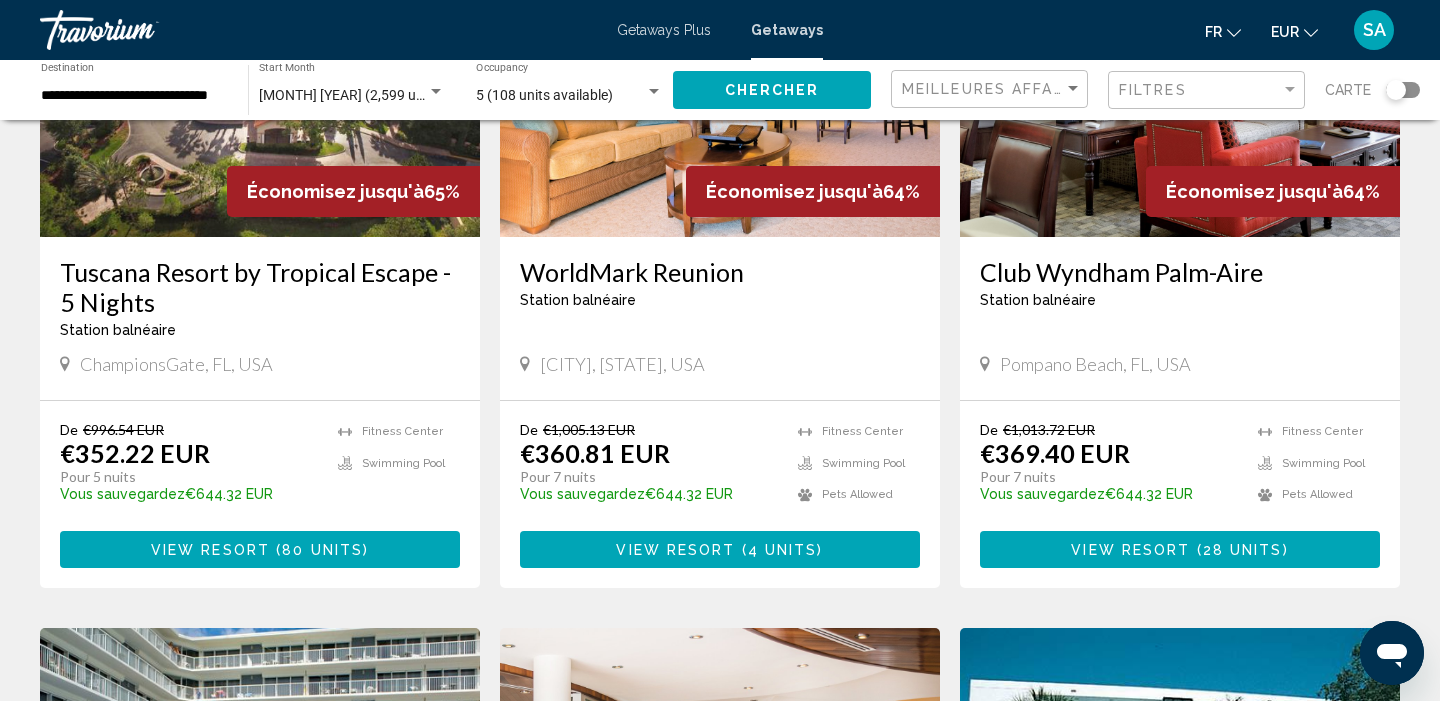 scroll, scrollTop: 1754, scrollLeft: 0, axis: vertical 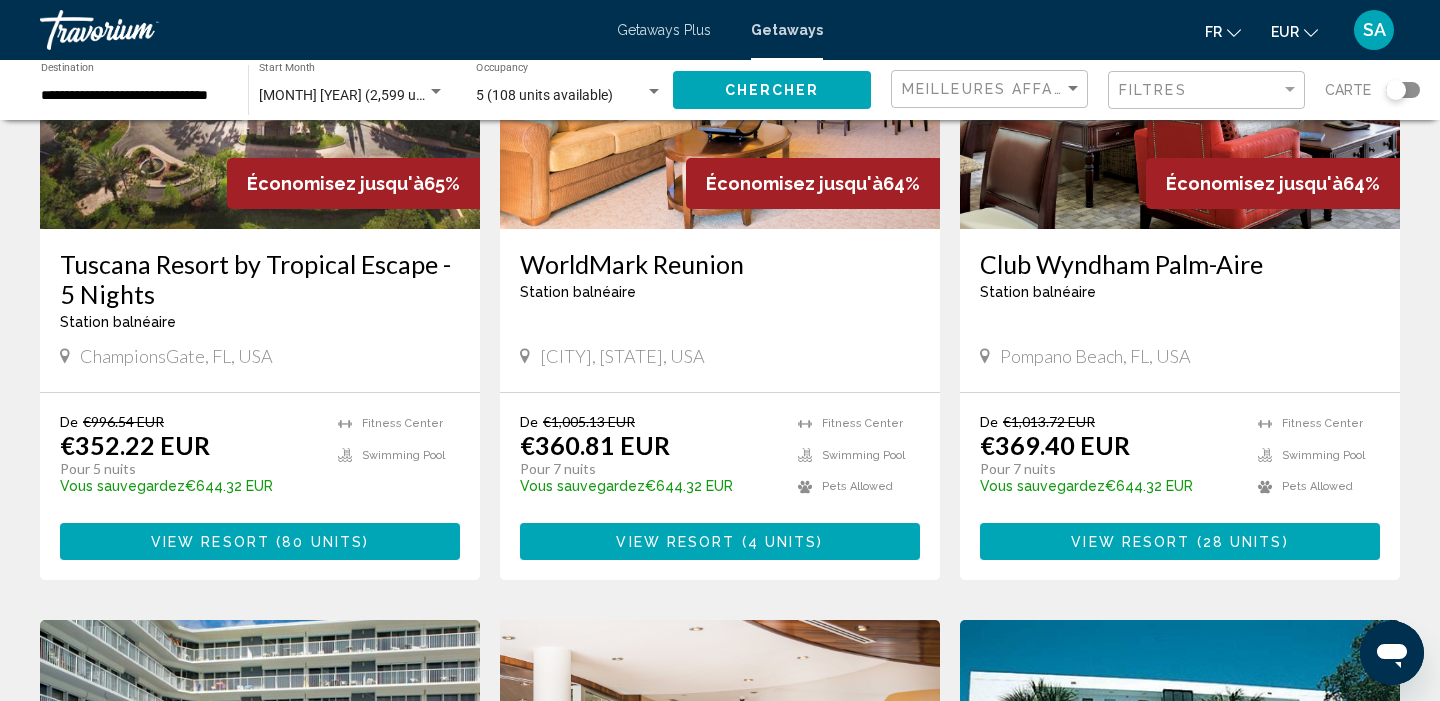 click on "View Resort    ( 28 units )" at bounding box center (1180, 541) 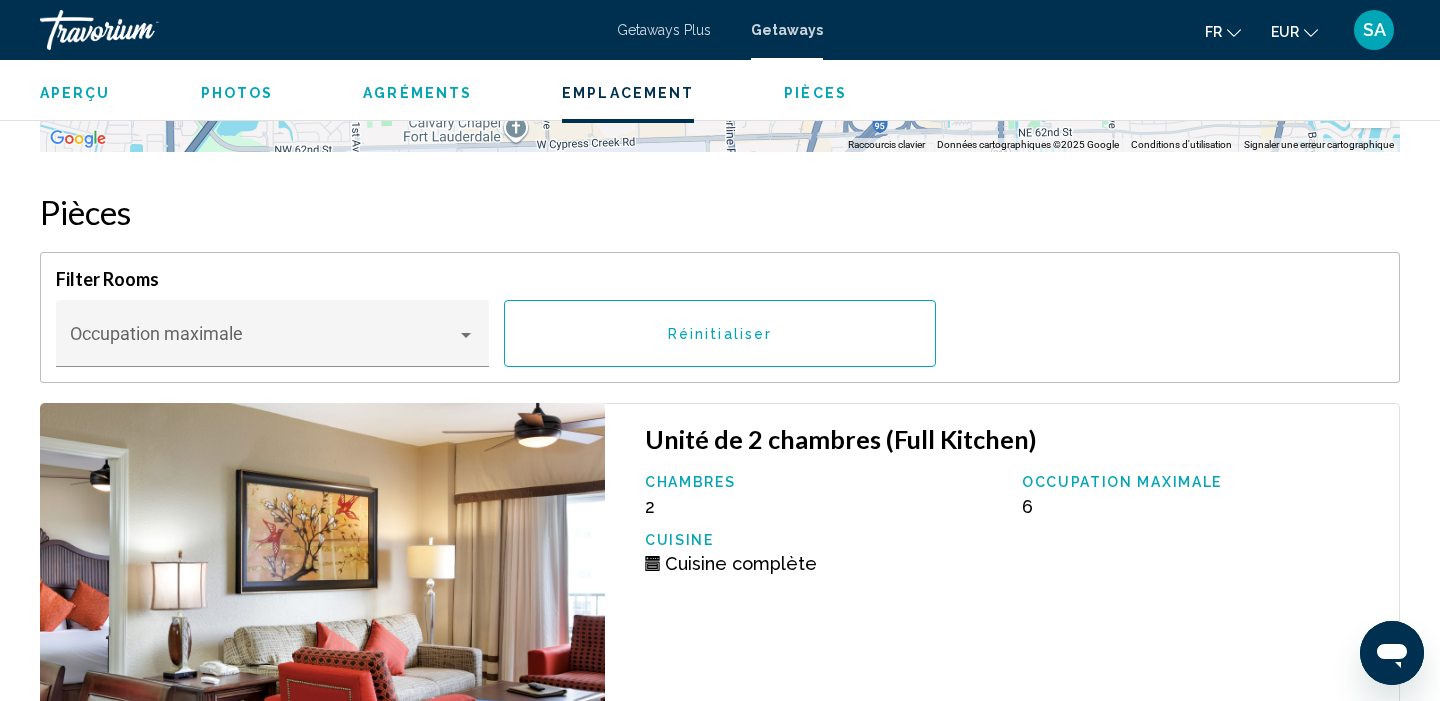 scroll, scrollTop: 3490, scrollLeft: 0, axis: vertical 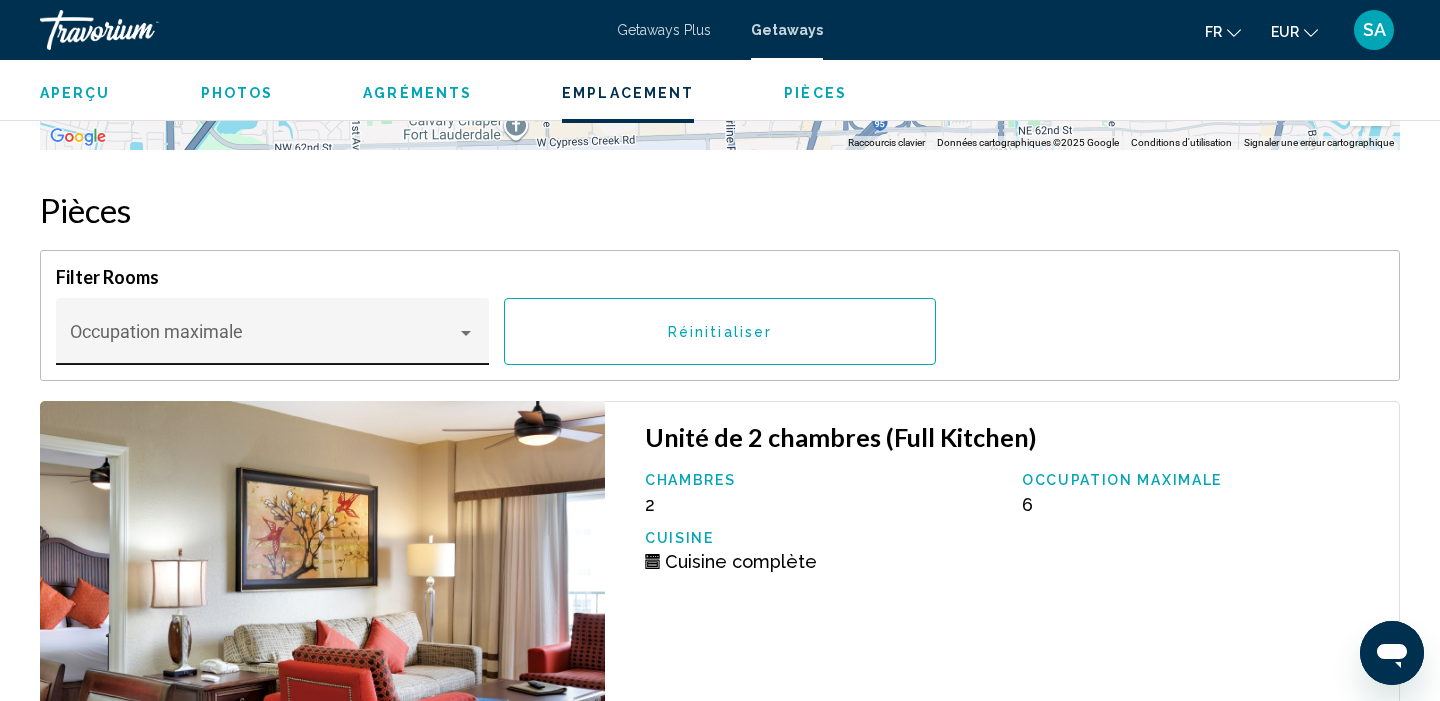 click on "Occupation maximale" at bounding box center (273, 338) 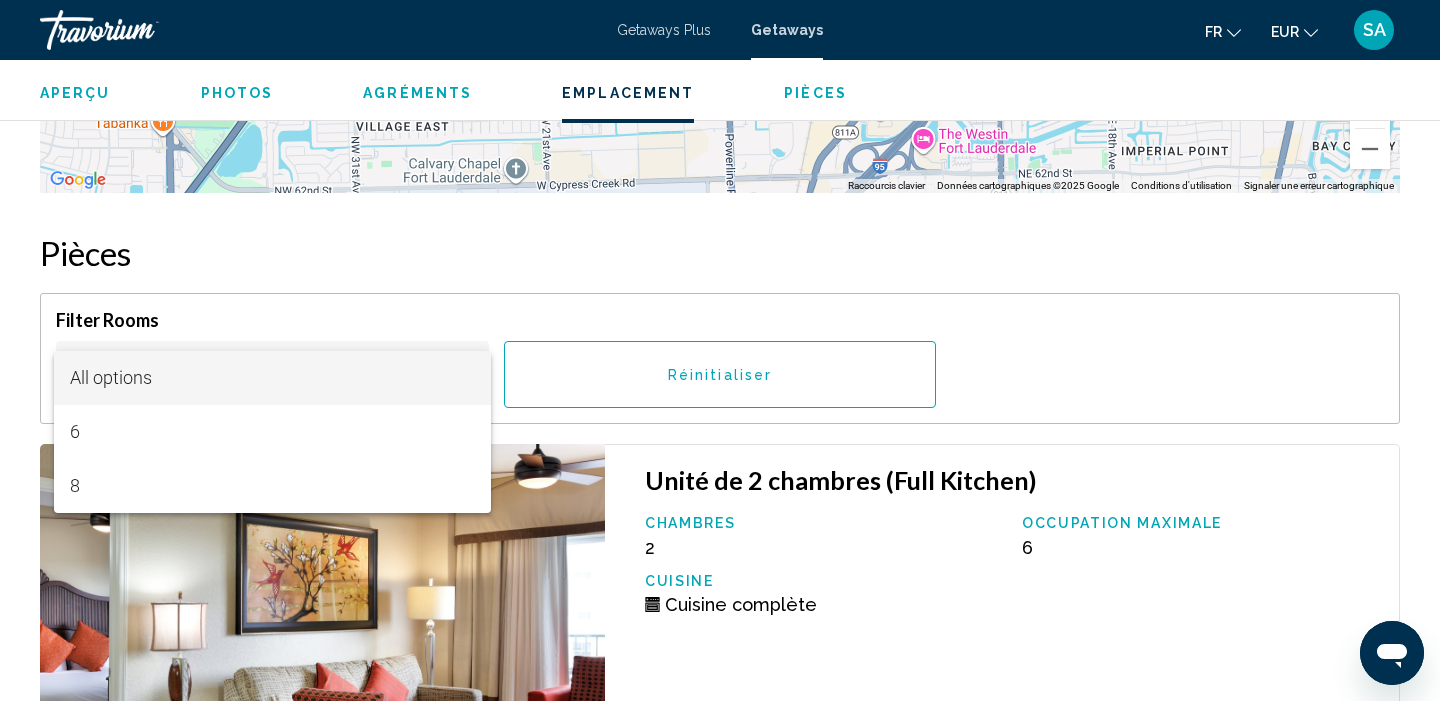 scroll, scrollTop: 3453, scrollLeft: 0, axis: vertical 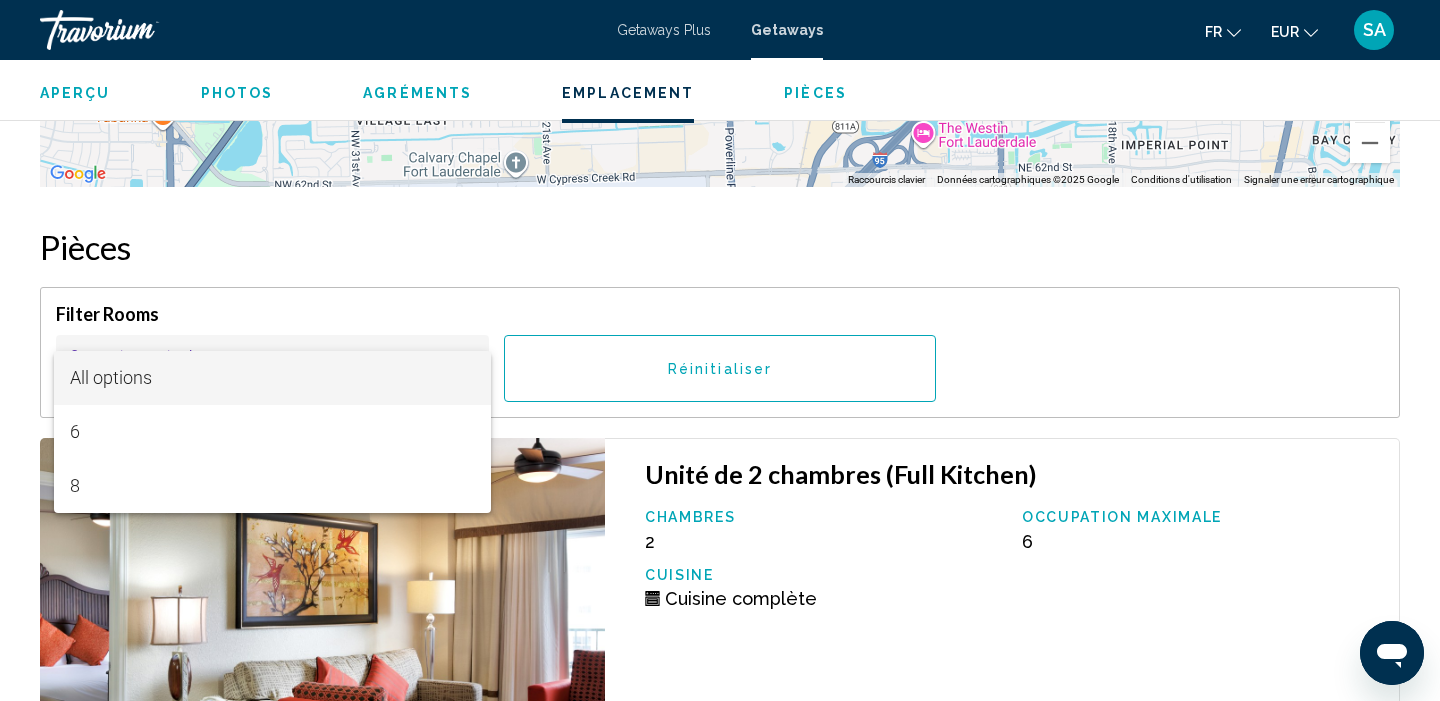 click on "All options" at bounding box center (273, 378) 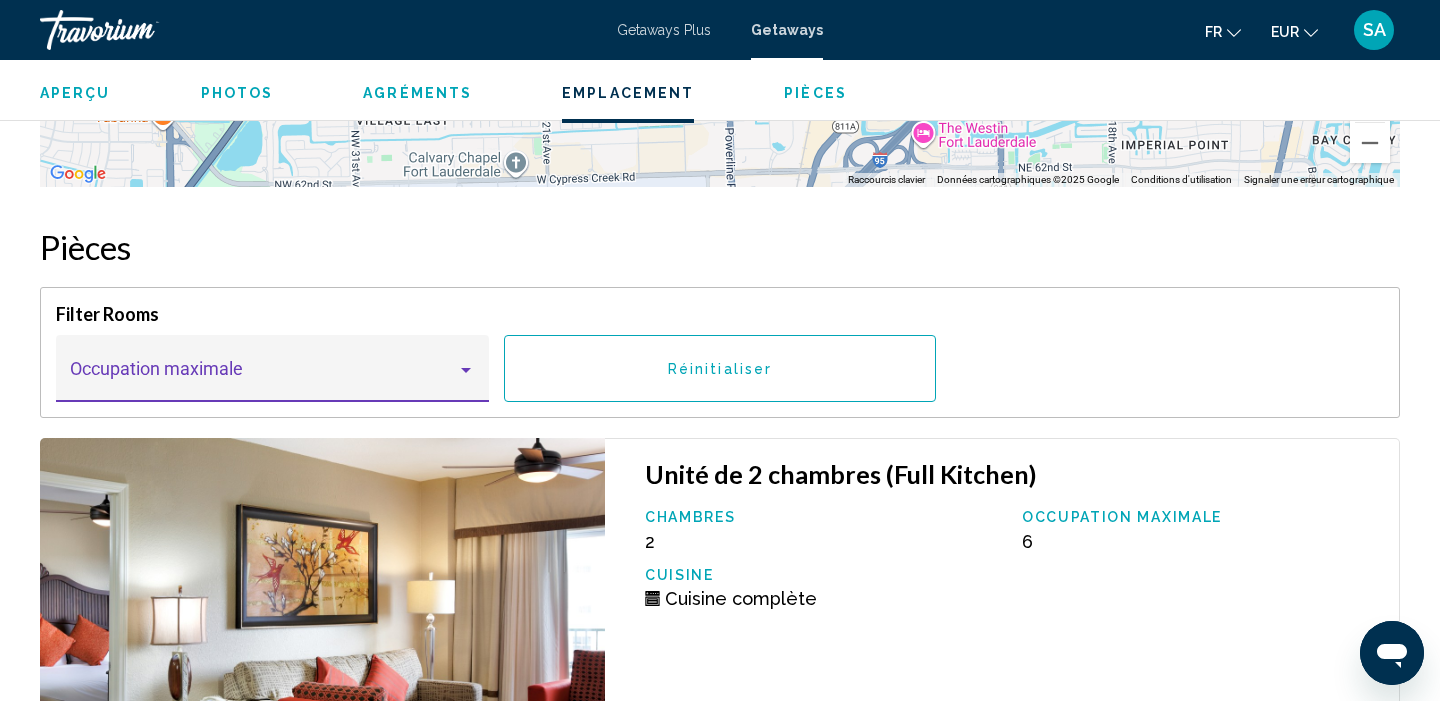 click at bounding box center [264, 378] 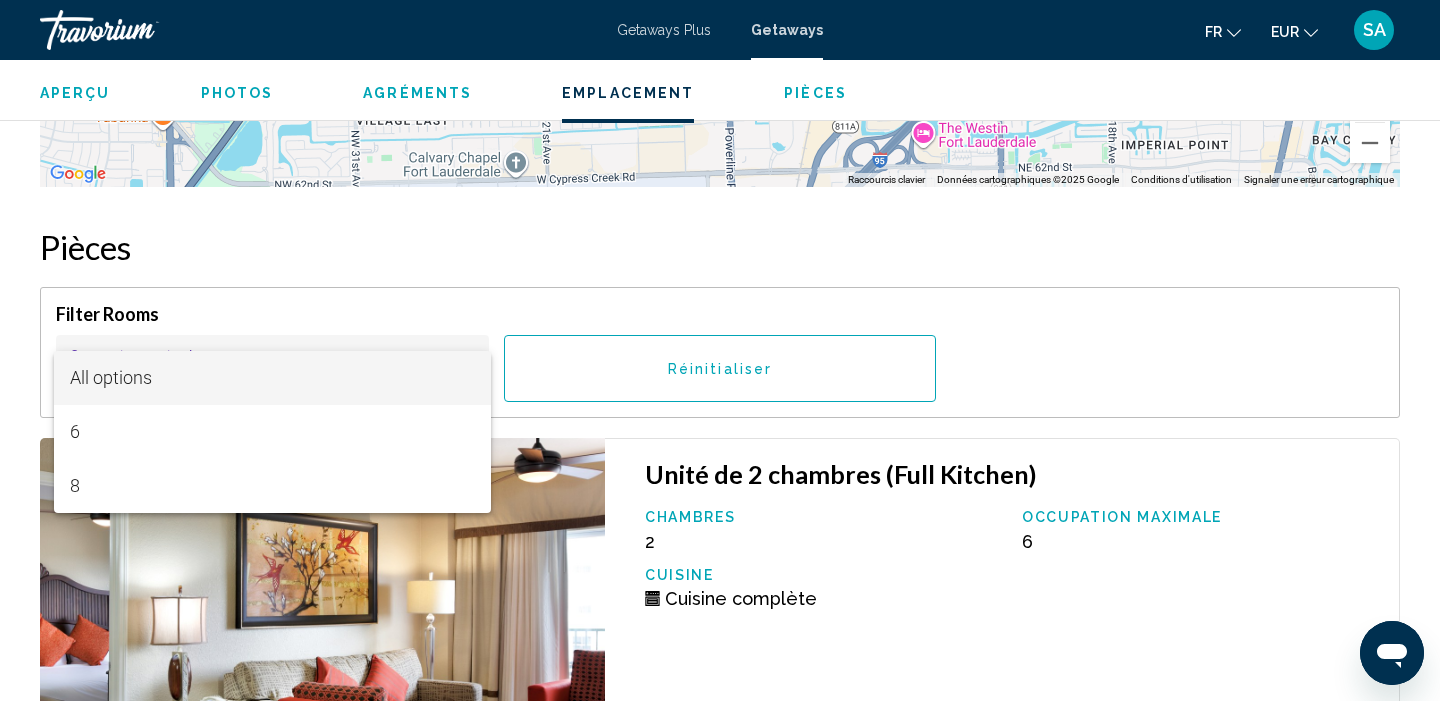 click on "All options" at bounding box center (273, 378) 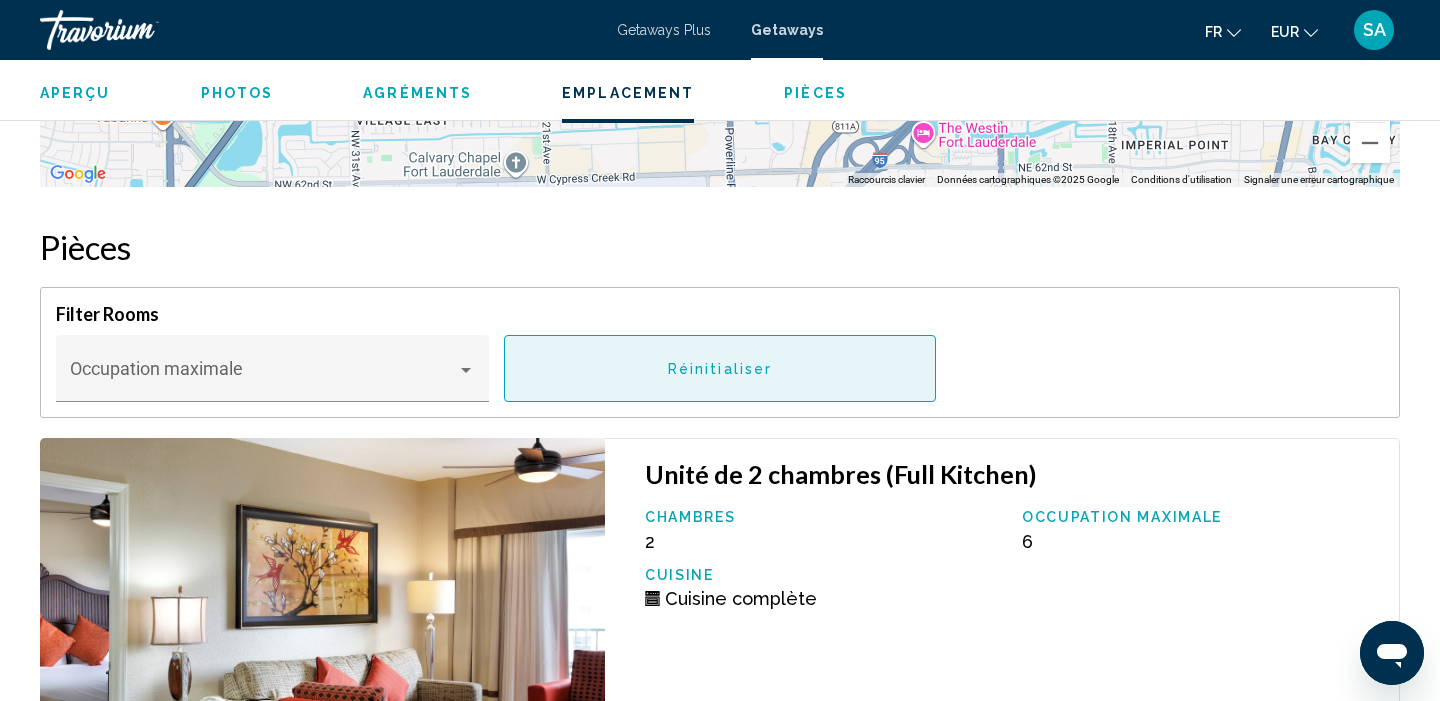 click on "Réinitialiser" at bounding box center (720, 369) 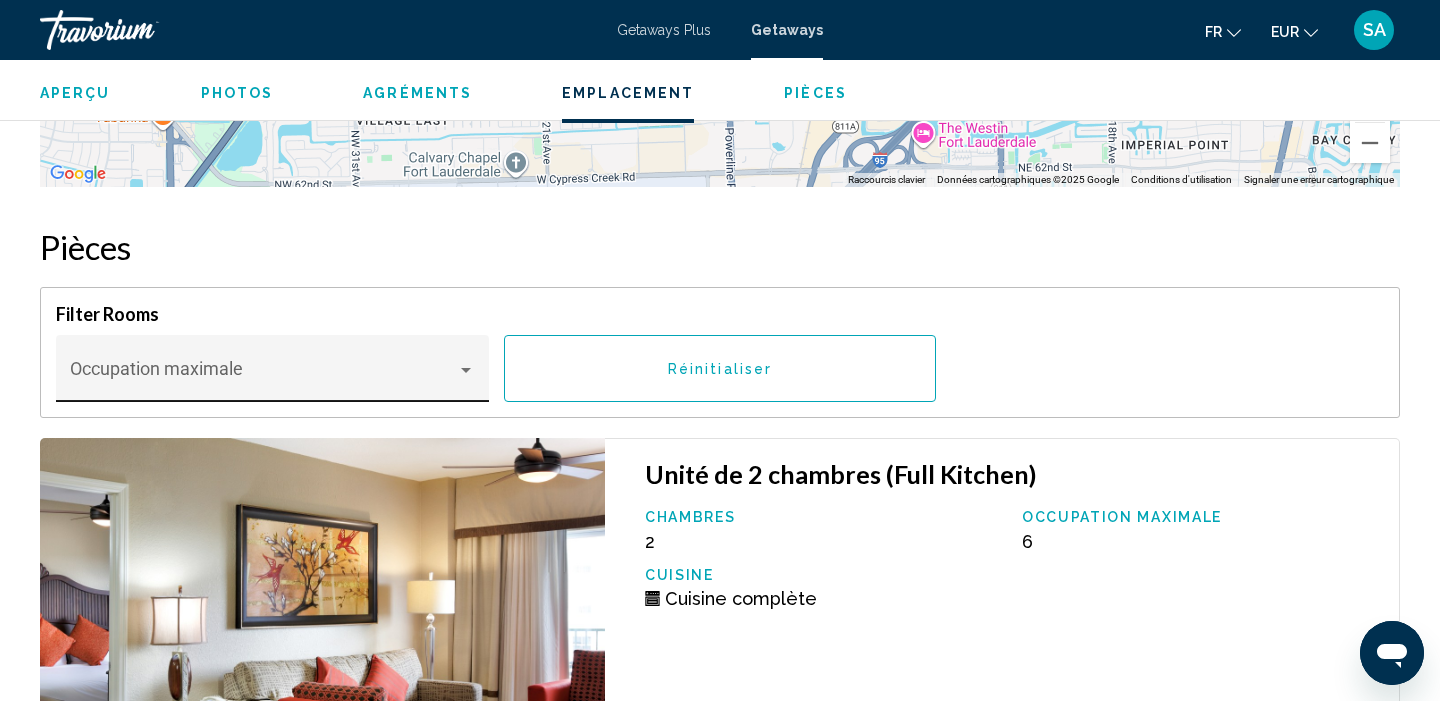 click at bounding box center [264, 378] 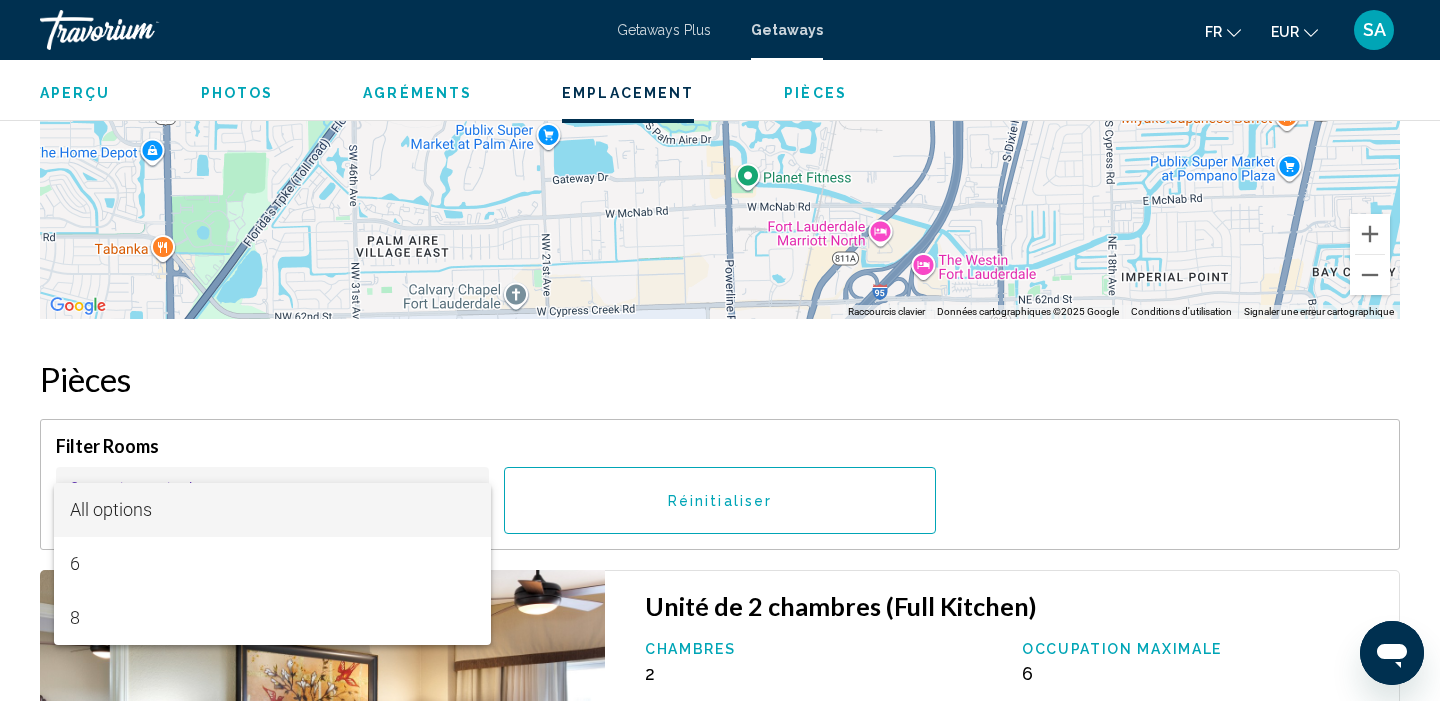 scroll, scrollTop: 3306, scrollLeft: 0, axis: vertical 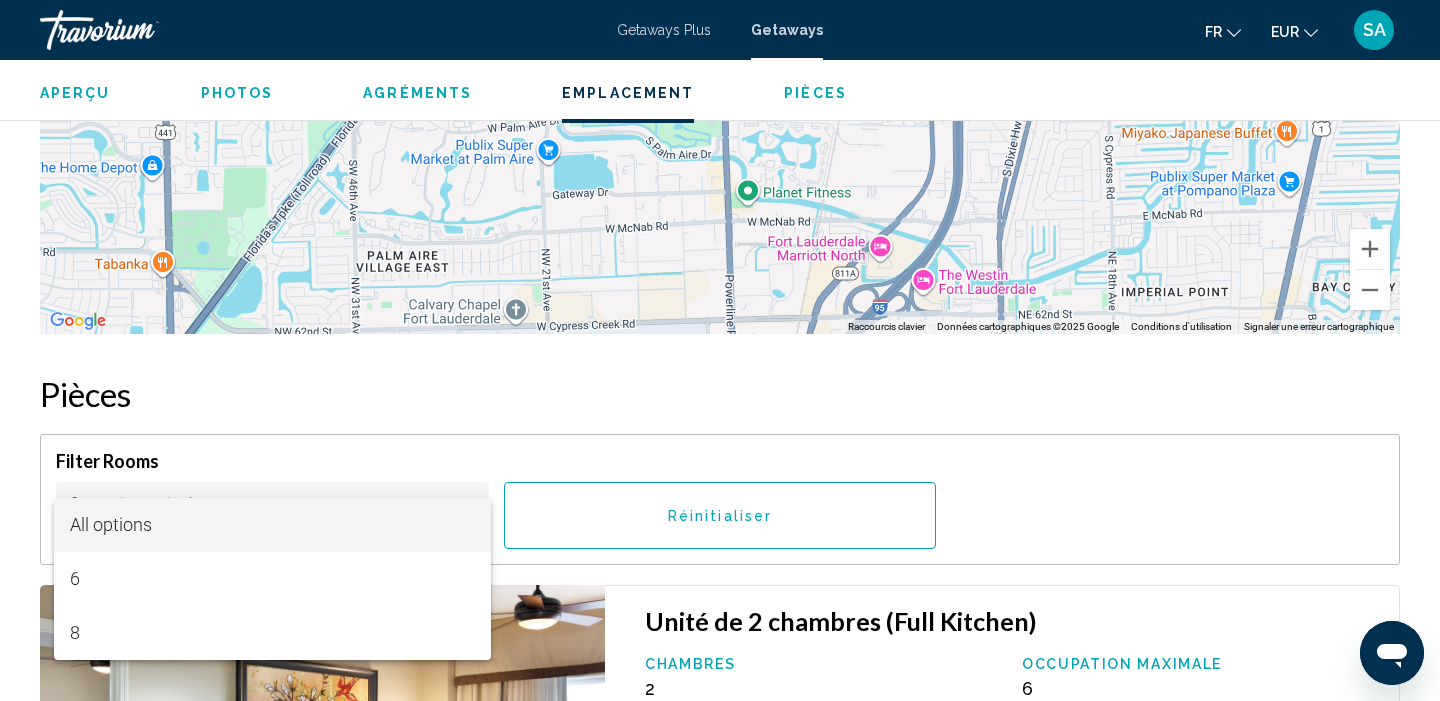 click at bounding box center [720, 350] 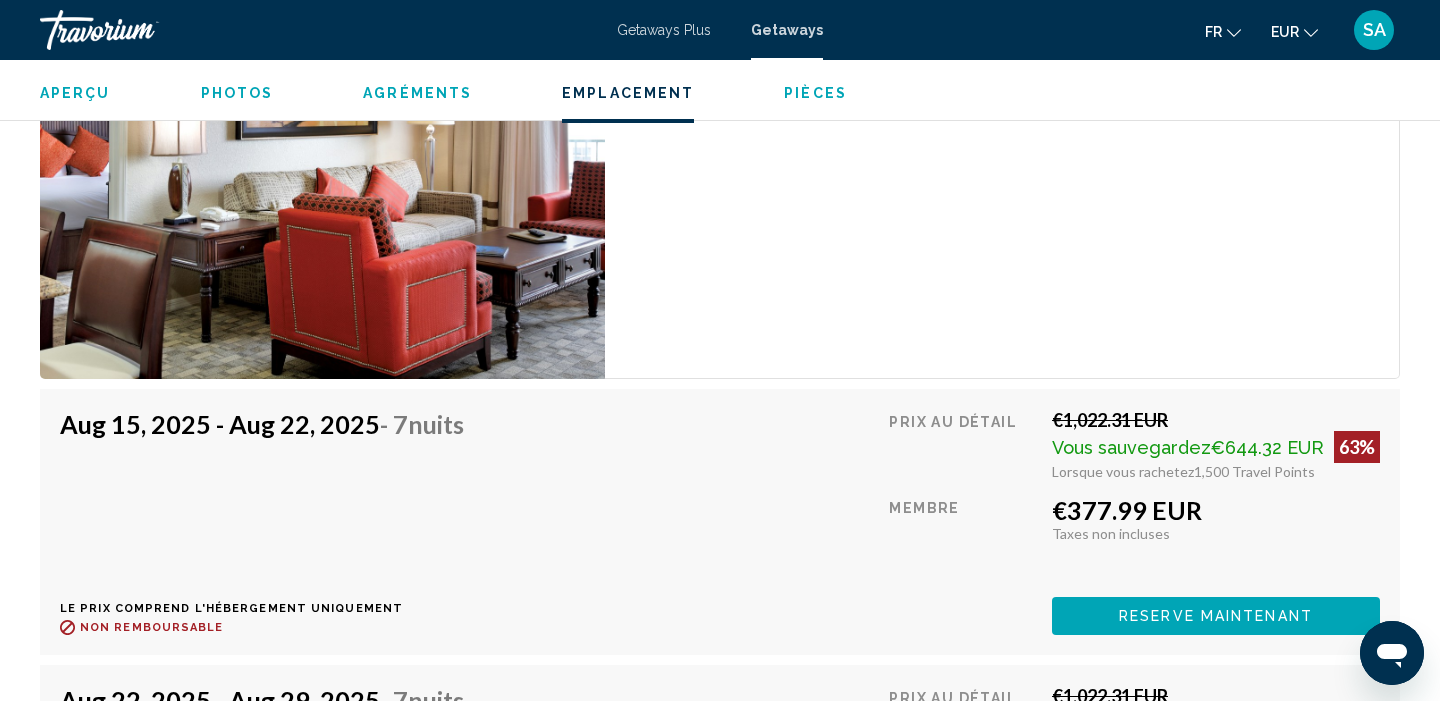 scroll, scrollTop: 5808, scrollLeft: 0, axis: vertical 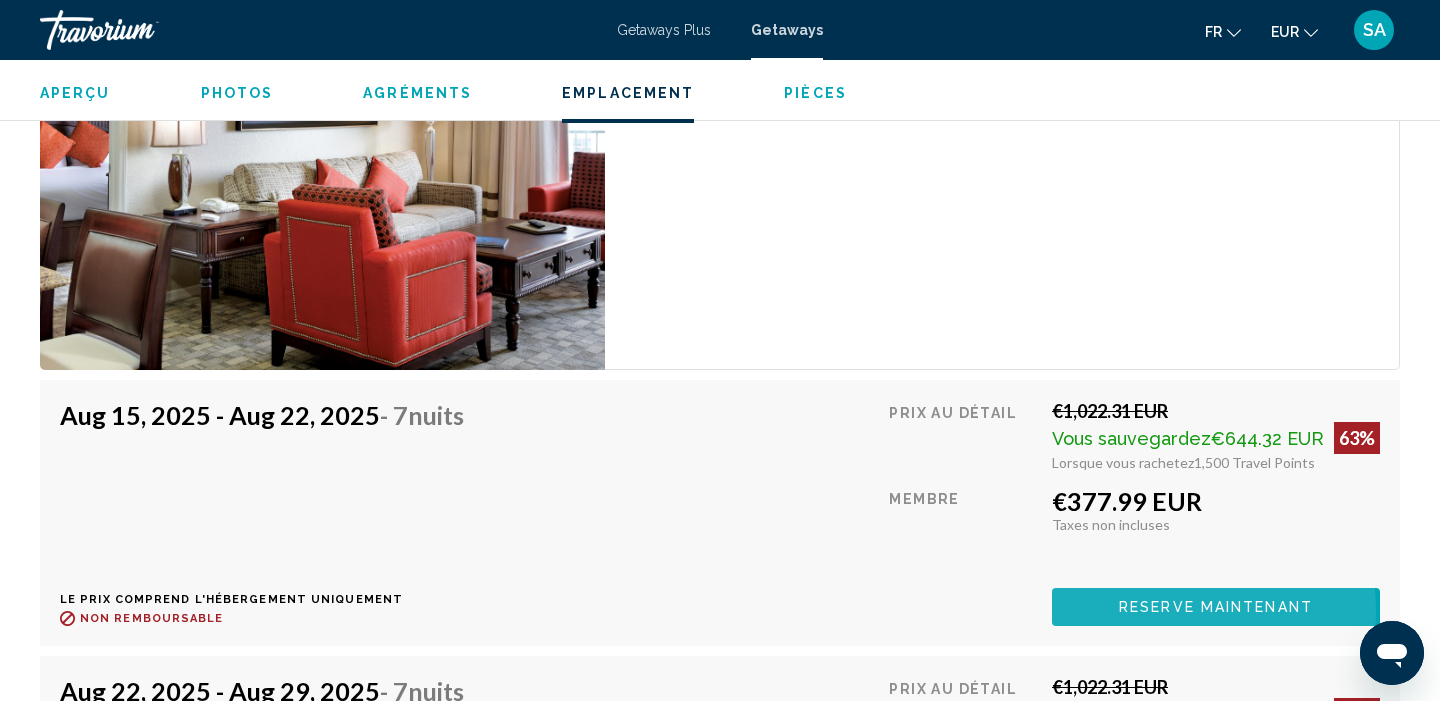 click on "Reserve maintenant" at bounding box center (1216, 608) 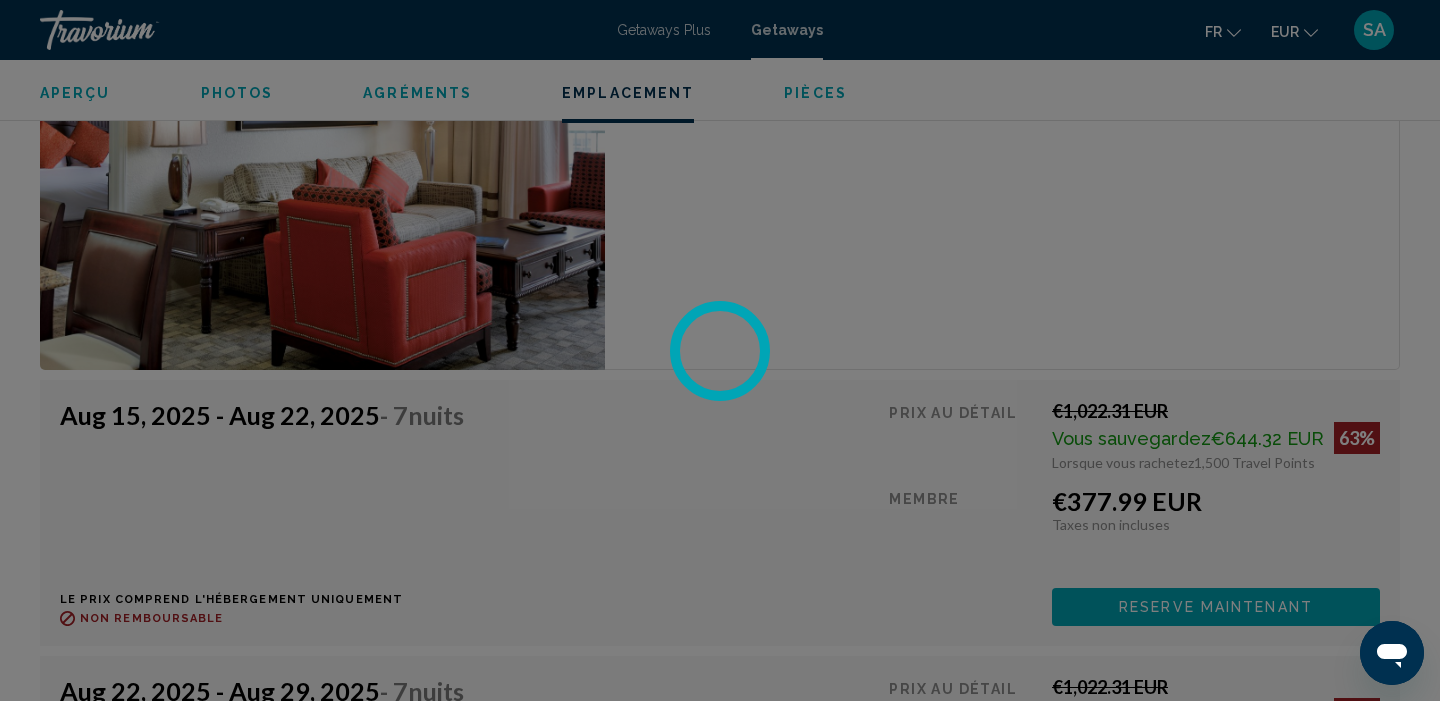 scroll, scrollTop: 0, scrollLeft: 0, axis: both 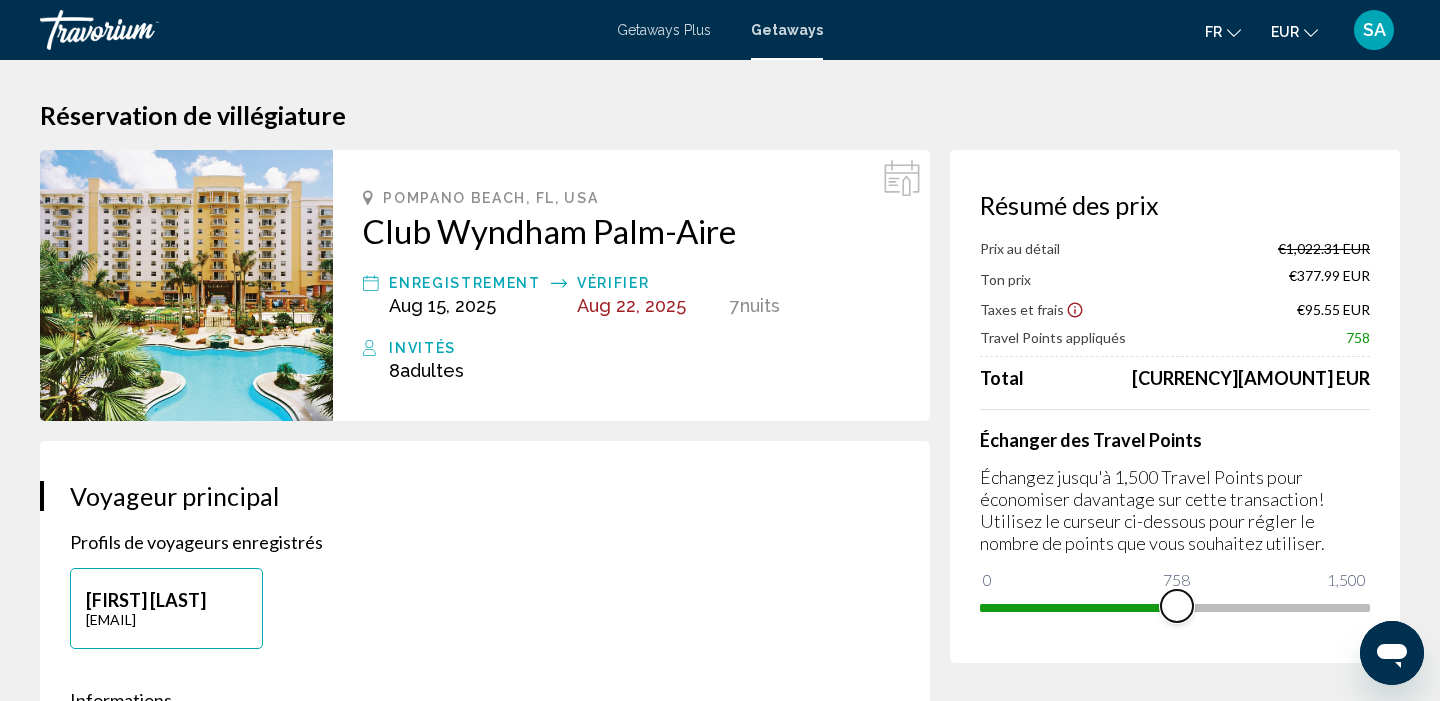drag, startPoint x: 1351, startPoint y: 609, endPoint x: 1177, endPoint y: 609, distance: 174 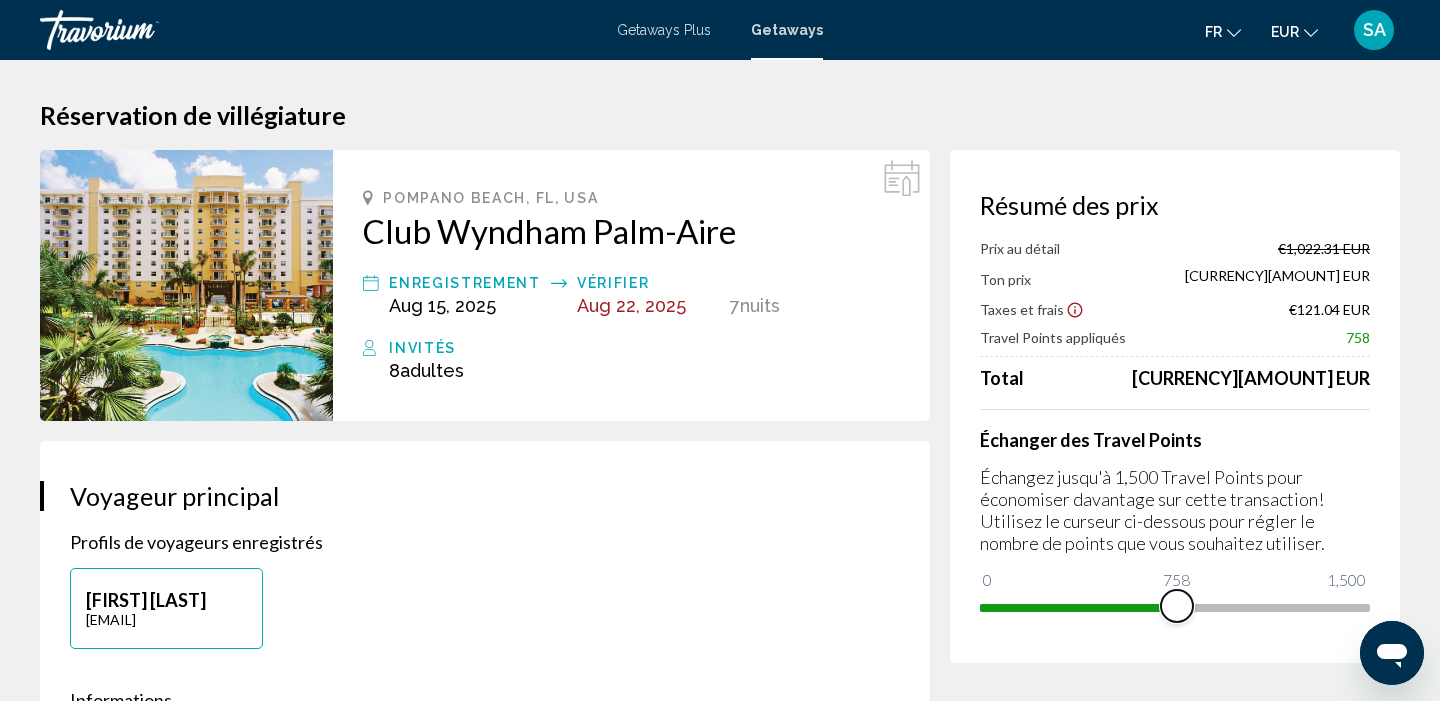 scroll, scrollTop: 0, scrollLeft: 0, axis: both 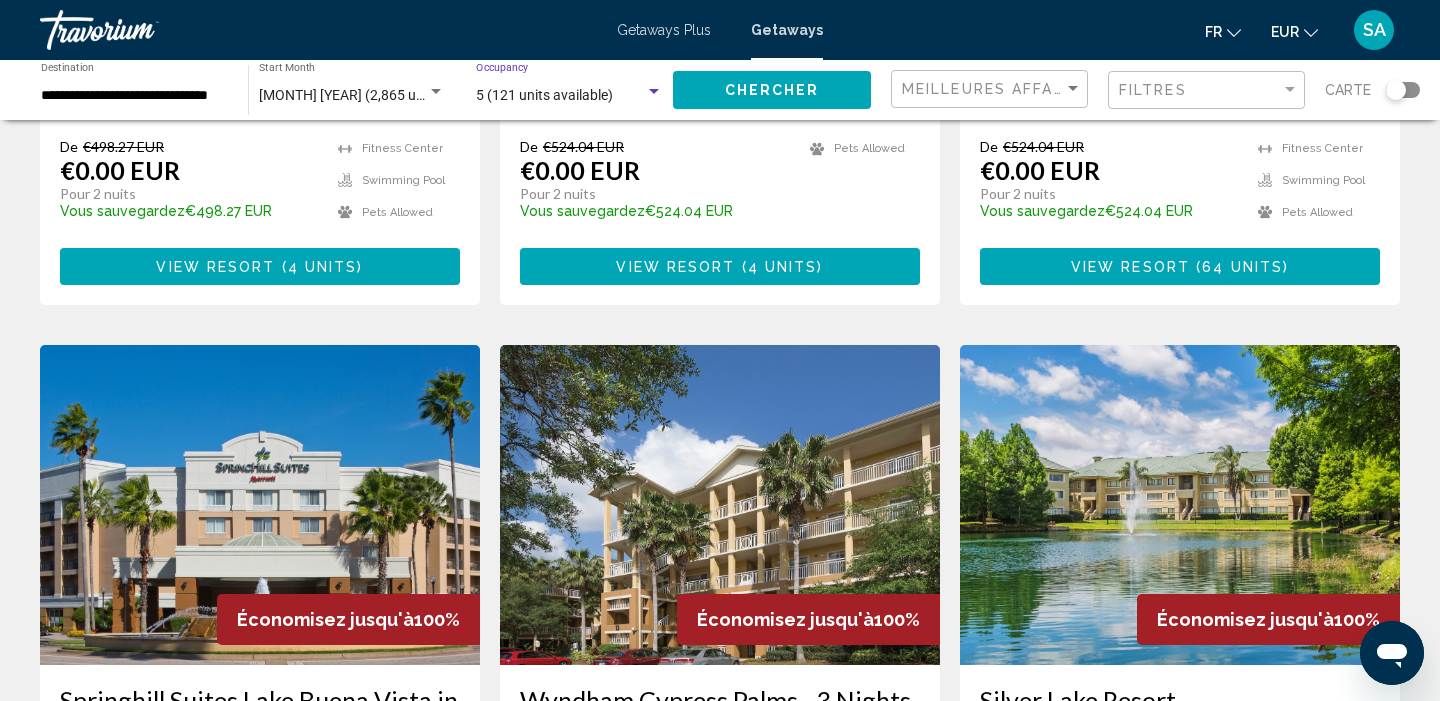 click on "5 (121 units available)" at bounding box center (544, 95) 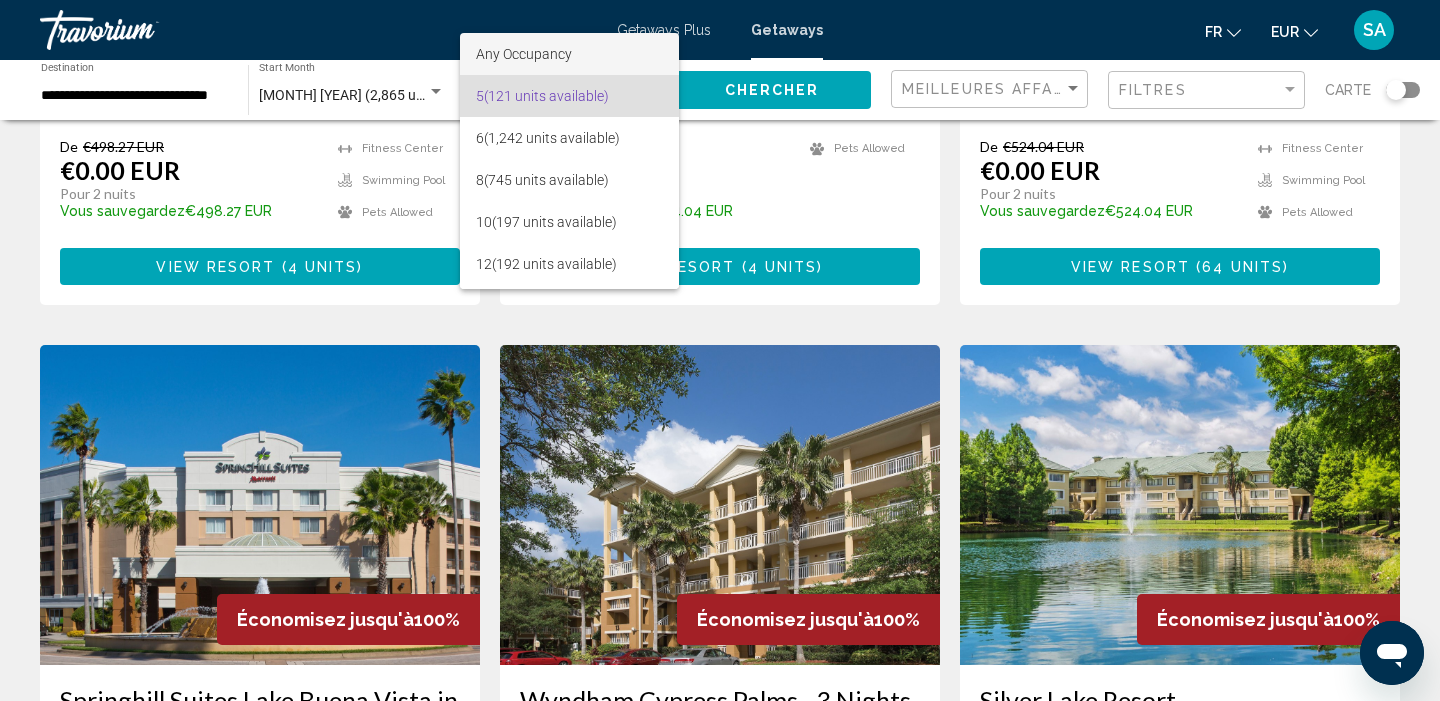 scroll, scrollTop: 0, scrollLeft: 0, axis: both 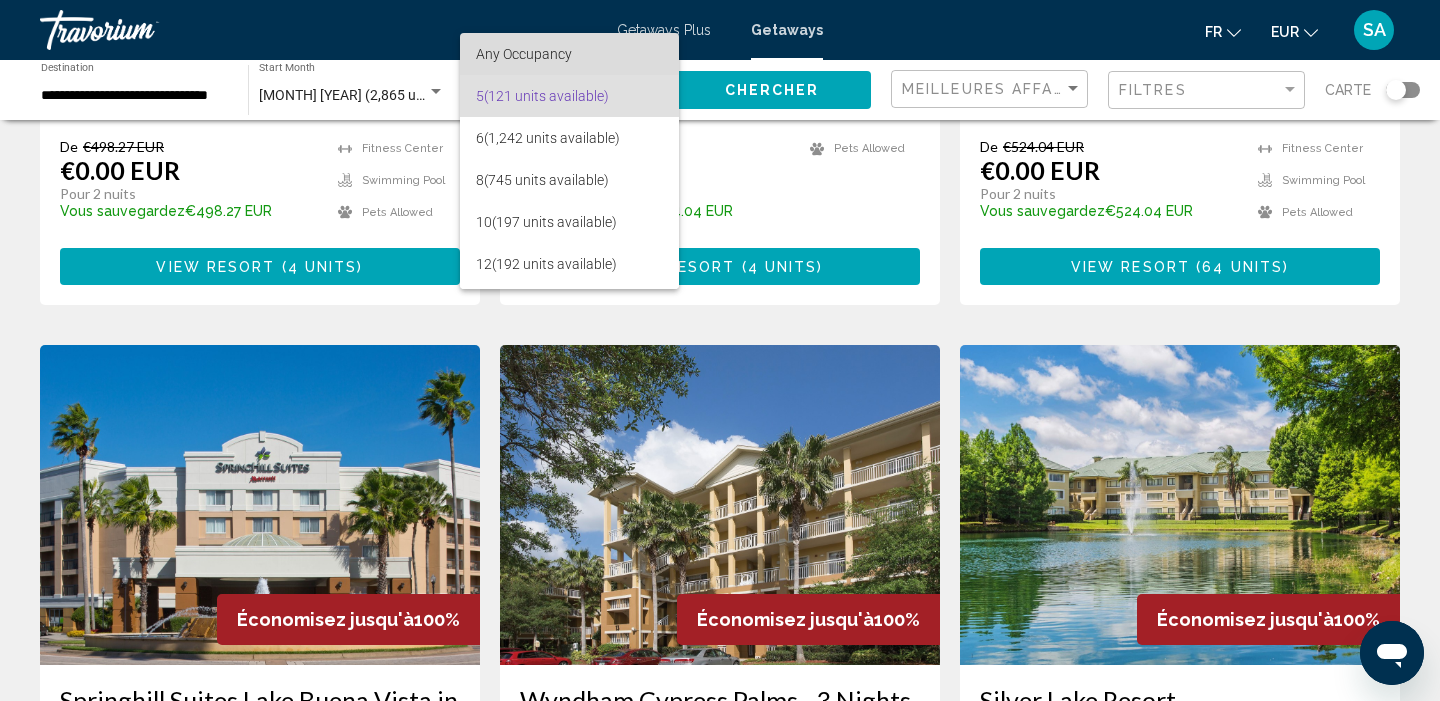 click on "Any Occupancy" at bounding box center [524, 54] 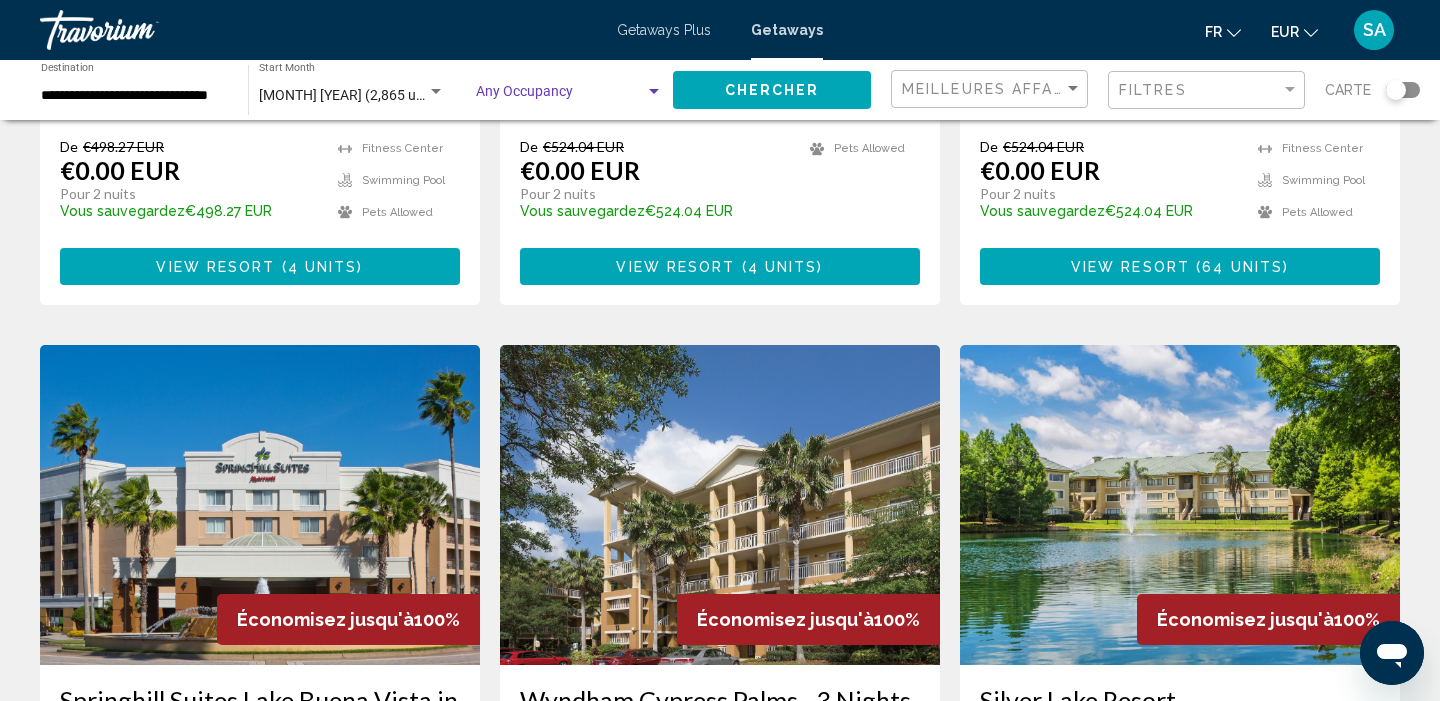 click on "Chercher" 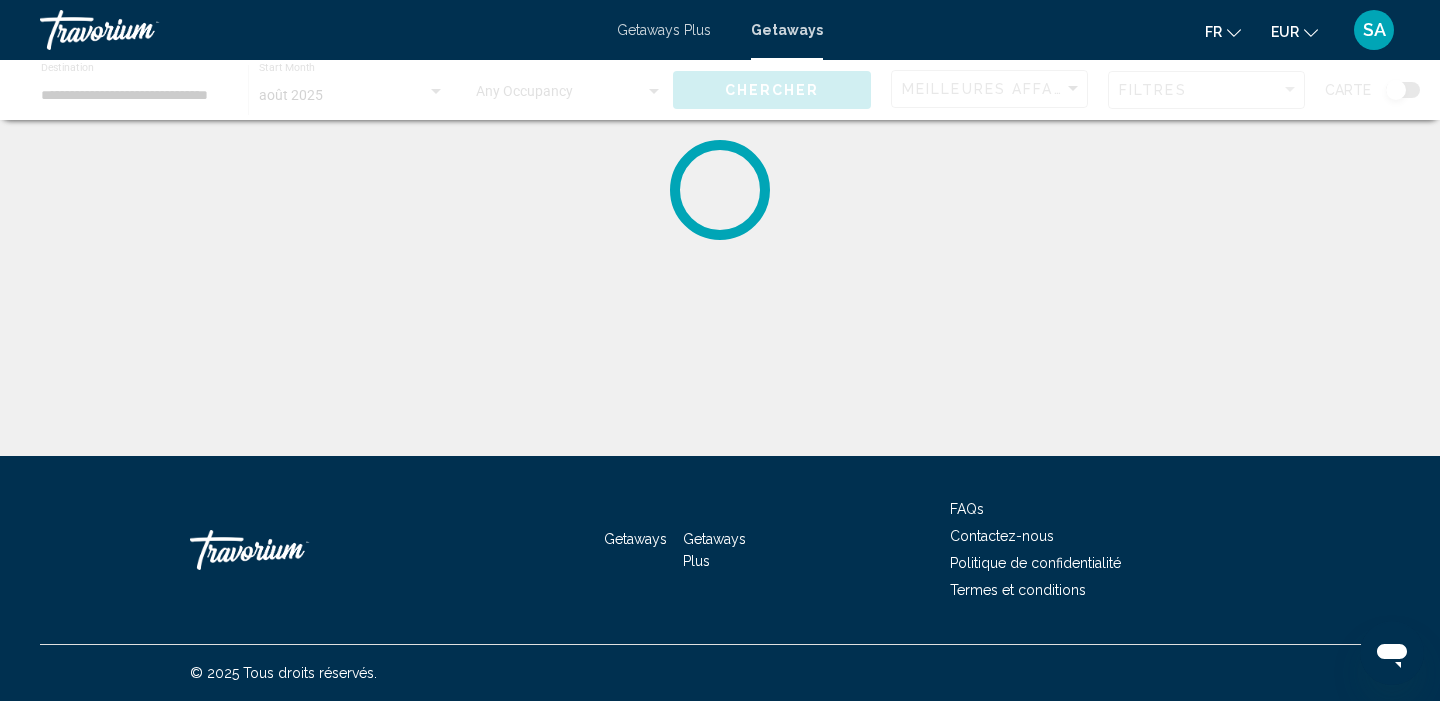 scroll, scrollTop: 0, scrollLeft: 0, axis: both 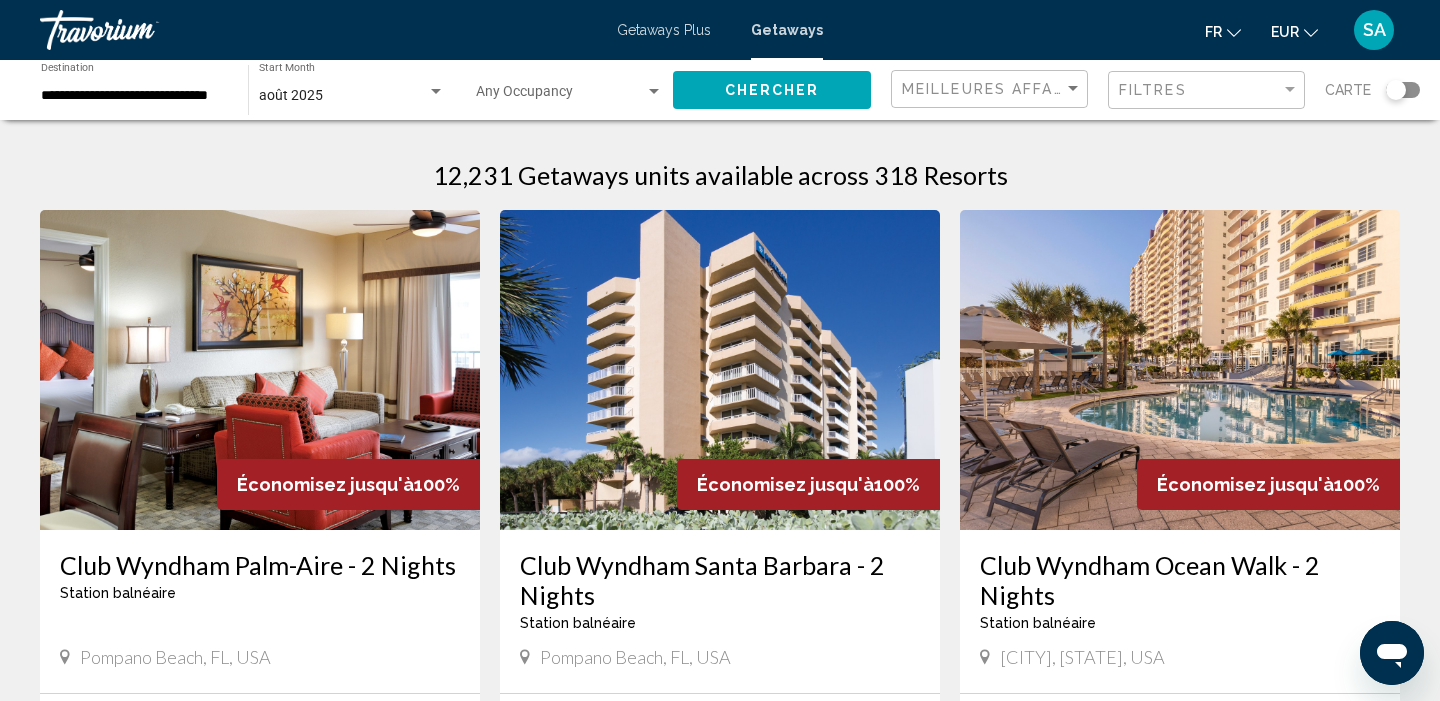 click on "Occupancy Any Occupancy" 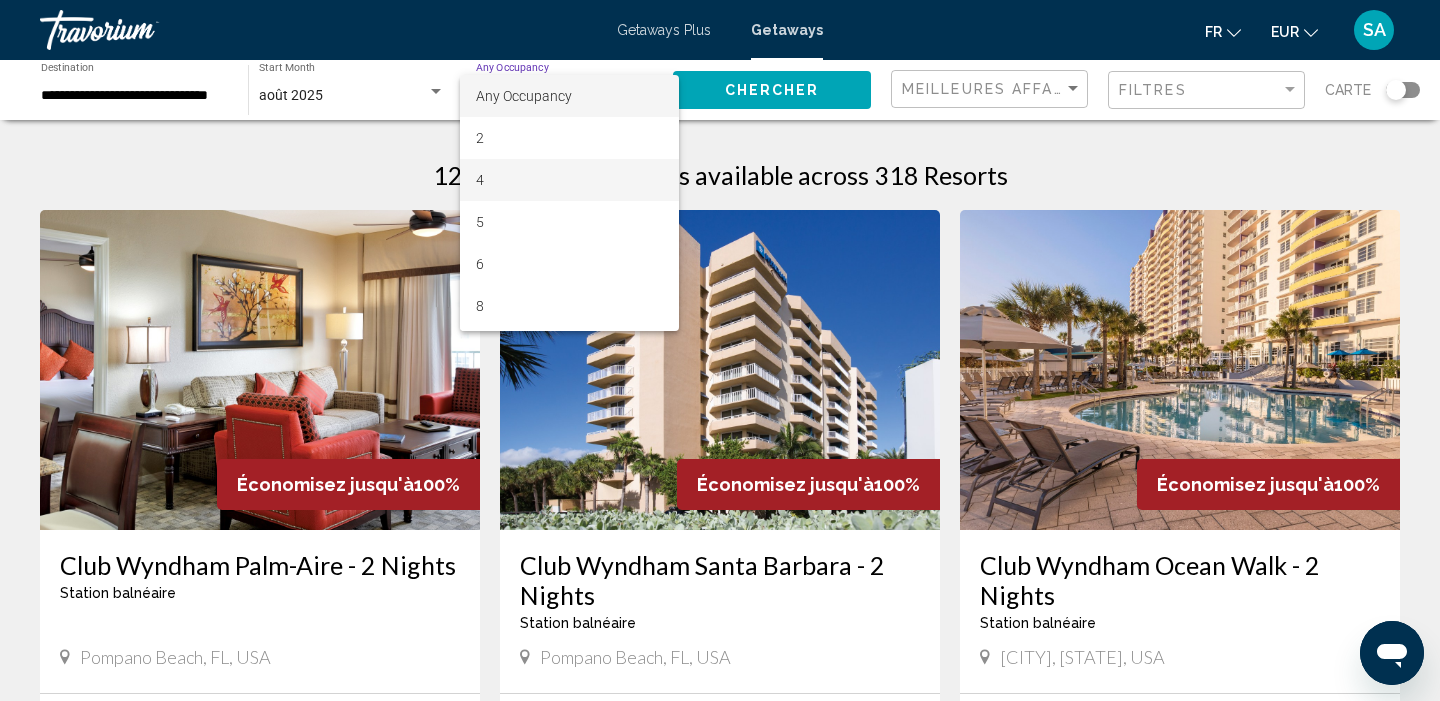 click on "4" at bounding box center (569, 180) 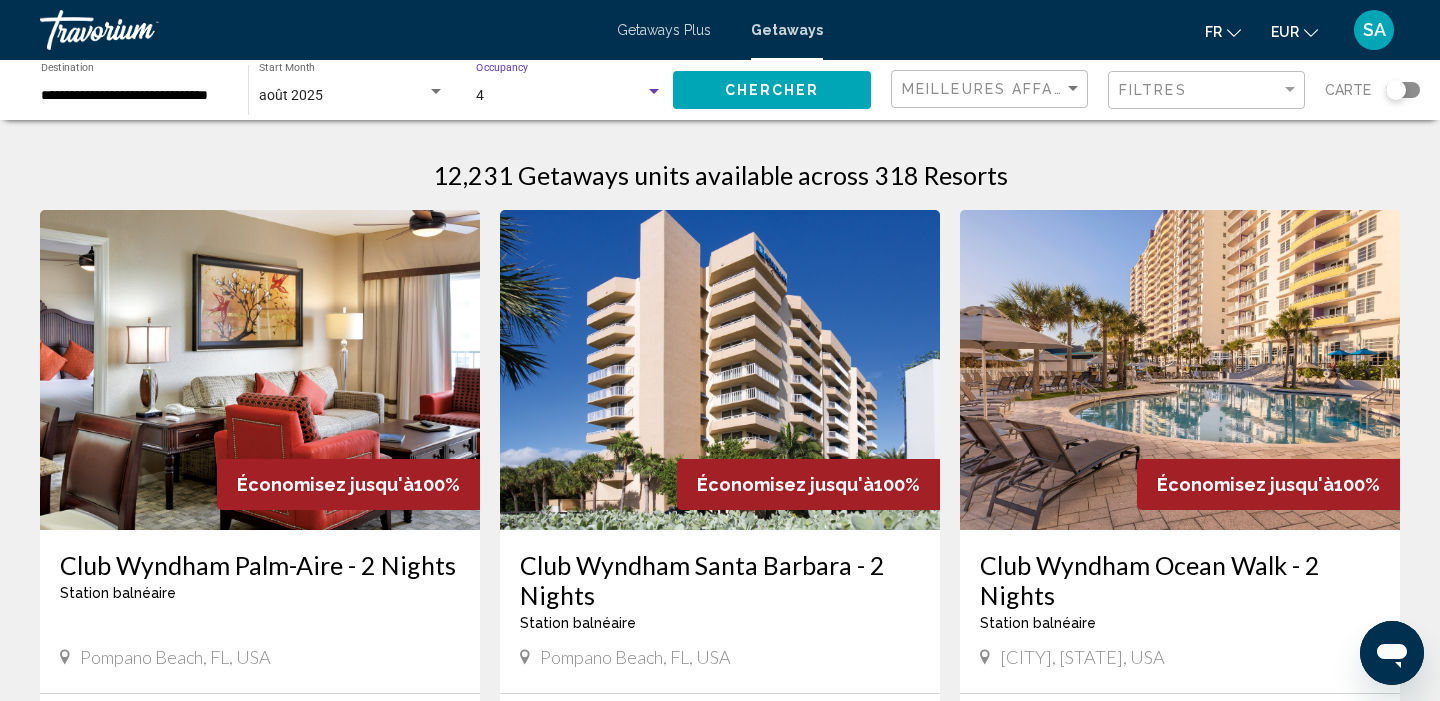 click on "Chercher" 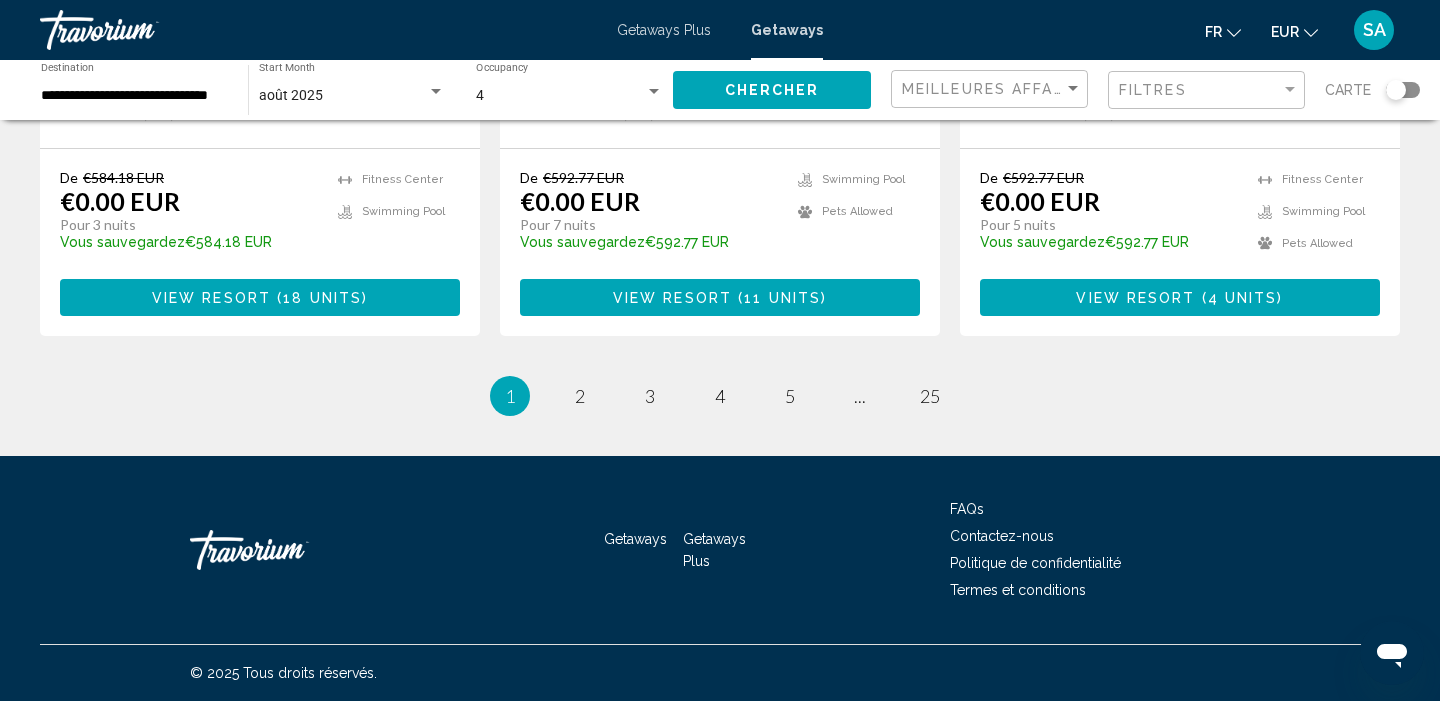 scroll, scrollTop: 2711, scrollLeft: 0, axis: vertical 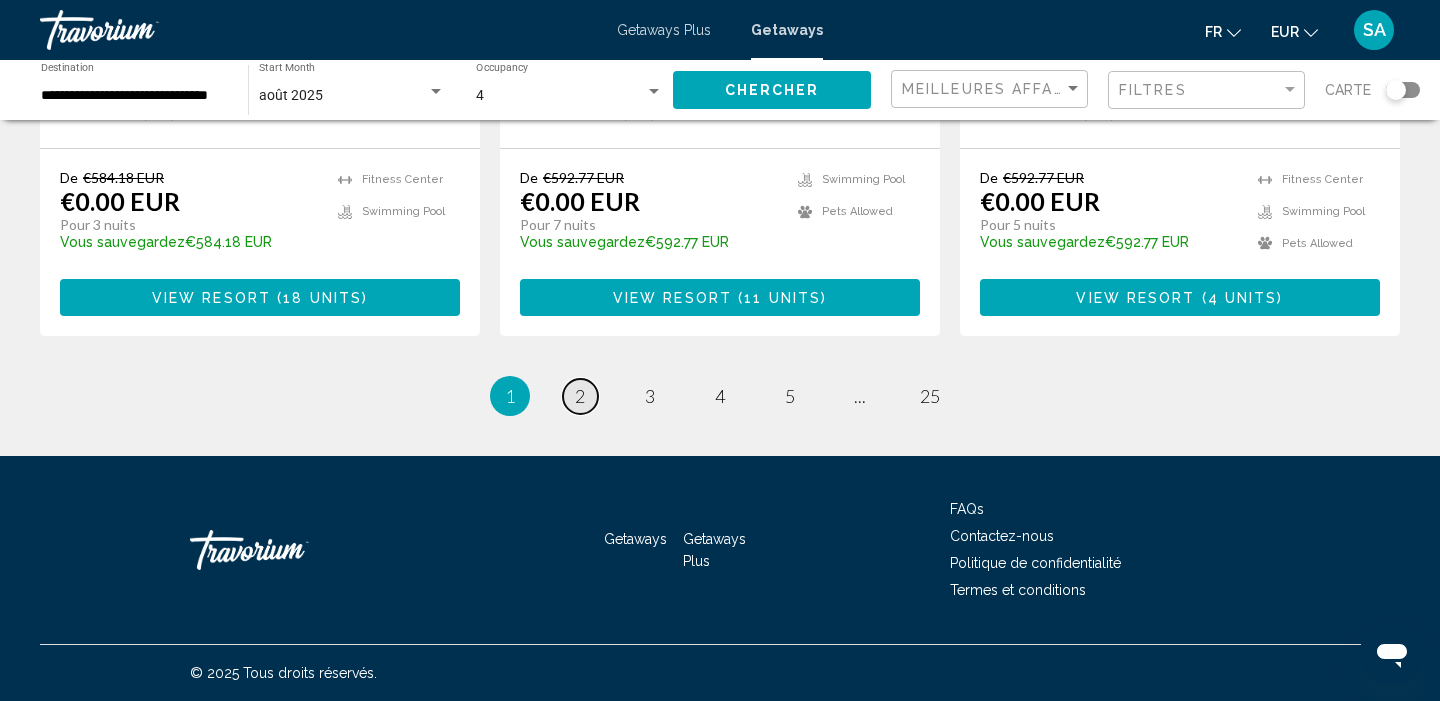 click on "2" at bounding box center [580, 396] 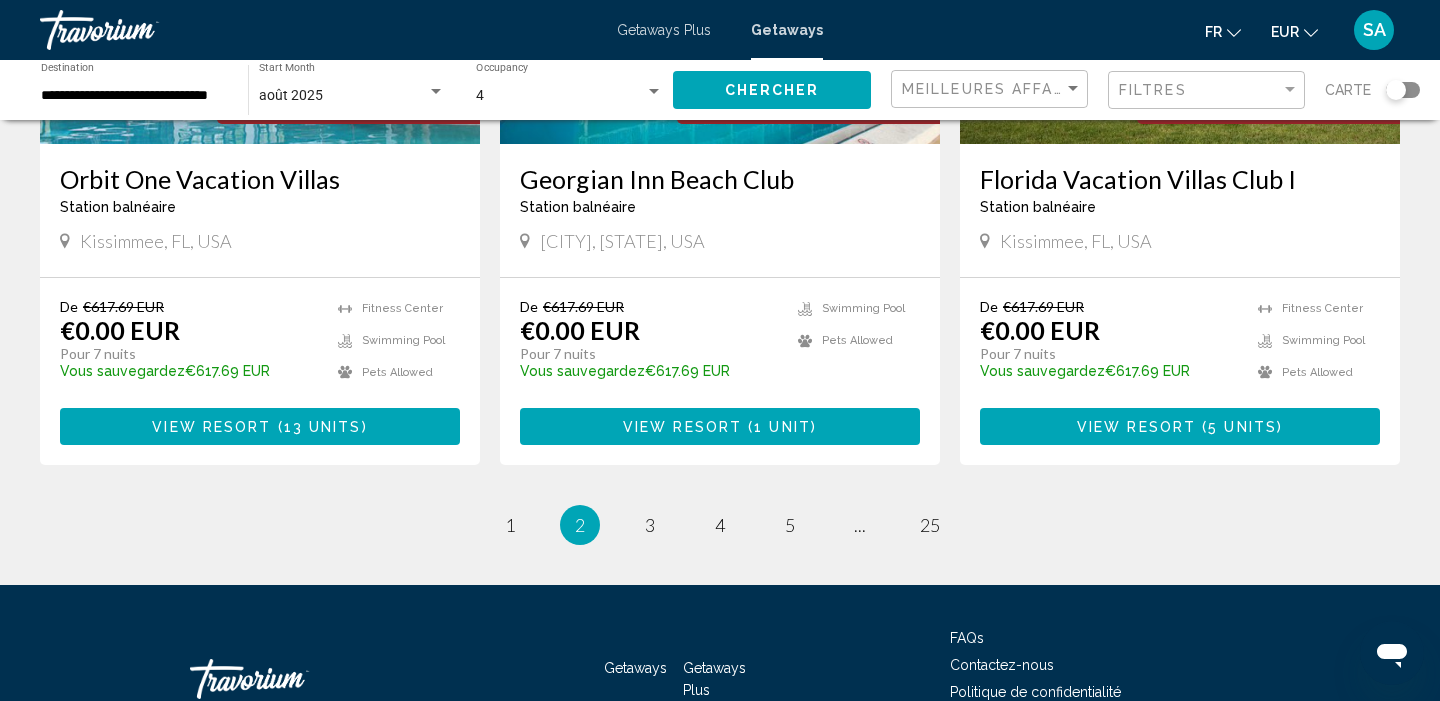 scroll, scrollTop: 2491, scrollLeft: 0, axis: vertical 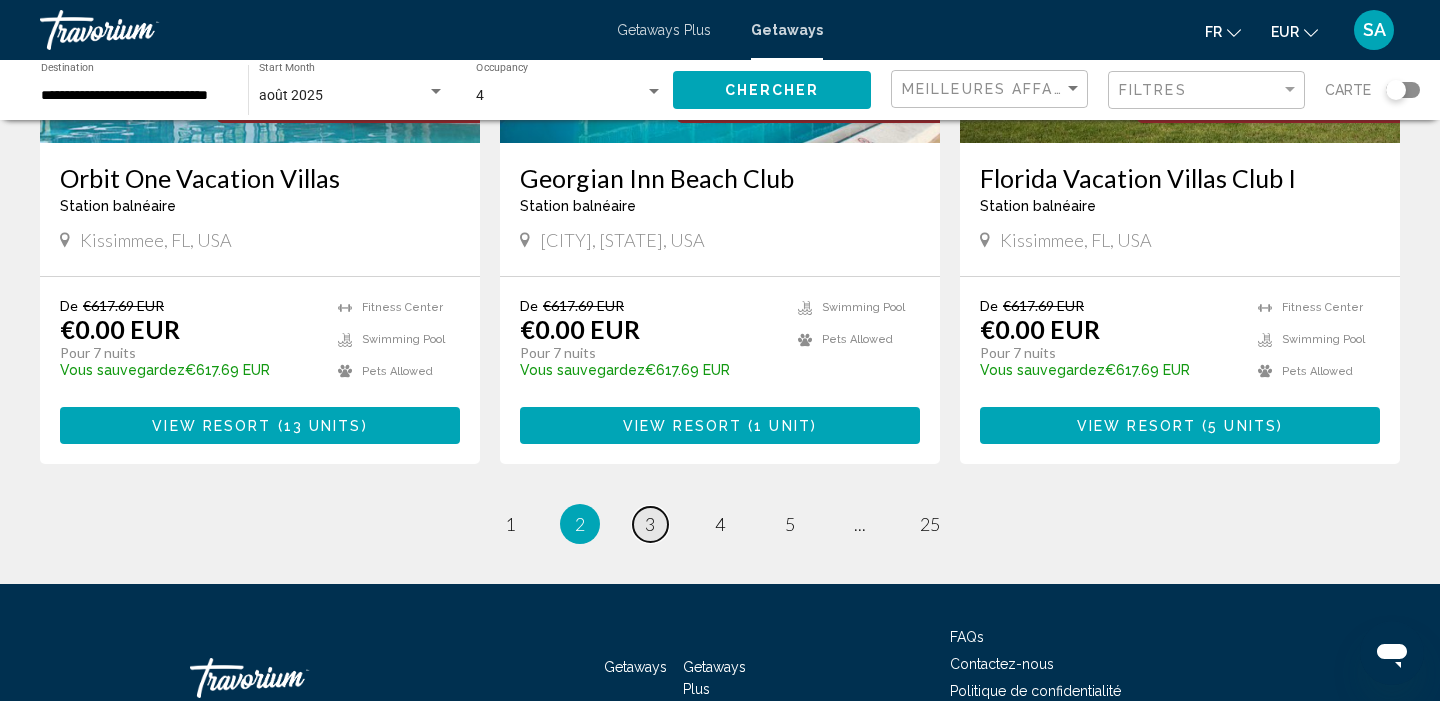click on "3" at bounding box center [650, 524] 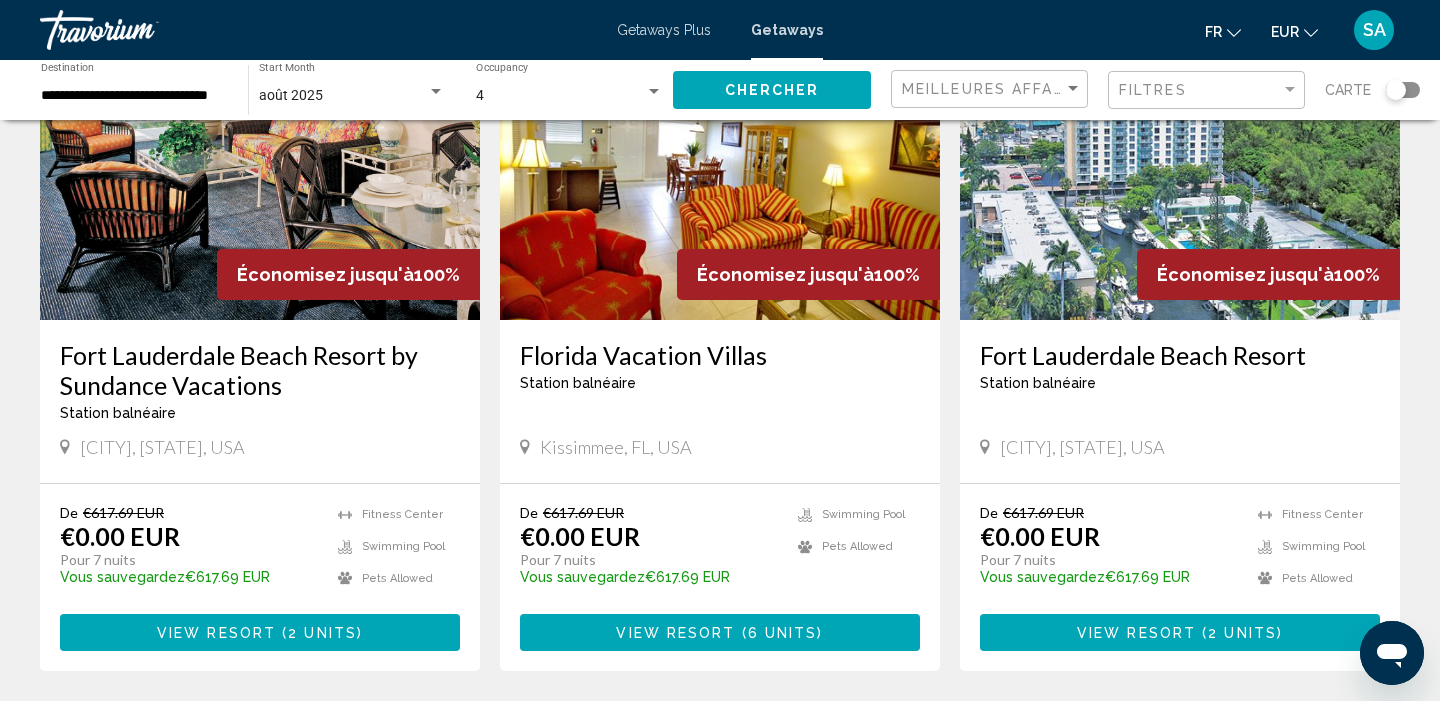 scroll, scrollTop: 2354, scrollLeft: 0, axis: vertical 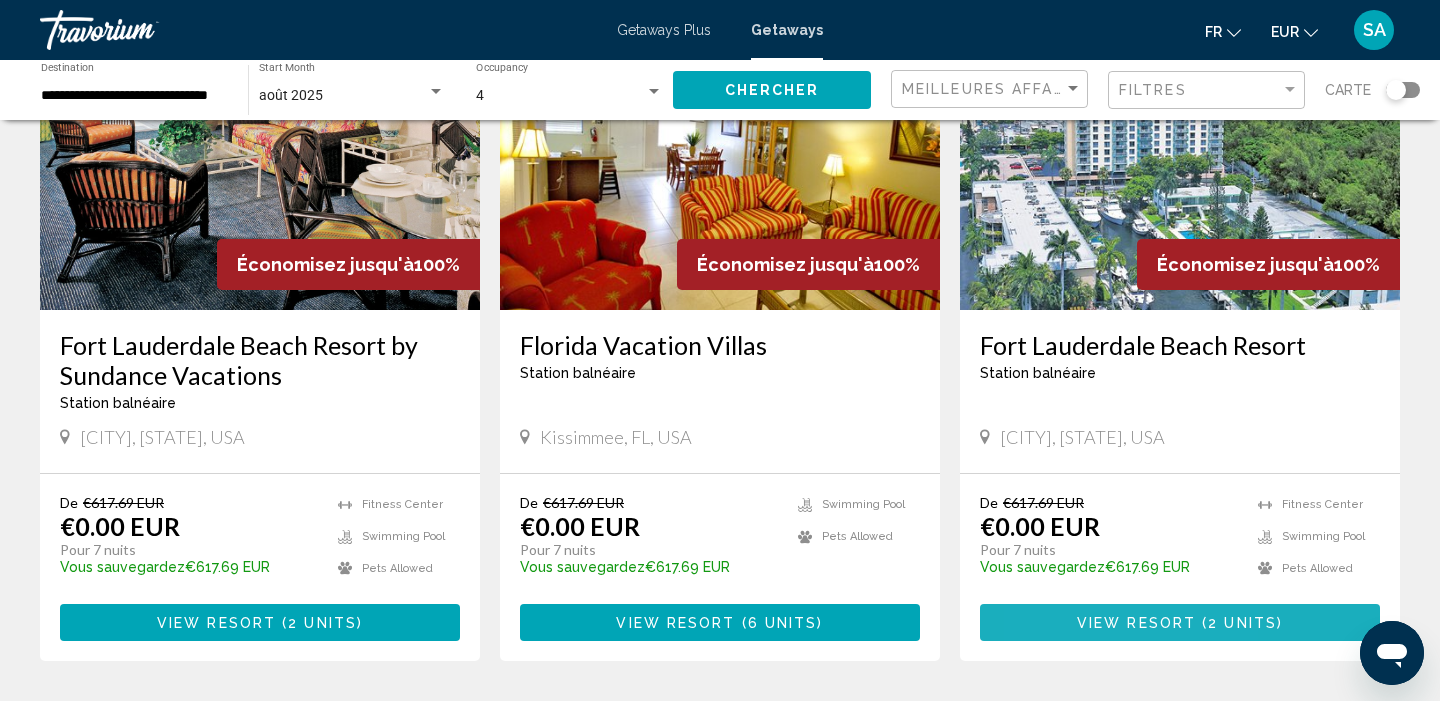 click on "View Resort    ( 2 units )" at bounding box center [1180, 622] 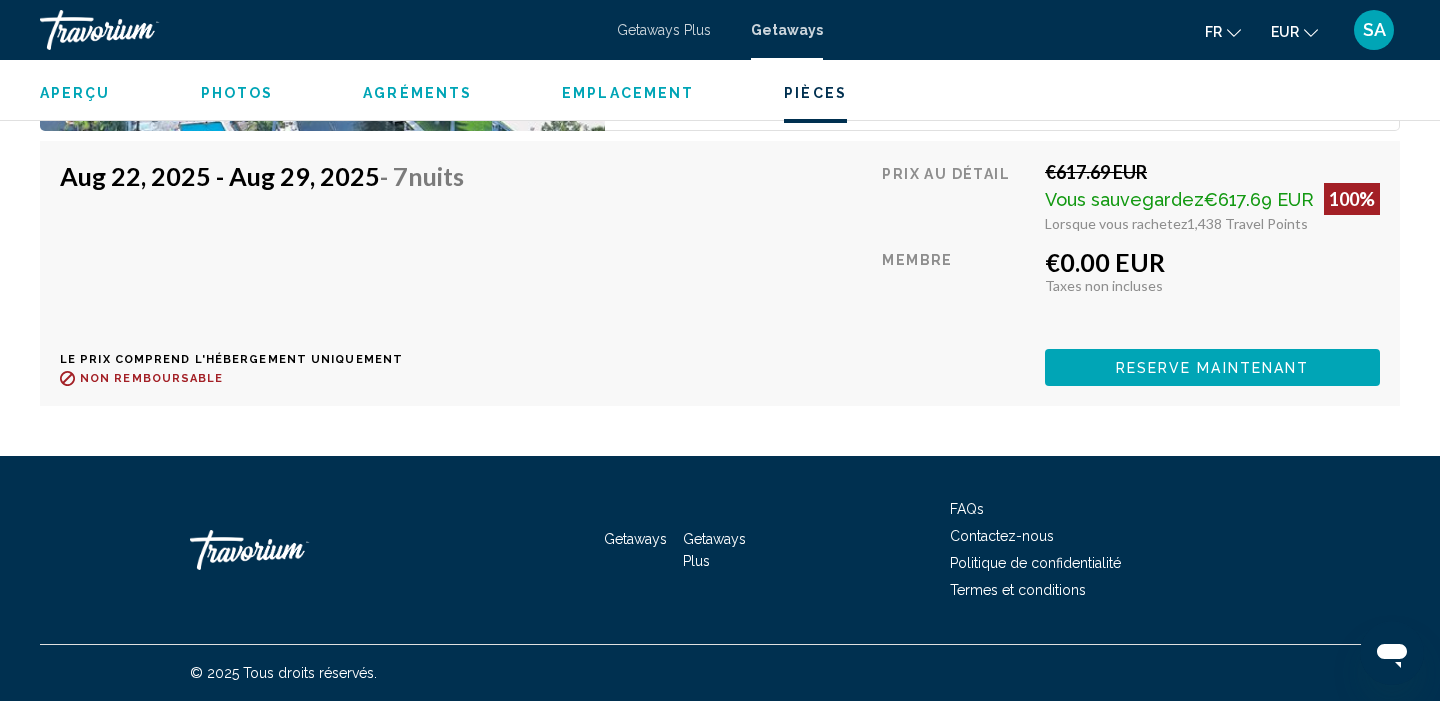 scroll, scrollTop: 4385, scrollLeft: 0, axis: vertical 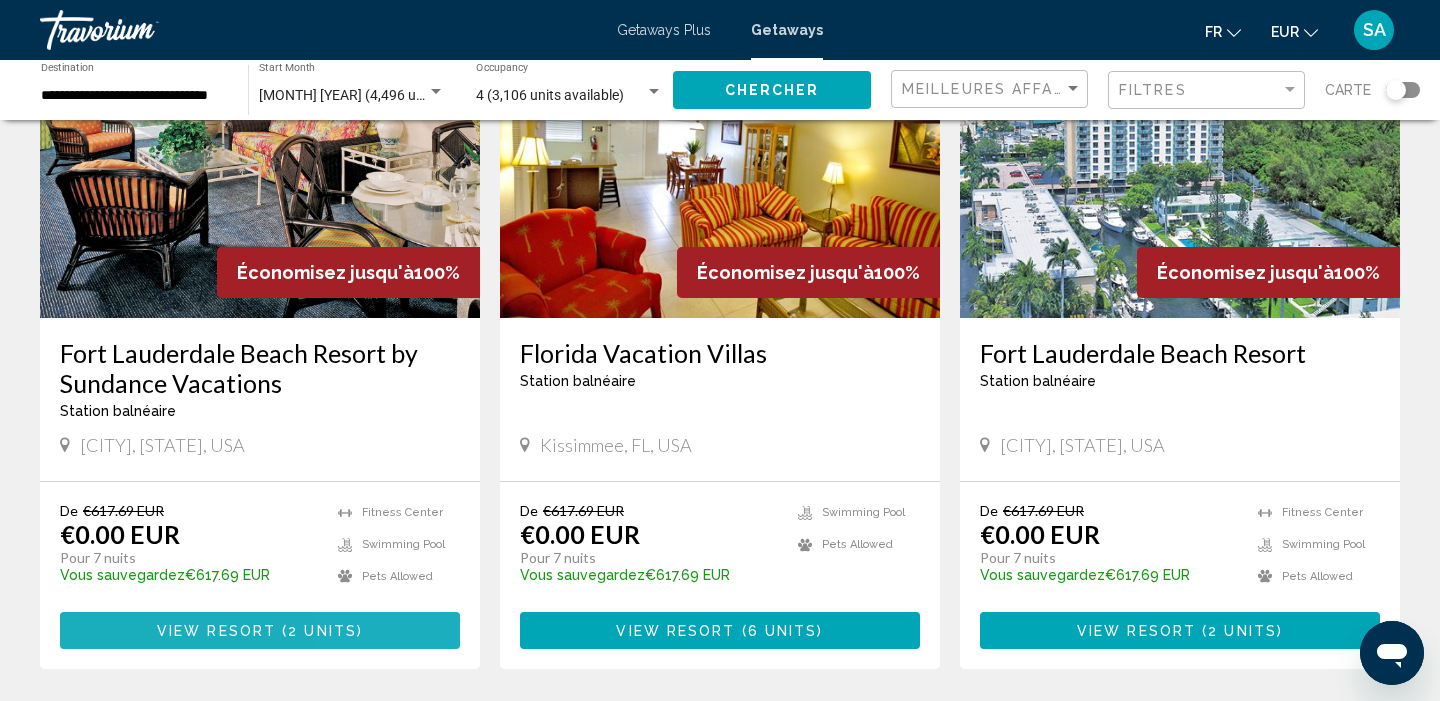 click on "View Resort    ( 2 units )" at bounding box center [260, 630] 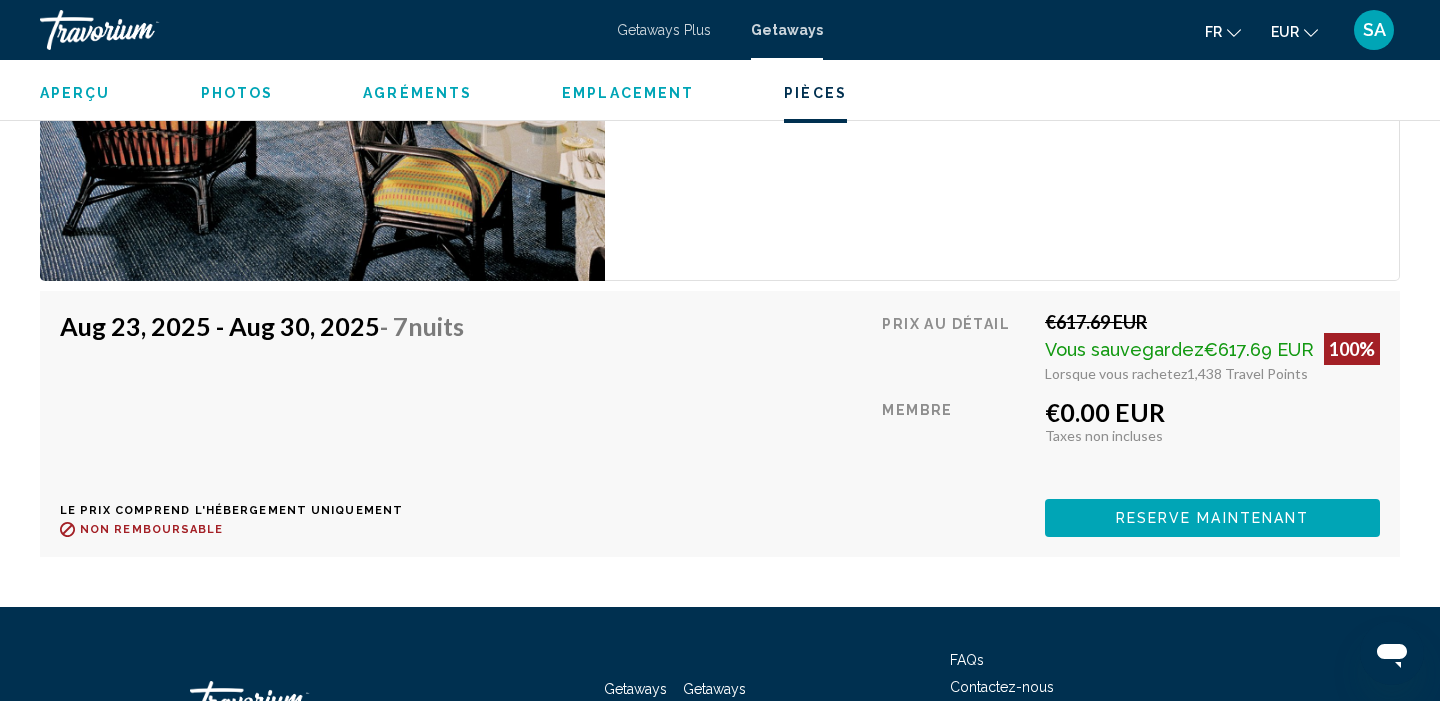 scroll, scrollTop: 3855, scrollLeft: 0, axis: vertical 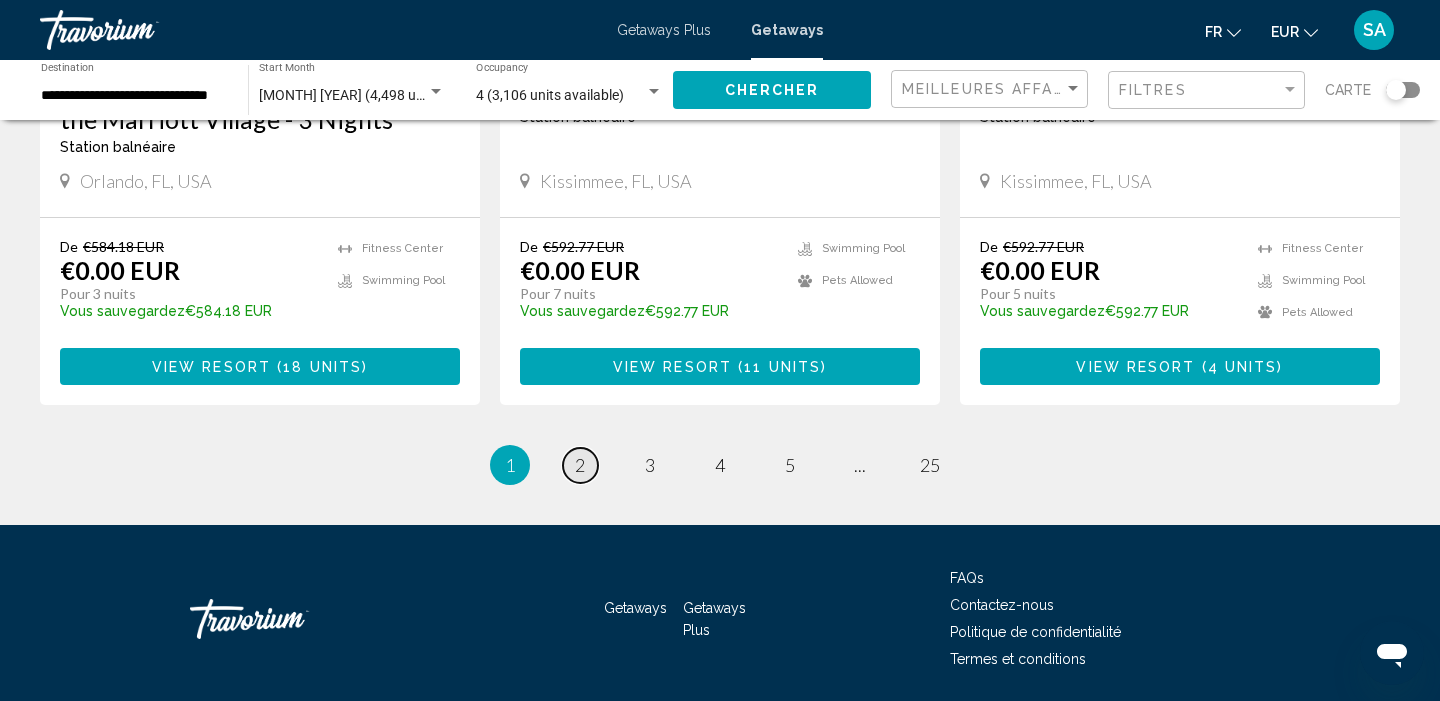 click on "2" at bounding box center [580, 465] 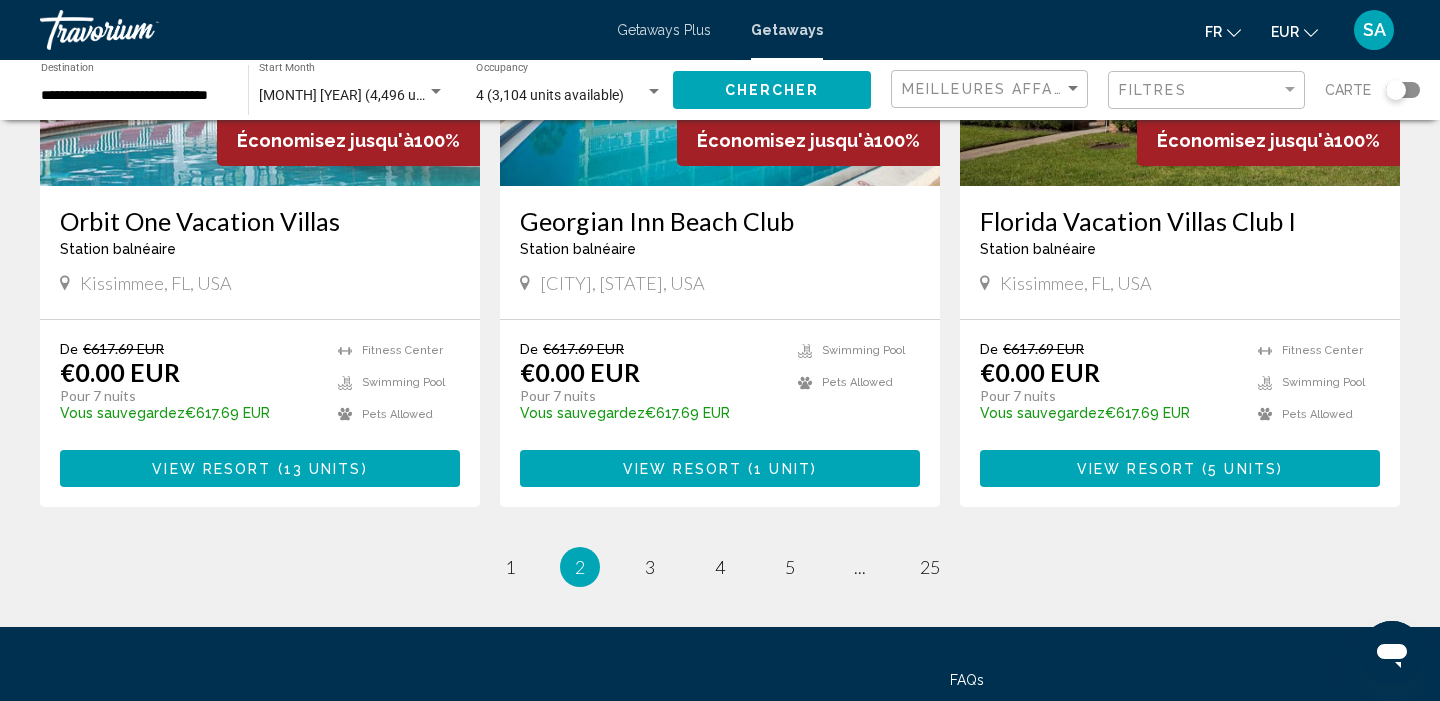 scroll, scrollTop: 2464, scrollLeft: 0, axis: vertical 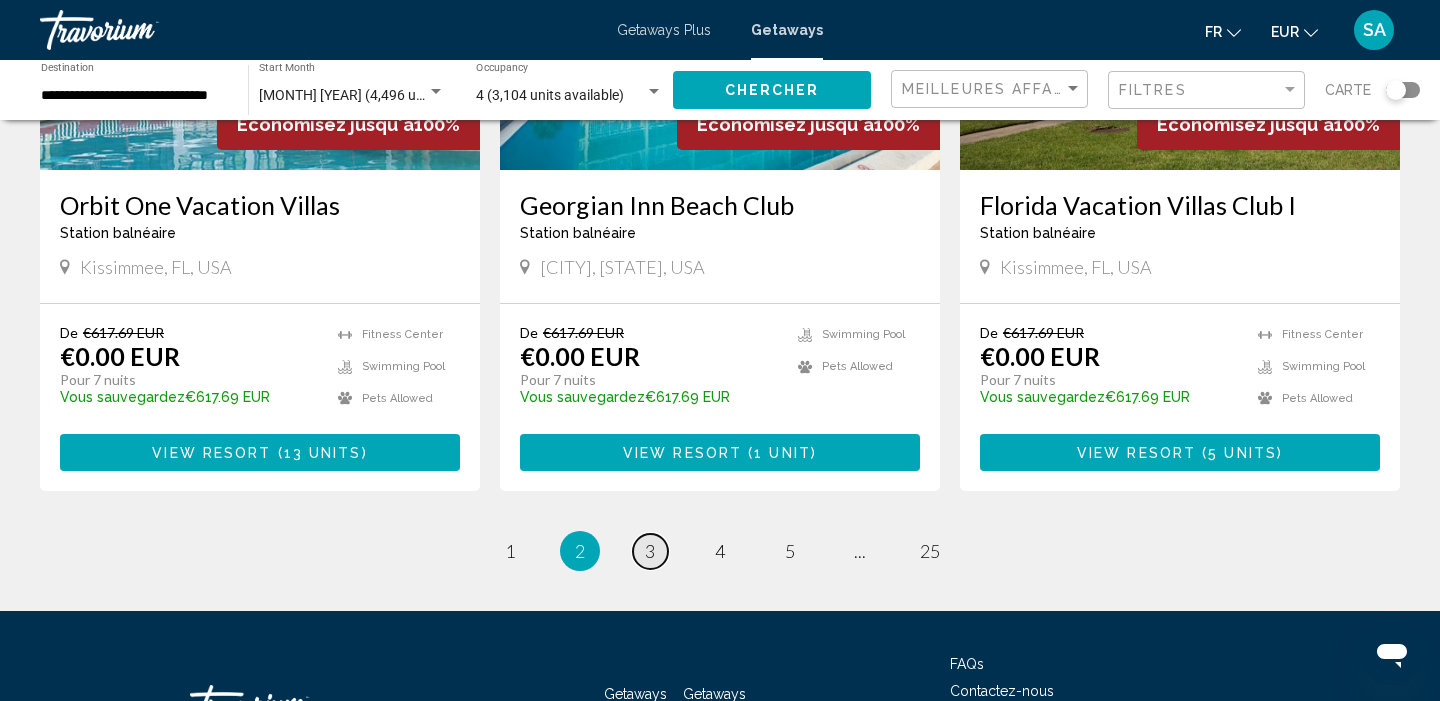 click on "3" at bounding box center (650, 551) 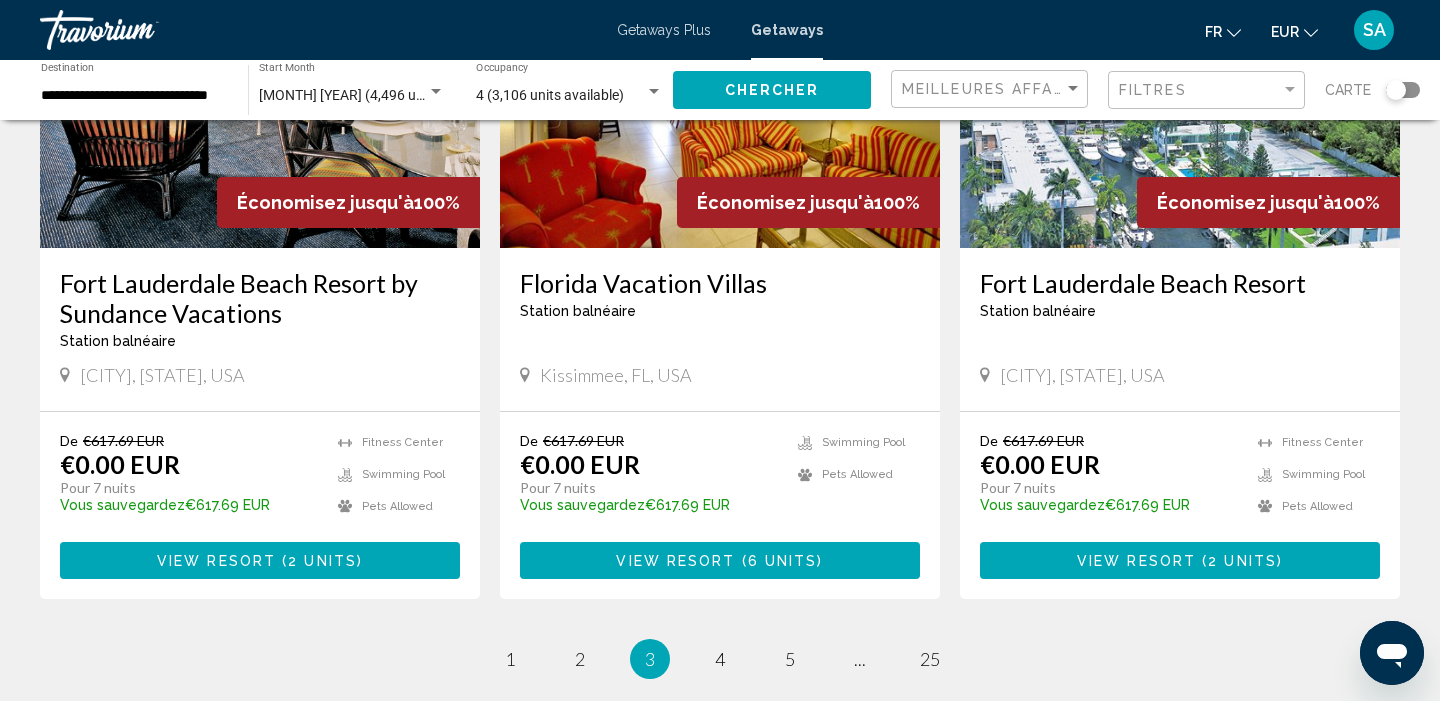 scroll, scrollTop: 2420, scrollLeft: 0, axis: vertical 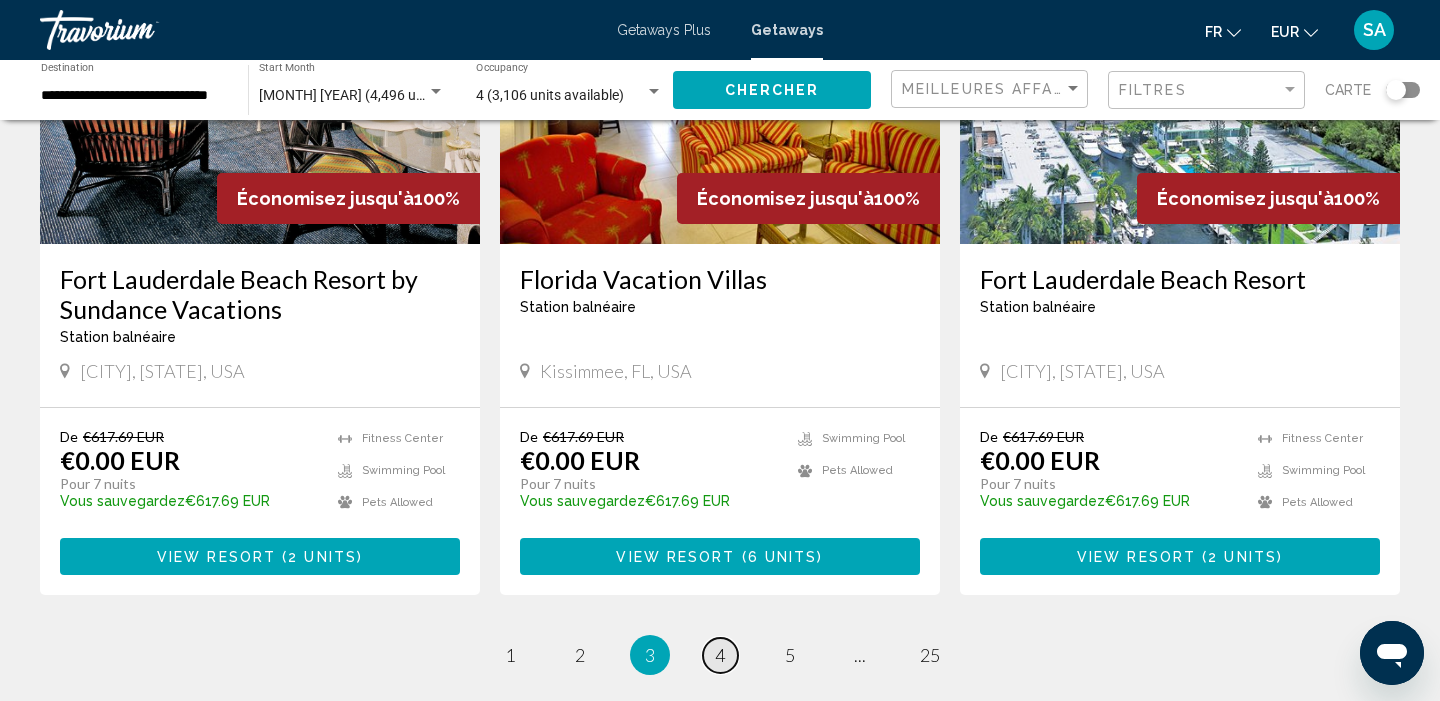 click on "4" at bounding box center (720, 655) 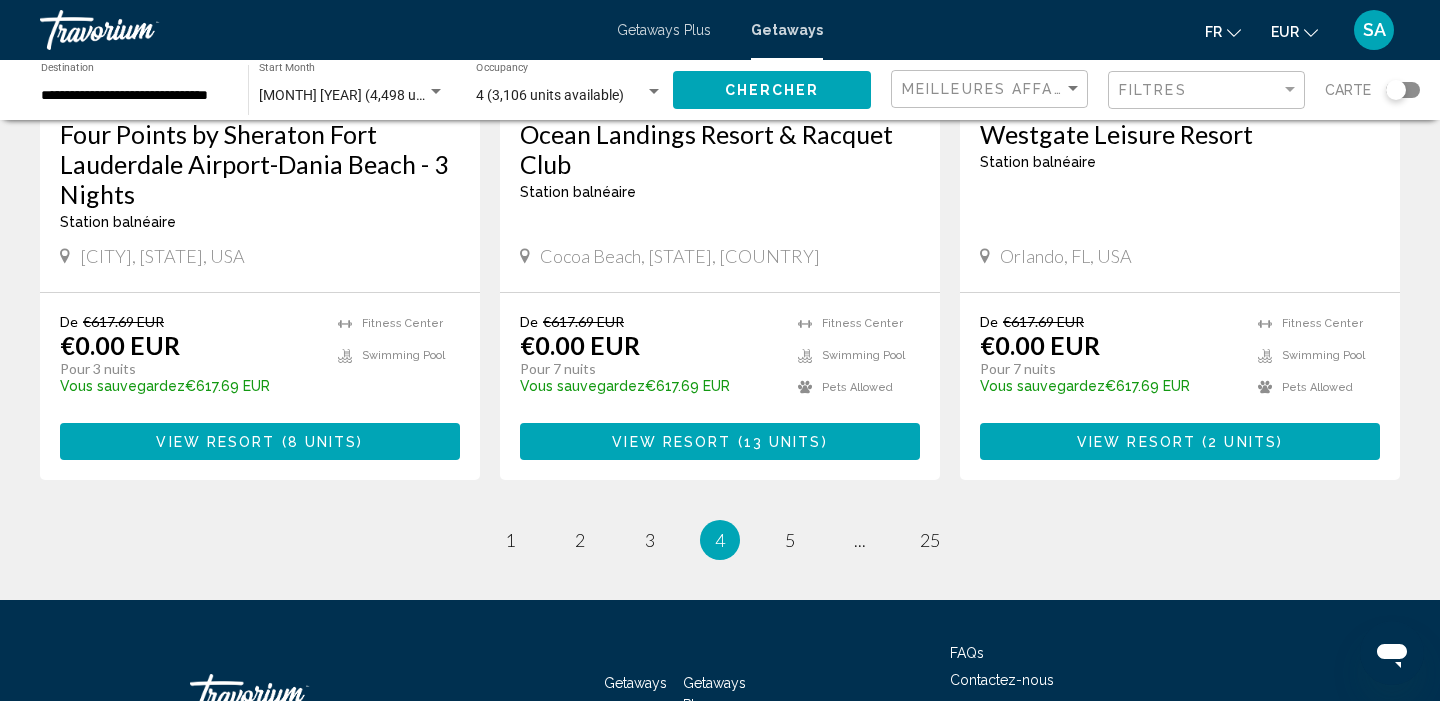 scroll, scrollTop: 2506, scrollLeft: 0, axis: vertical 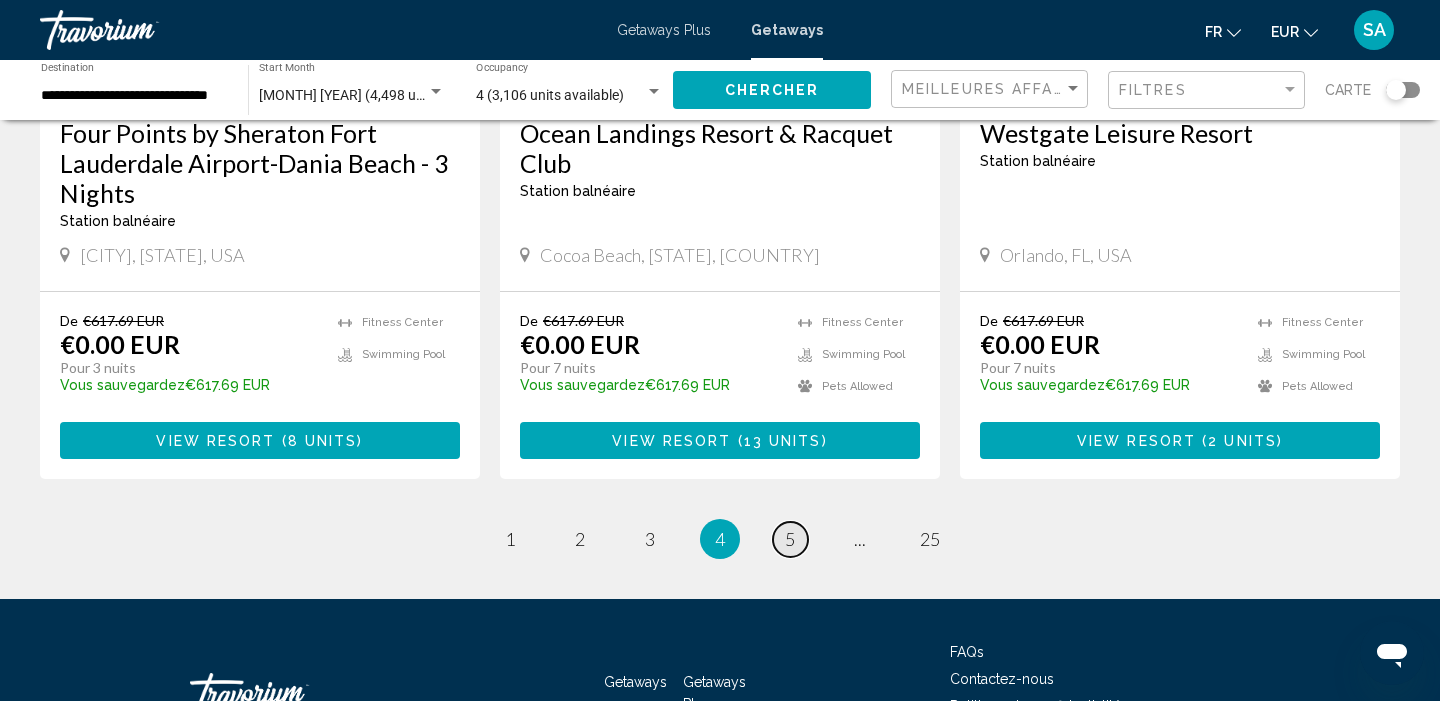 click on "5" at bounding box center [790, 539] 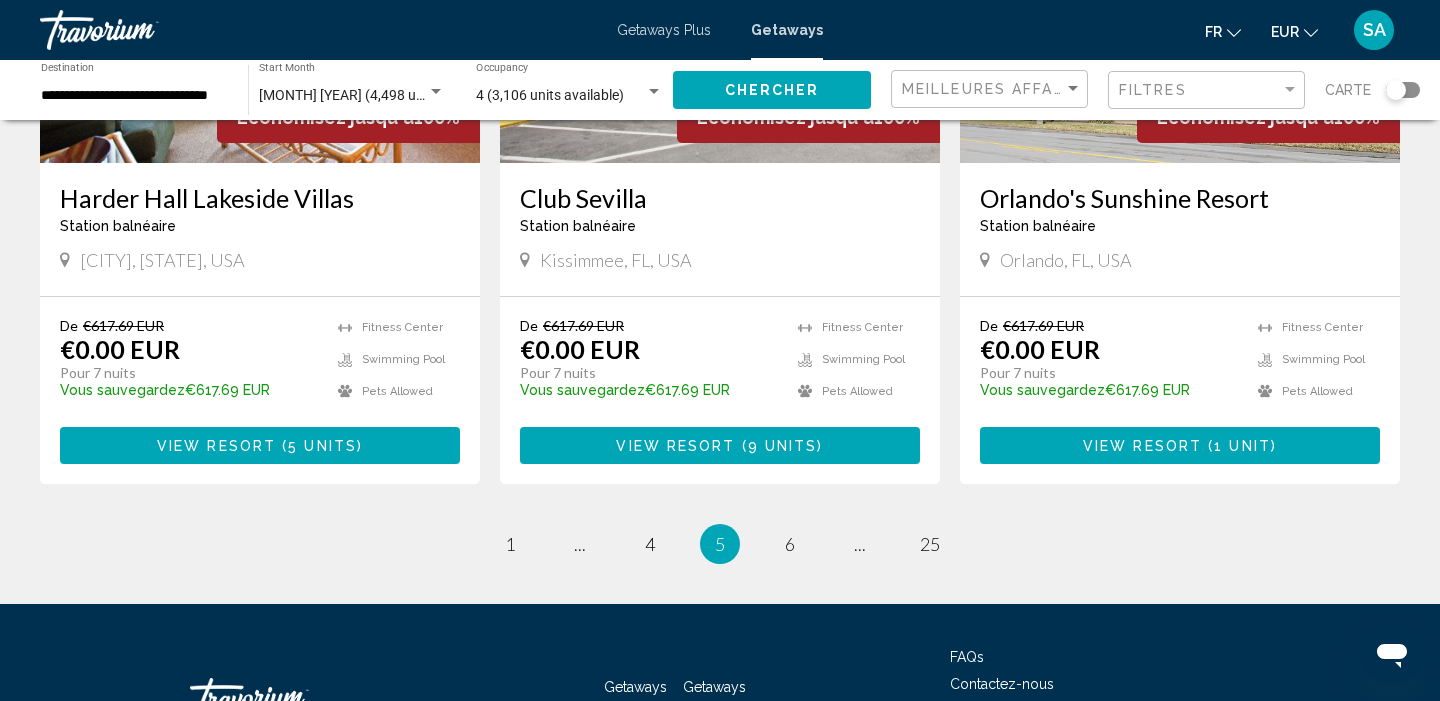 scroll, scrollTop: 2533, scrollLeft: 0, axis: vertical 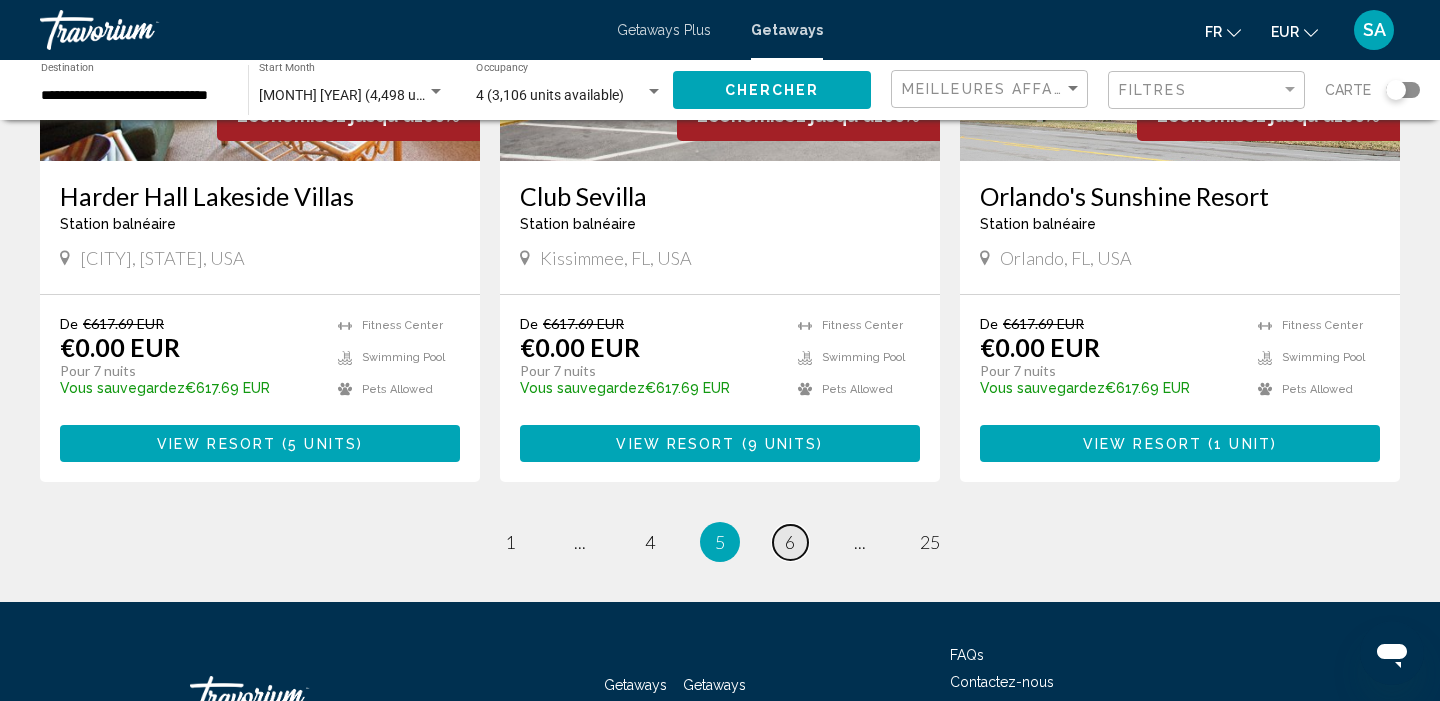 click on "6" at bounding box center [790, 542] 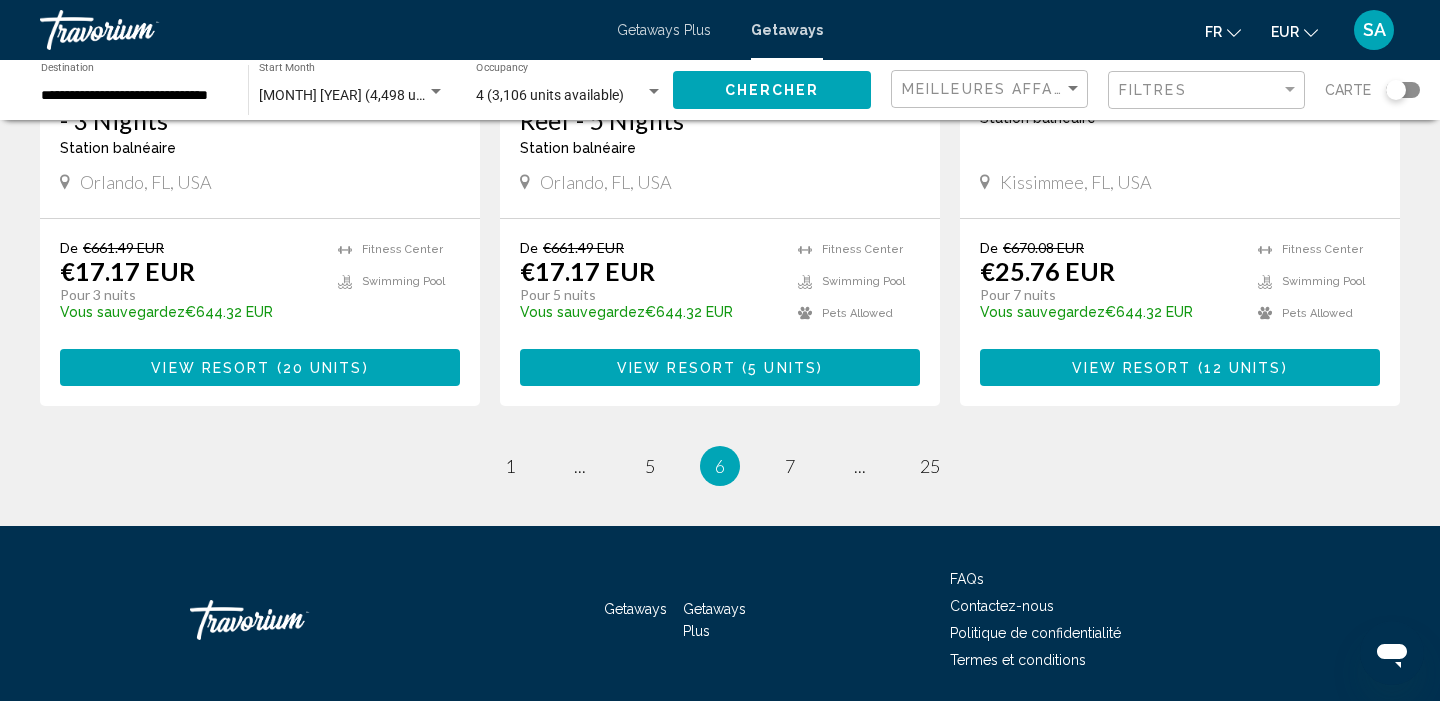 scroll, scrollTop: 2593, scrollLeft: 0, axis: vertical 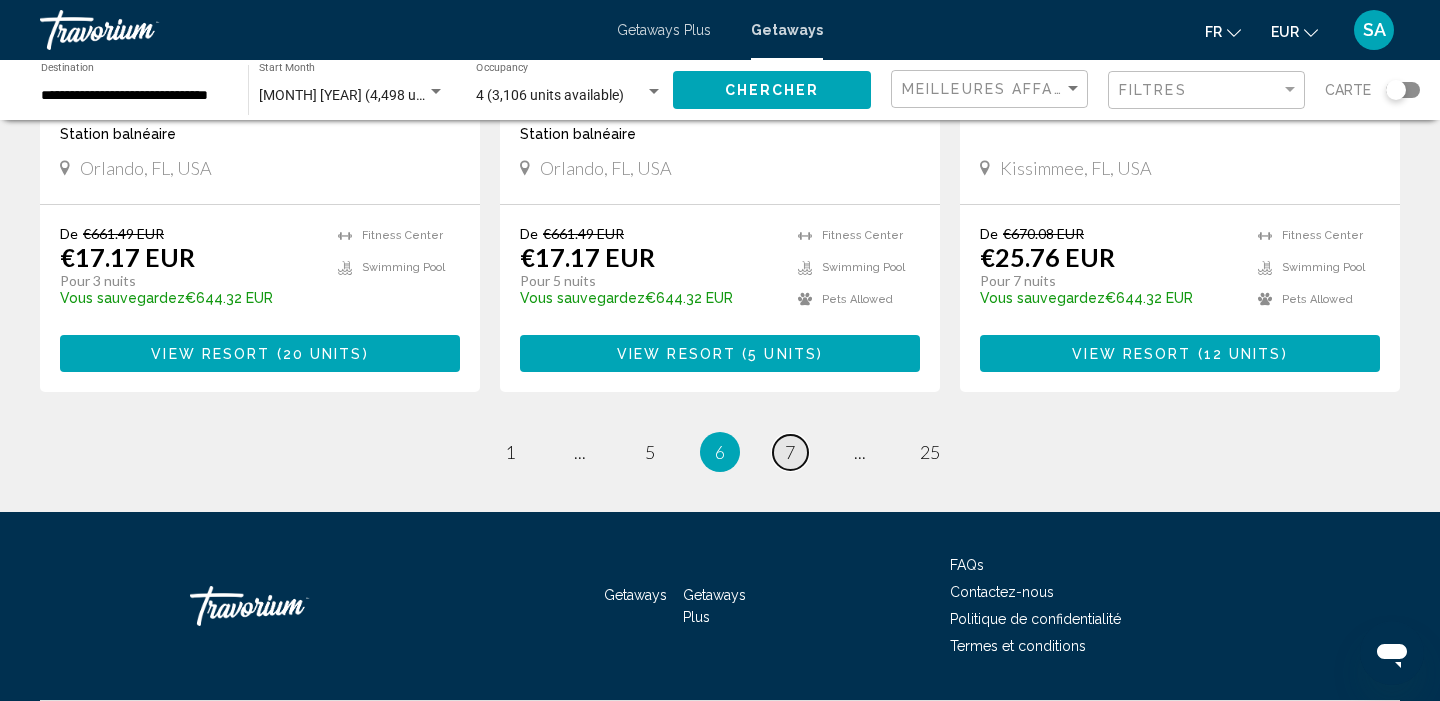 click on "7" at bounding box center [790, 452] 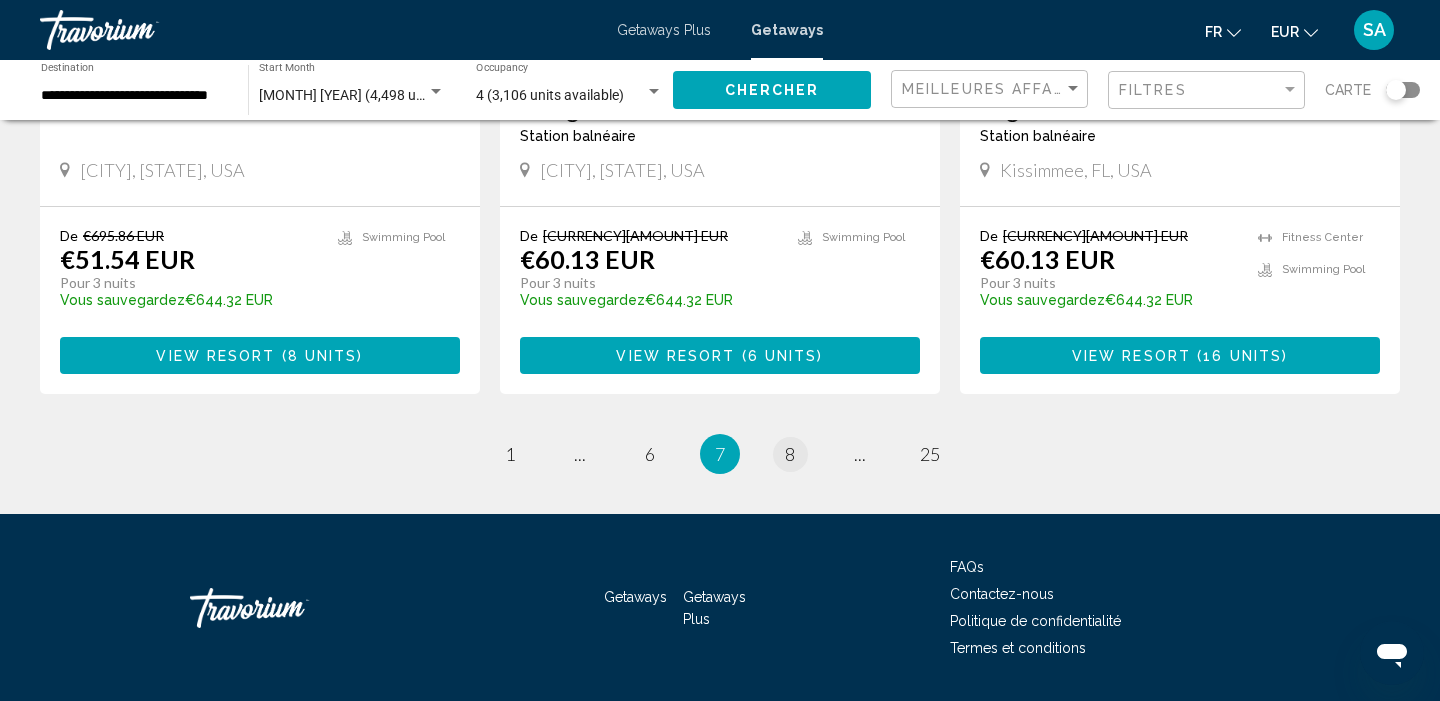 scroll, scrollTop: 2680, scrollLeft: 0, axis: vertical 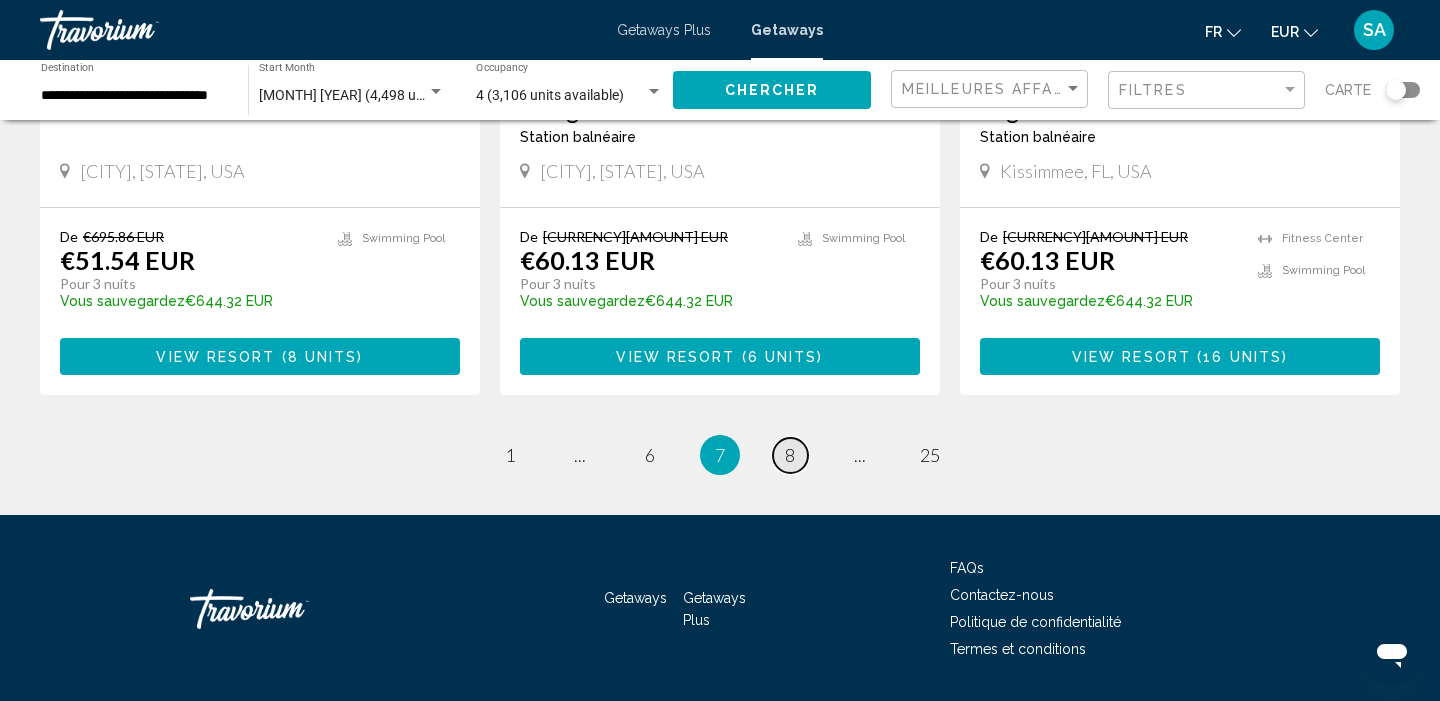 click on "8" at bounding box center (790, 455) 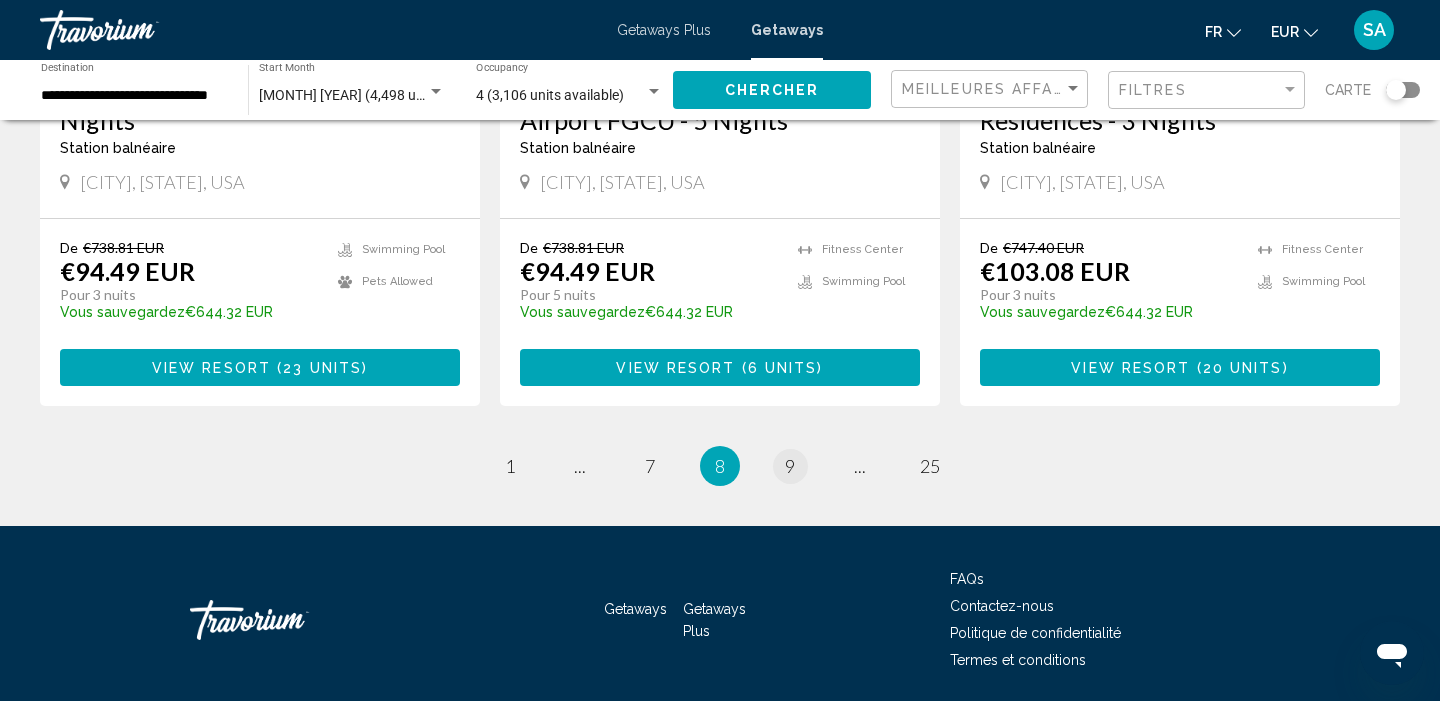 scroll, scrollTop: 2640, scrollLeft: 0, axis: vertical 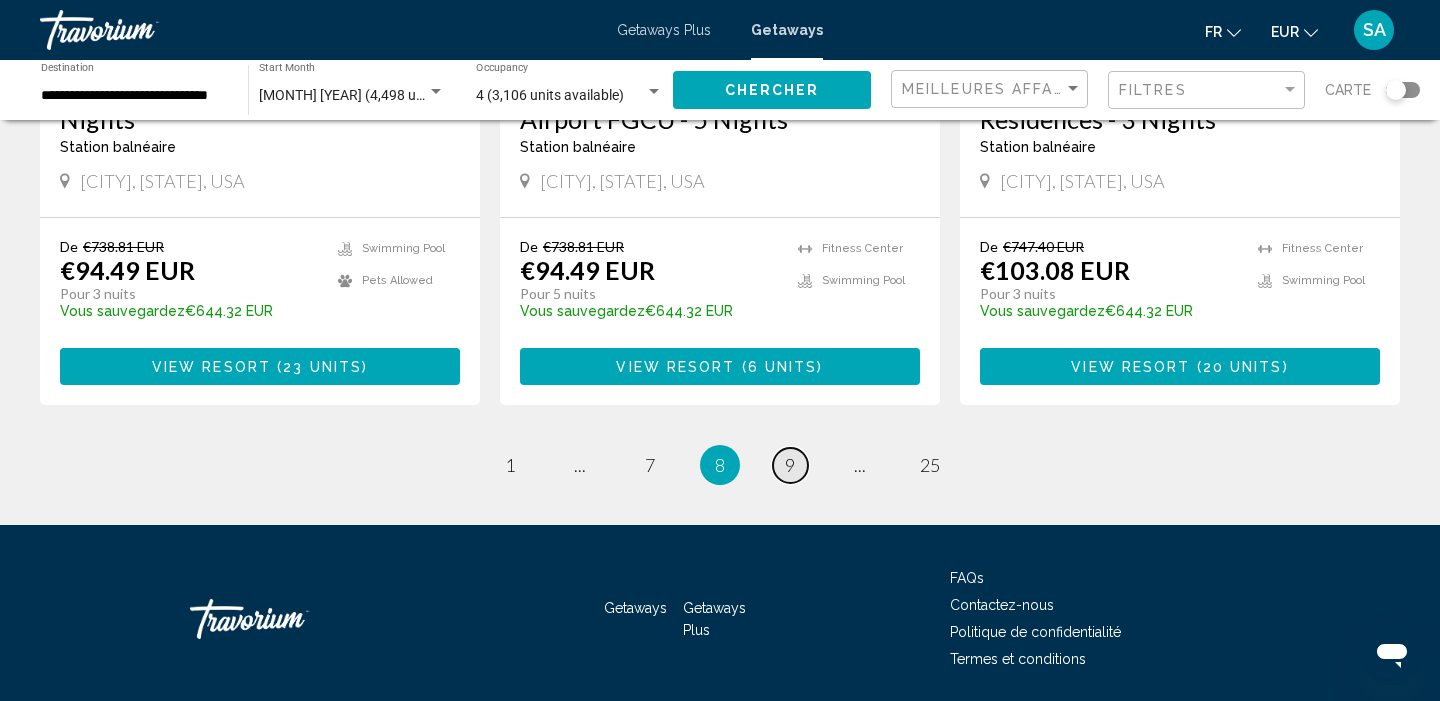click on "page  9" at bounding box center [790, 465] 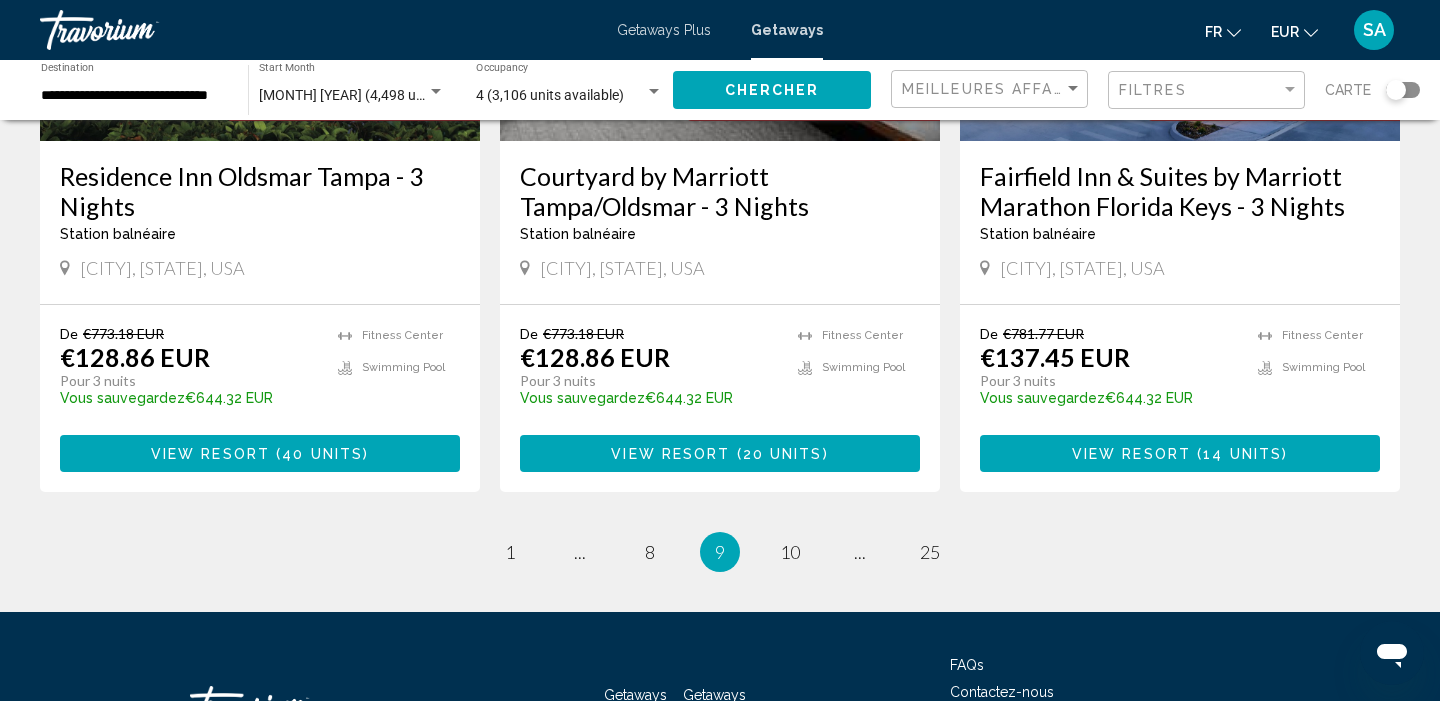 scroll, scrollTop: 2539, scrollLeft: 0, axis: vertical 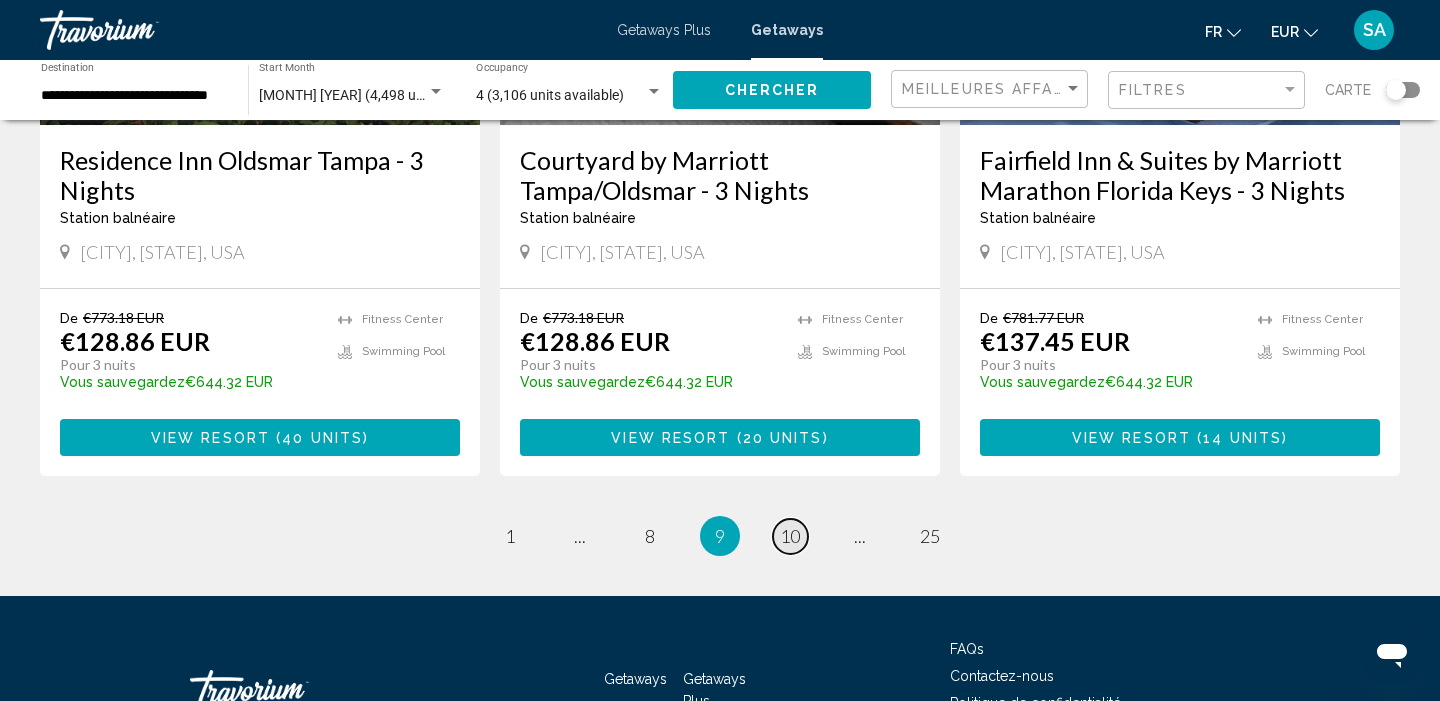 click on "10" at bounding box center [790, 536] 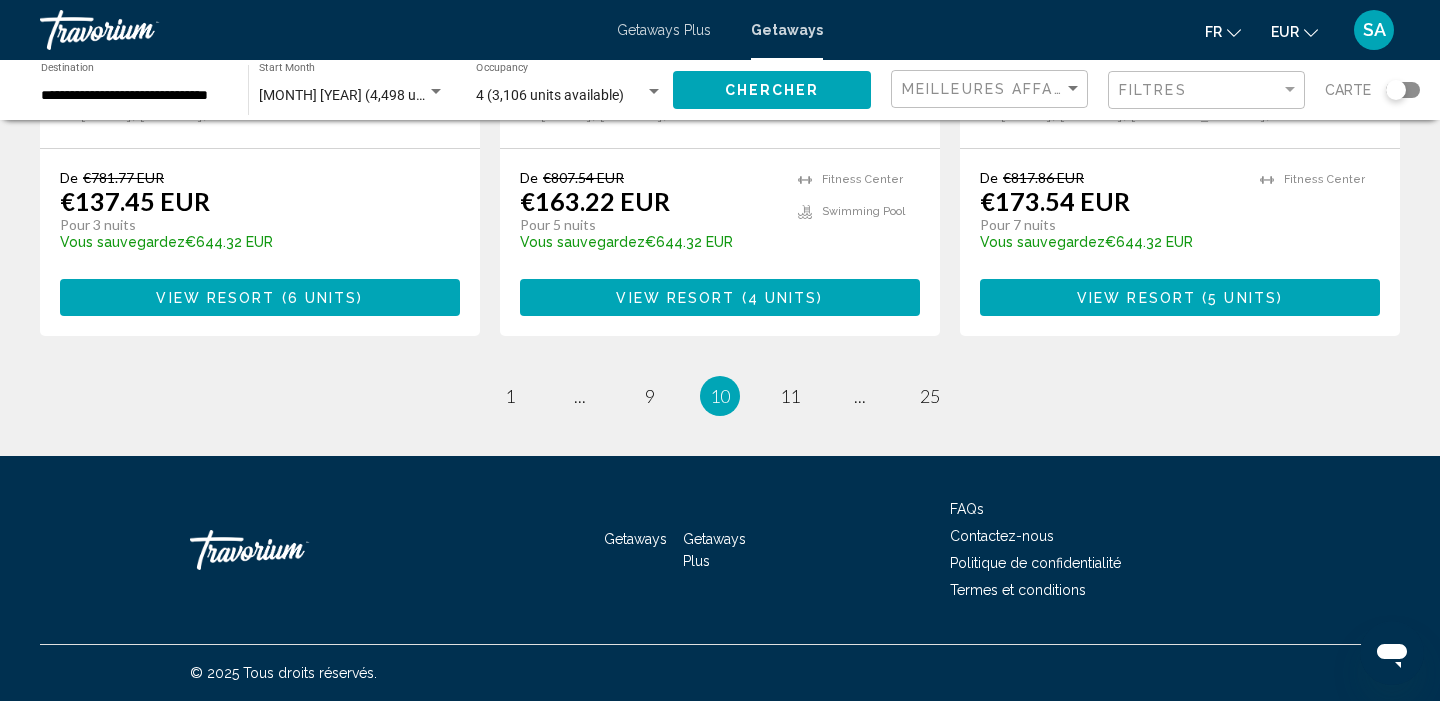 scroll, scrollTop: 2650, scrollLeft: 0, axis: vertical 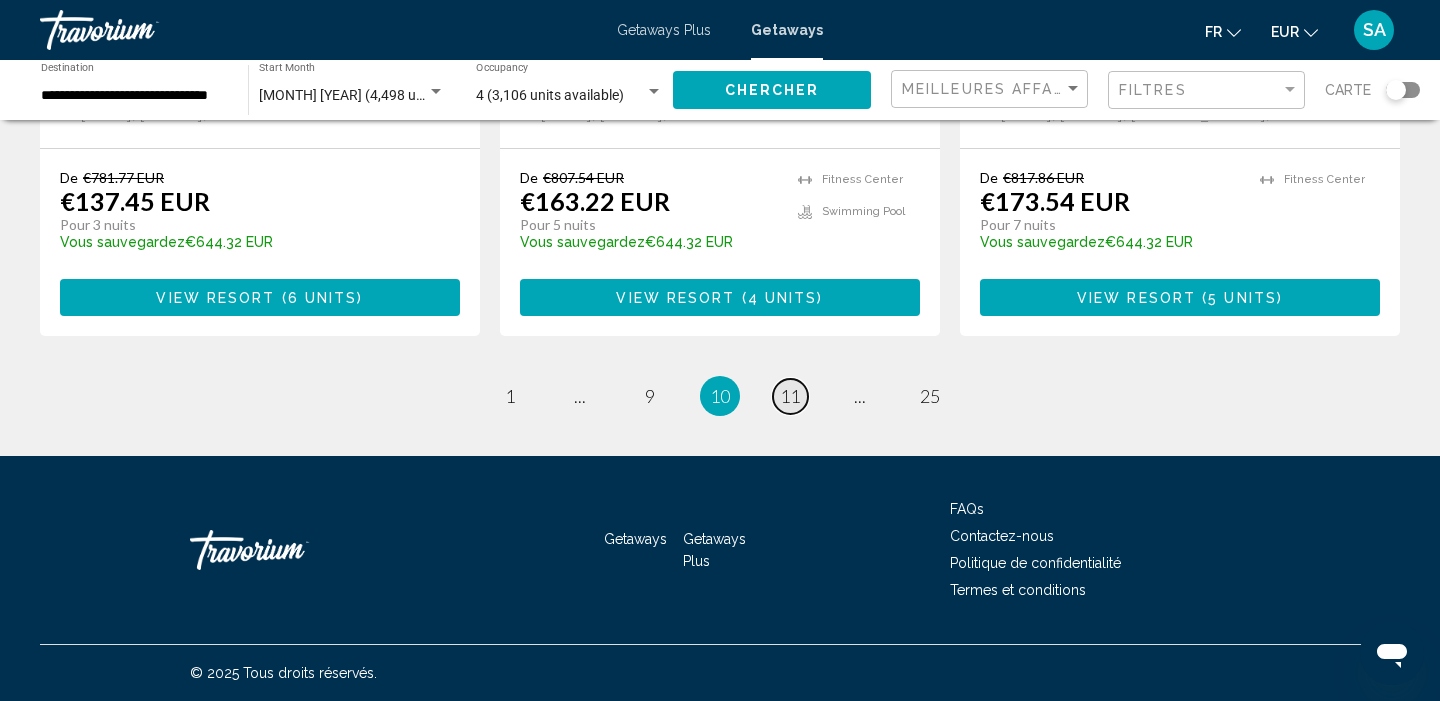 click on "page  11" at bounding box center [790, 396] 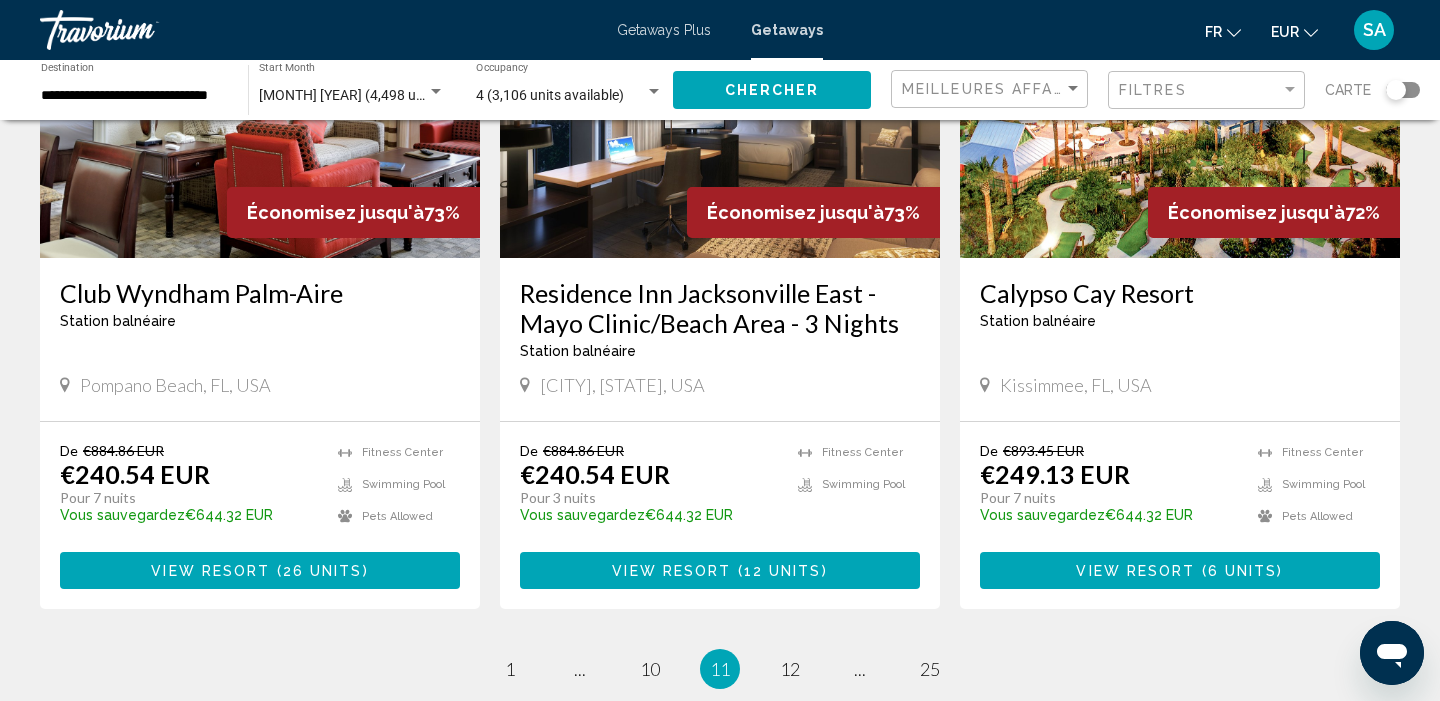 scroll, scrollTop: 2445, scrollLeft: 0, axis: vertical 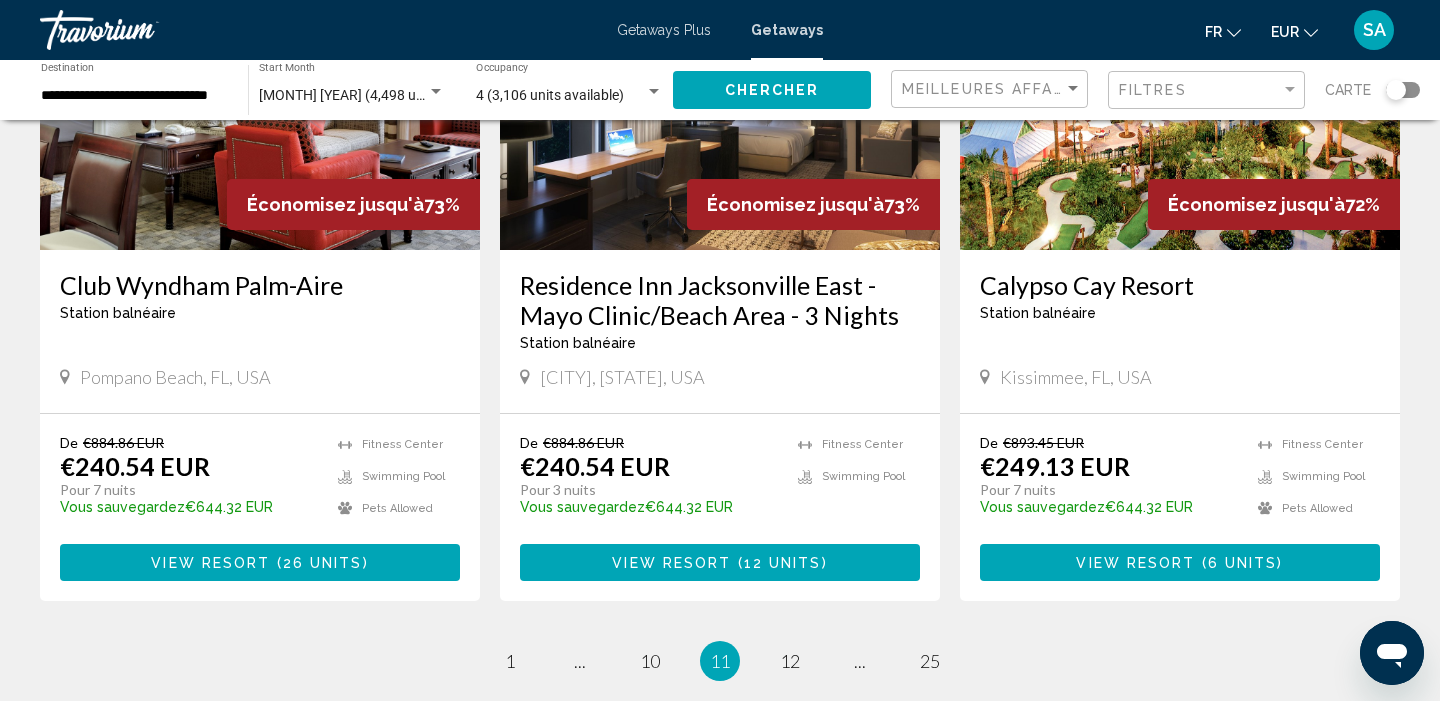 click on "26 units" at bounding box center (323, 563) 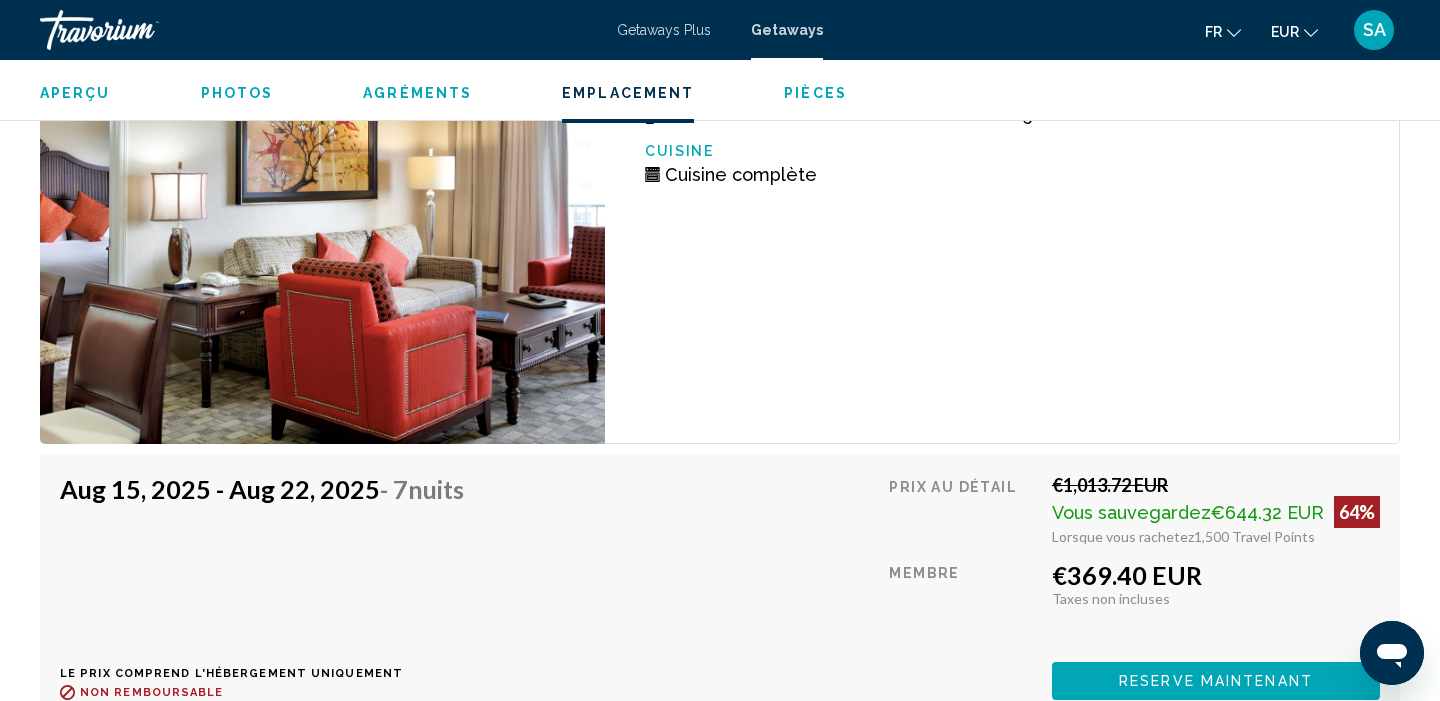 scroll, scrollTop: 6549, scrollLeft: 0, axis: vertical 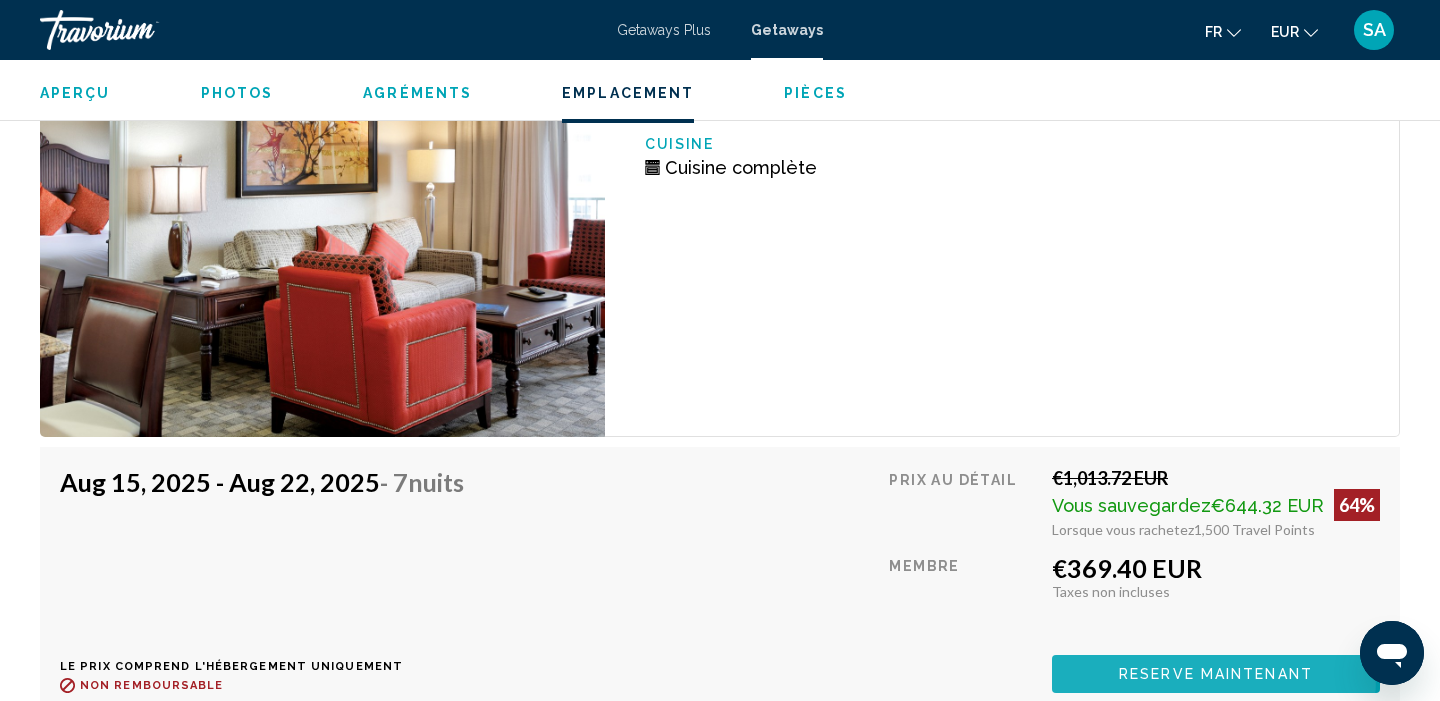click on "Reserve maintenant" at bounding box center (1216, 675) 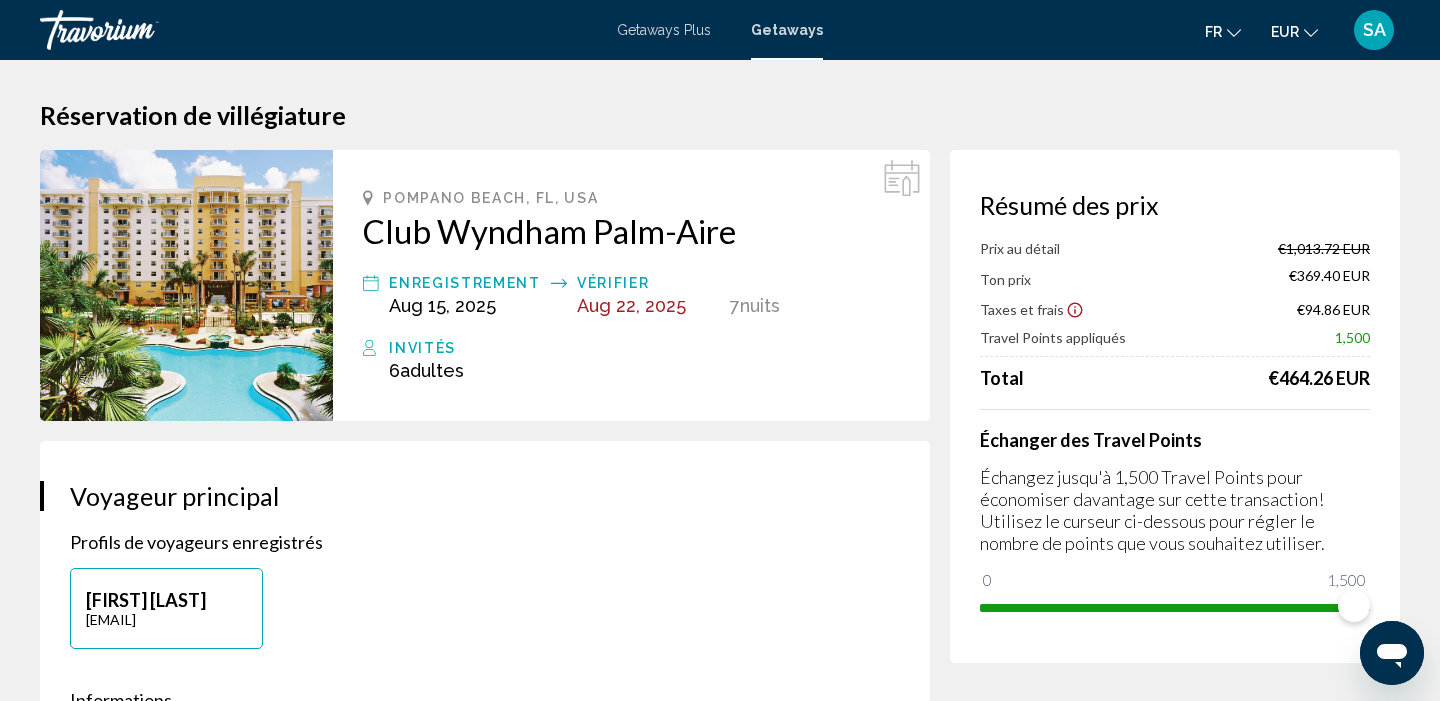 scroll, scrollTop: 0, scrollLeft: 0, axis: both 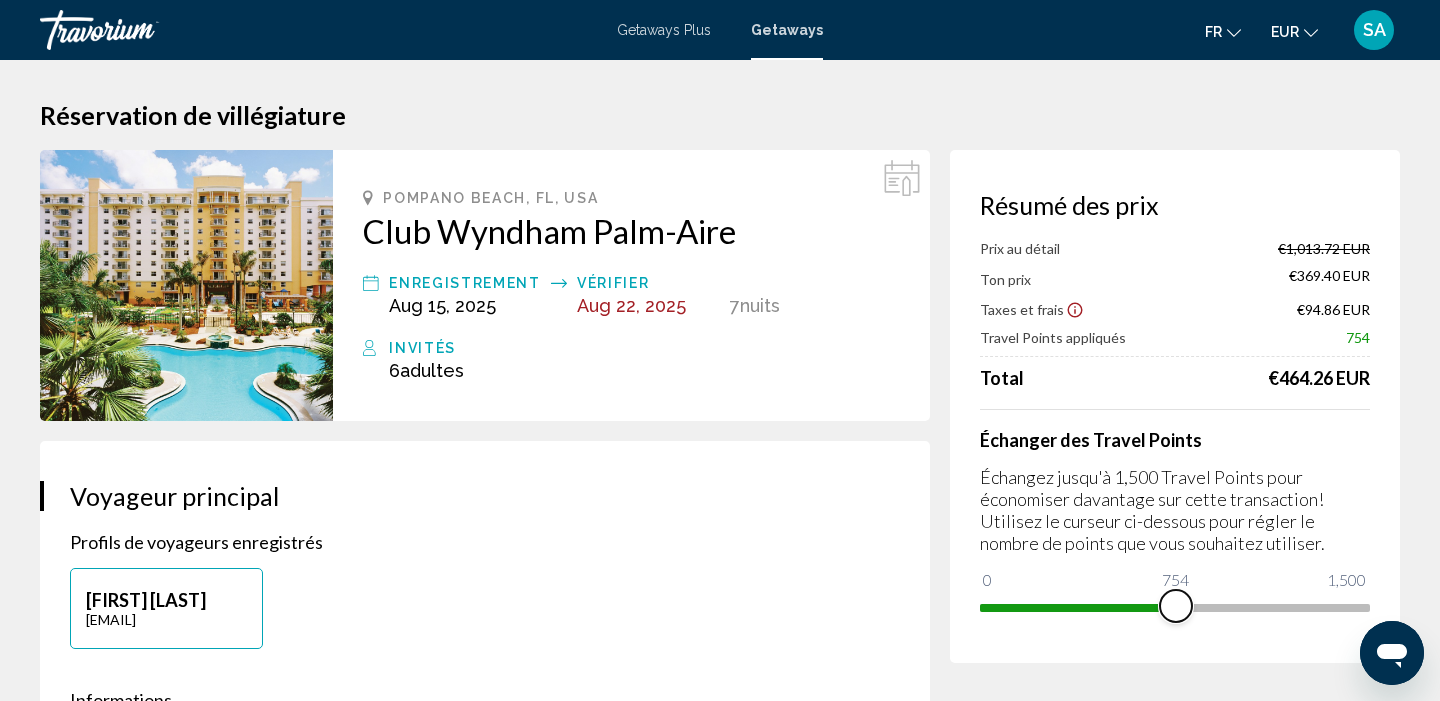 drag, startPoint x: 1352, startPoint y: 610, endPoint x: 1176, endPoint y: 614, distance: 176.04546 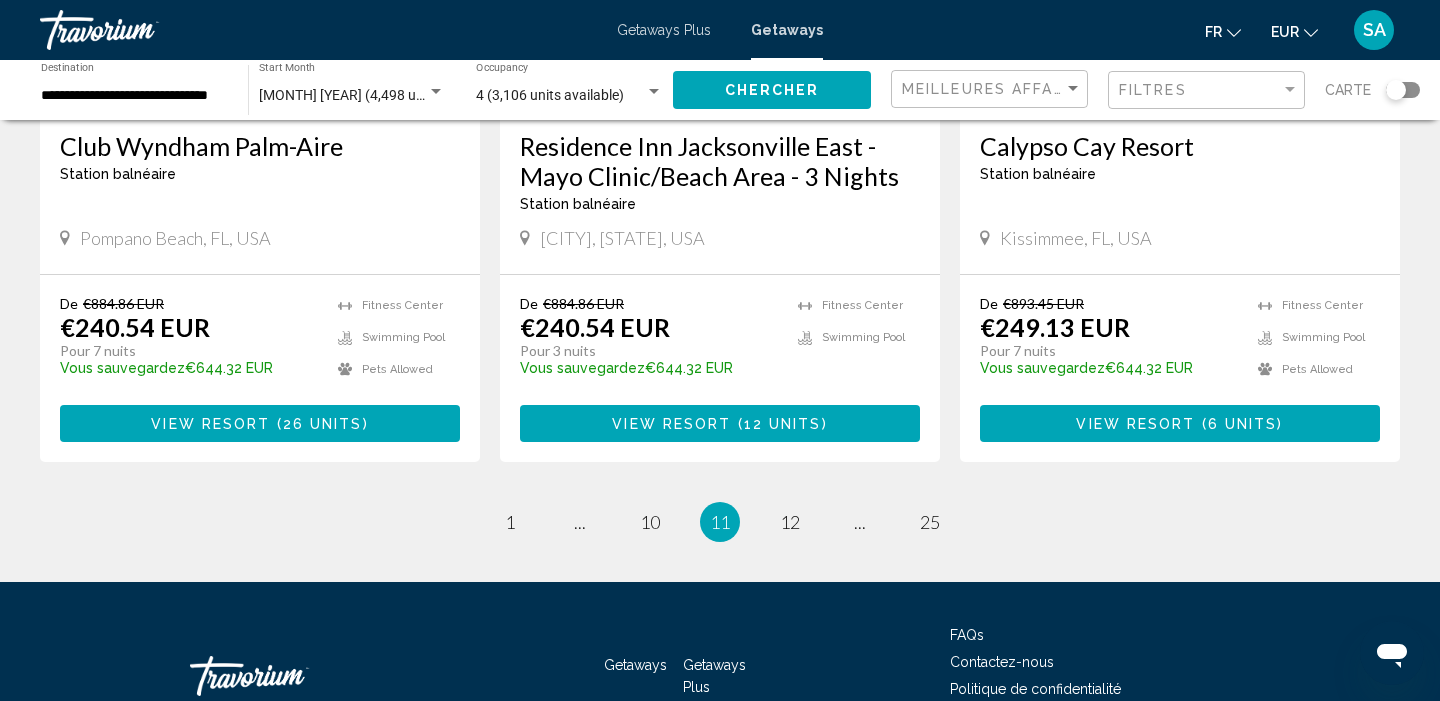 scroll, scrollTop: 2586, scrollLeft: 0, axis: vertical 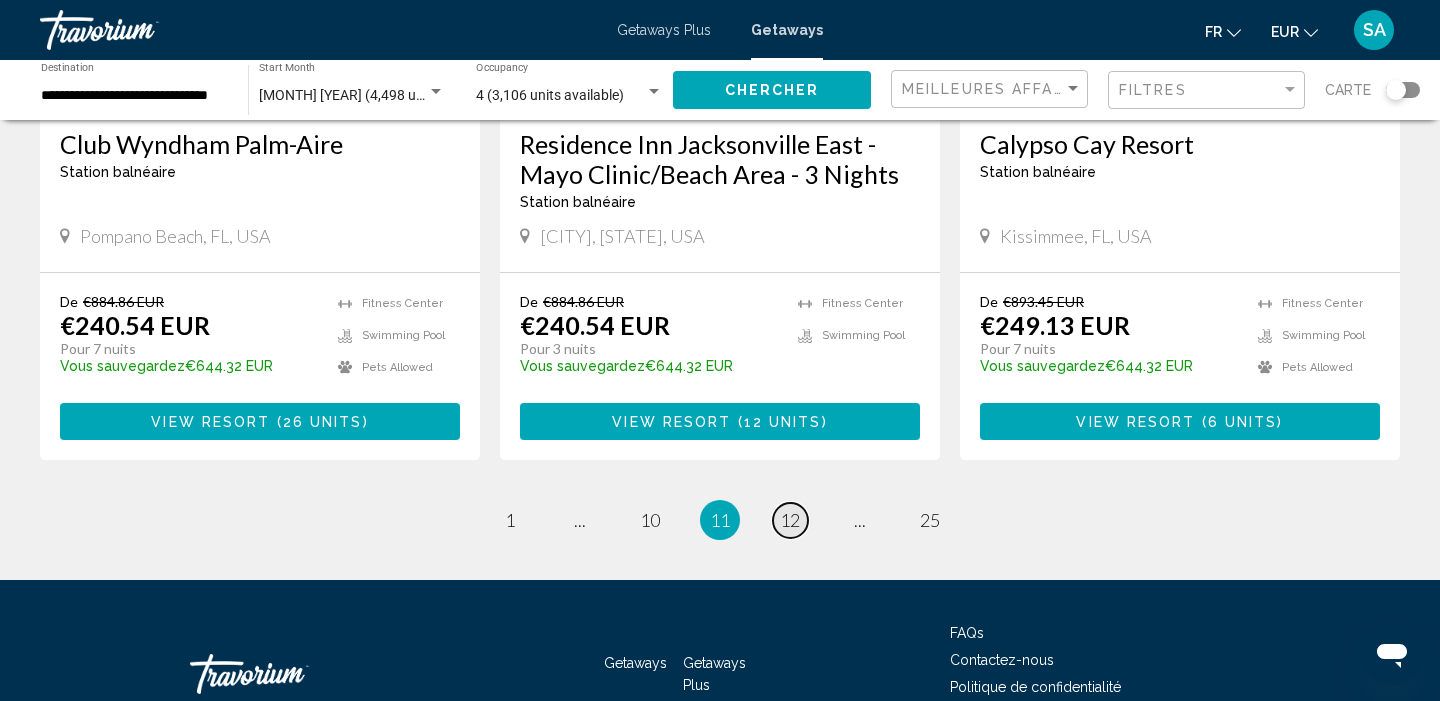 click on "12" at bounding box center (790, 520) 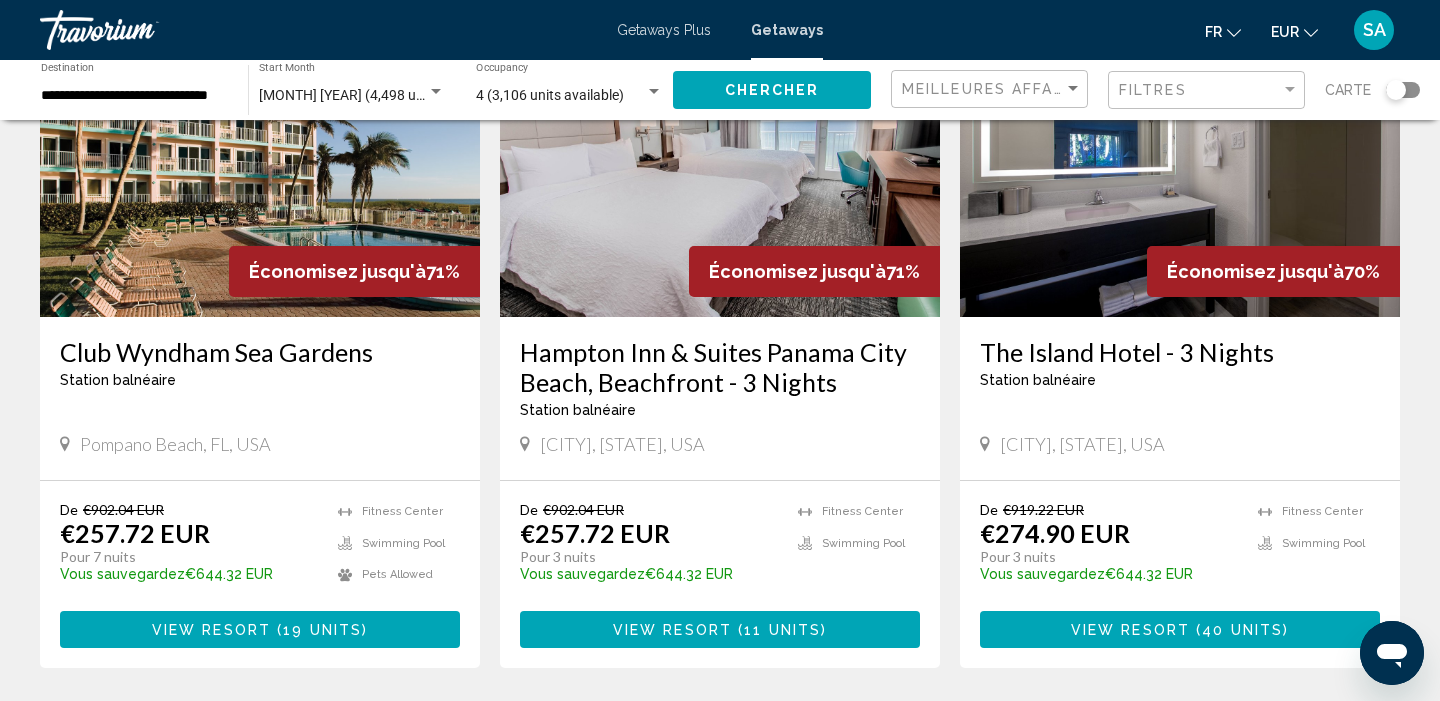 scroll, scrollTop: 1637, scrollLeft: 0, axis: vertical 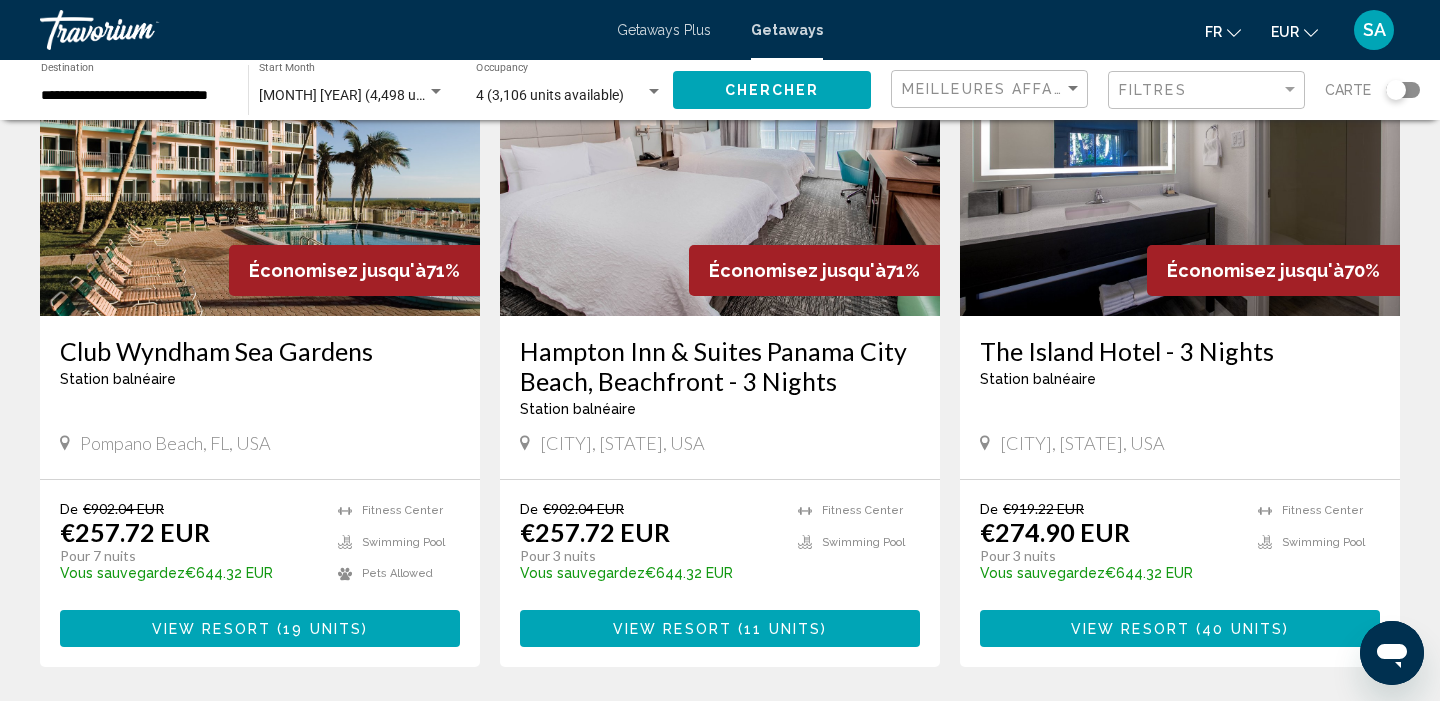 click on "View Resort    ( 19 units )" at bounding box center [260, 628] 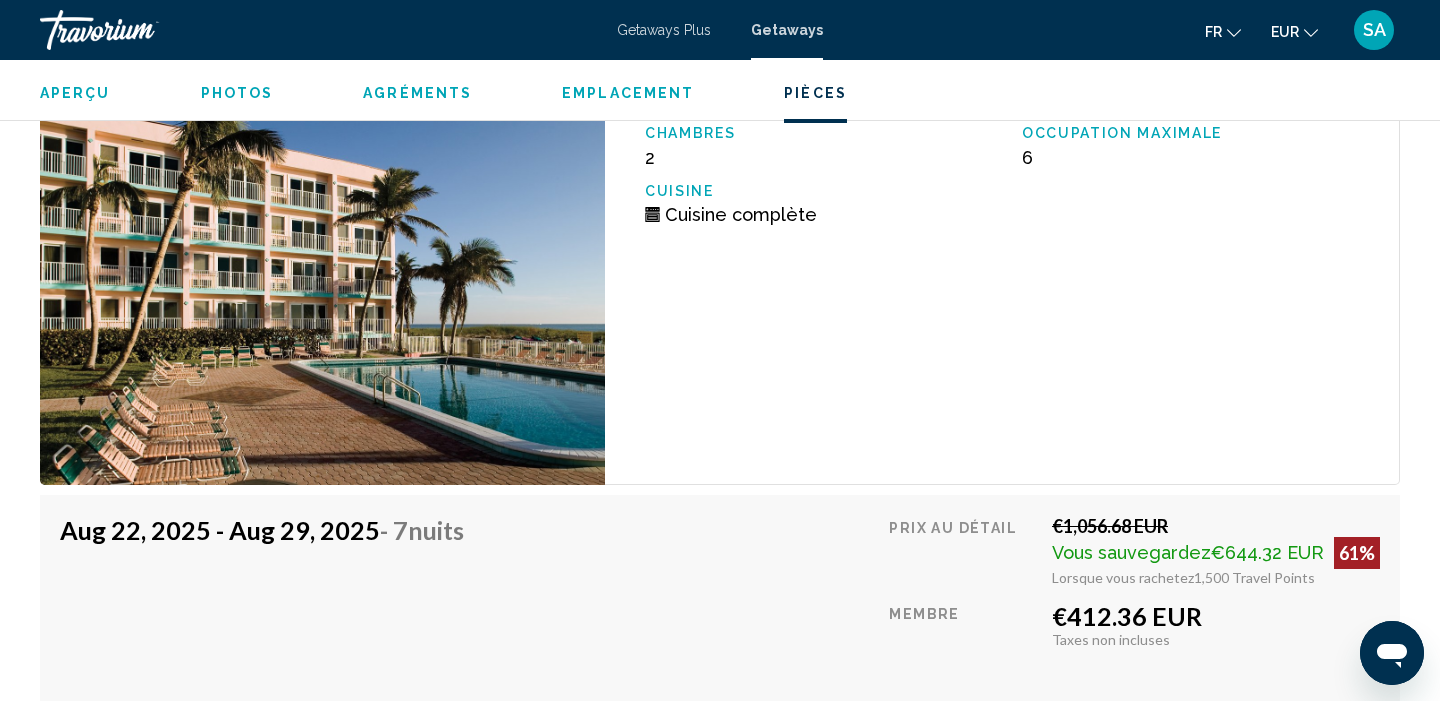 scroll, scrollTop: 7544, scrollLeft: 0, axis: vertical 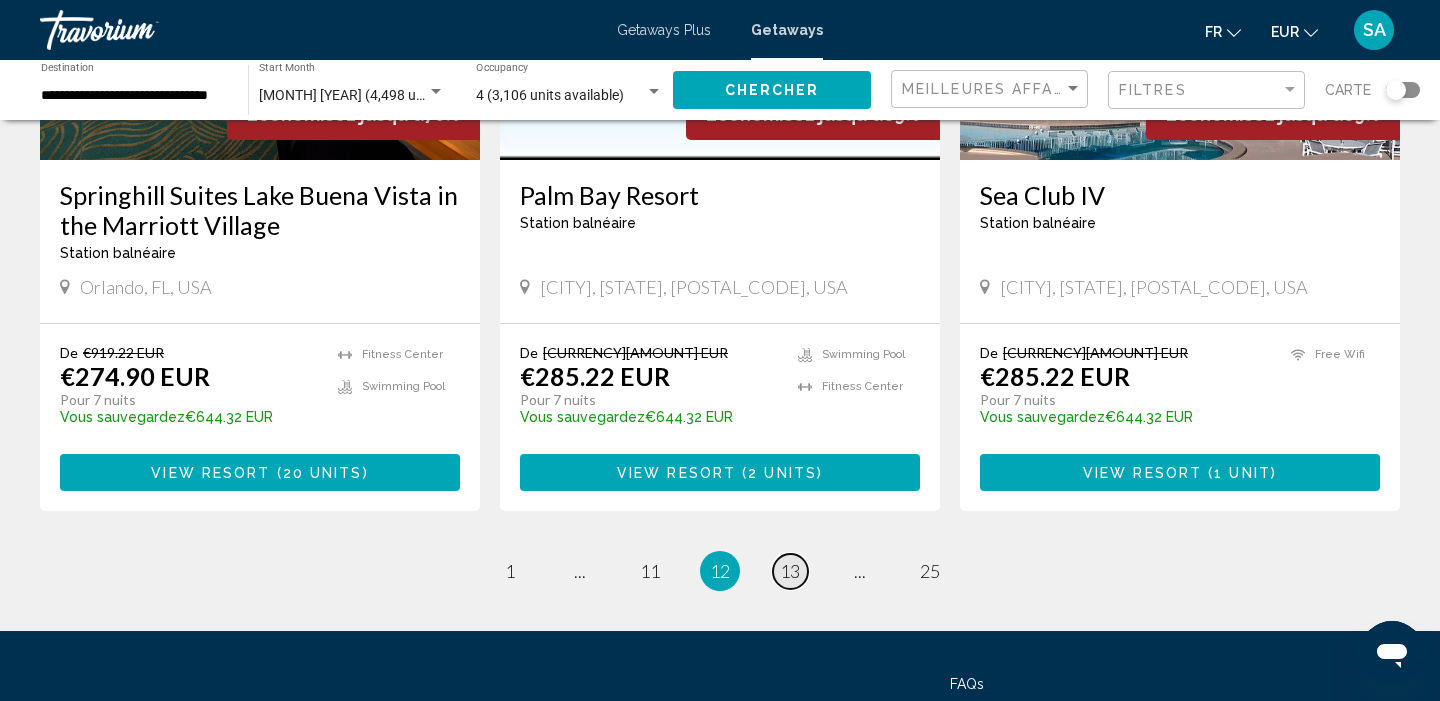 click on "13" at bounding box center (790, 571) 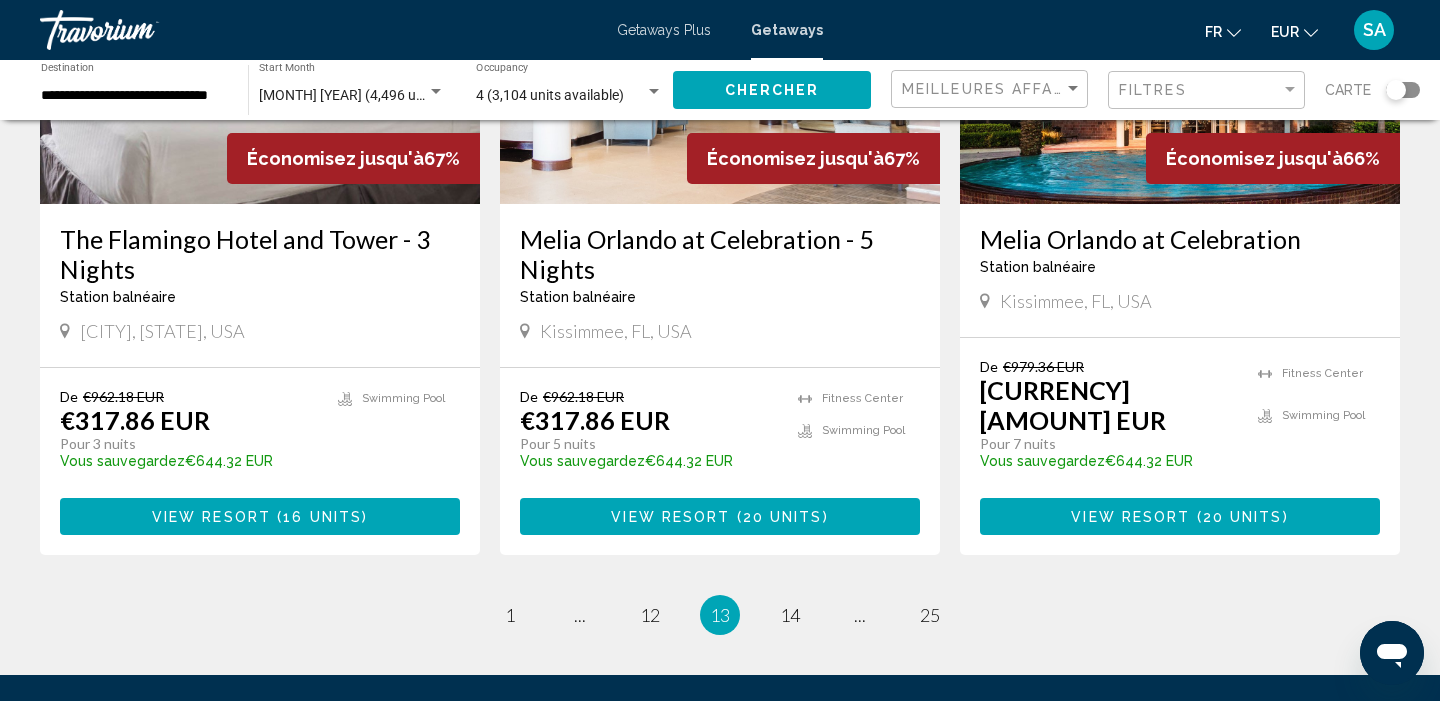 scroll, scrollTop: 2525, scrollLeft: 0, axis: vertical 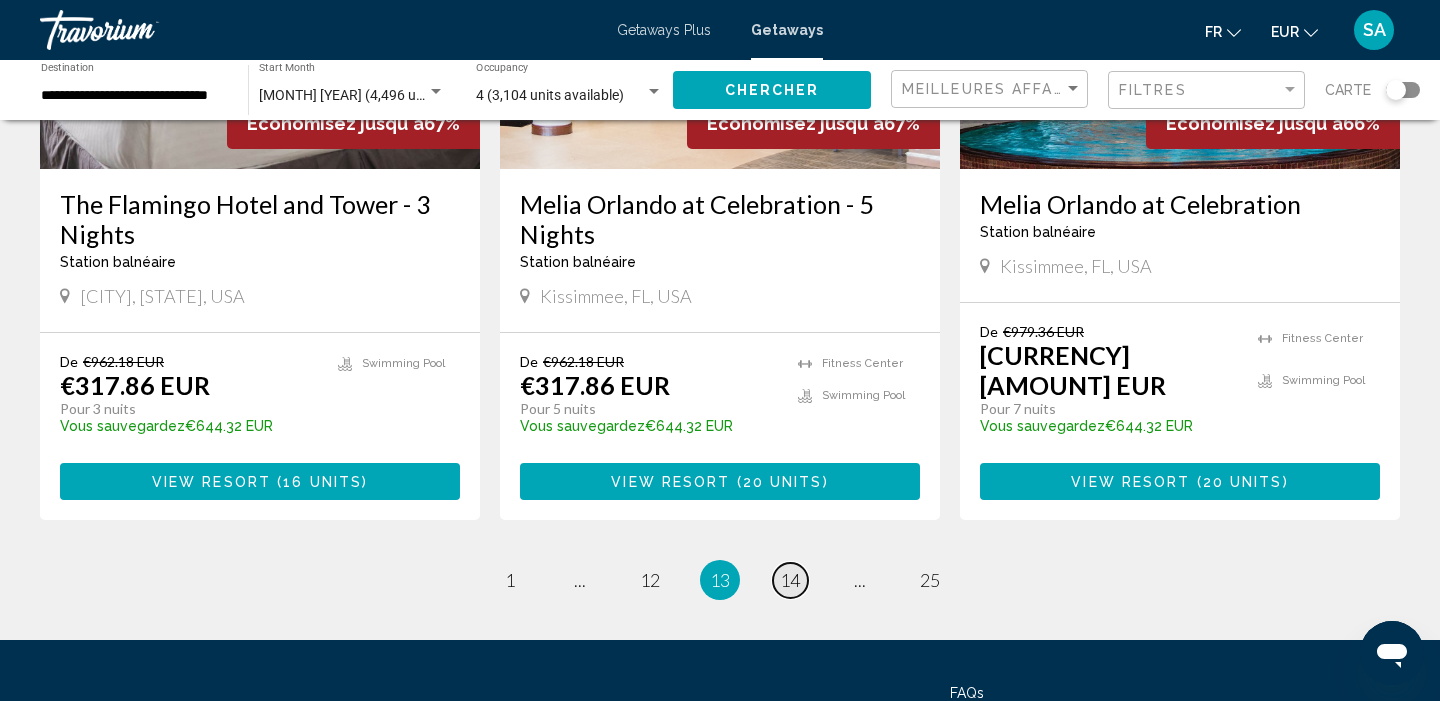 click on "14" at bounding box center (790, 580) 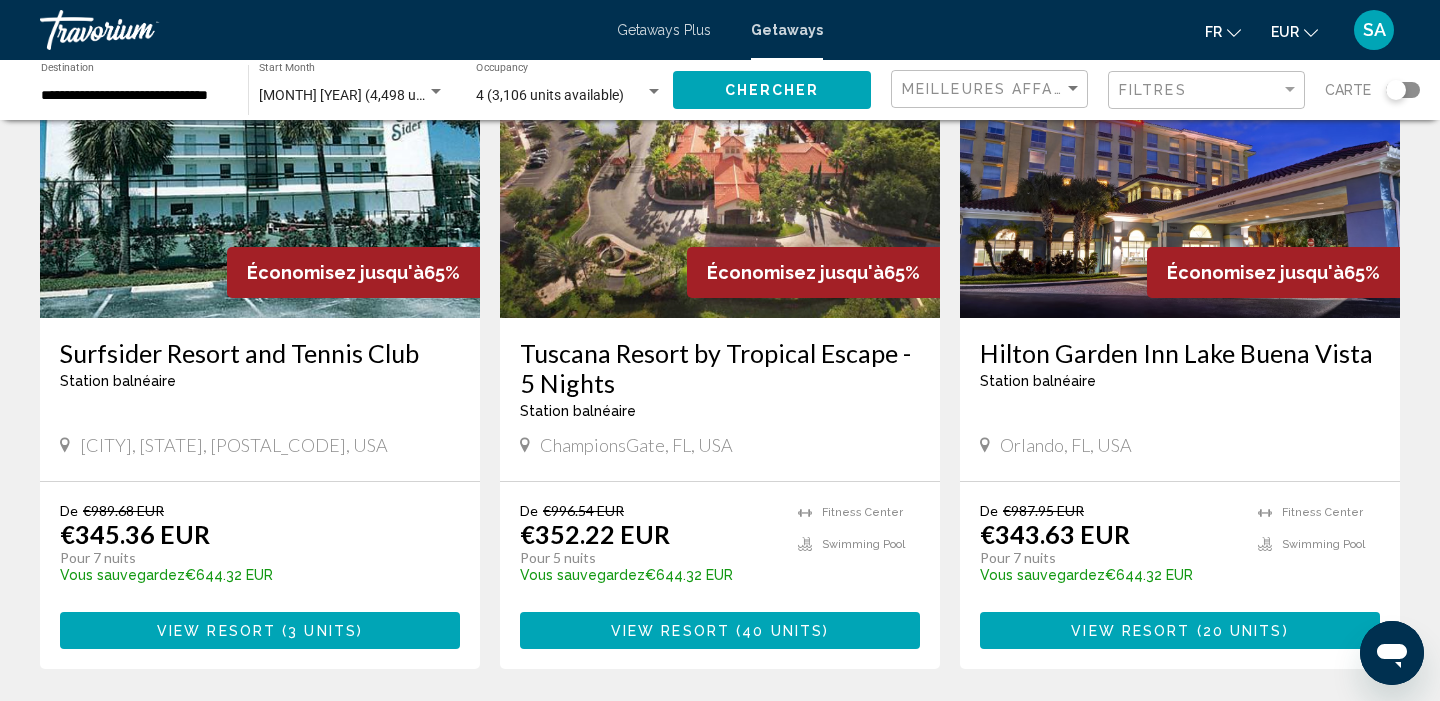 scroll, scrollTop: 1668, scrollLeft: 0, axis: vertical 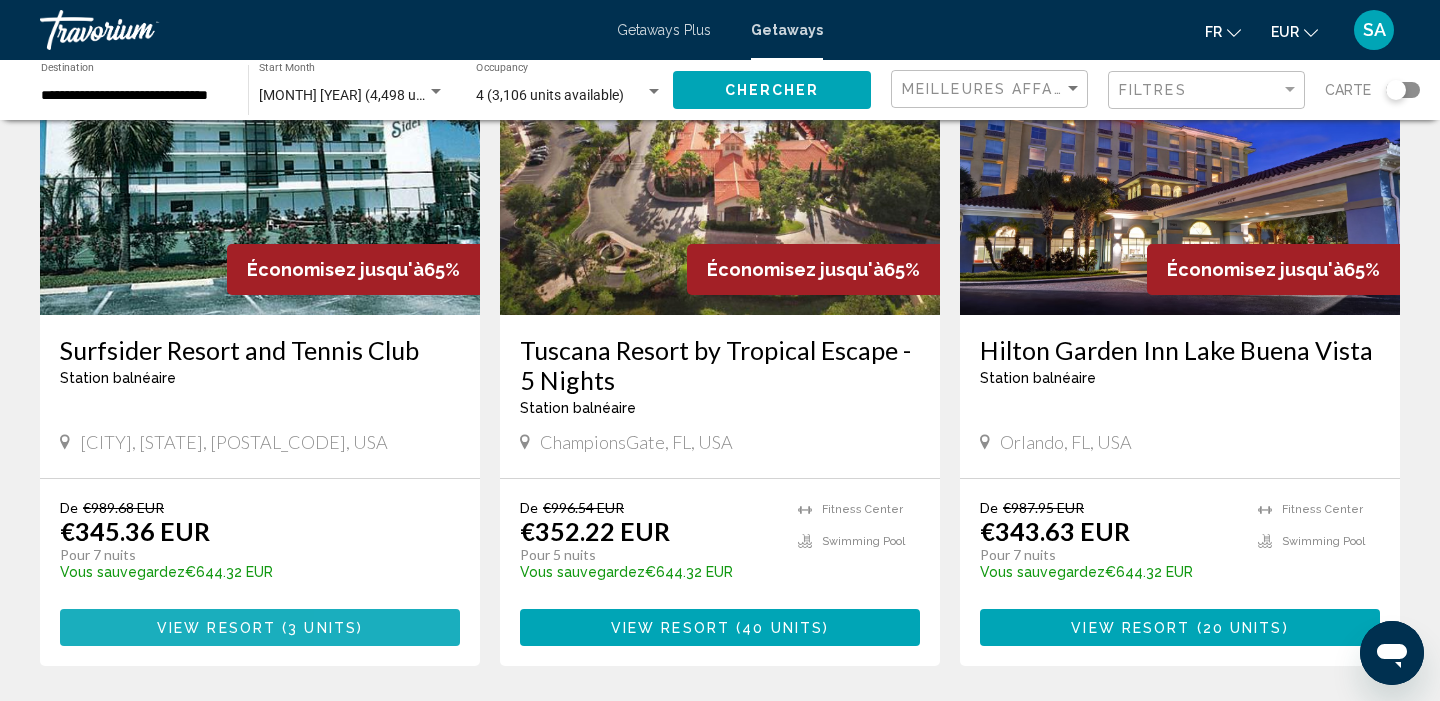 click on "View Resort    ( 3 units )" at bounding box center (260, 627) 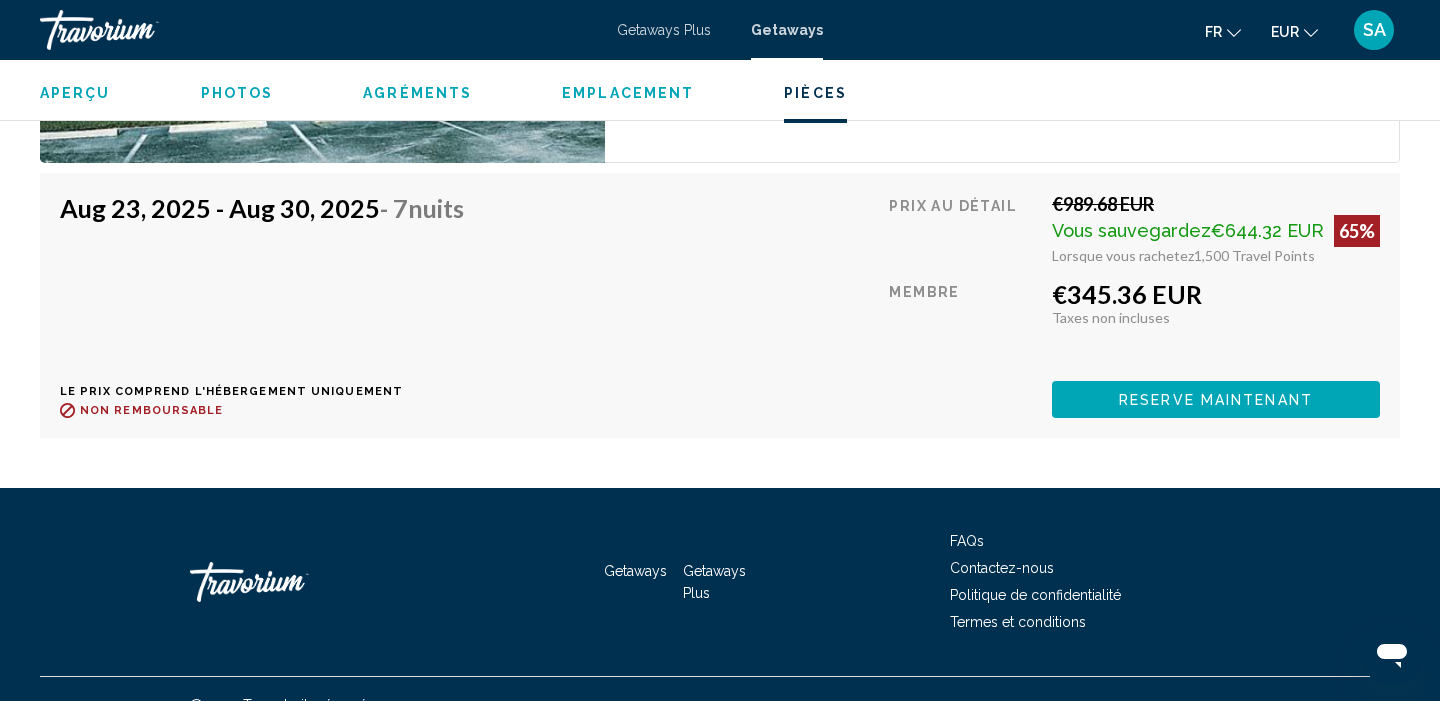 scroll, scrollTop: 3950, scrollLeft: 0, axis: vertical 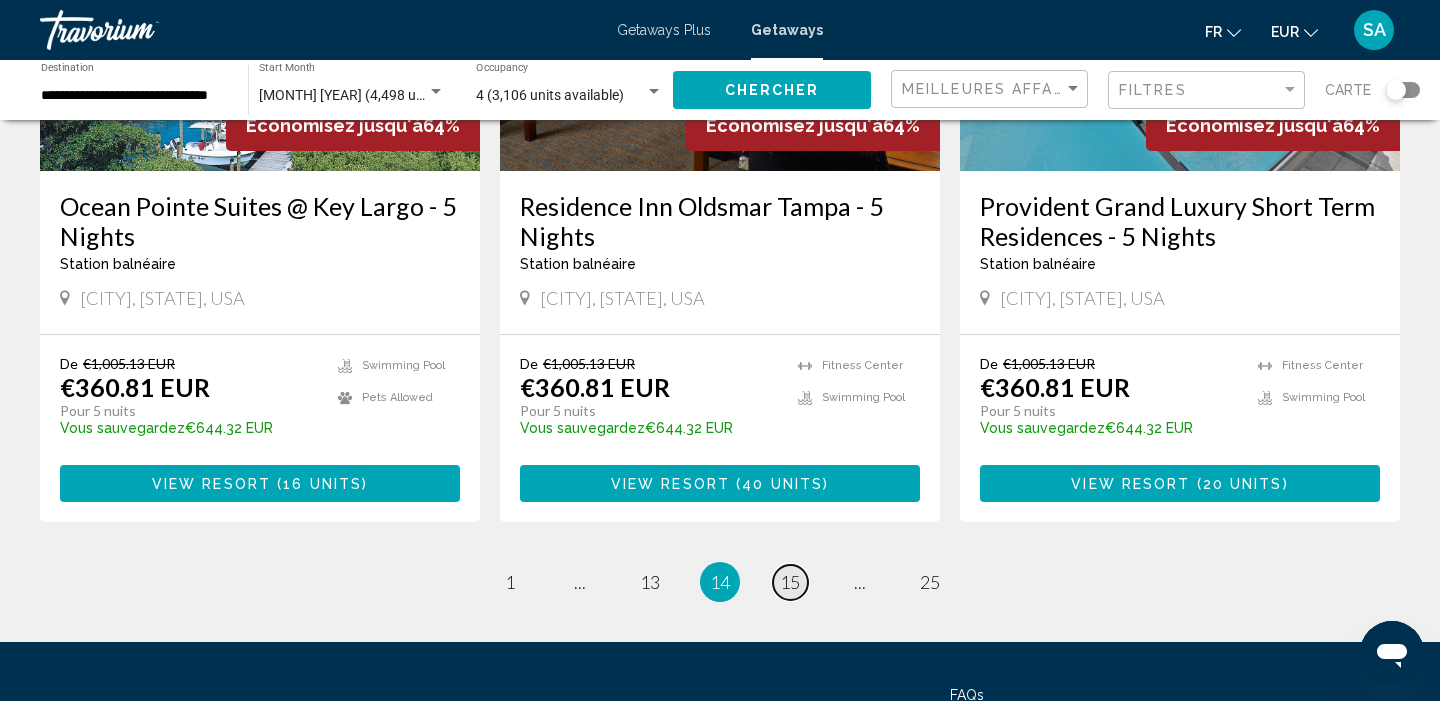 click on "15" at bounding box center (790, 582) 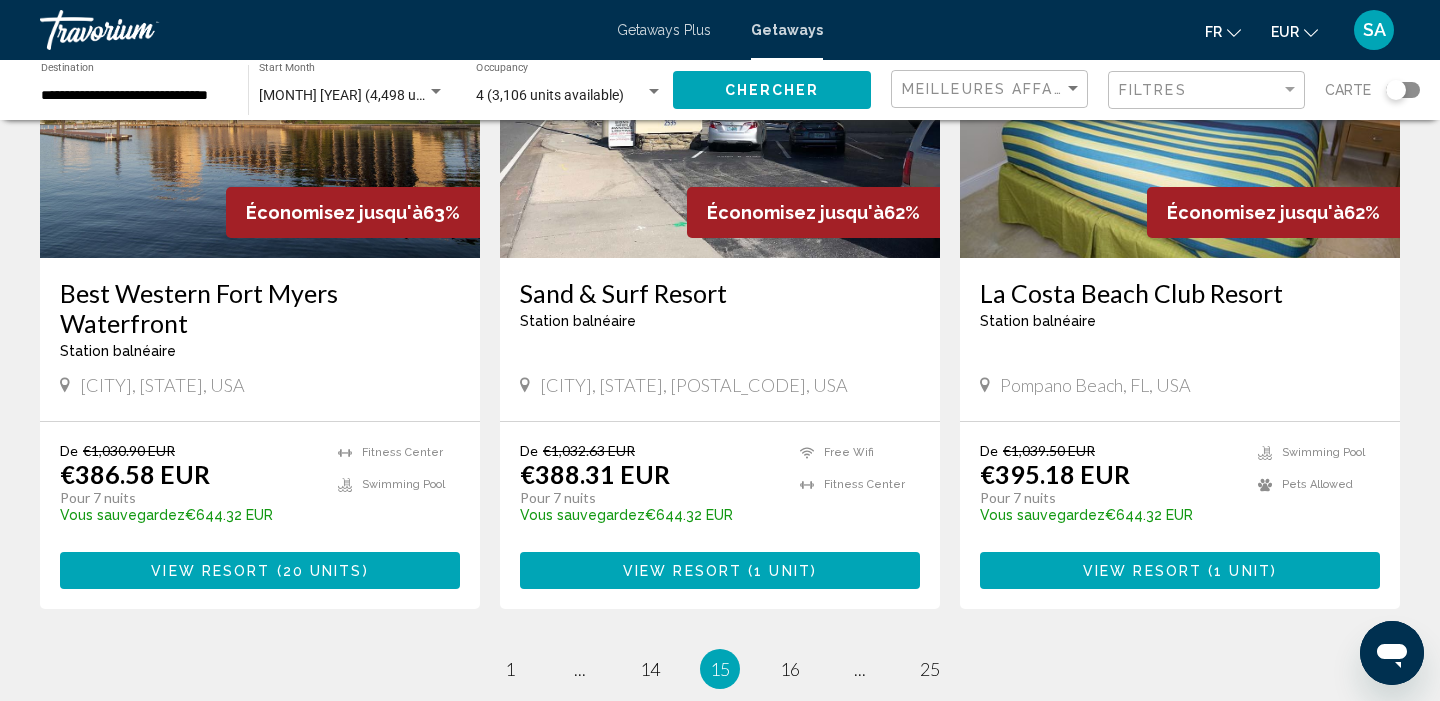 scroll, scrollTop: 2403, scrollLeft: 0, axis: vertical 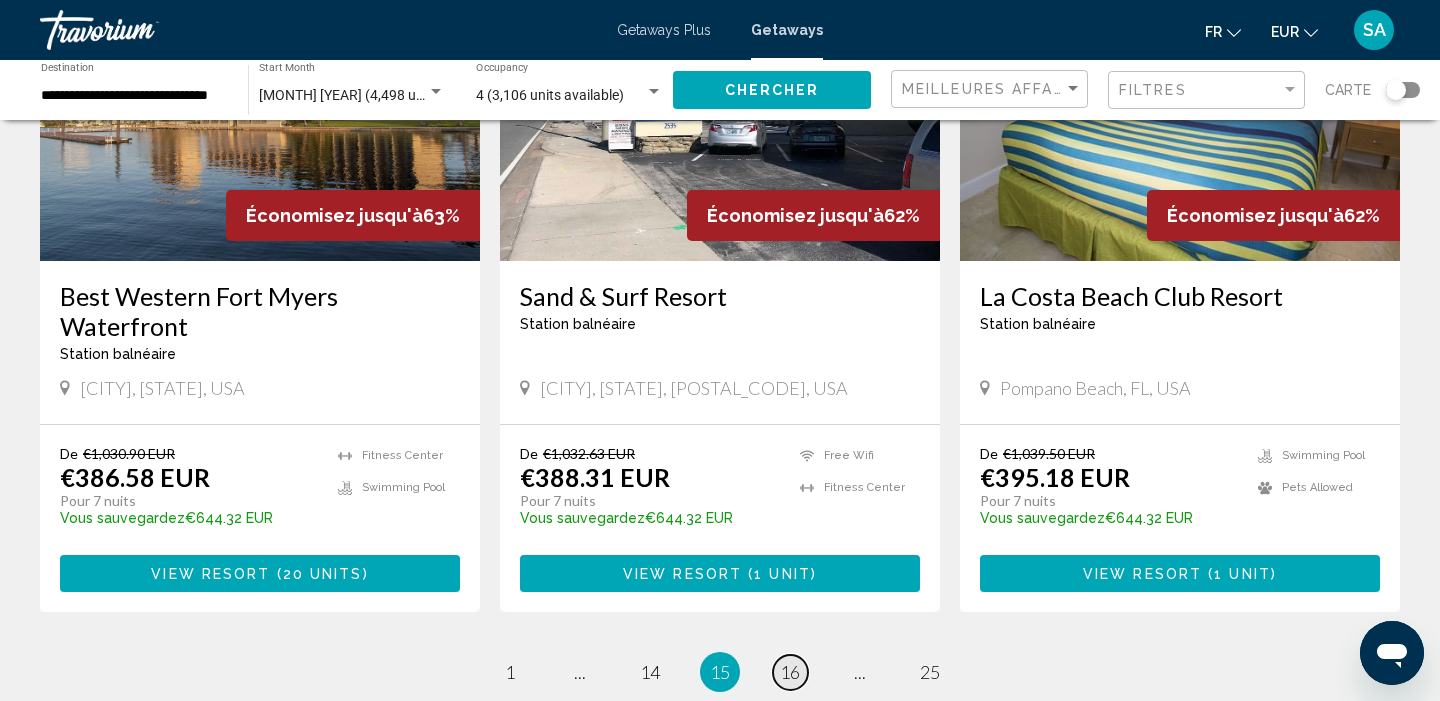 click on "16" at bounding box center (790, 672) 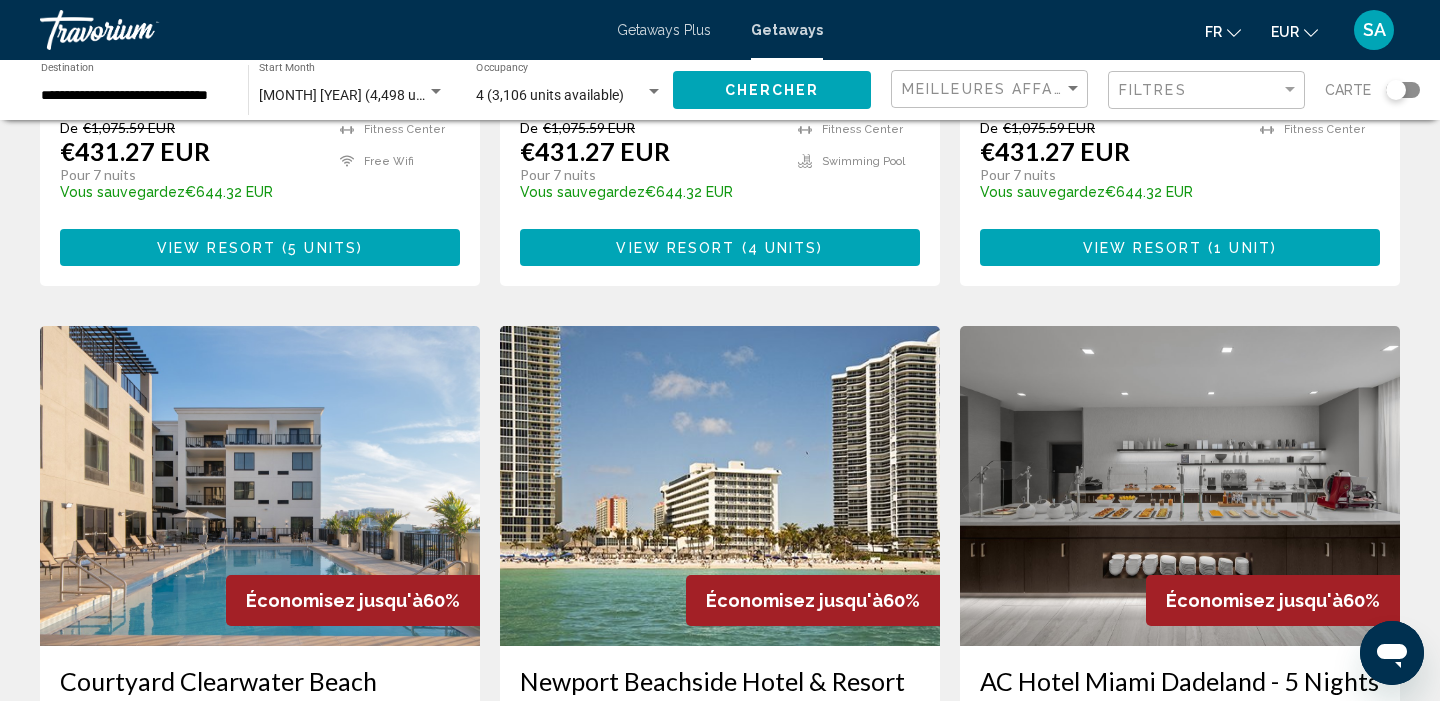 scroll, scrollTop: 2004, scrollLeft: 0, axis: vertical 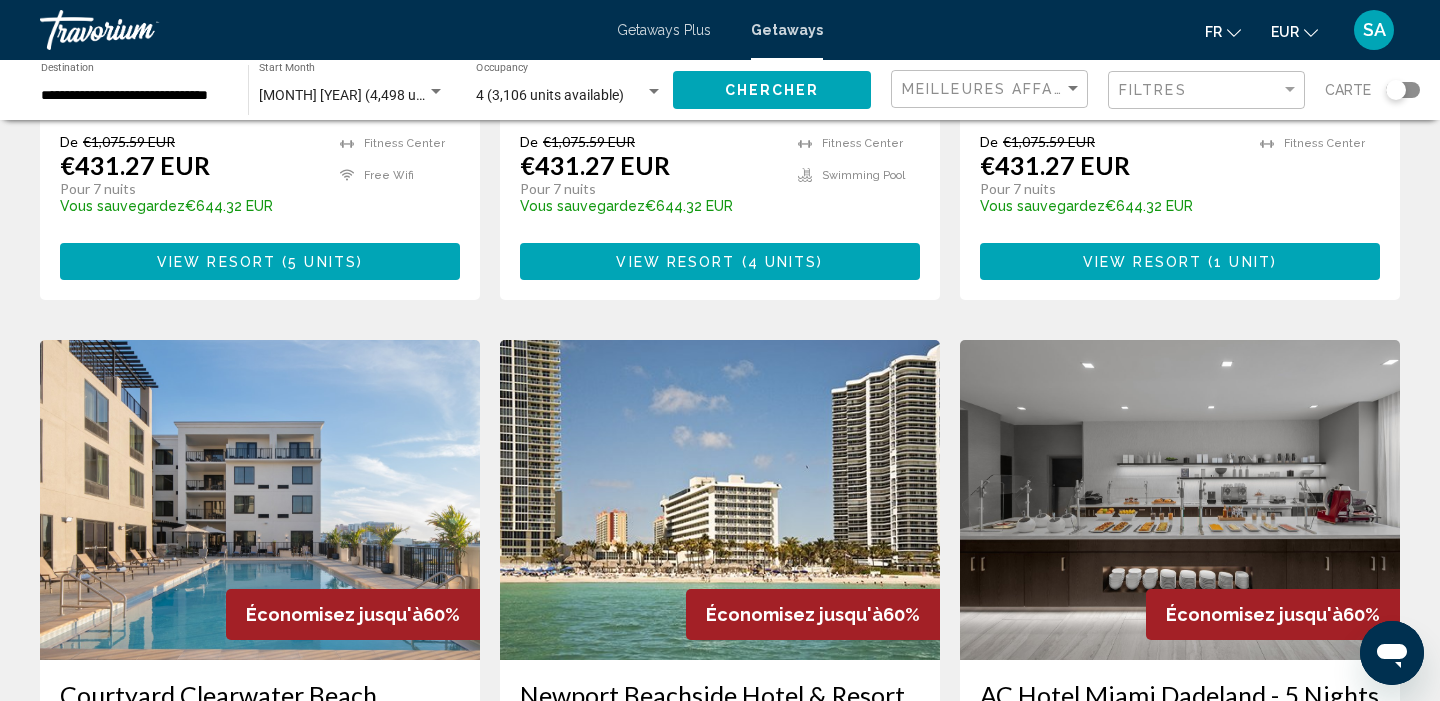 click on "( 5 units )" at bounding box center [319, 262] 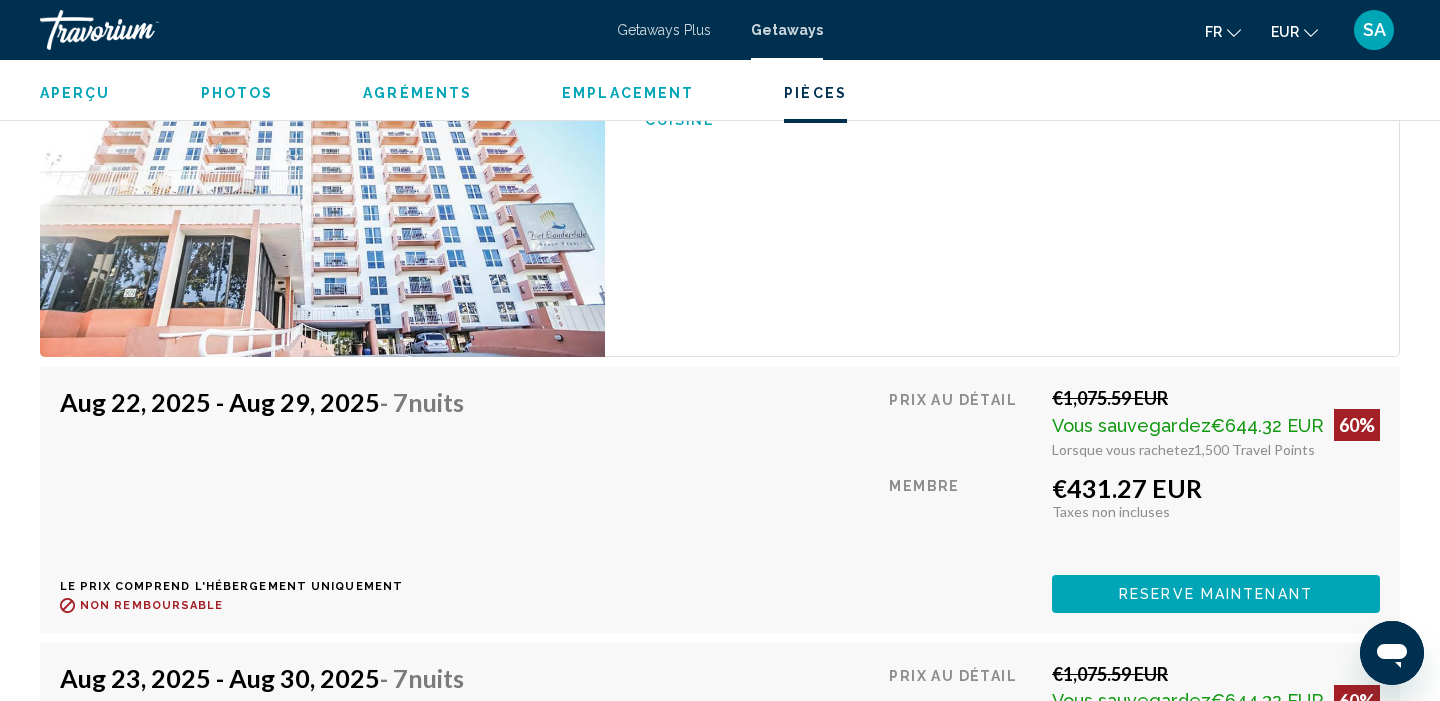 scroll, scrollTop: 3462, scrollLeft: 0, axis: vertical 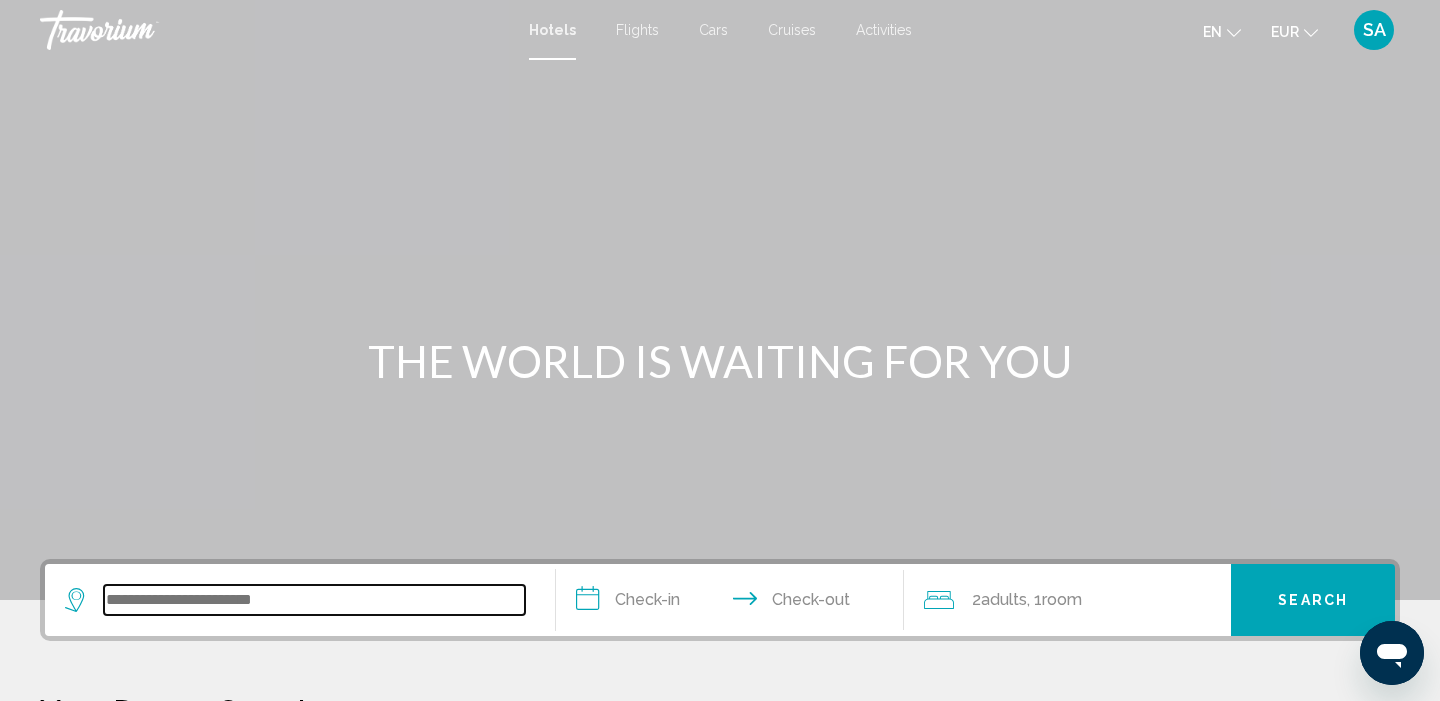 click at bounding box center [314, 600] 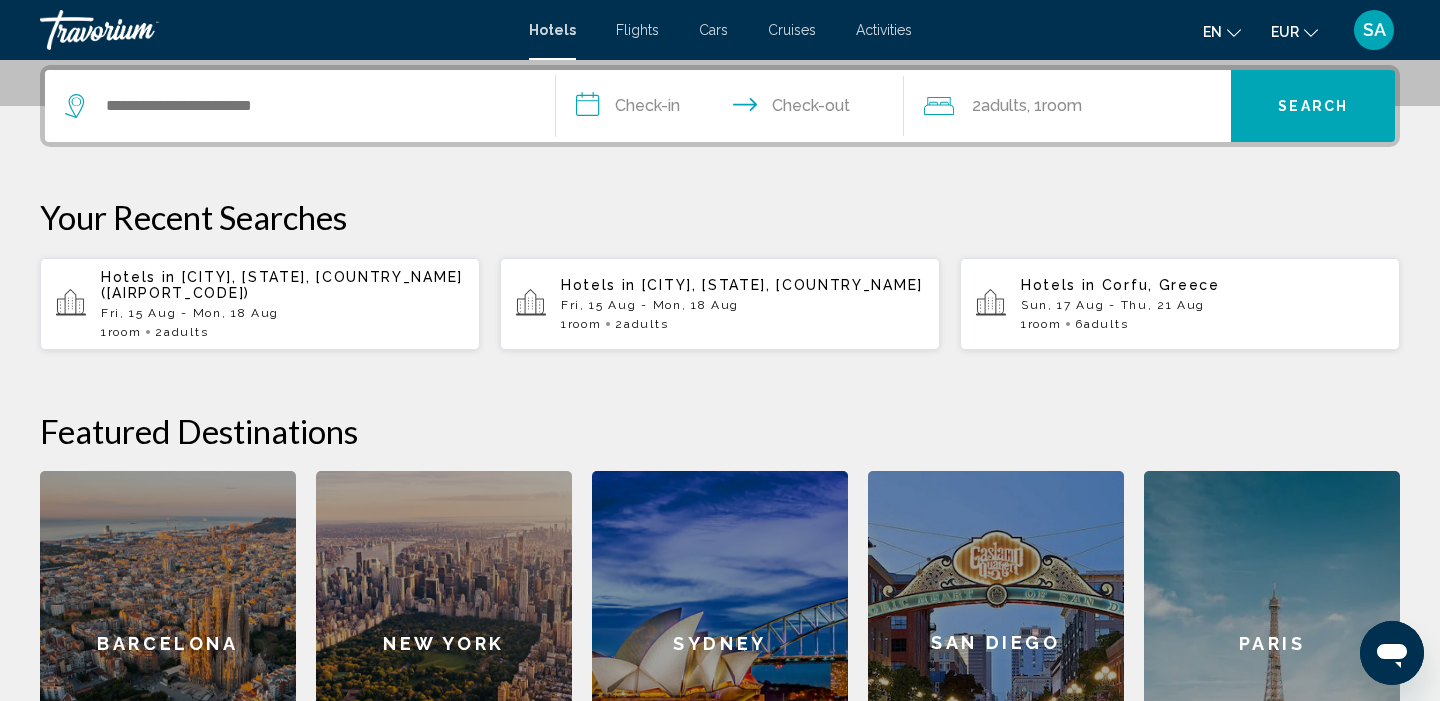 click on "**********" at bounding box center (720, 440) 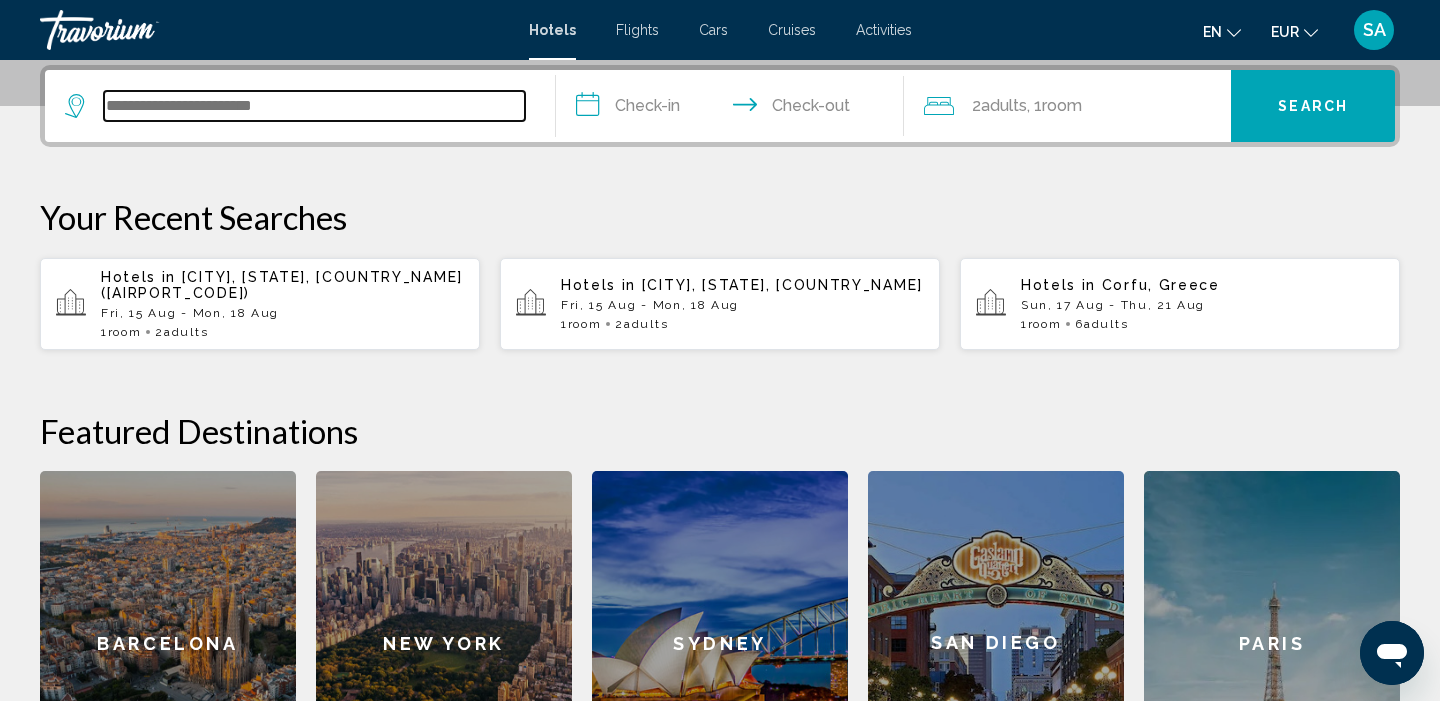 click at bounding box center [314, 106] 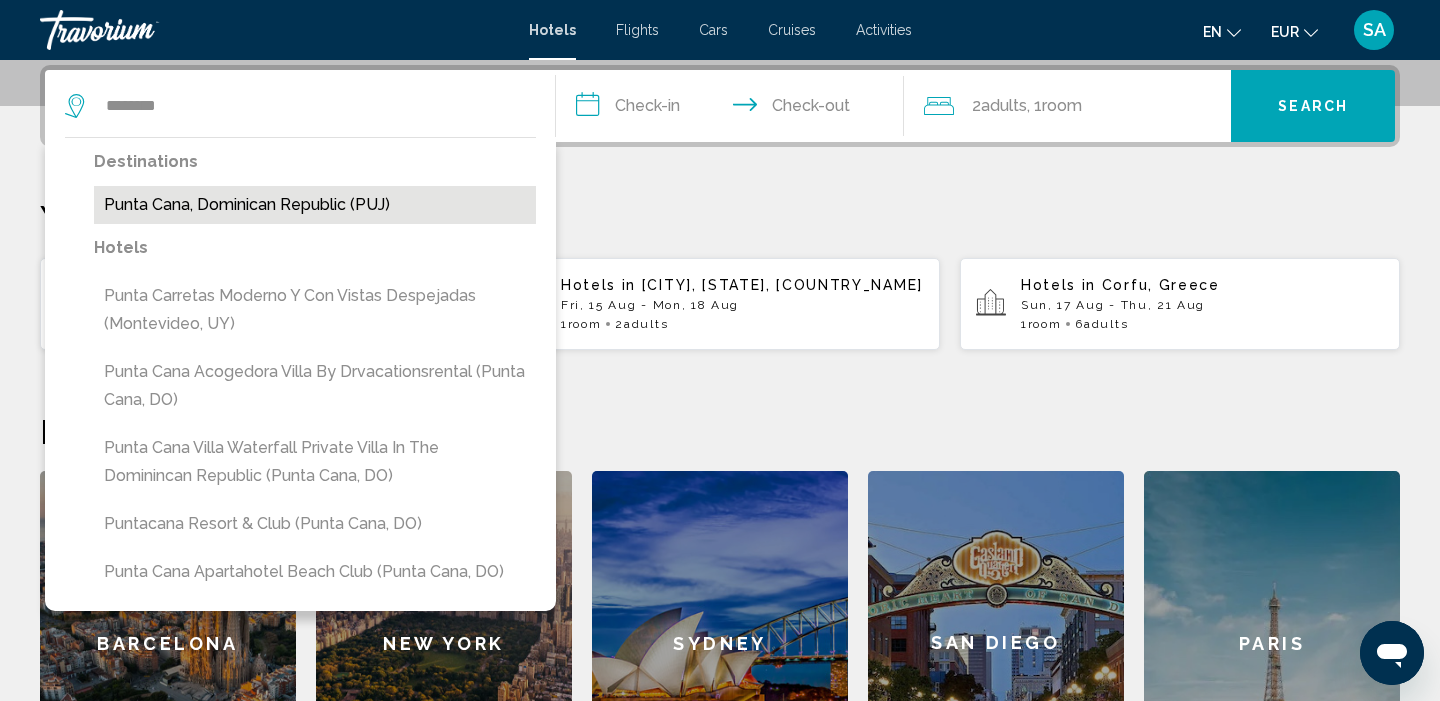 click on "Punta Cana, Dominican Republic (PUJ)" at bounding box center [315, 205] 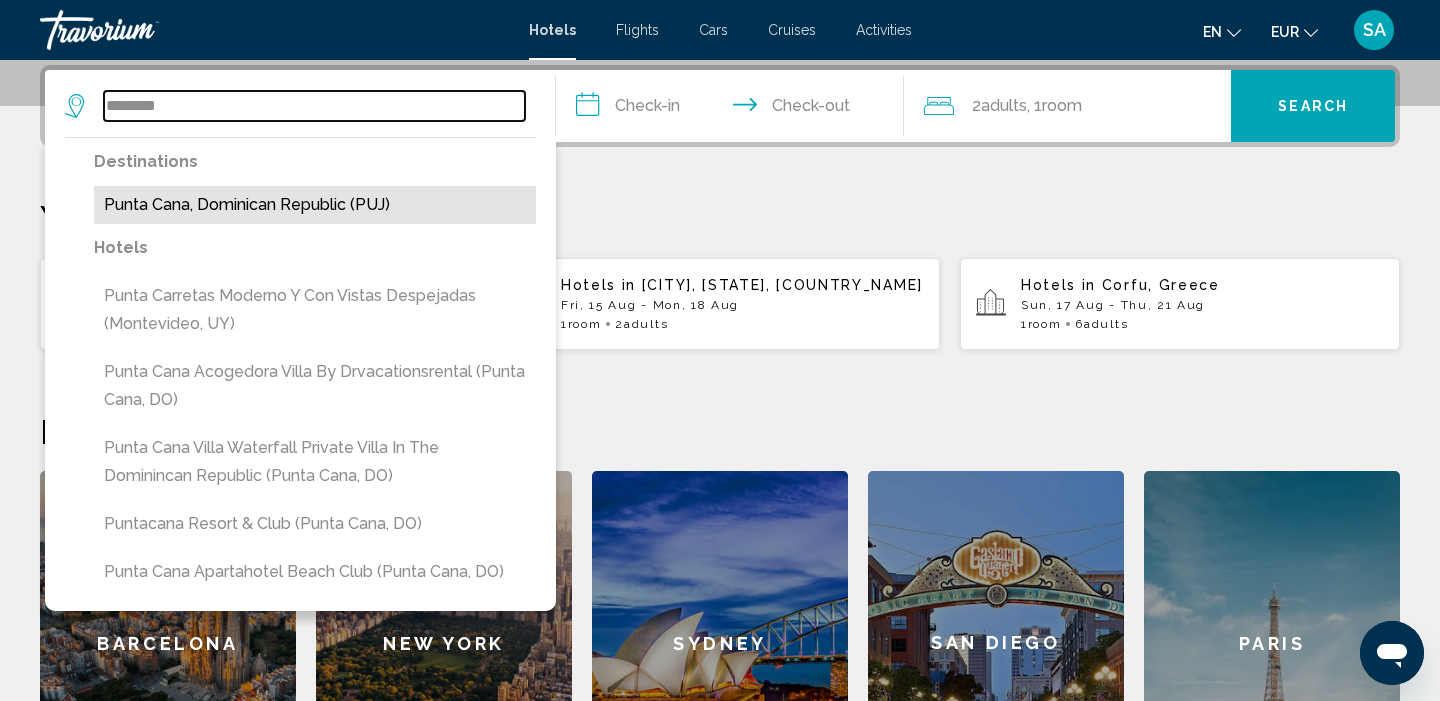 type on "**********" 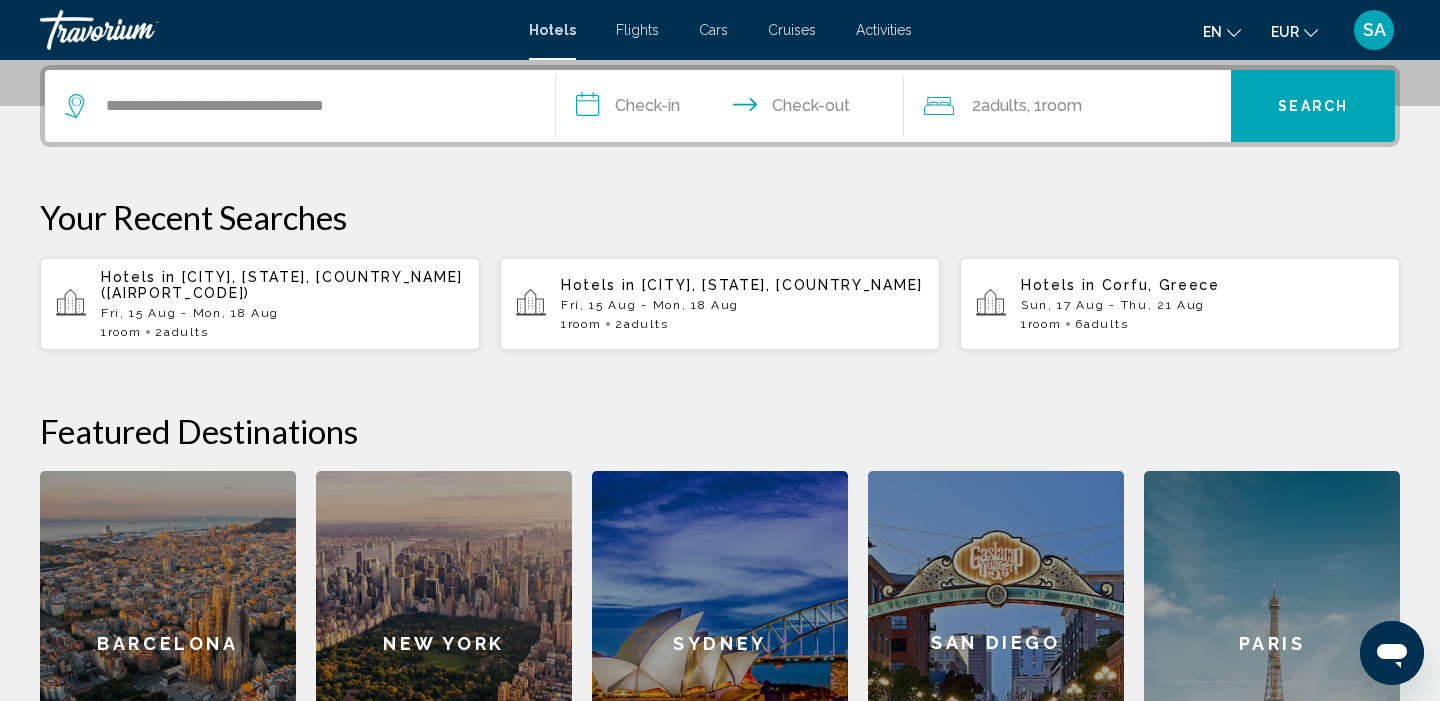 click on "**********" at bounding box center [734, 109] 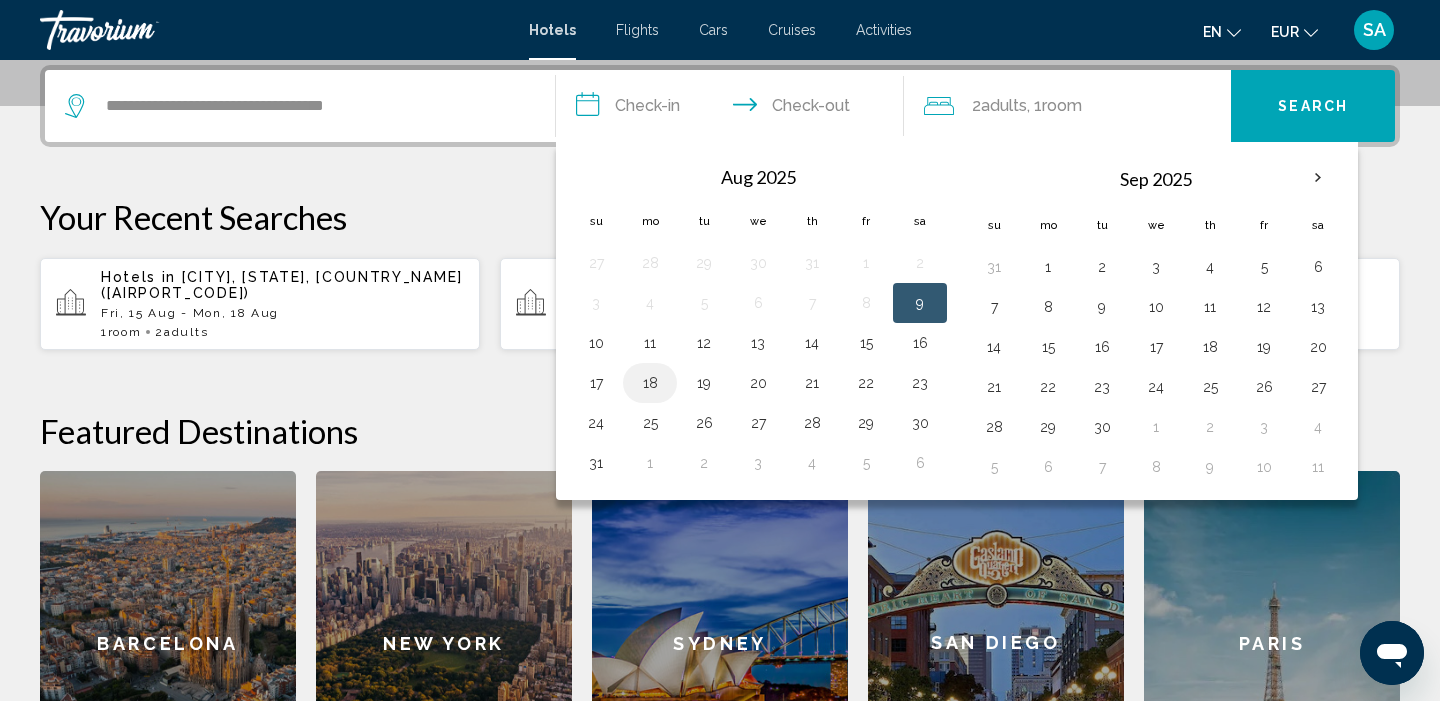 click on "18" at bounding box center [650, 383] 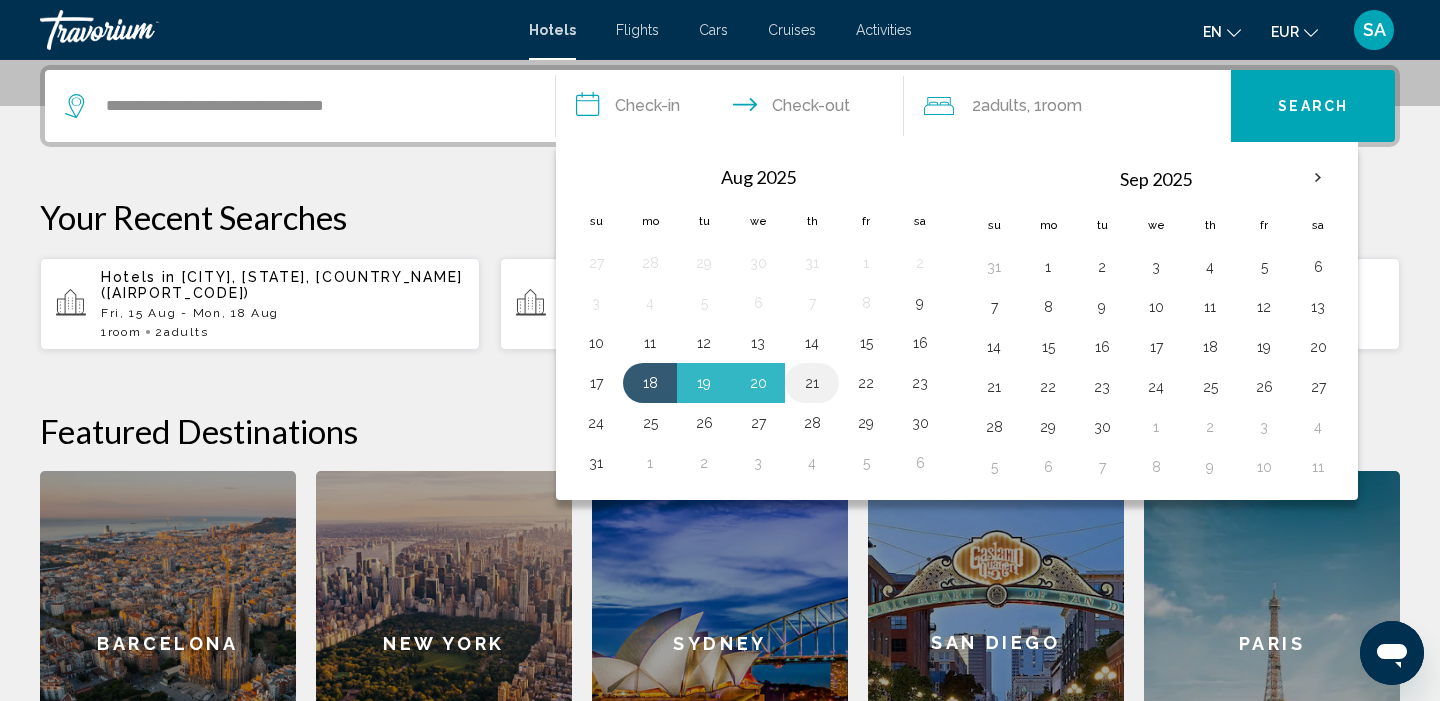 click on "21" at bounding box center [812, 383] 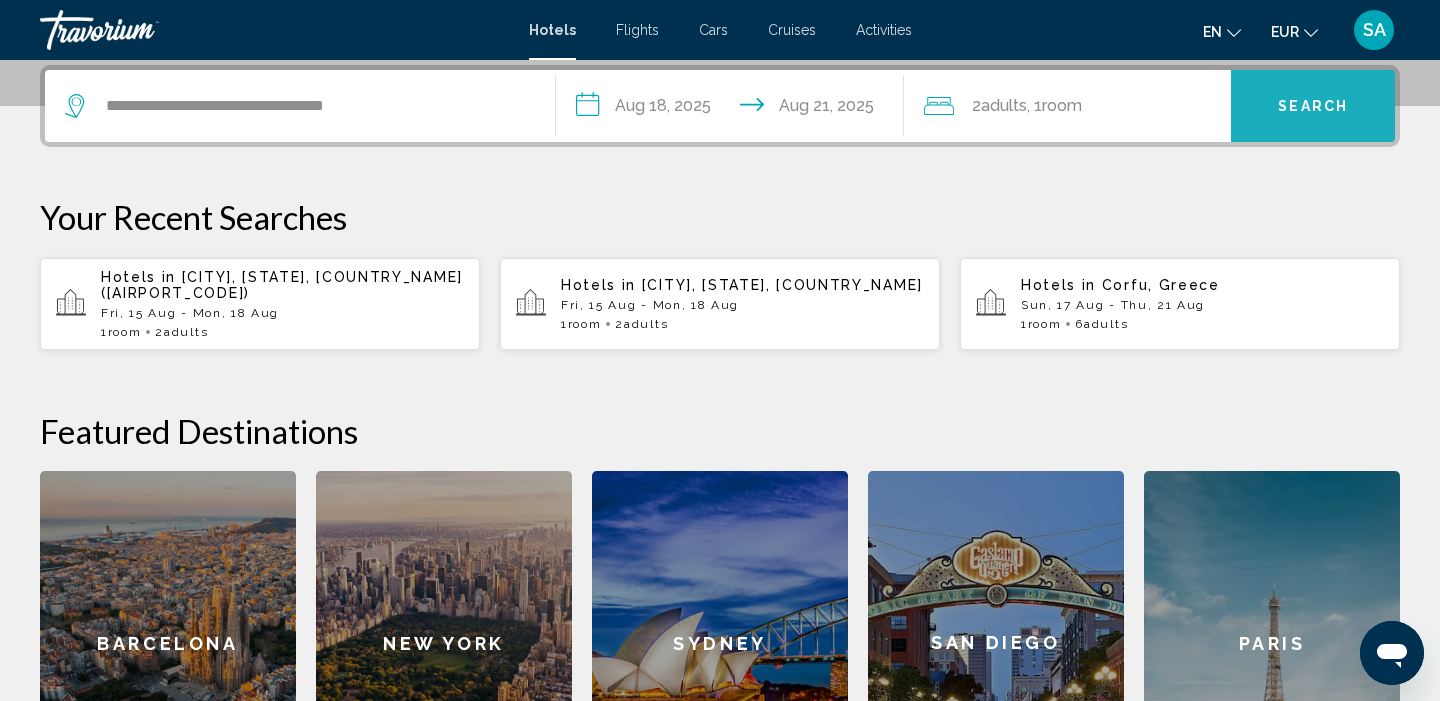 click on "Search" at bounding box center [1313, 106] 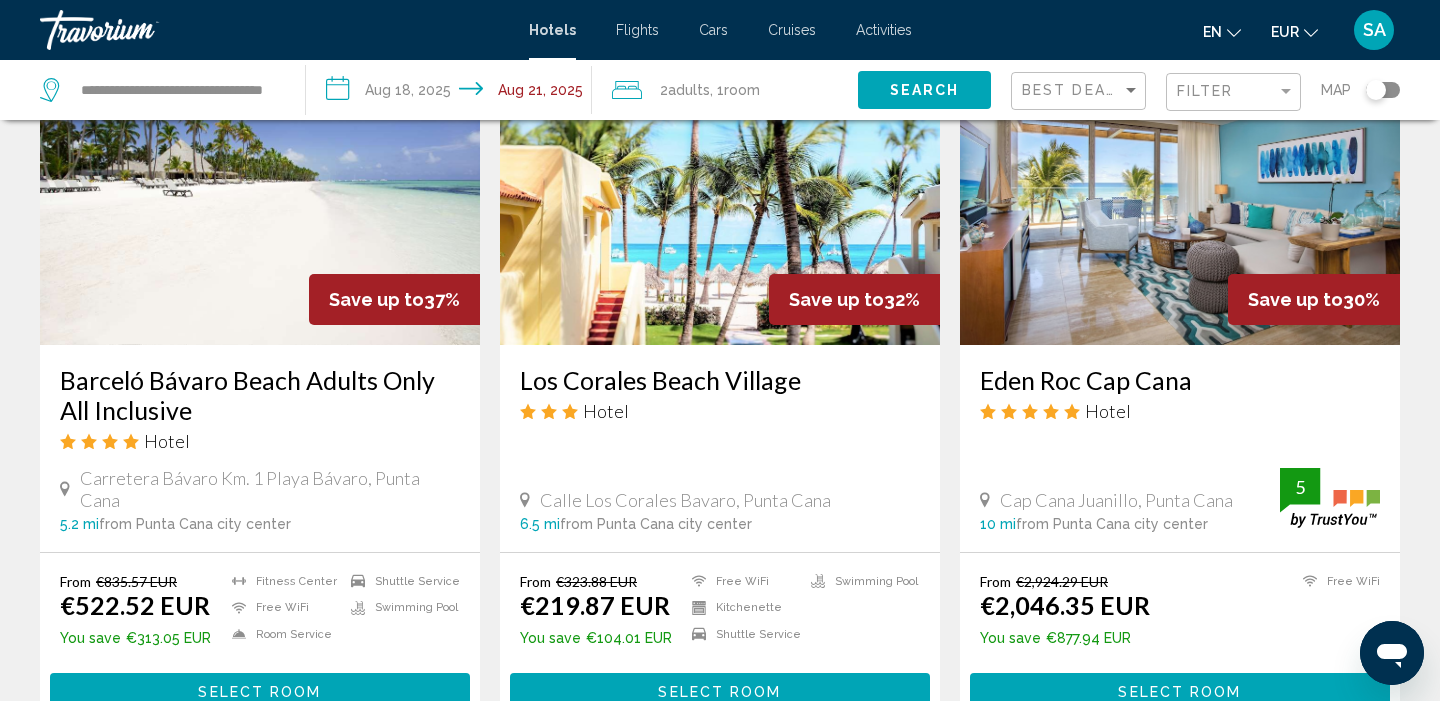 scroll, scrollTop: 908, scrollLeft: 0, axis: vertical 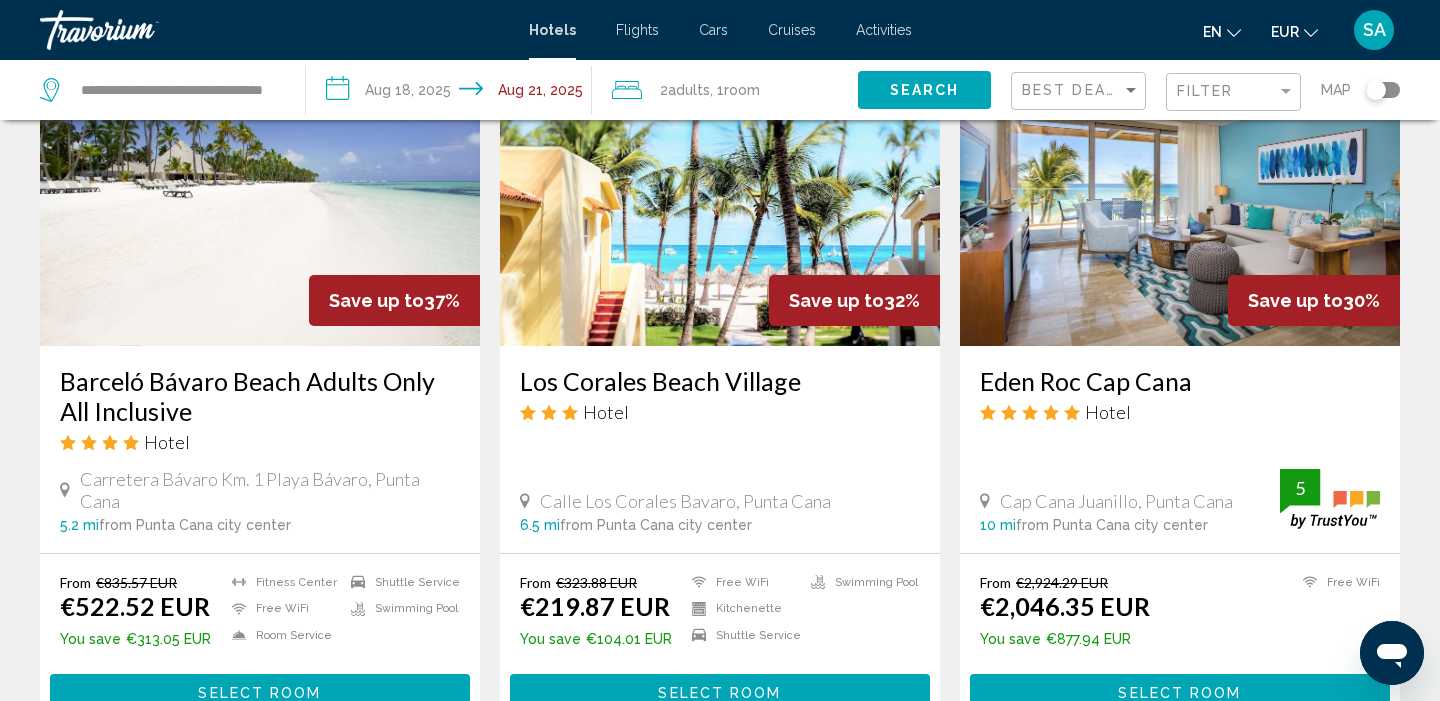 click at bounding box center [260, 186] 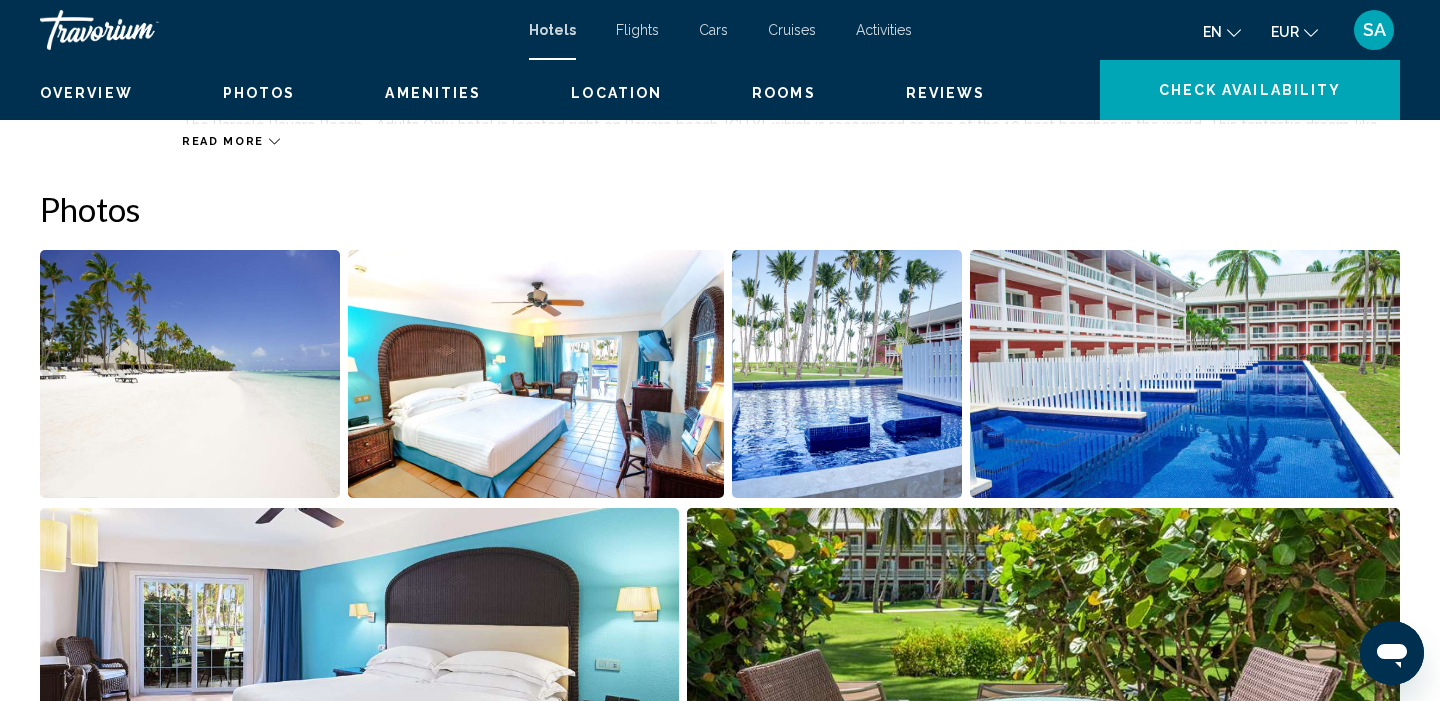 scroll, scrollTop: 0, scrollLeft: 0, axis: both 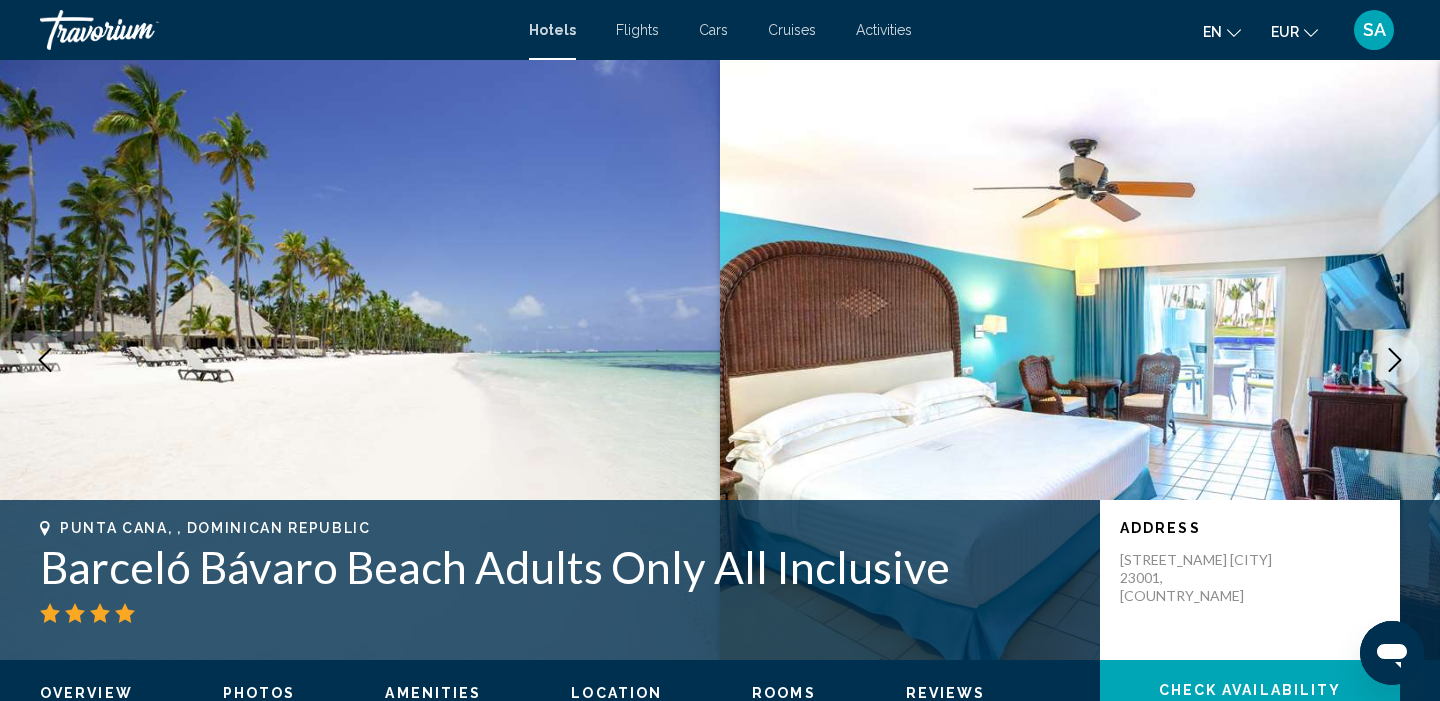 click 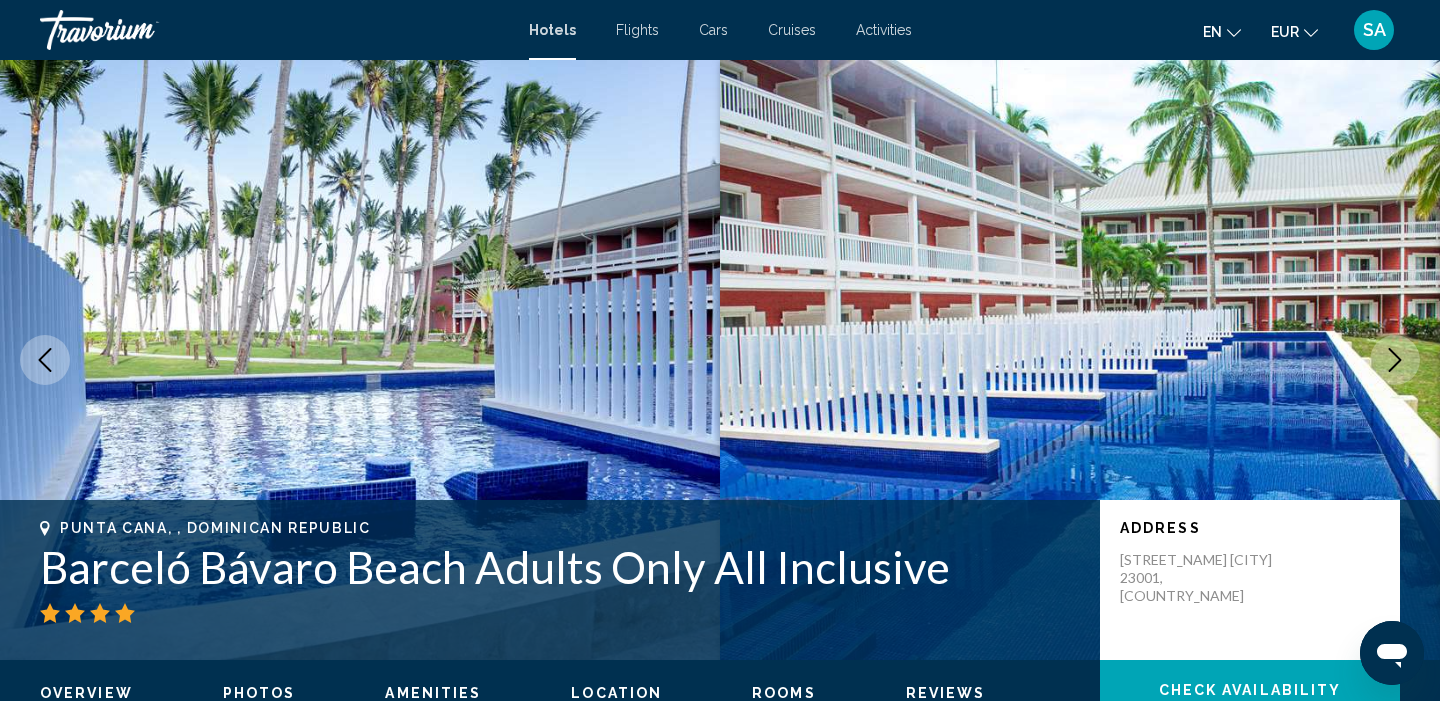 click 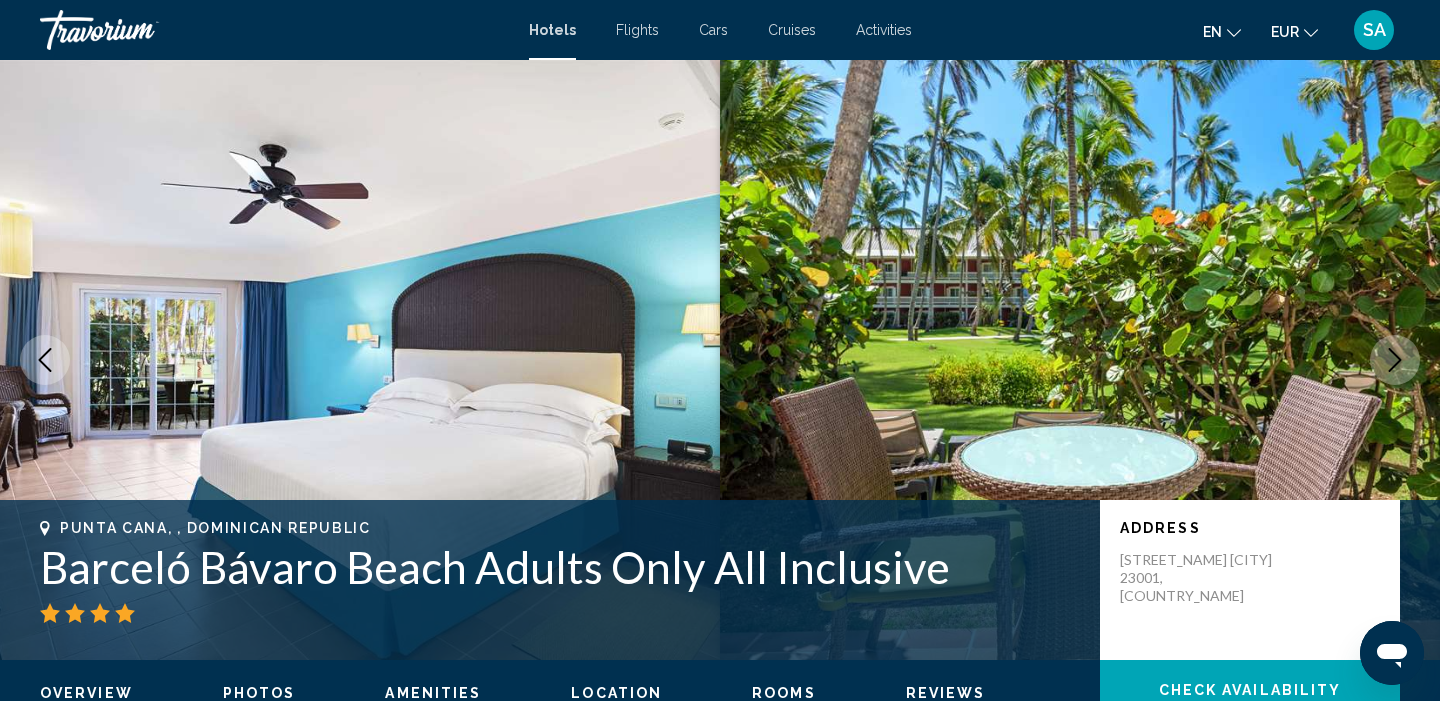 click 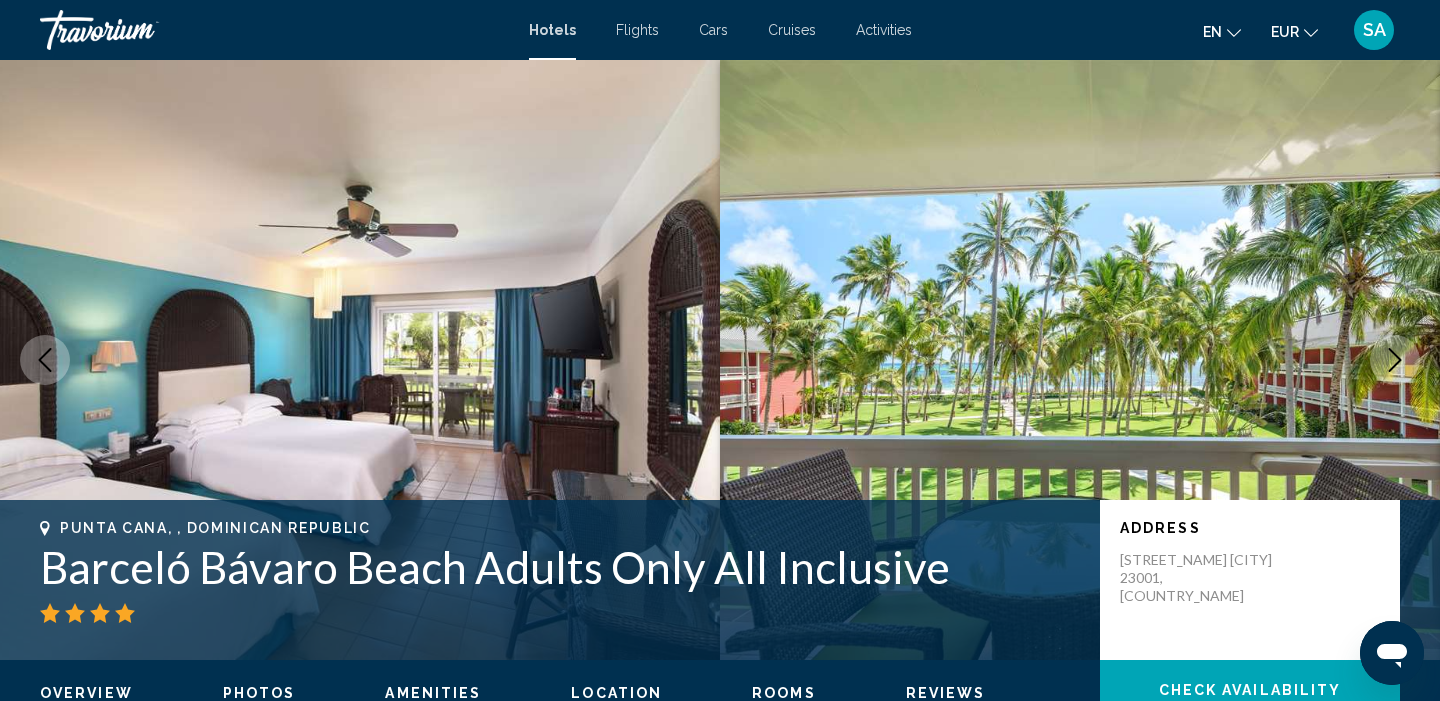 click 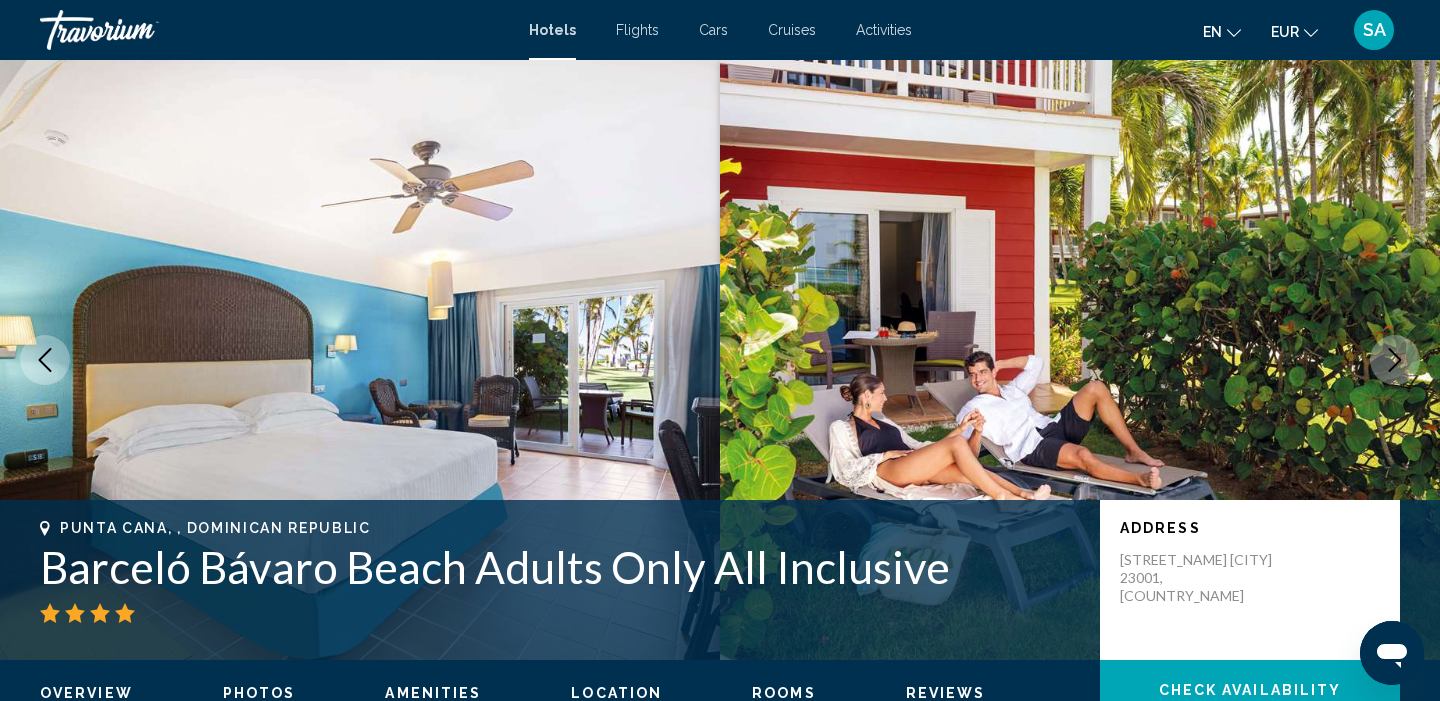 click 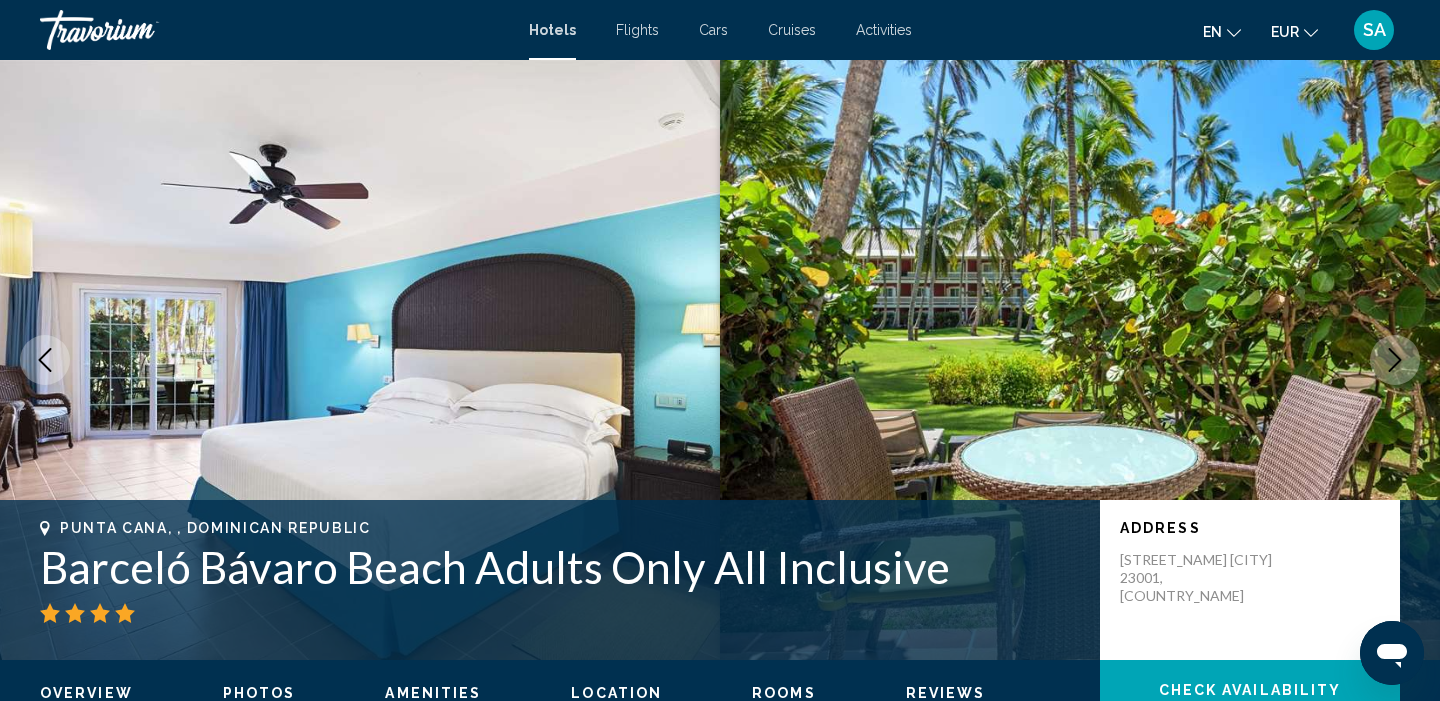 click 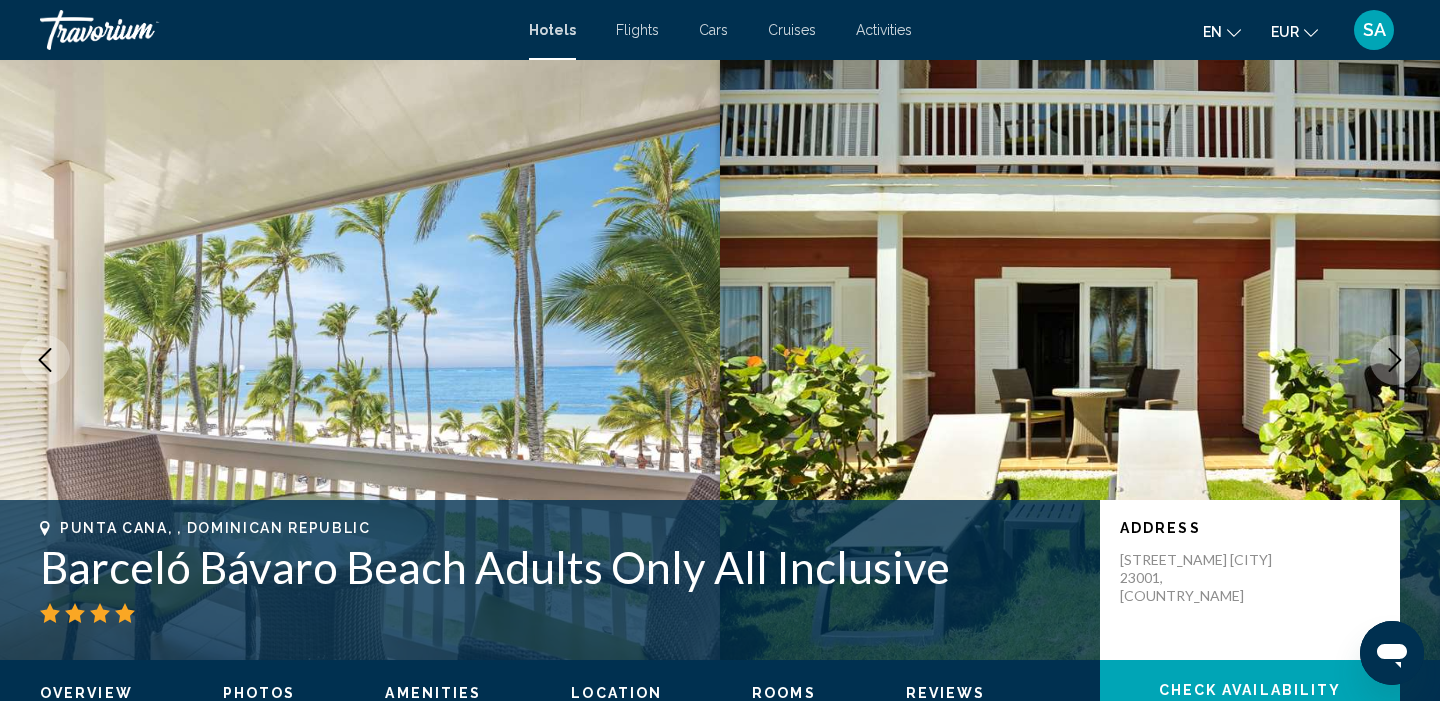 click 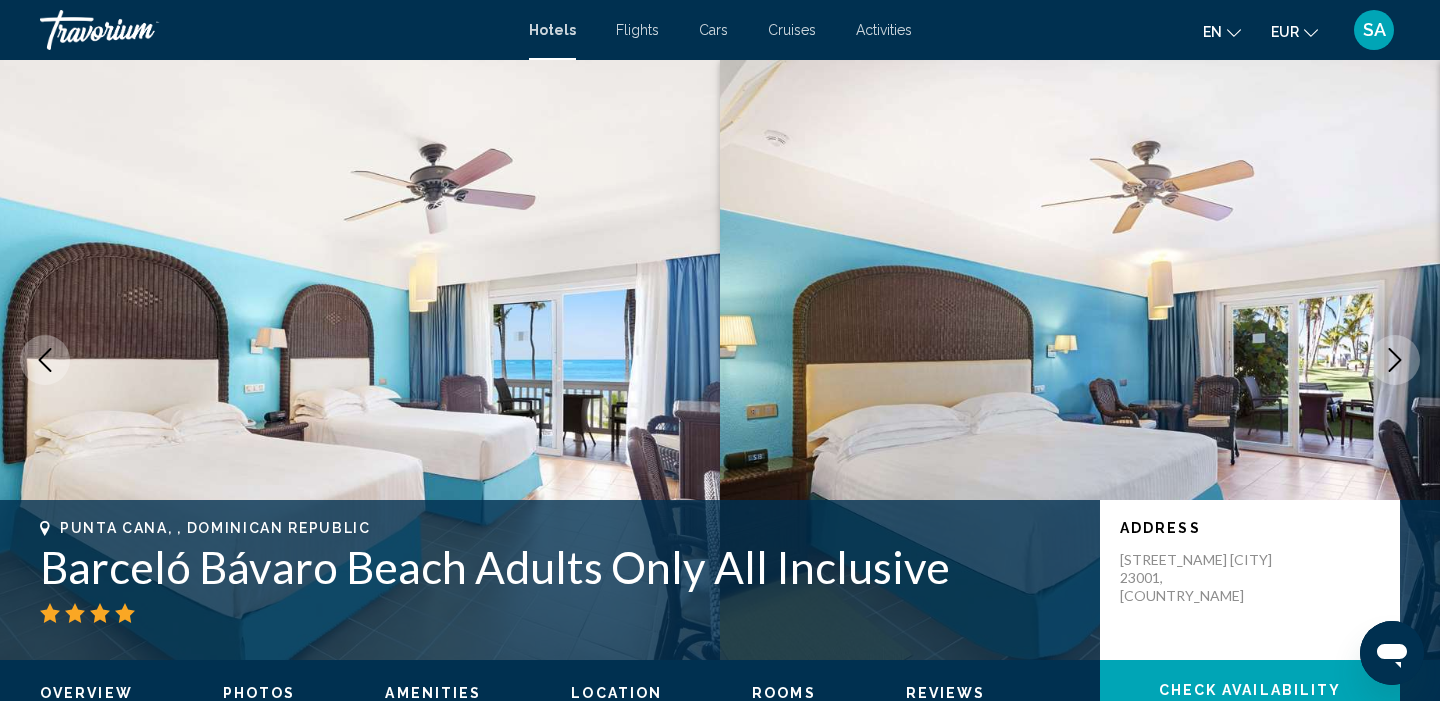 click 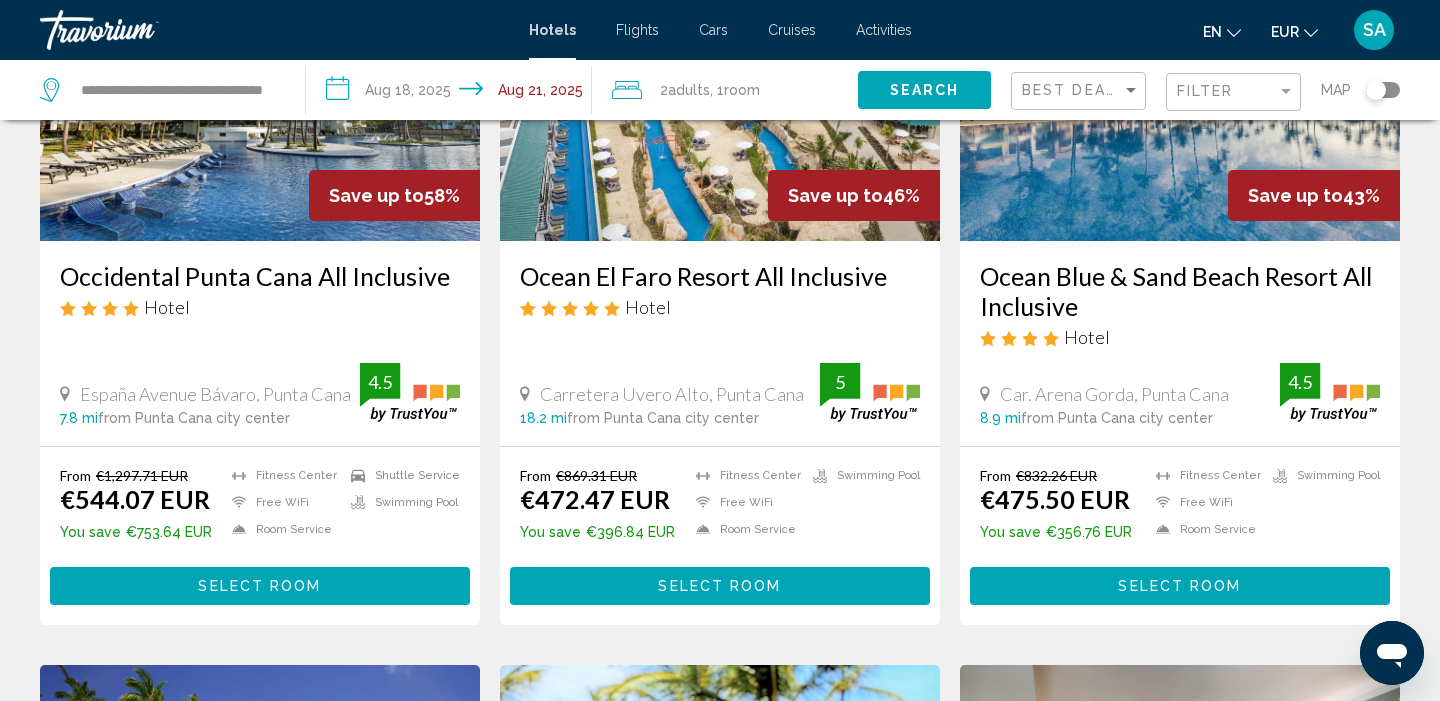 scroll, scrollTop: 272, scrollLeft: 0, axis: vertical 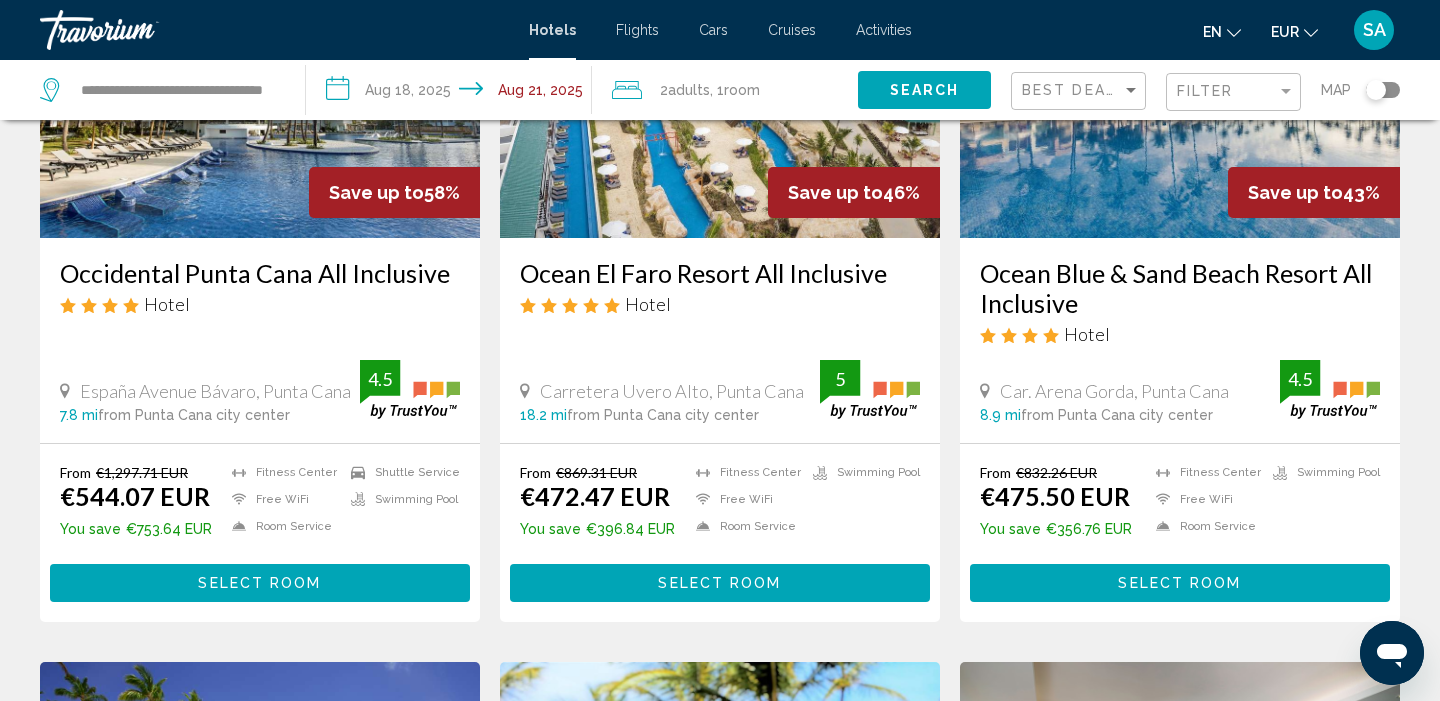 click on "Select Room" at bounding box center [719, 584] 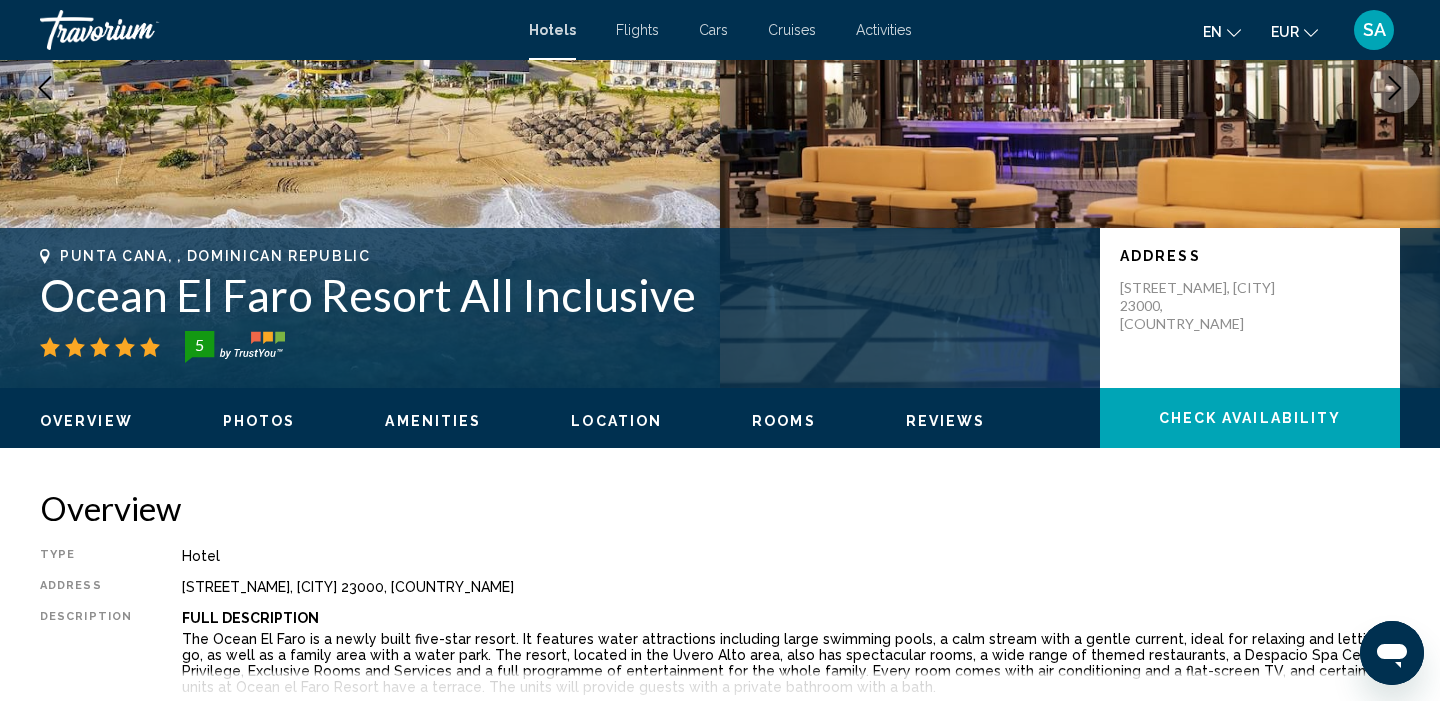 scroll, scrollTop: 0, scrollLeft: 0, axis: both 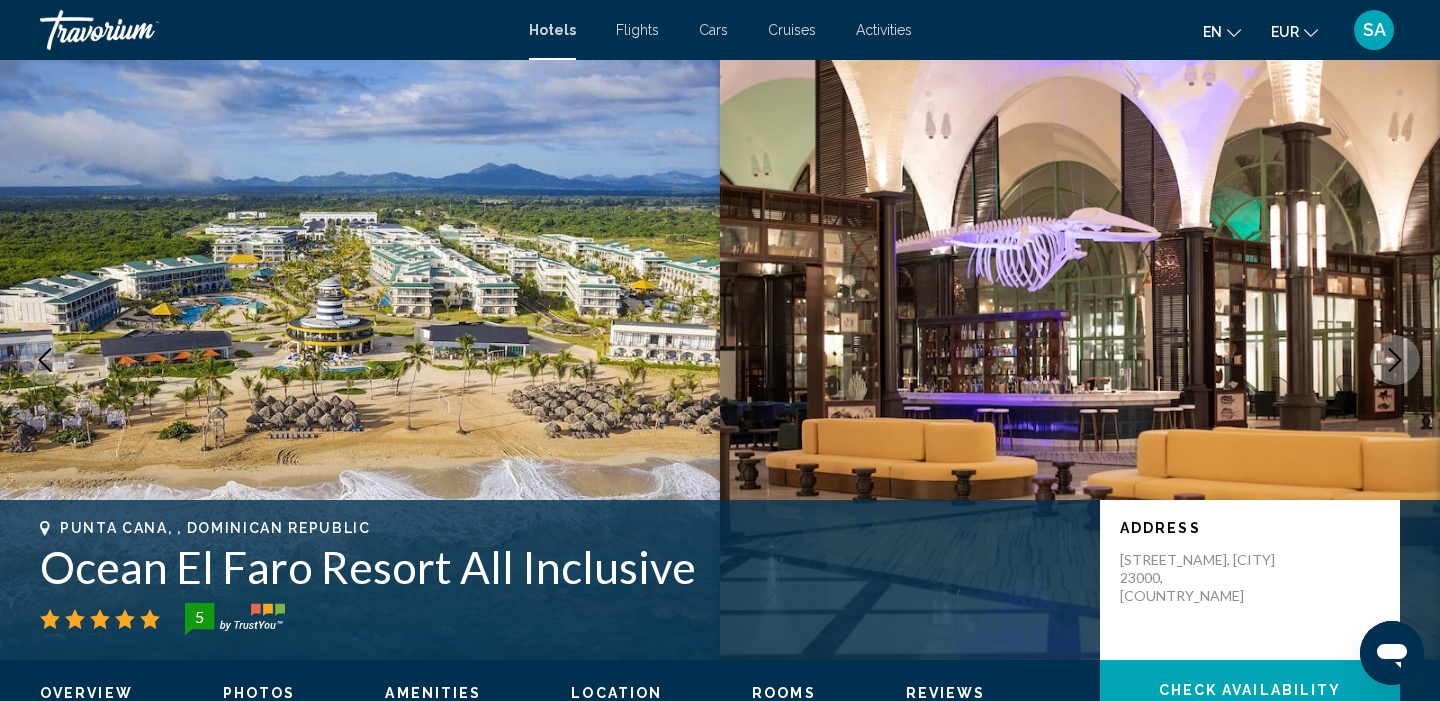 click at bounding box center (1395, 360) 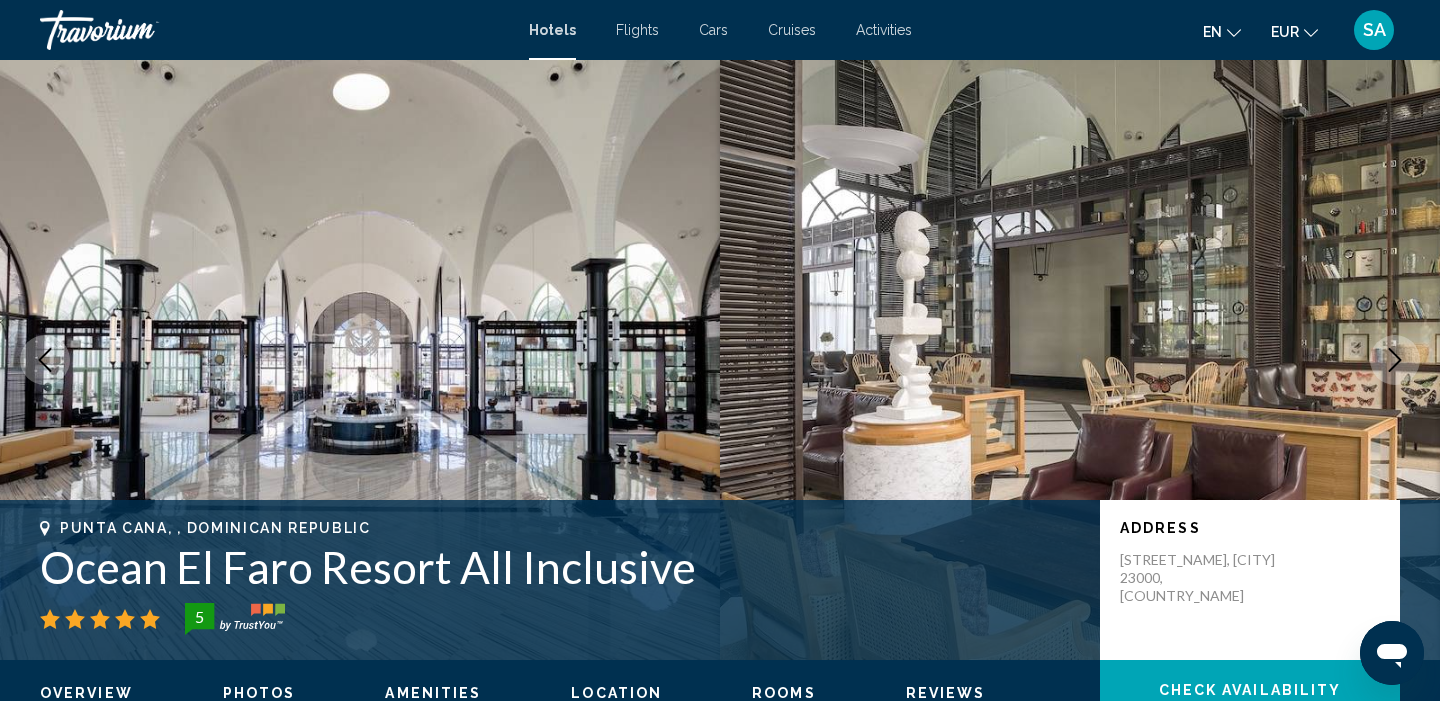 click at bounding box center (1395, 360) 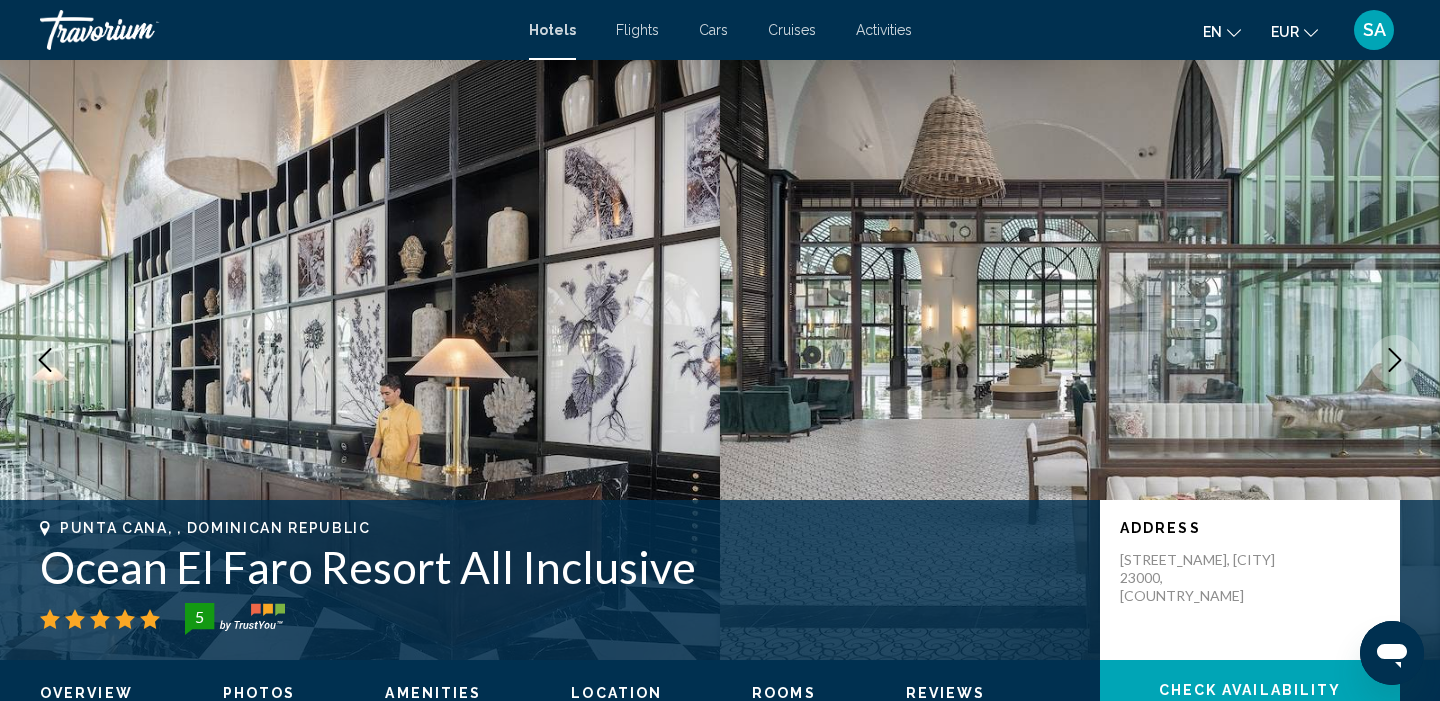 click at bounding box center [1395, 360] 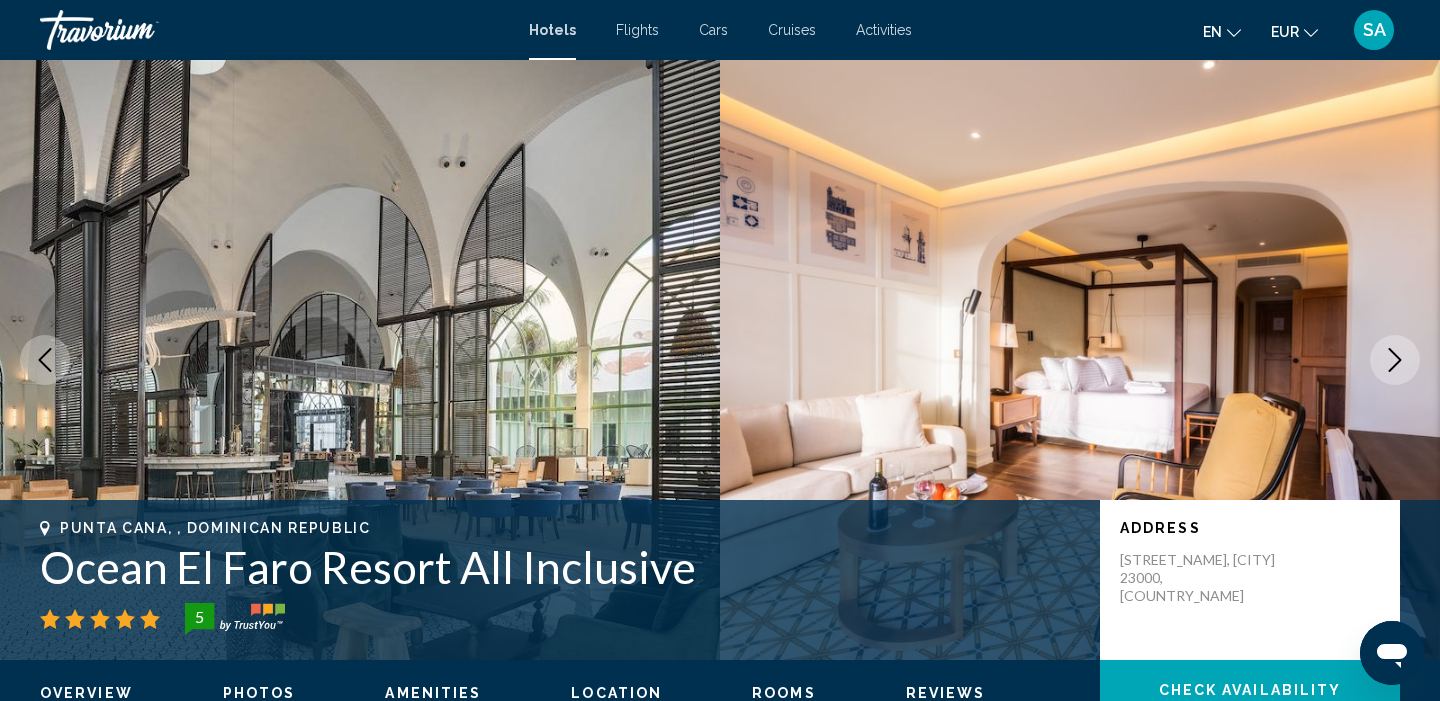 click at bounding box center (1395, 360) 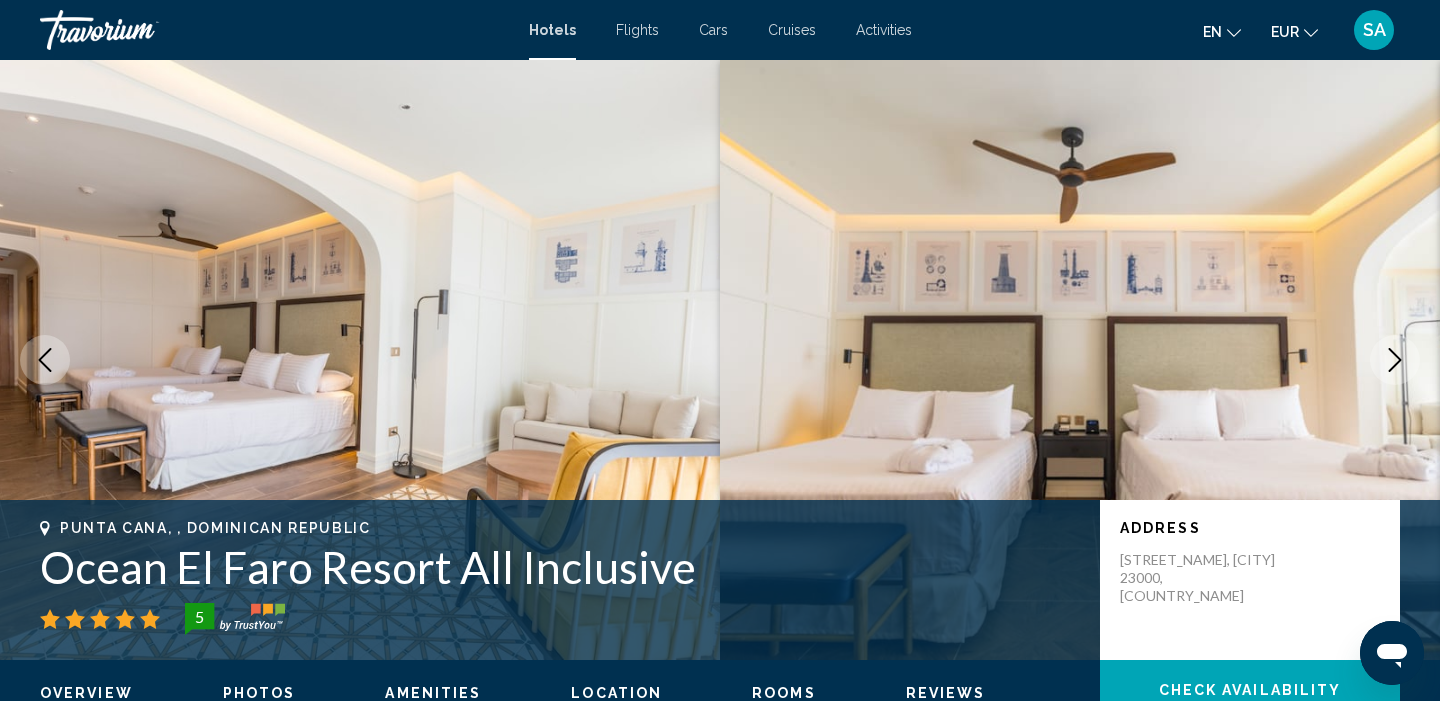 click at bounding box center (1395, 360) 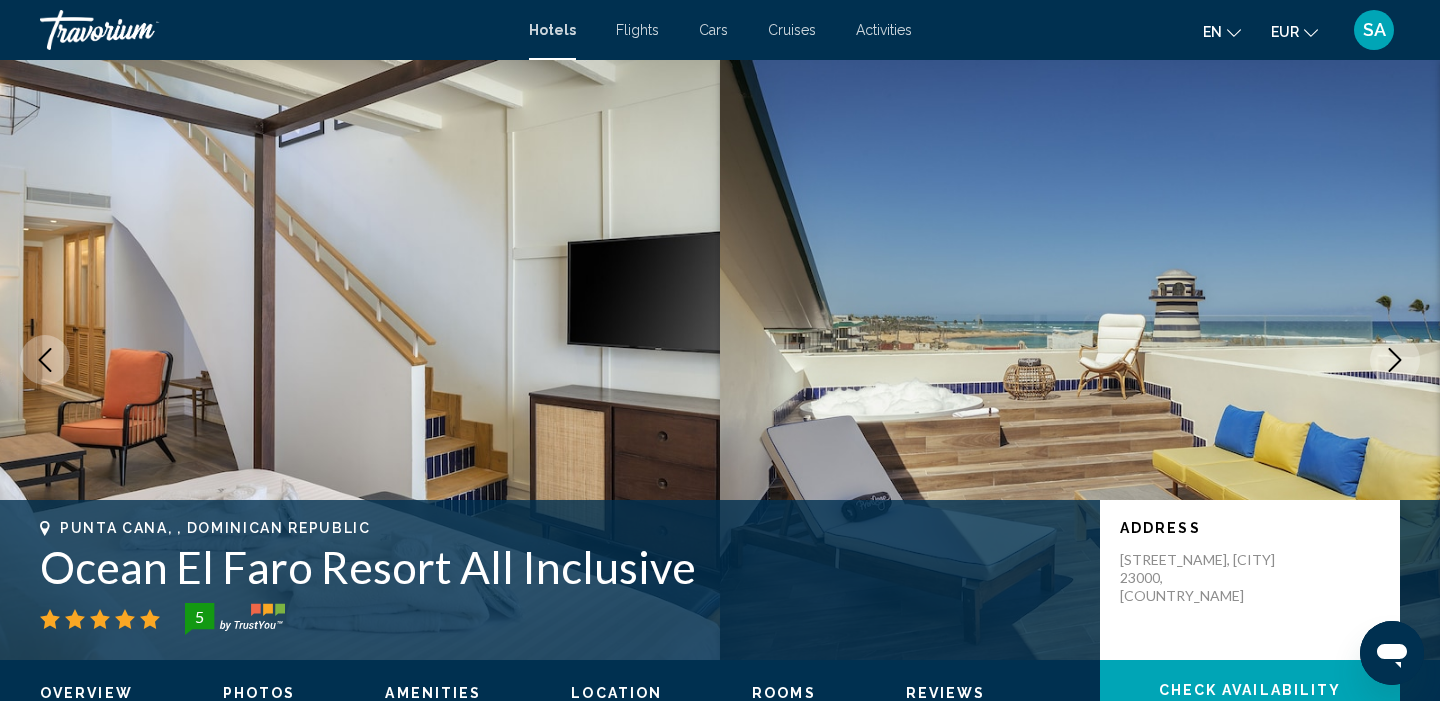 click at bounding box center [1395, 360] 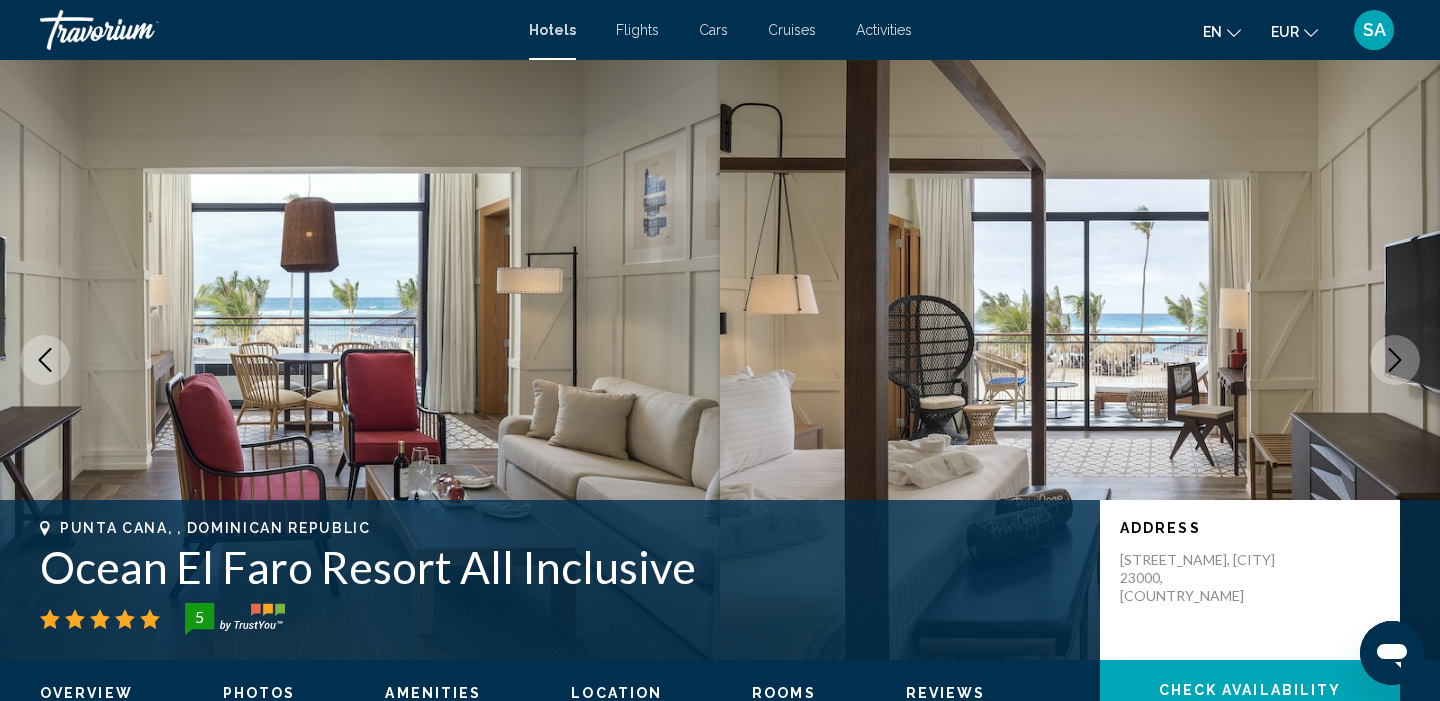 click at bounding box center (1395, 360) 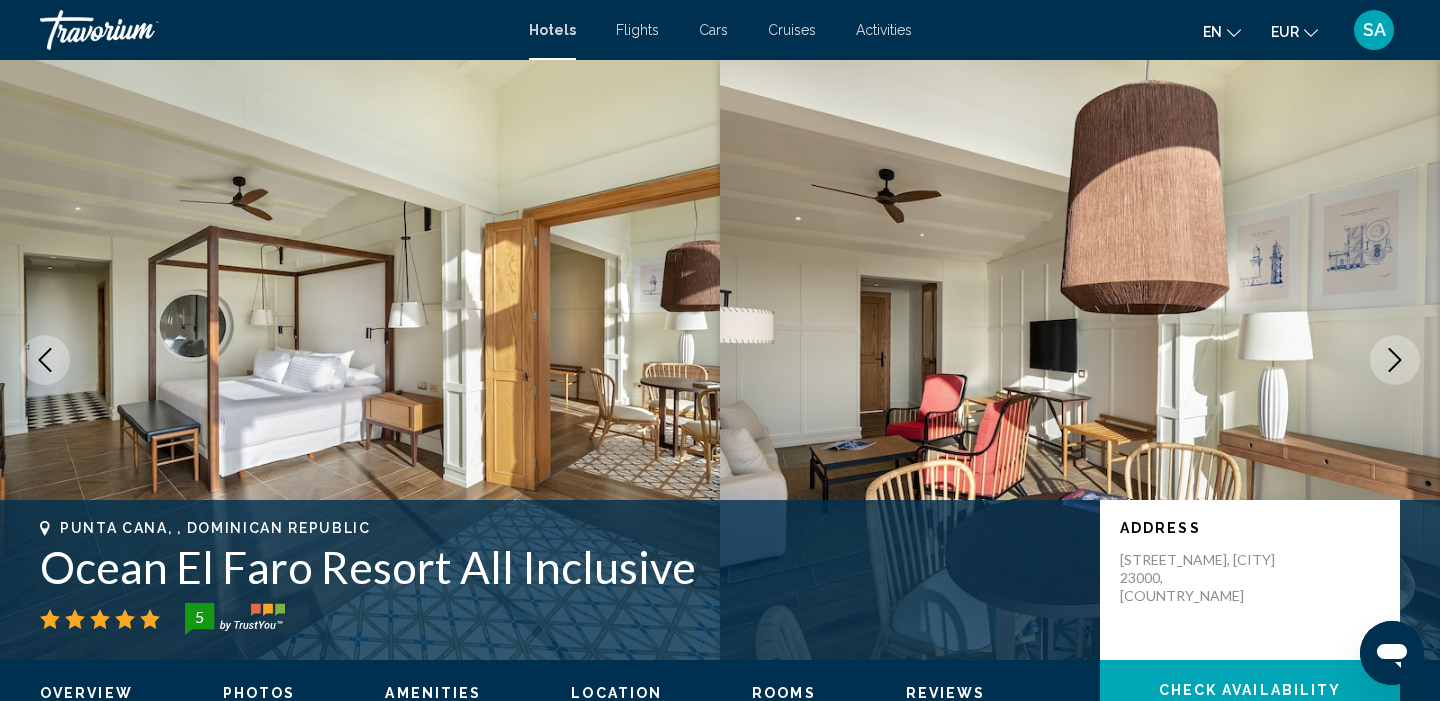 click at bounding box center [1395, 360] 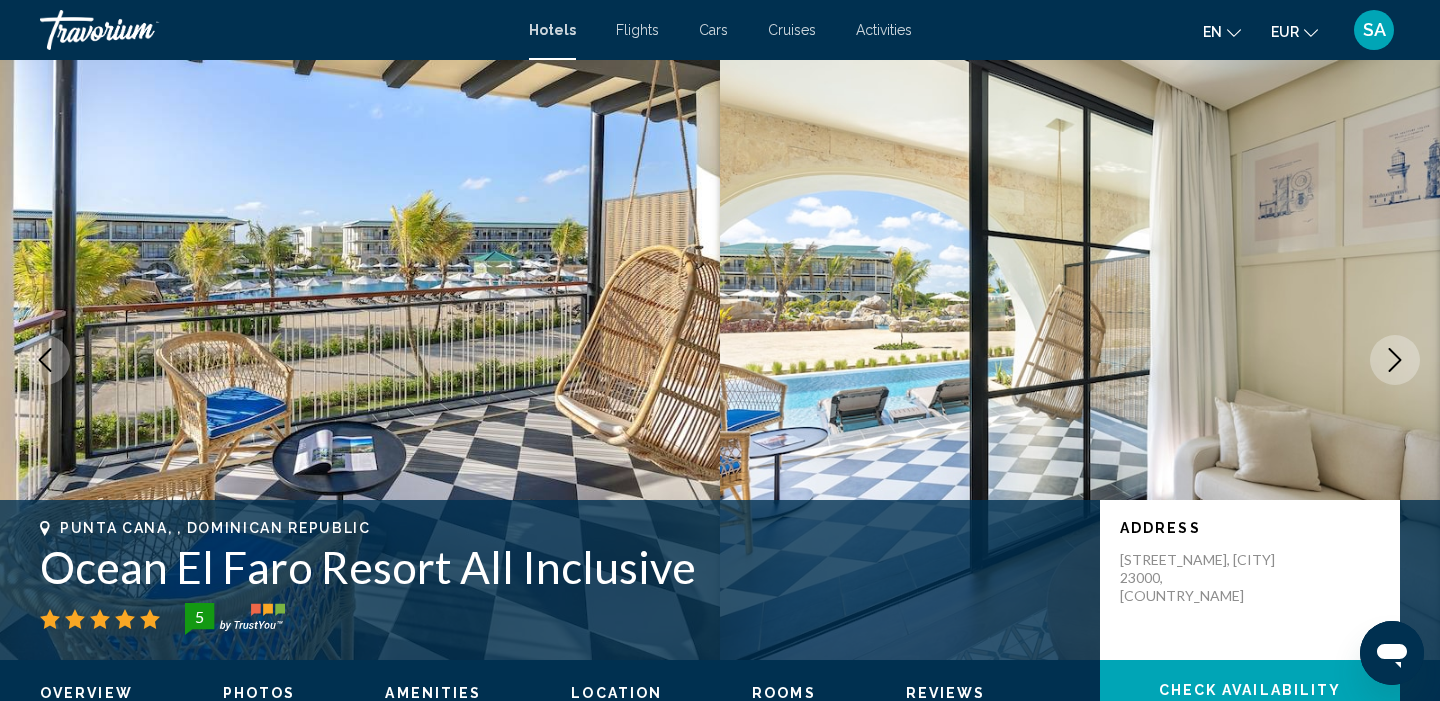 click at bounding box center (1395, 360) 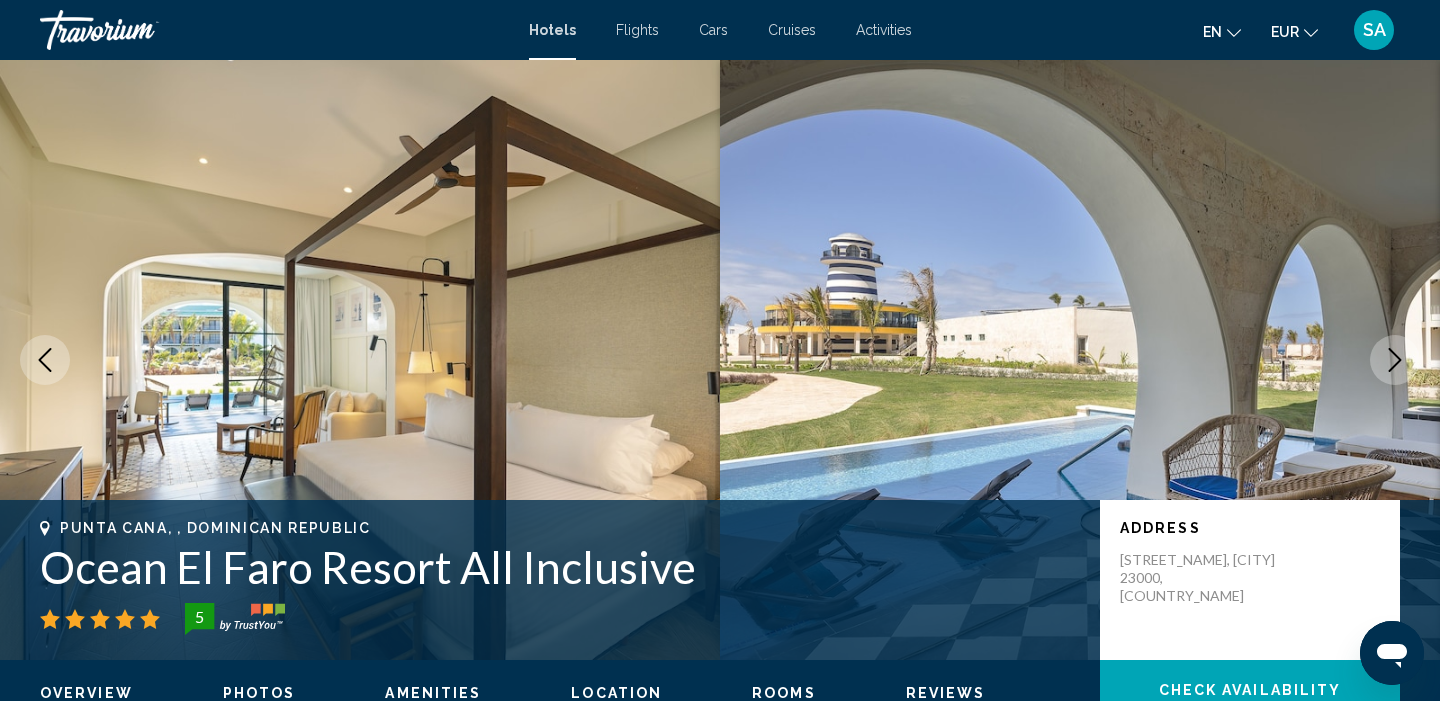 click at bounding box center (1395, 360) 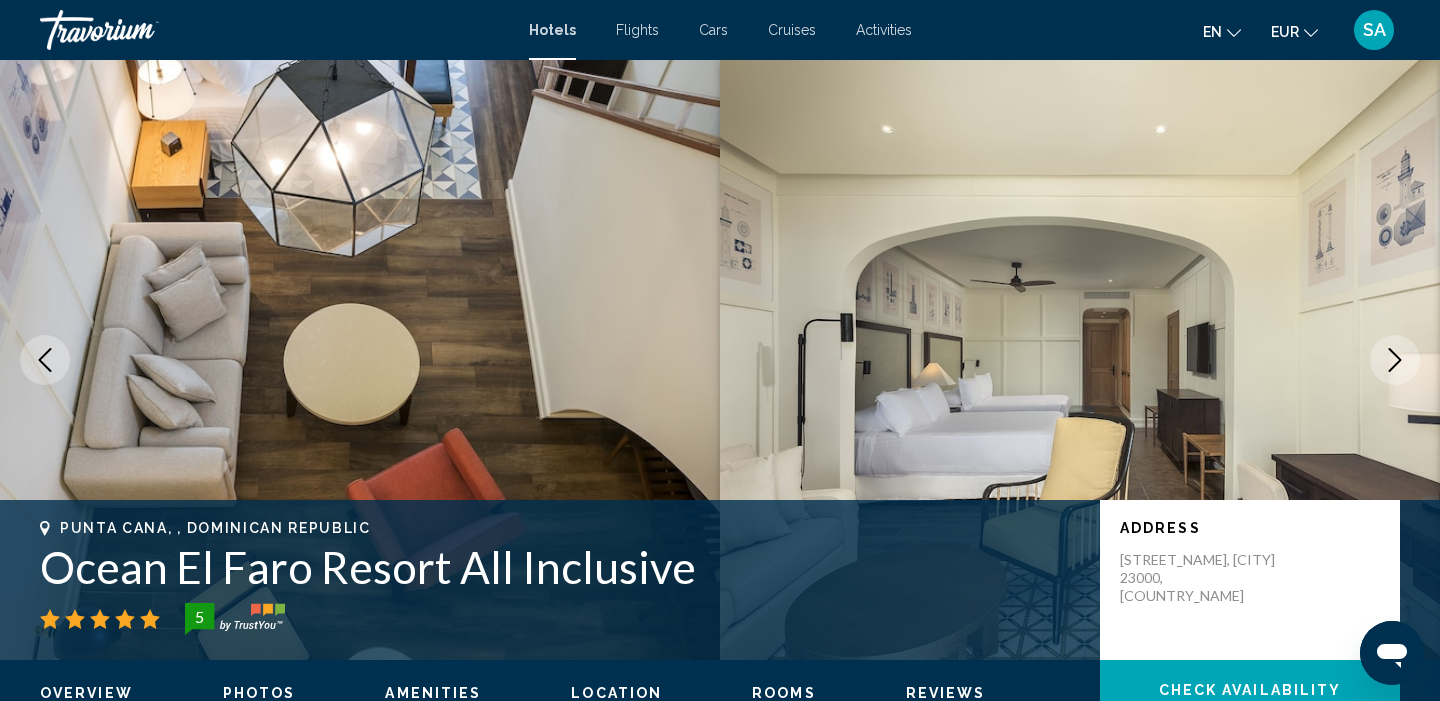 click at bounding box center [1395, 360] 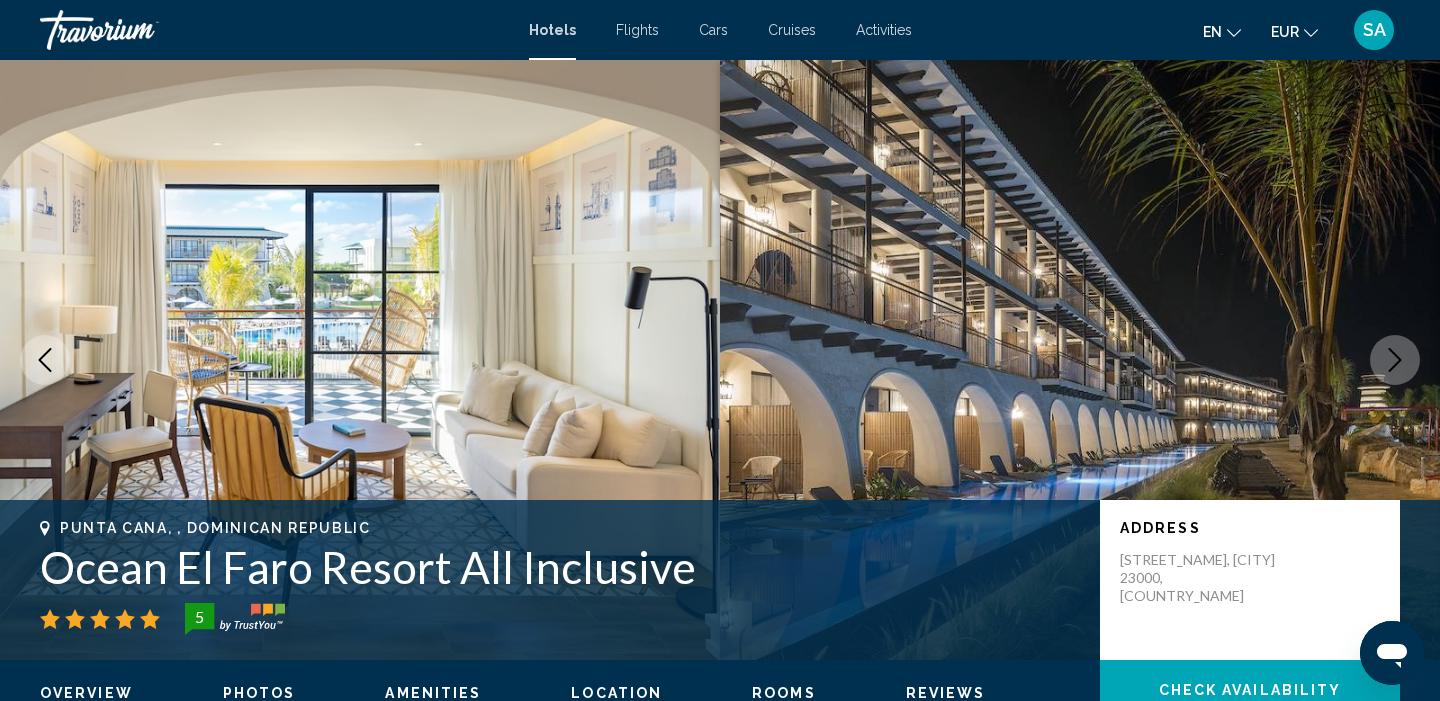 click at bounding box center [1395, 360] 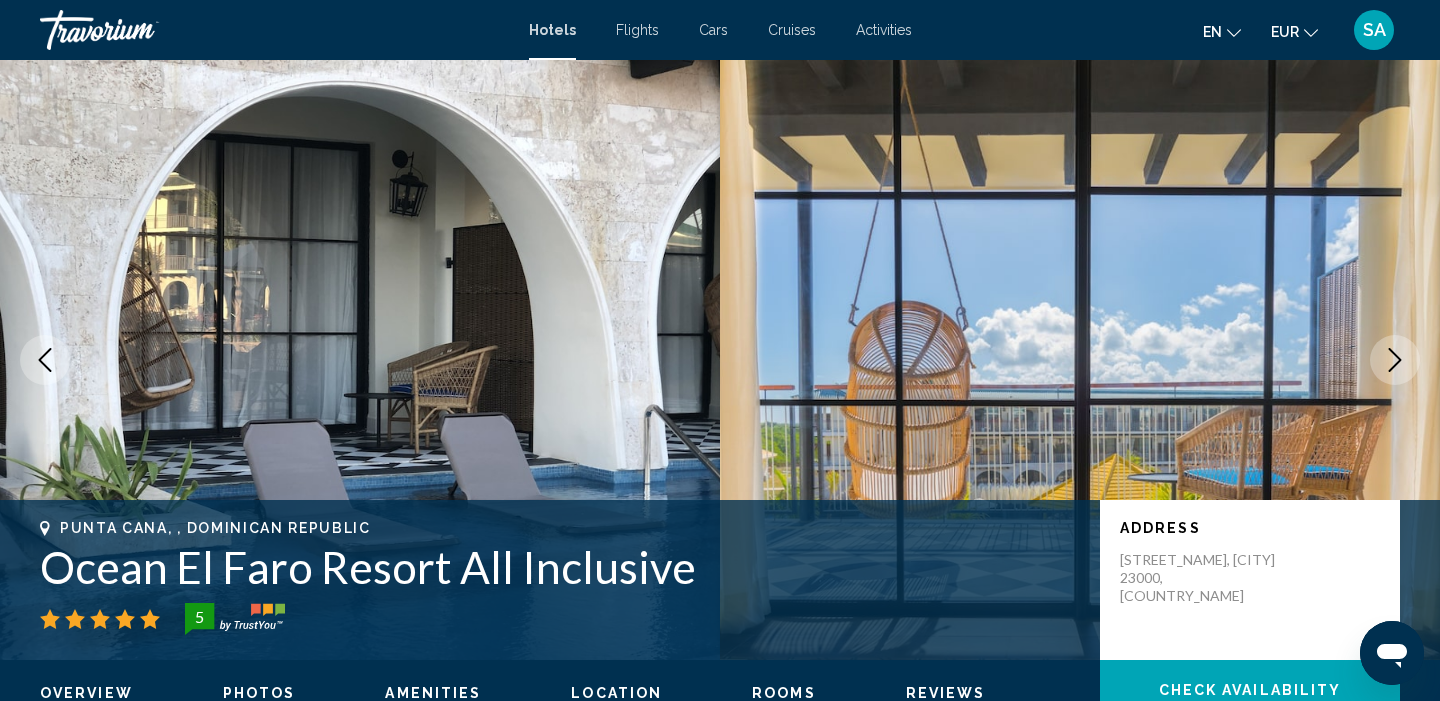 click at bounding box center (1395, 360) 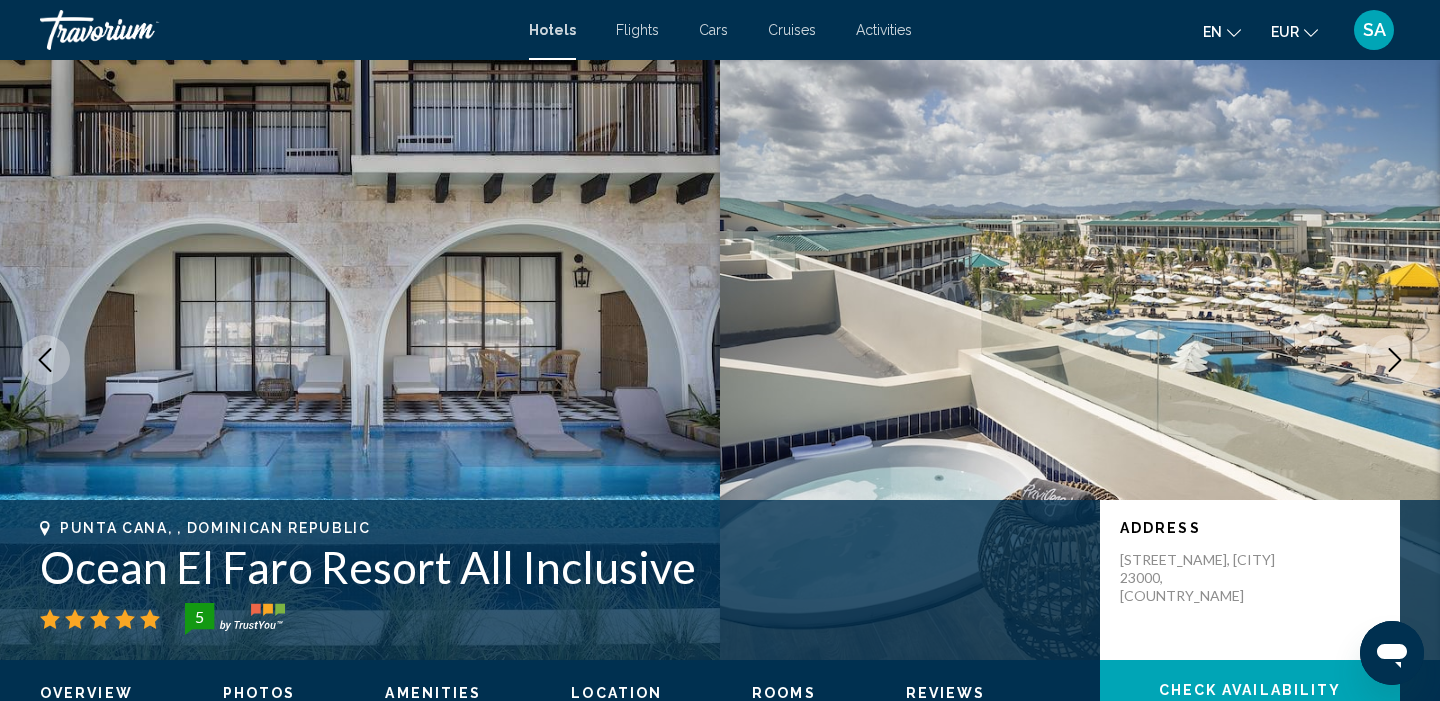 click at bounding box center (1395, 360) 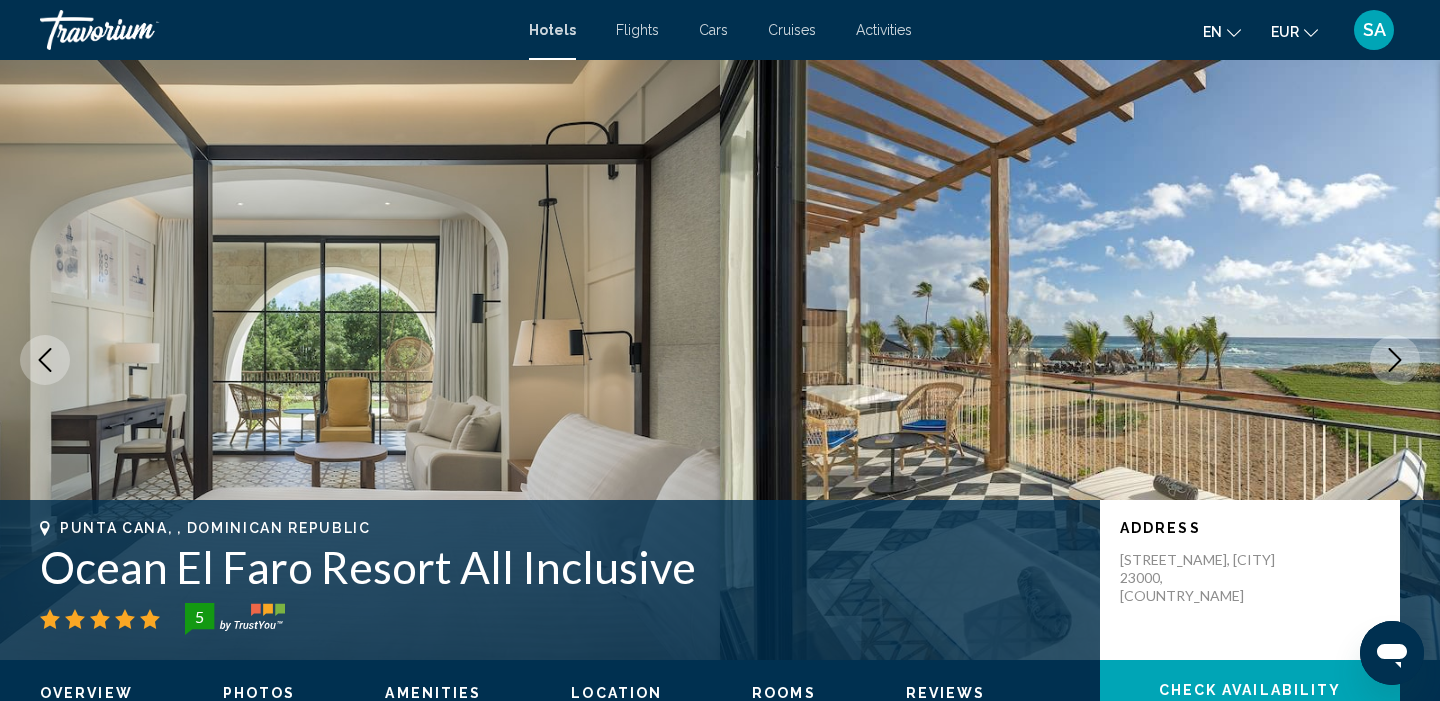 click at bounding box center (1395, 360) 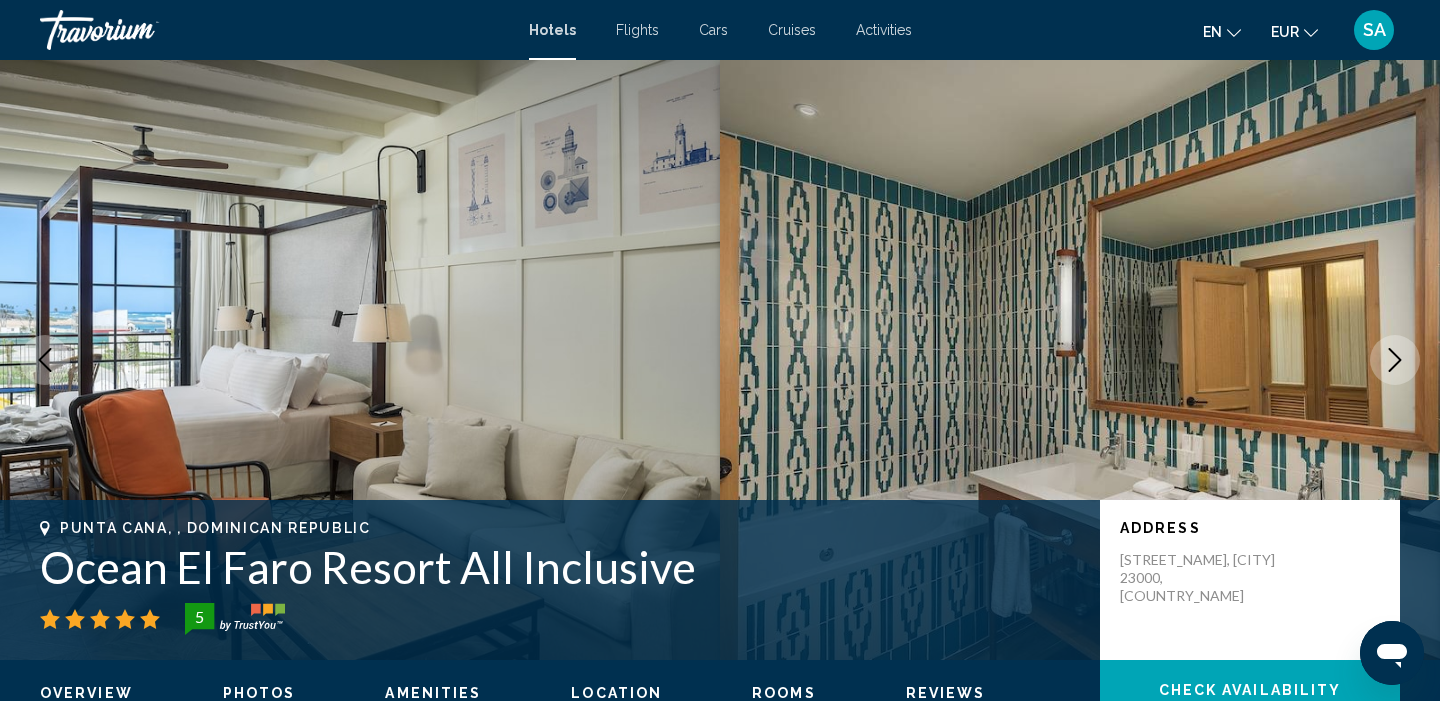 click at bounding box center [1395, 360] 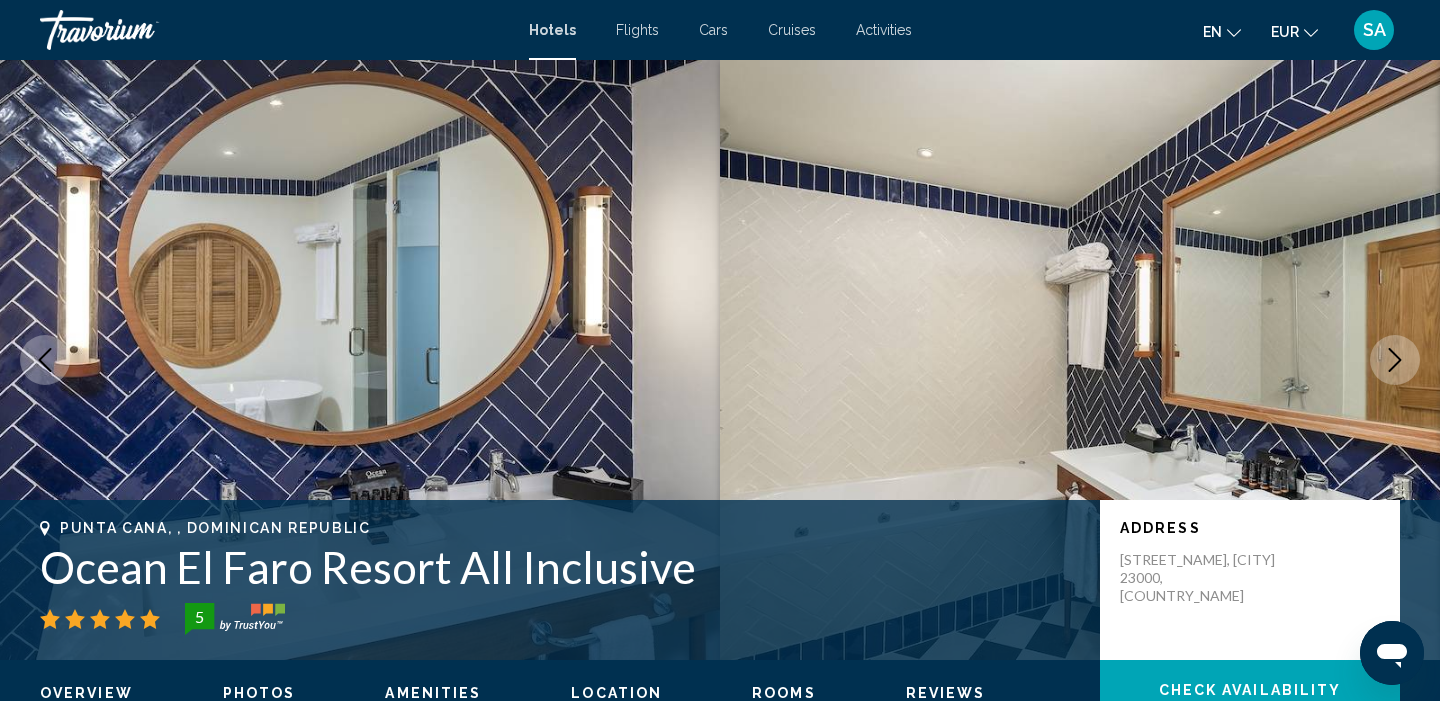 click at bounding box center (1395, 360) 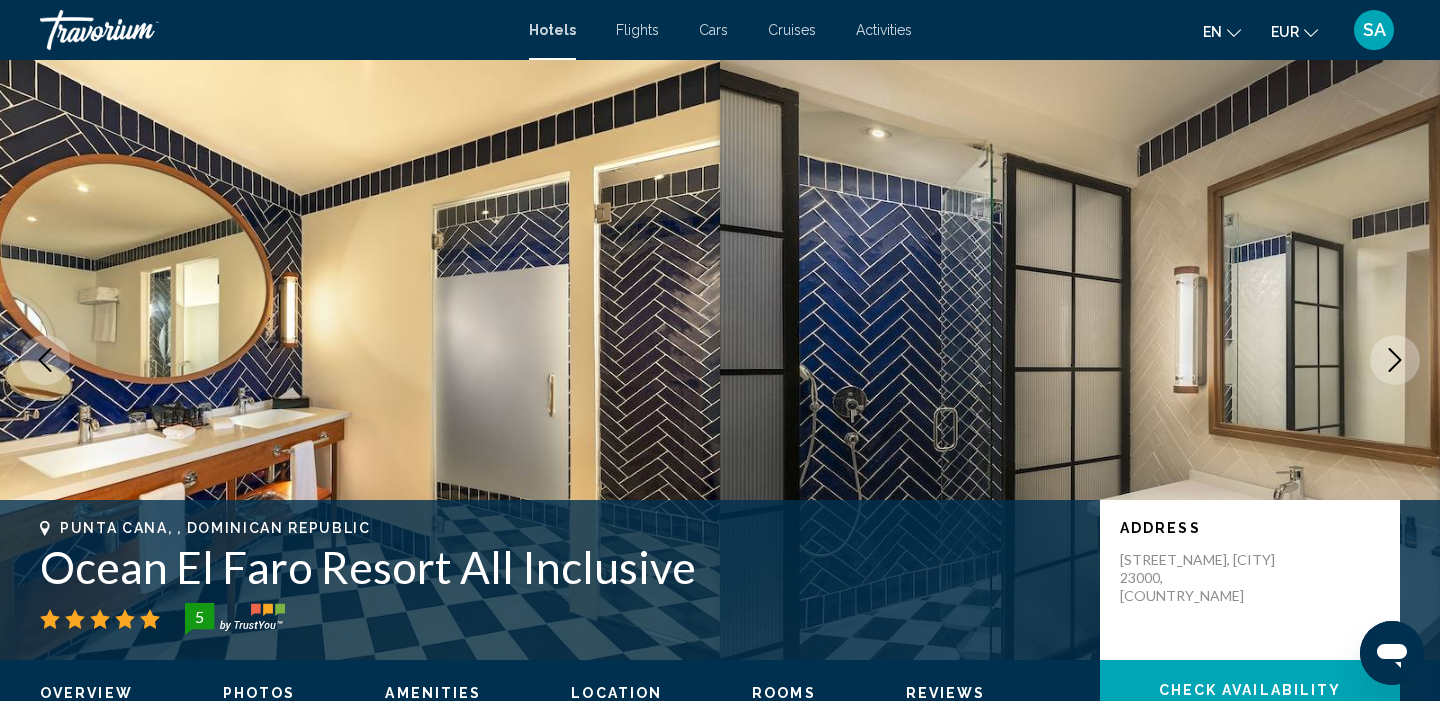 click at bounding box center (1395, 360) 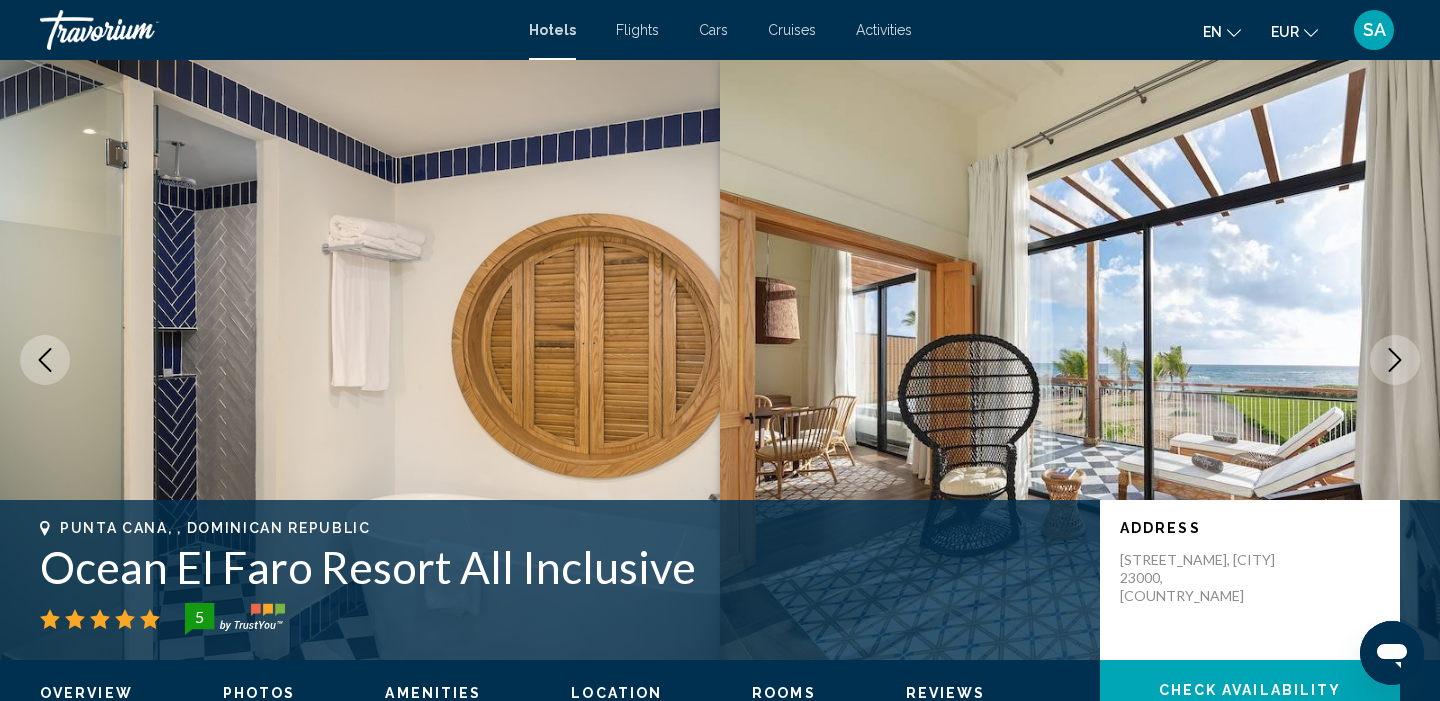 click at bounding box center (1395, 360) 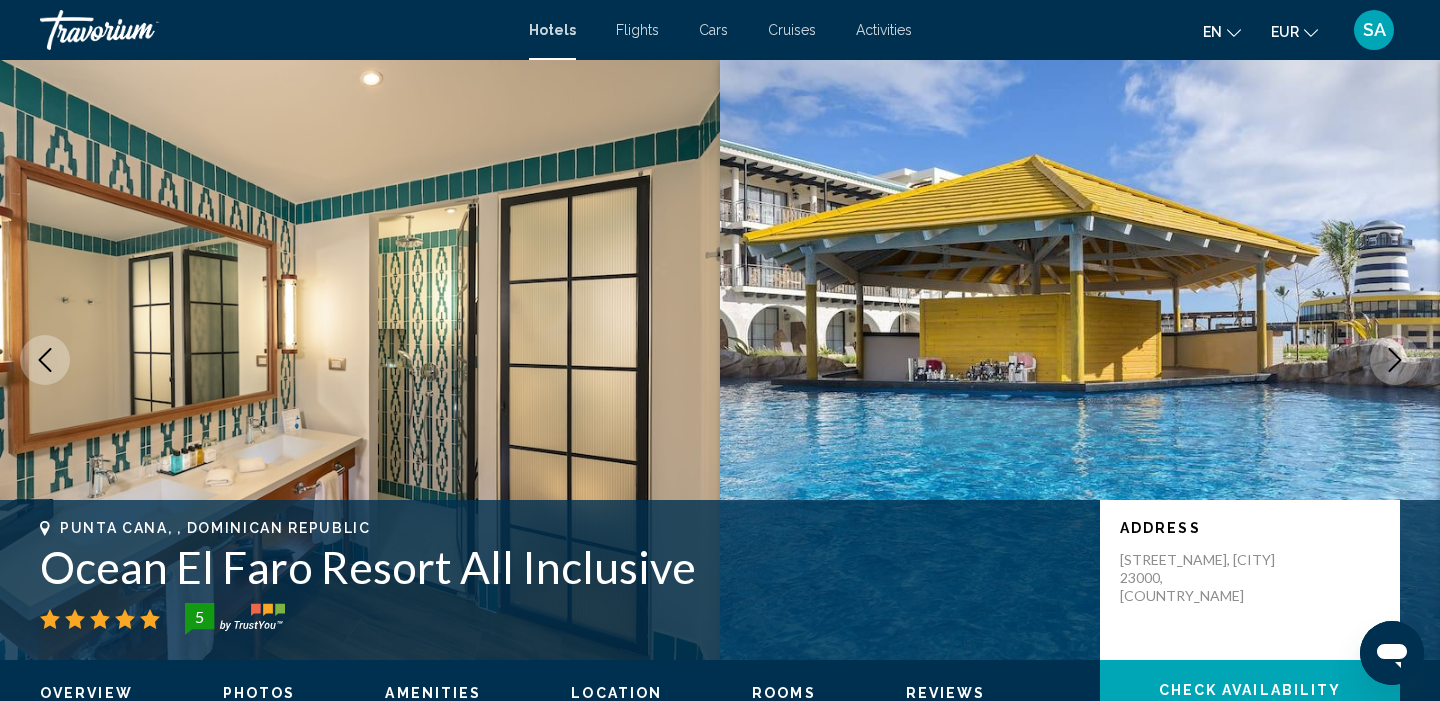 click at bounding box center (1395, 360) 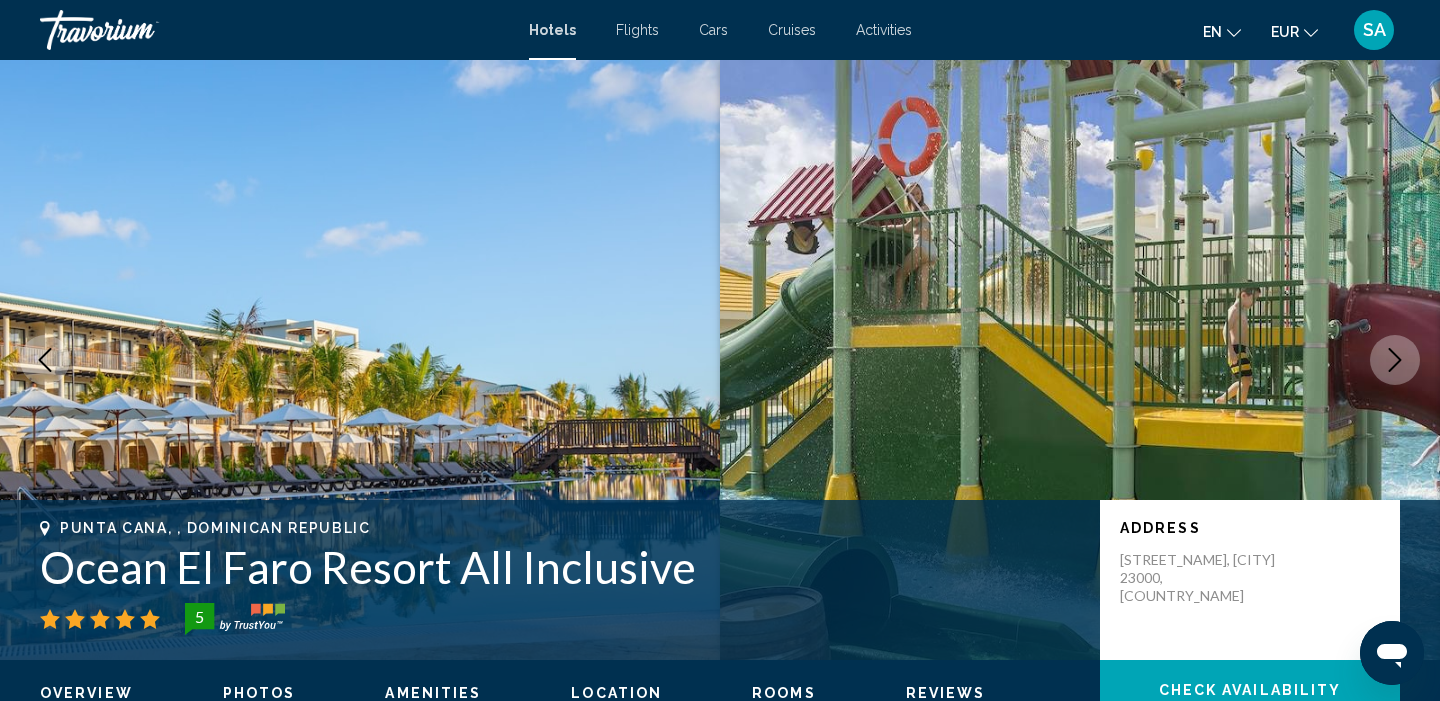 click at bounding box center [1395, 360] 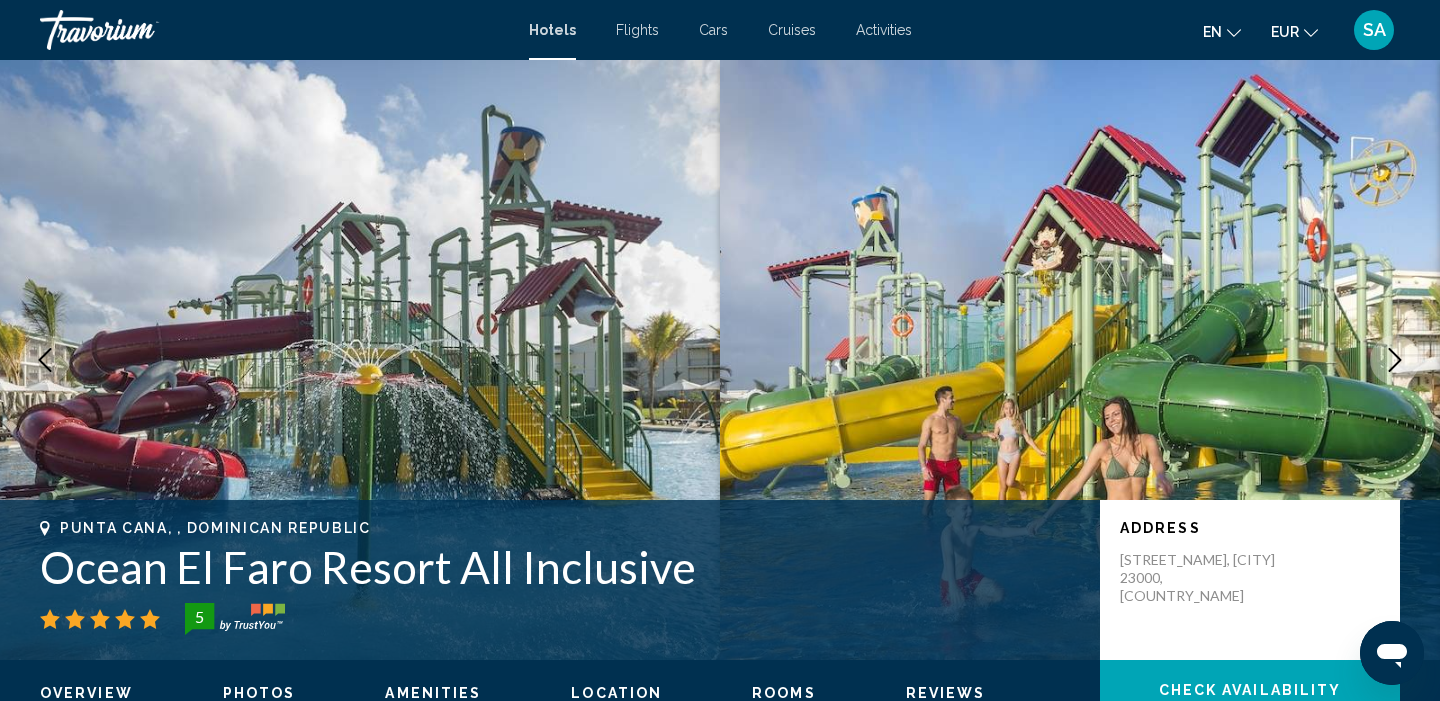 click at bounding box center (1395, 360) 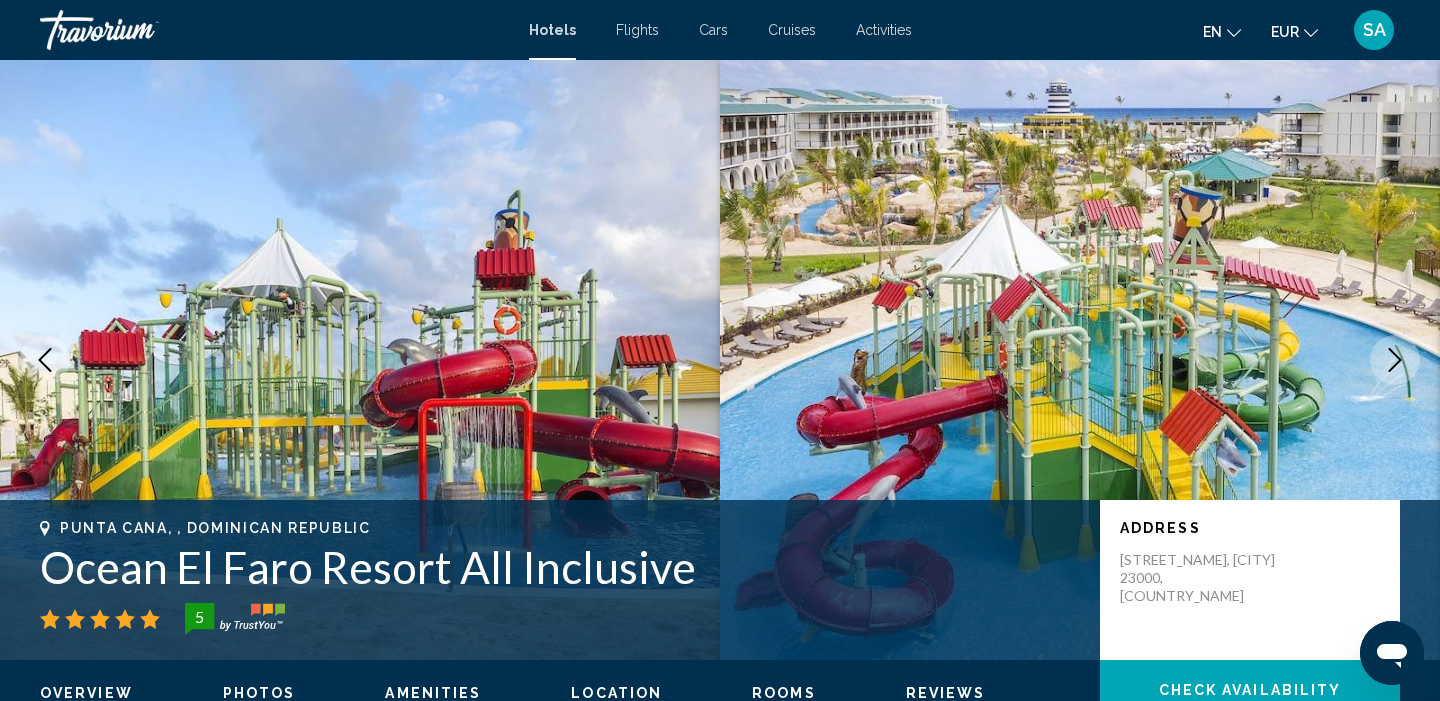 click at bounding box center [1395, 360] 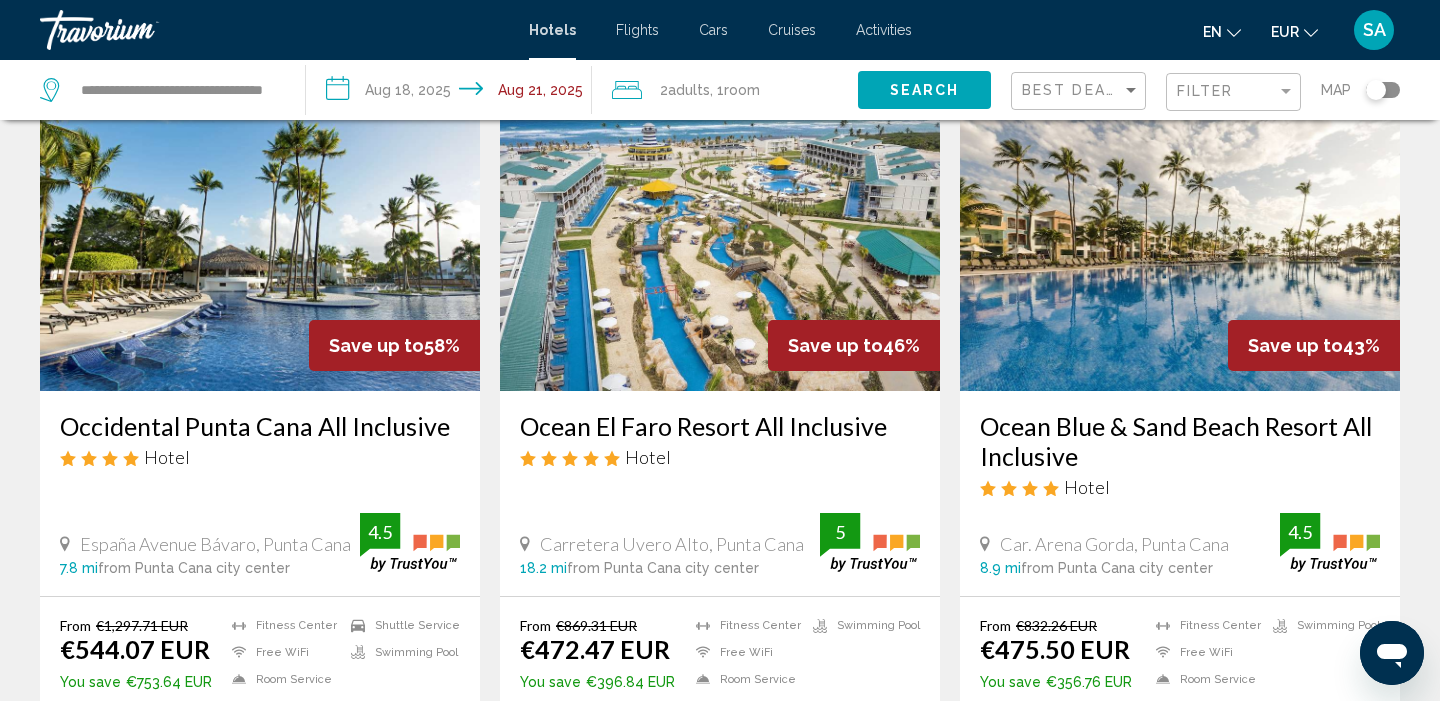 scroll, scrollTop: 92, scrollLeft: 0, axis: vertical 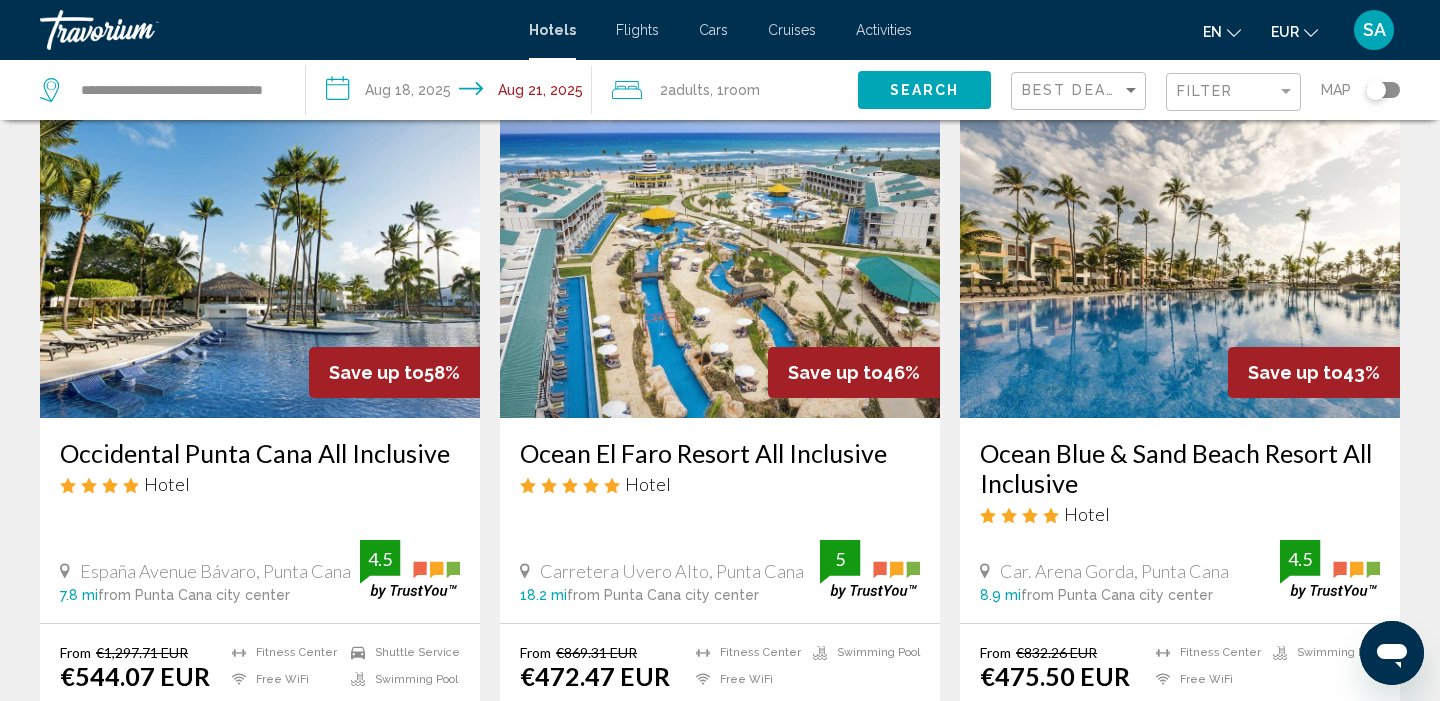 click at bounding box center [1180, 258] 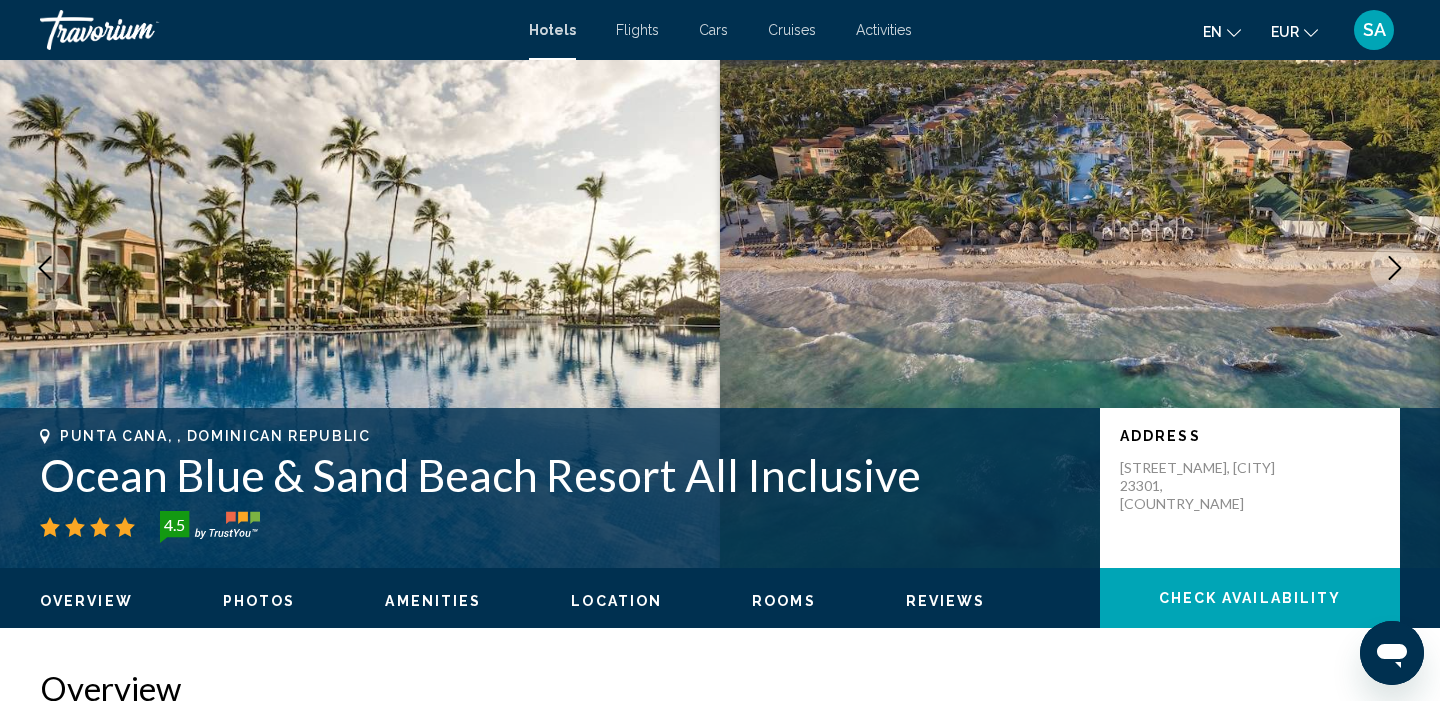 scroll, scrollTop: 0, scrollLeft: 0, axis: both 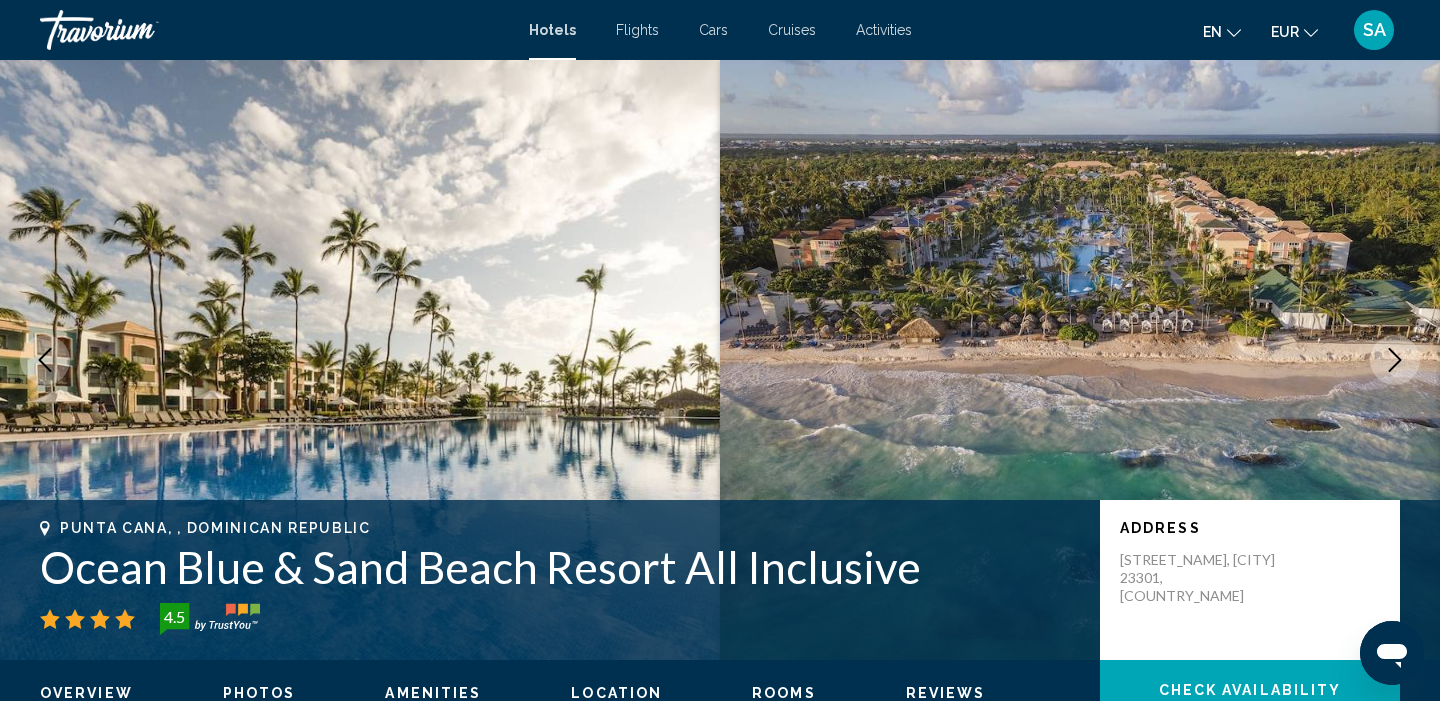 click 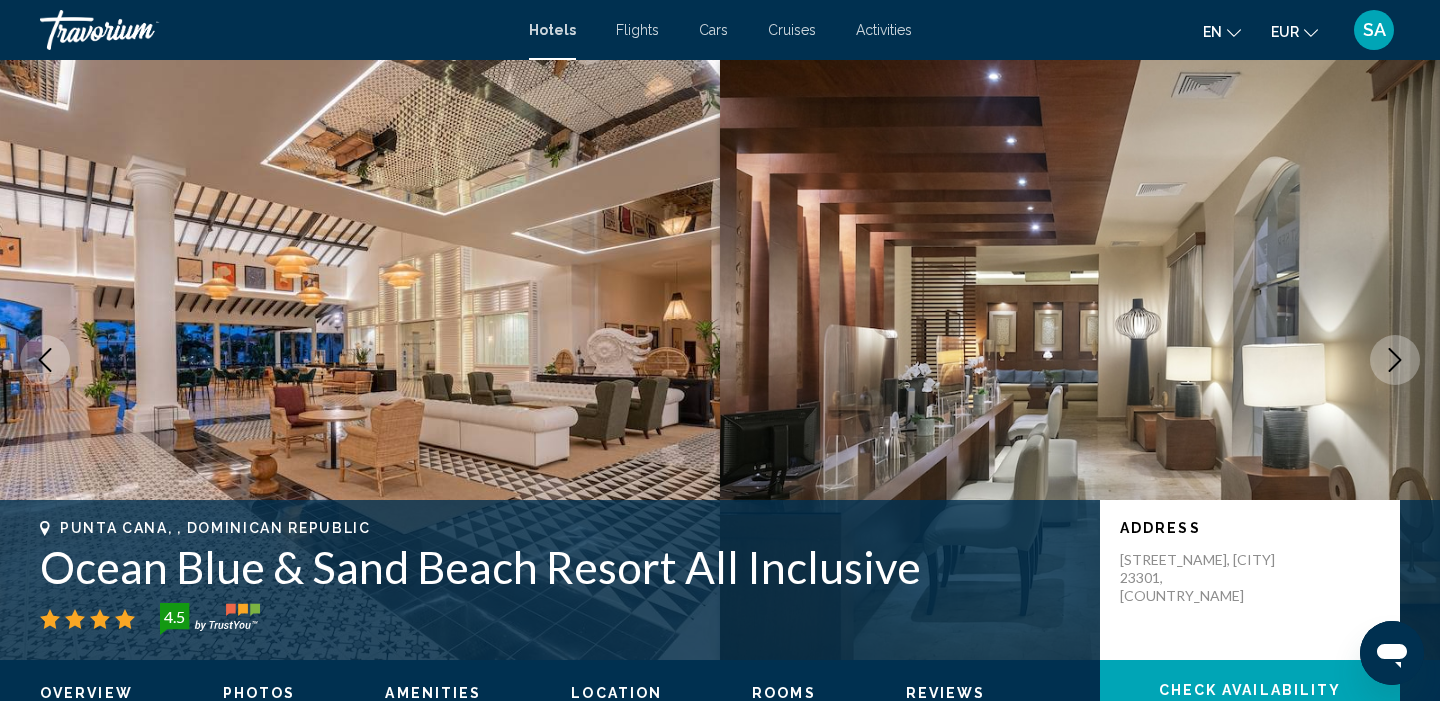 click 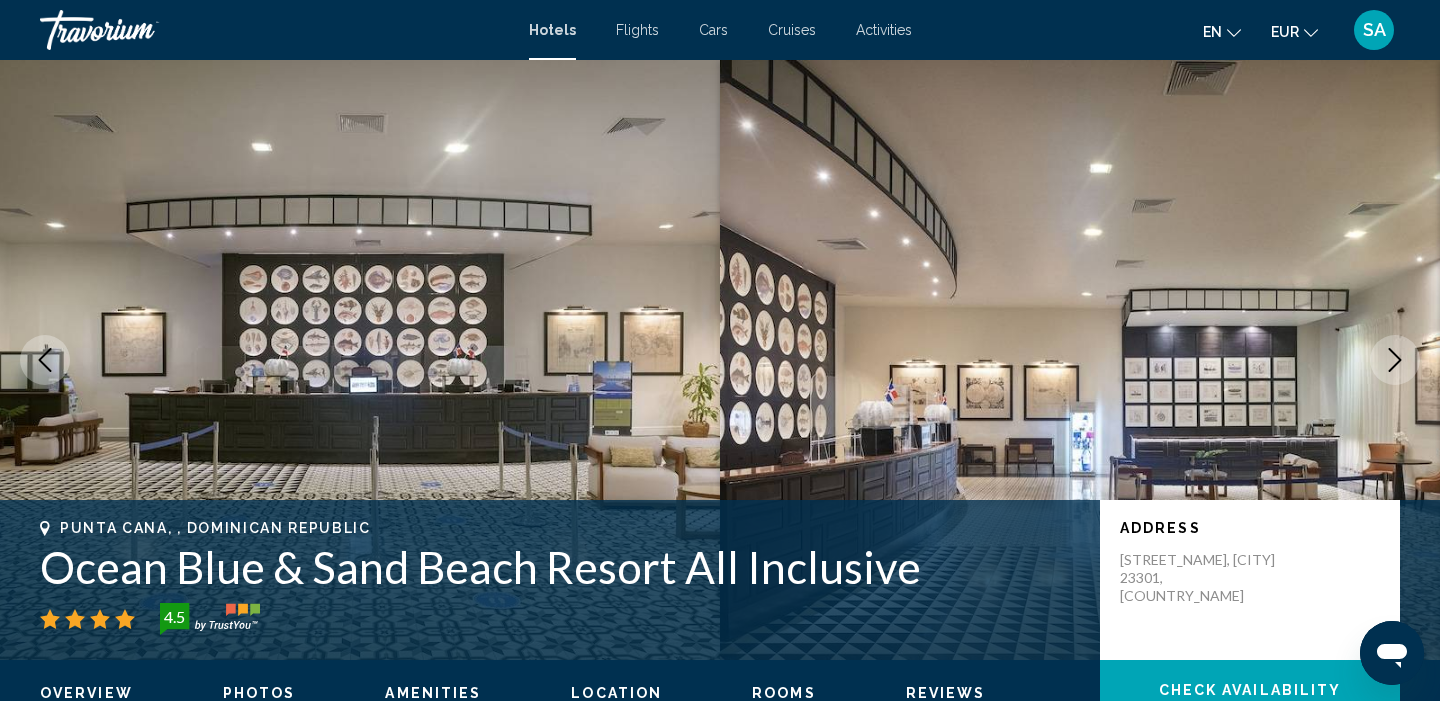 click 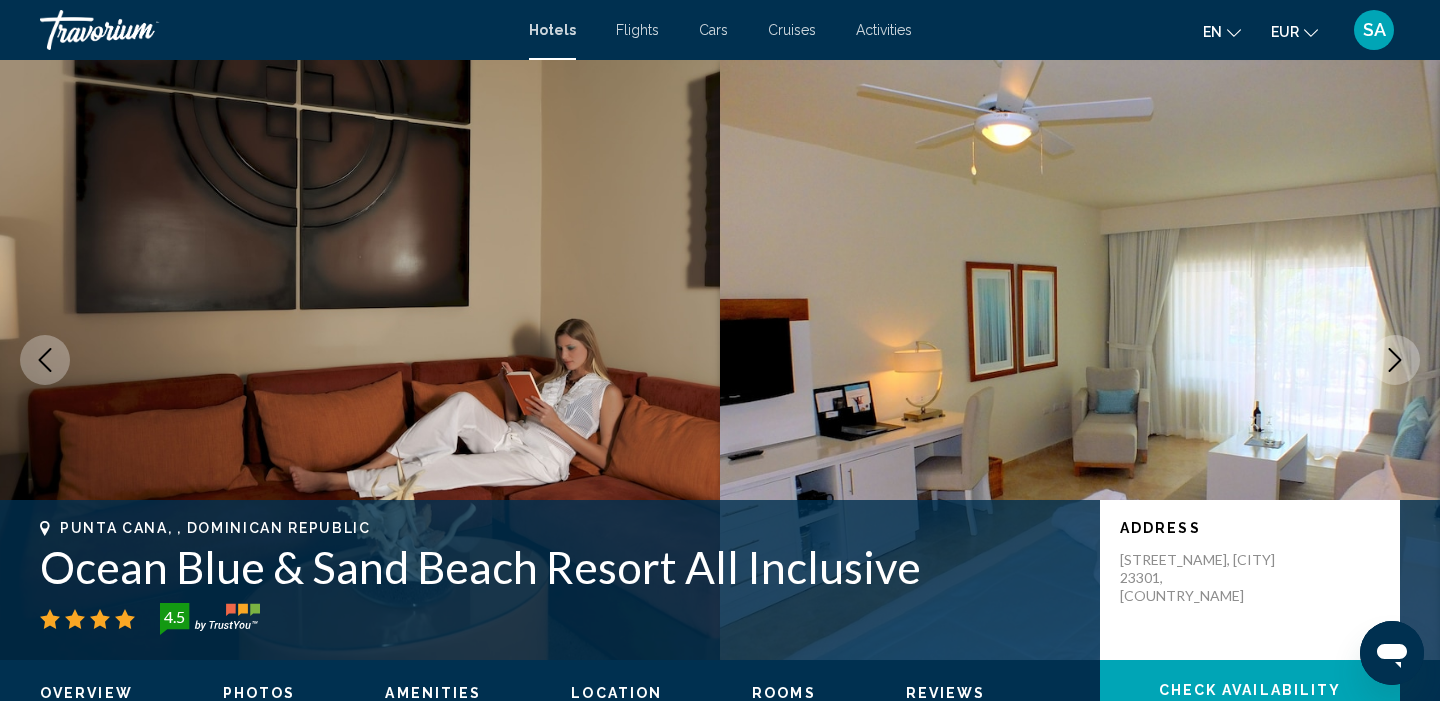 click 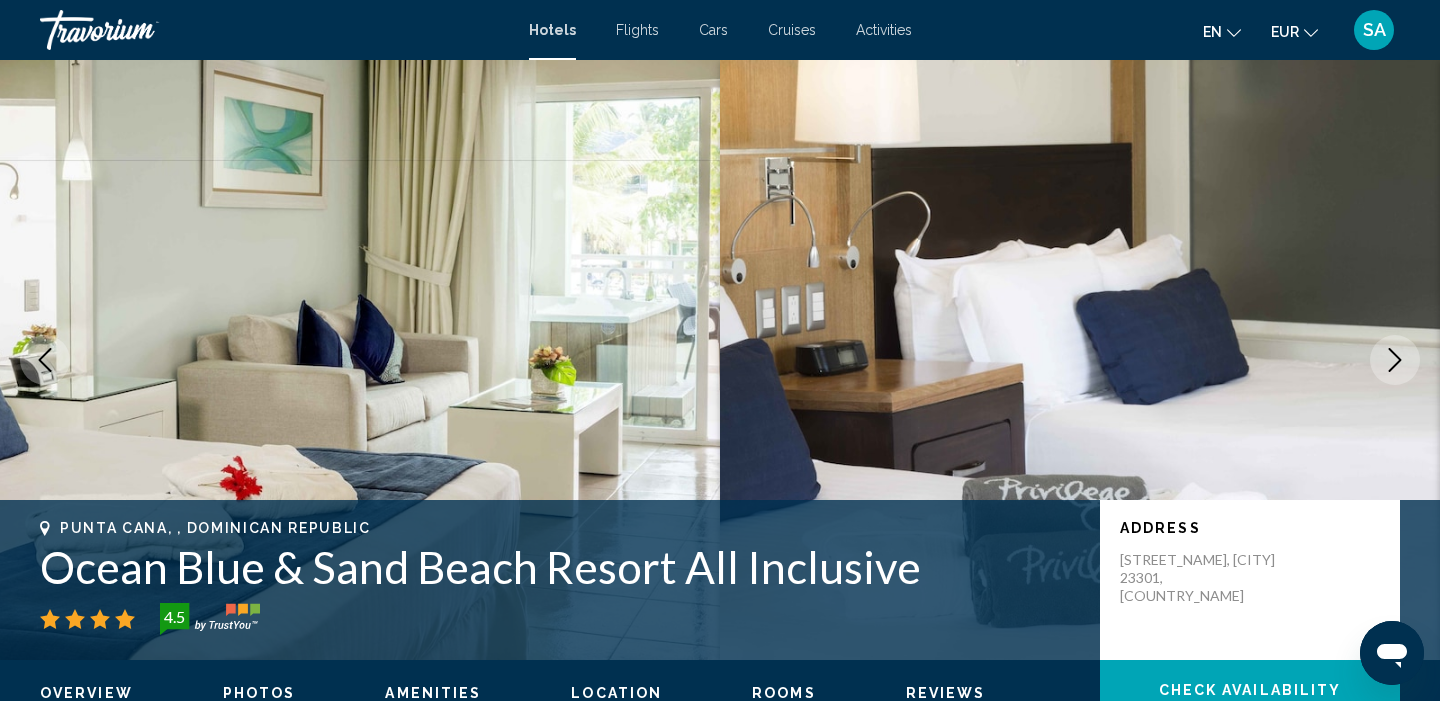 click 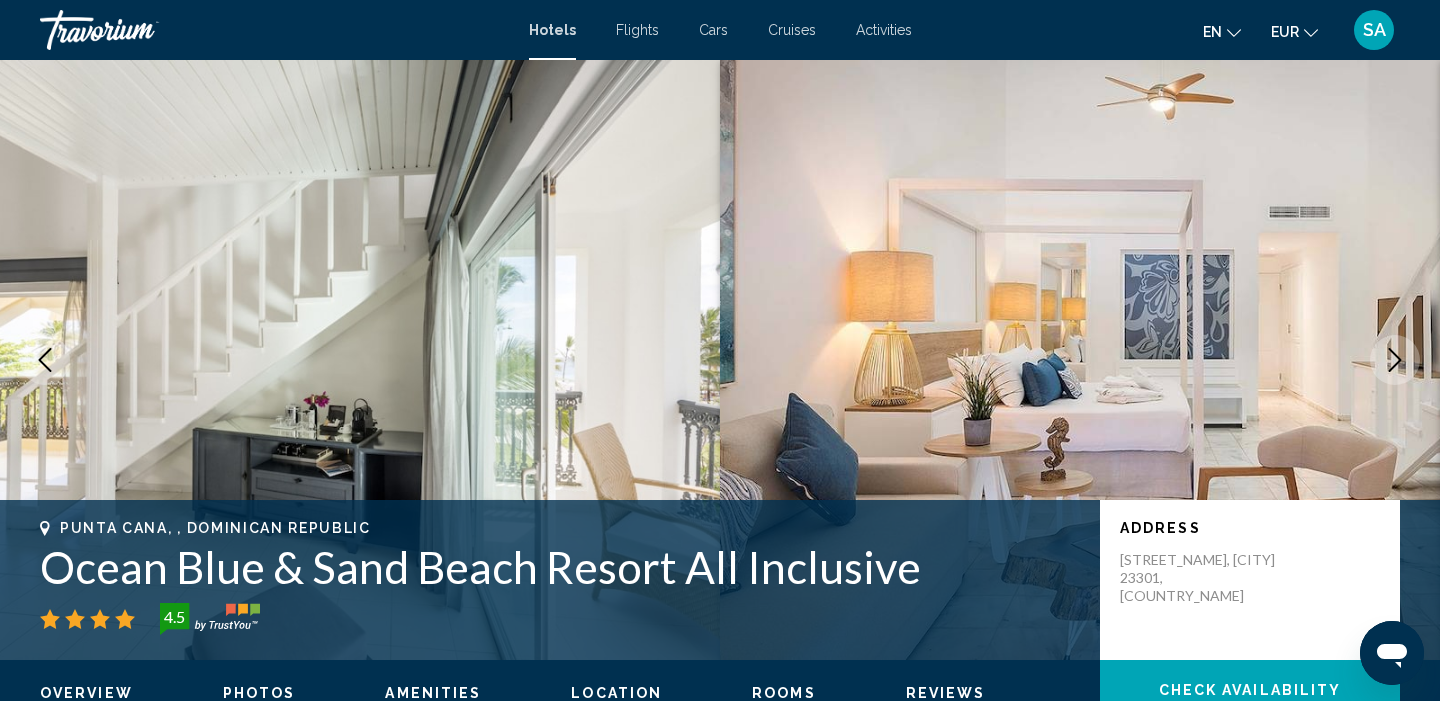 click 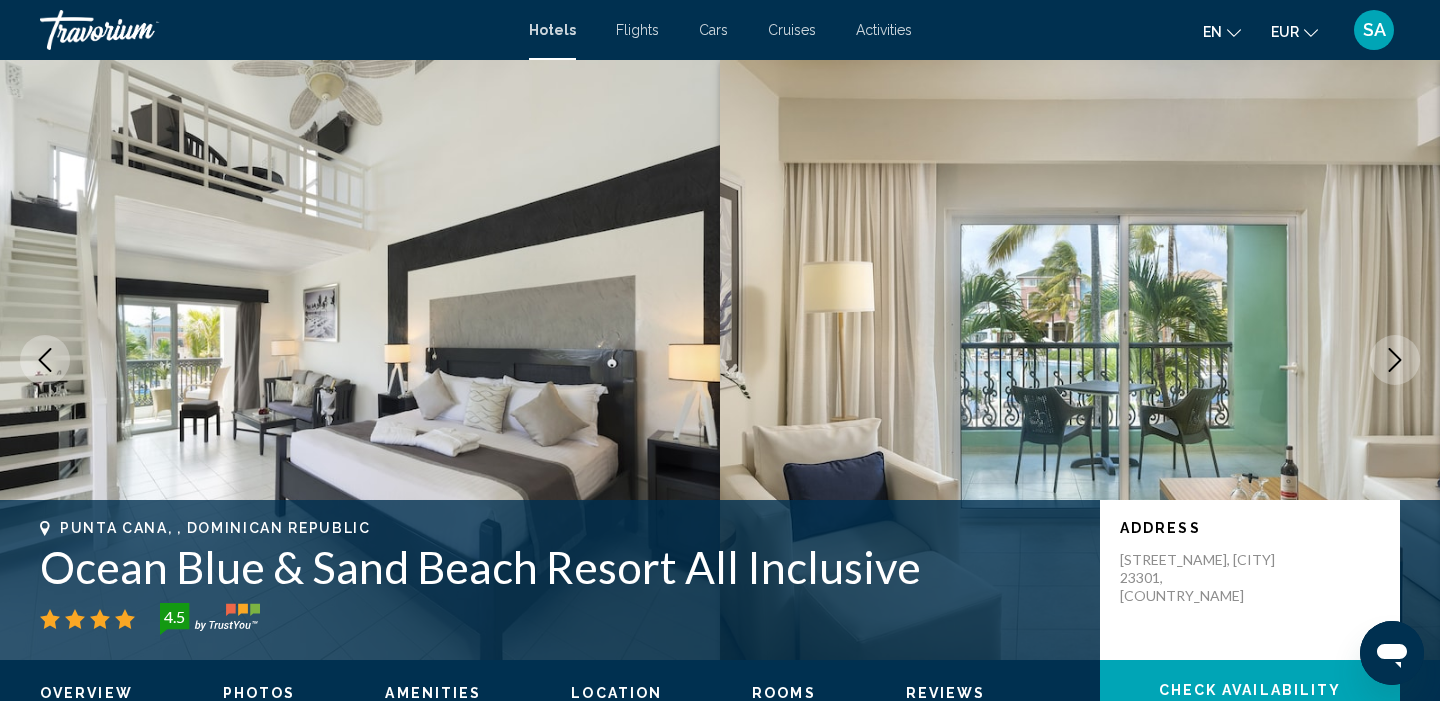 click 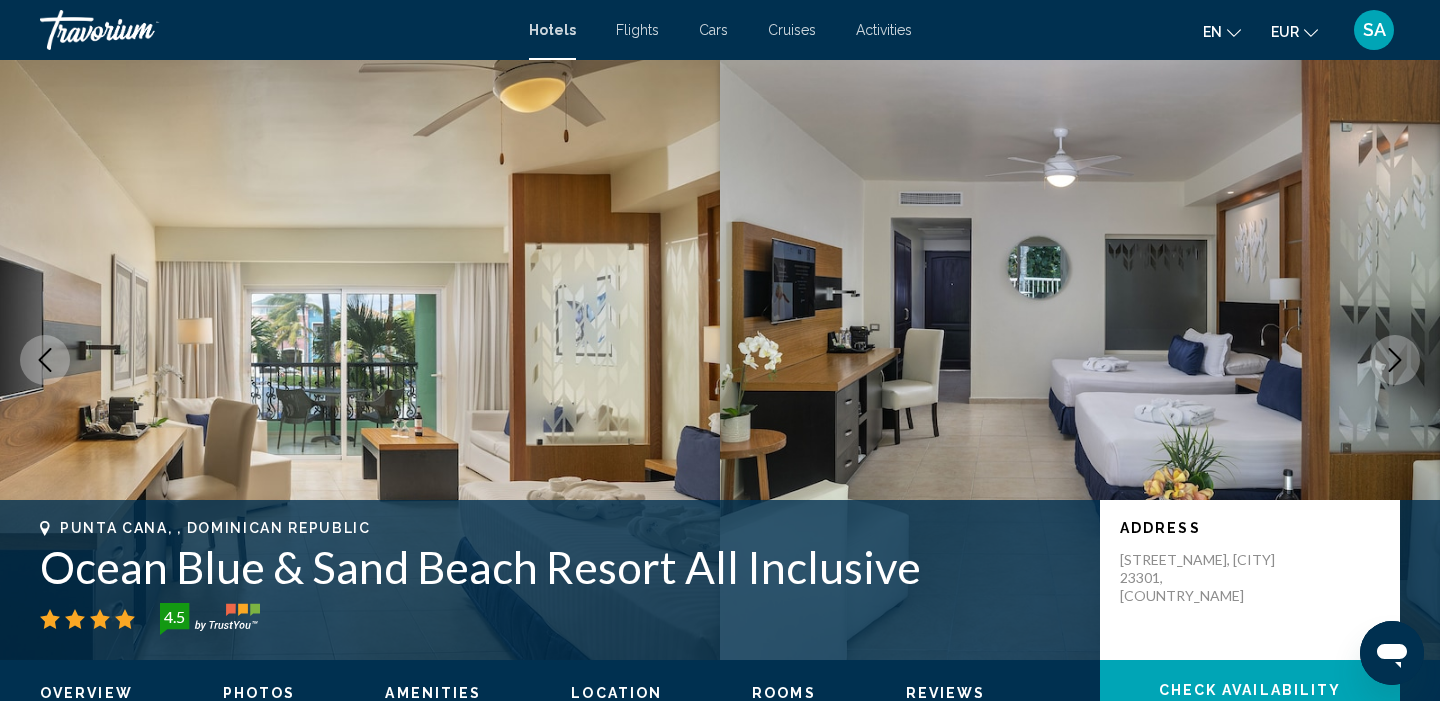 click 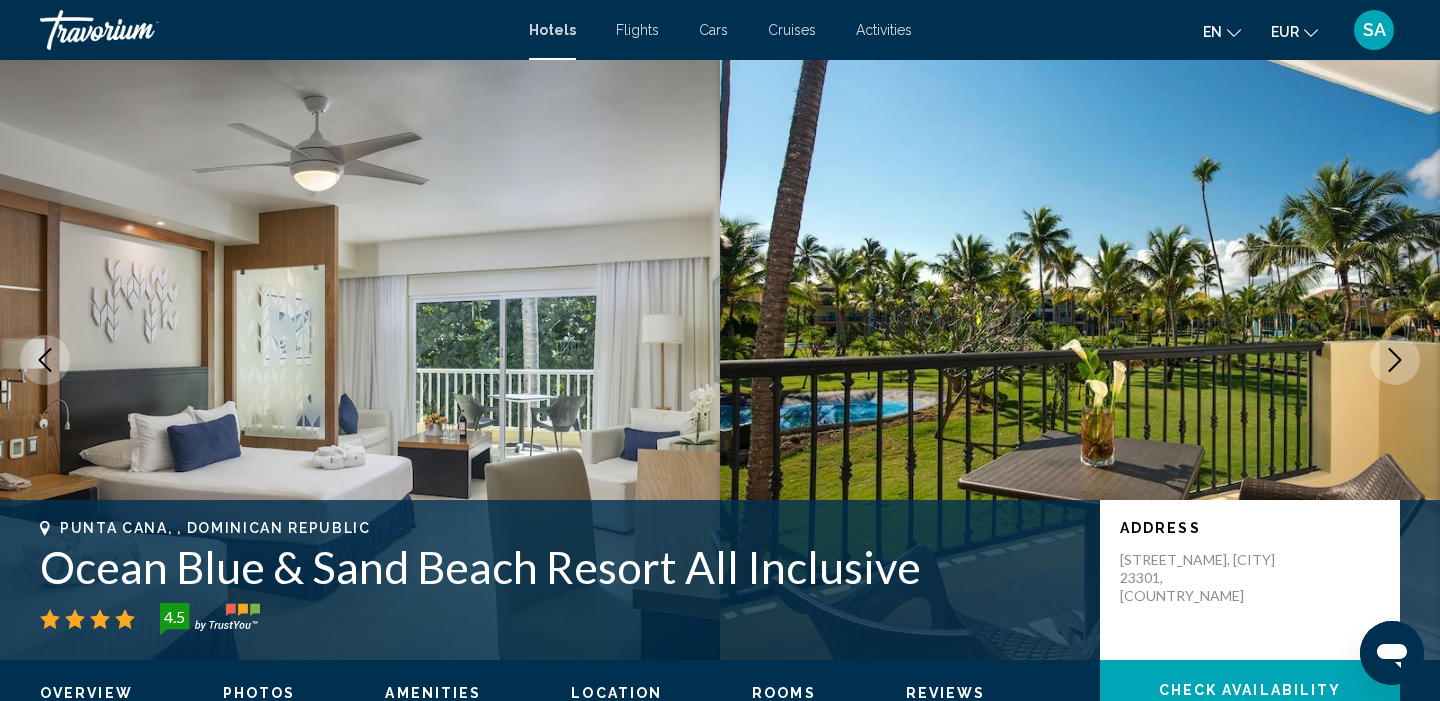 click 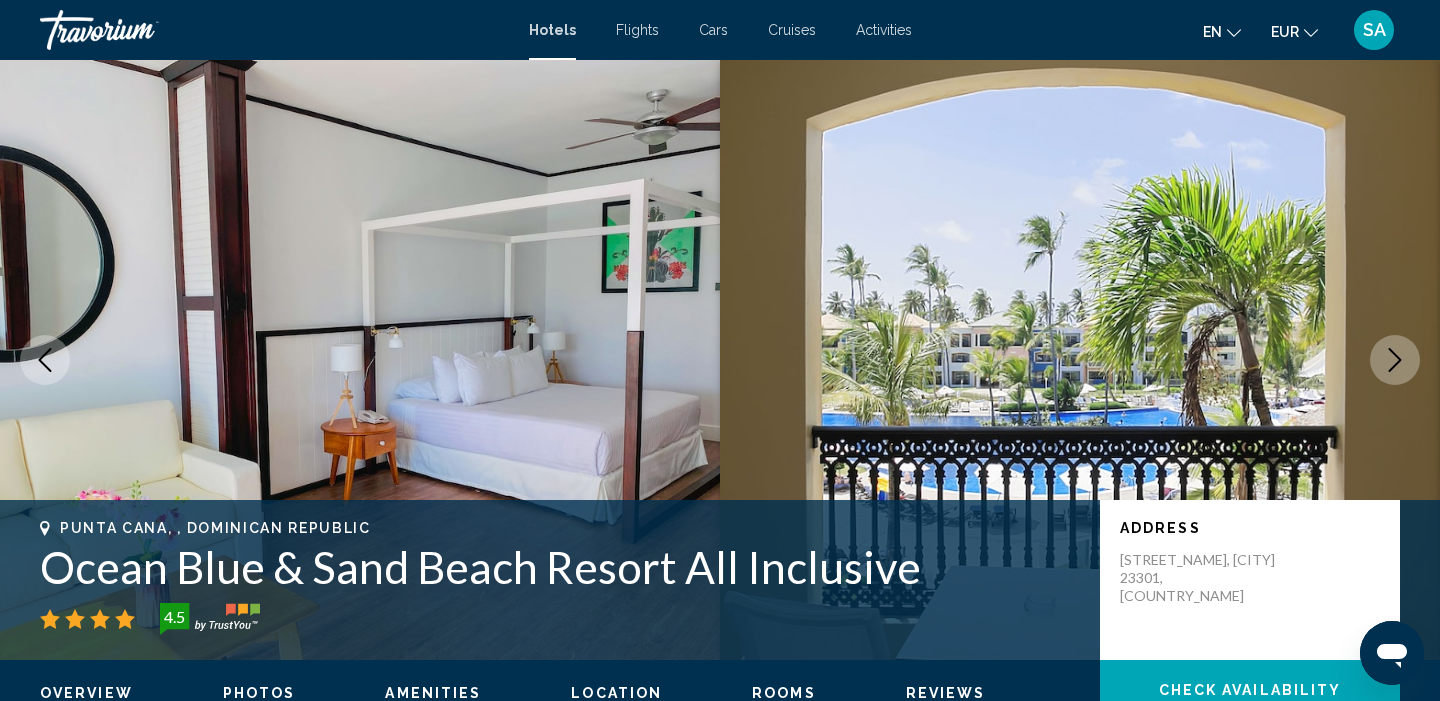 click 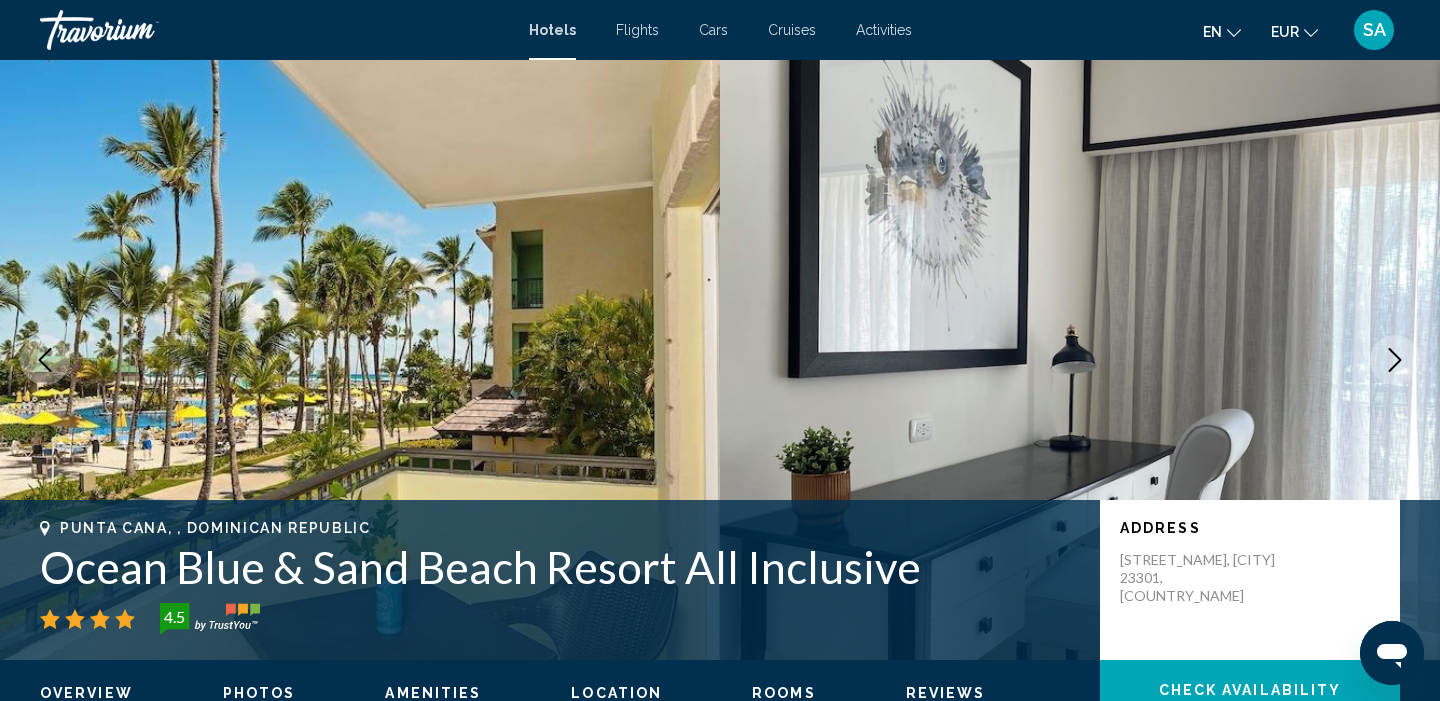 click 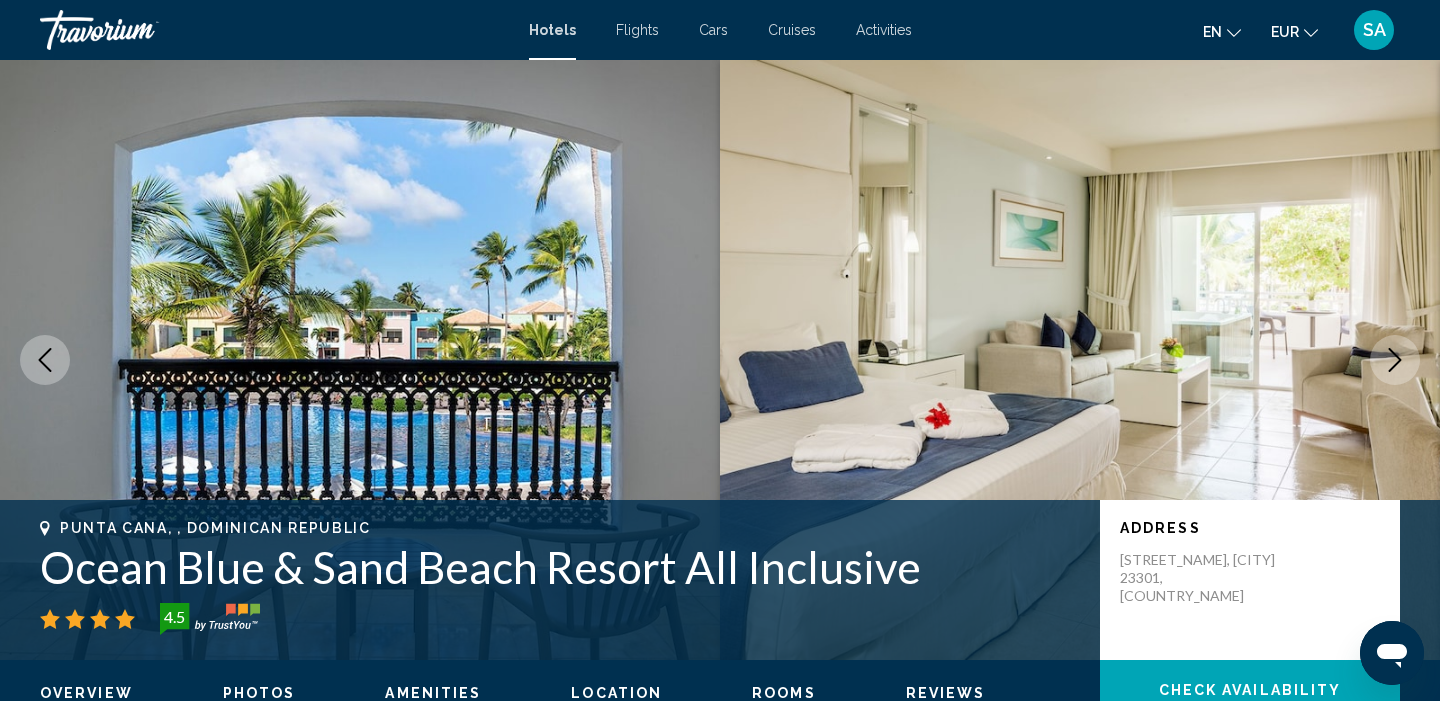 click 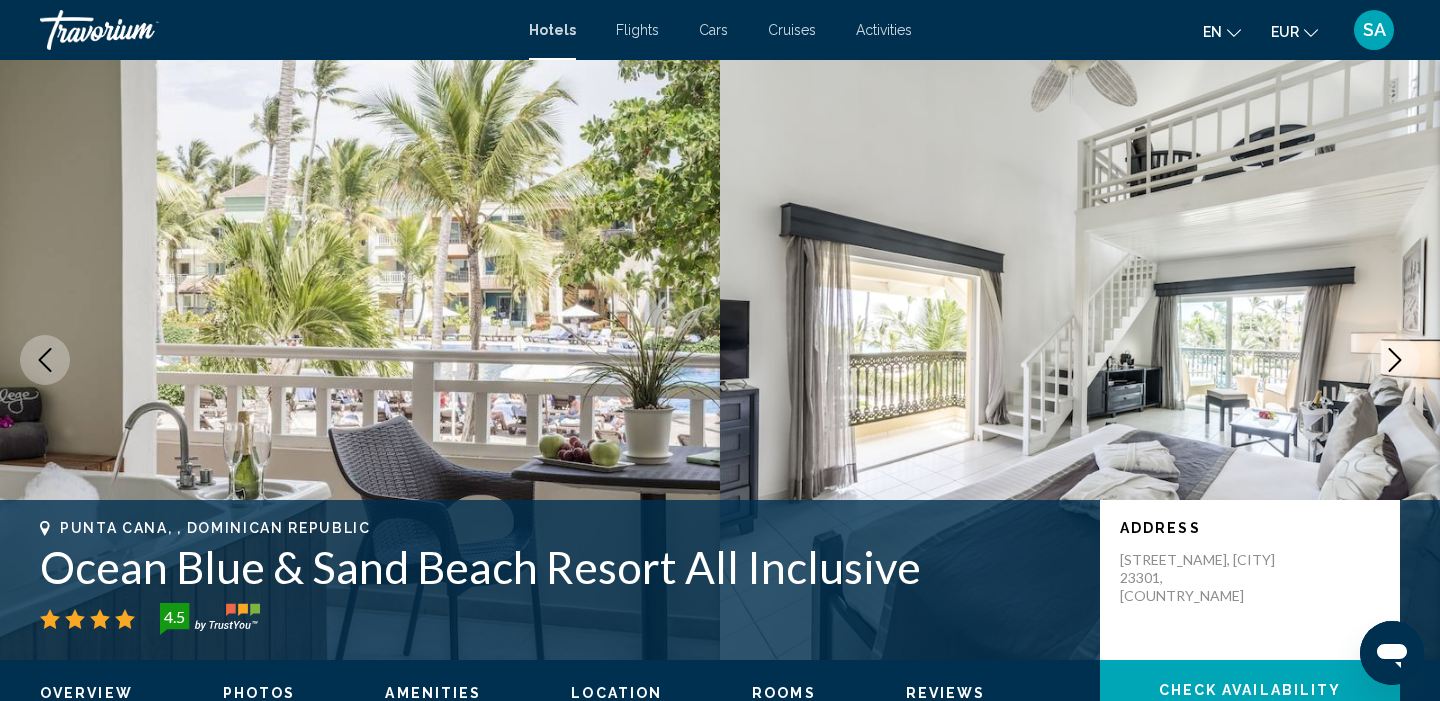 click 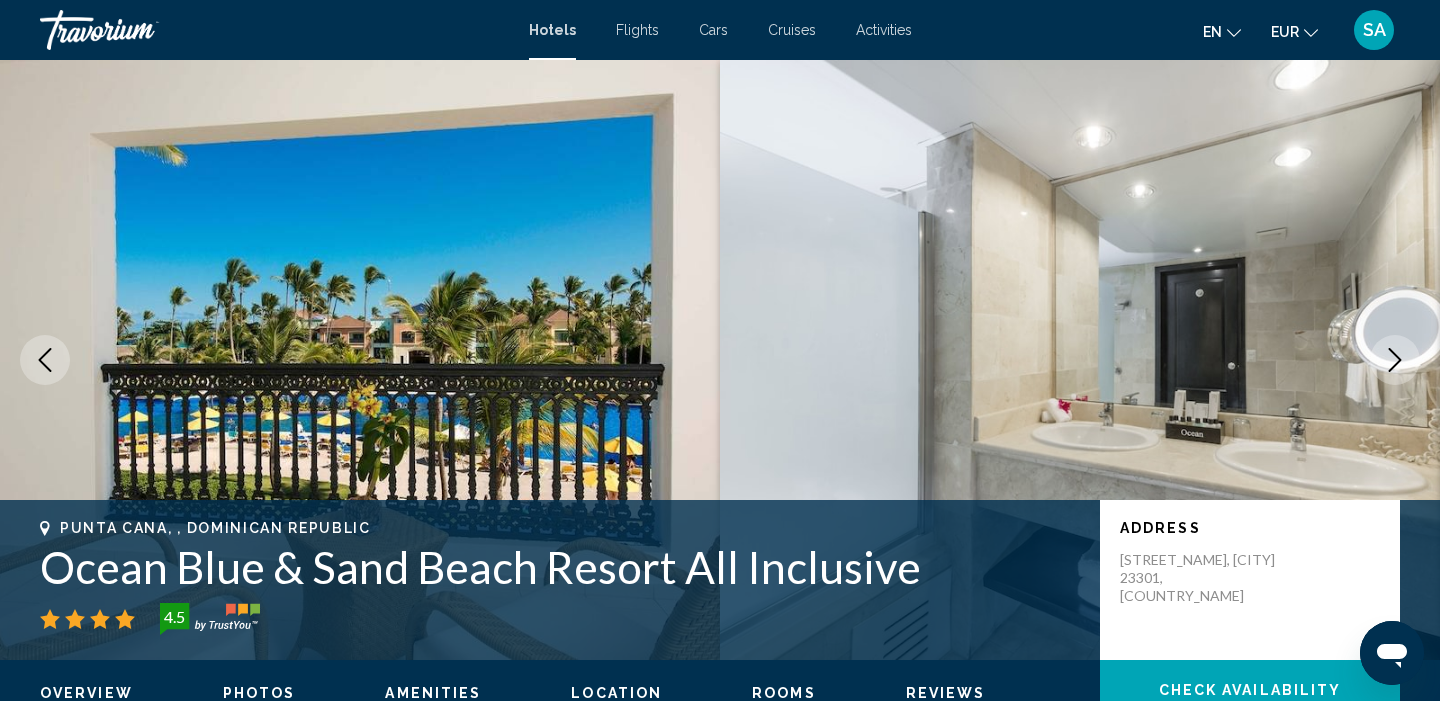 click 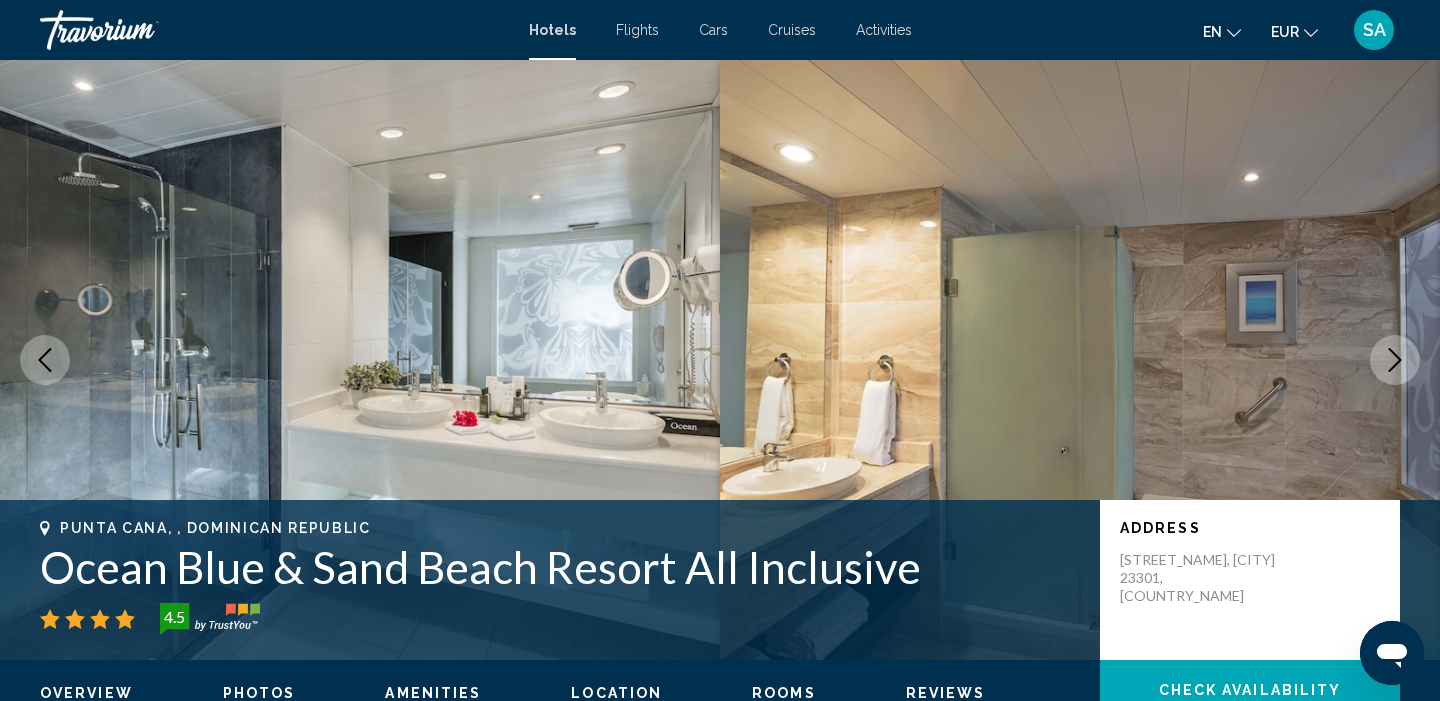 click 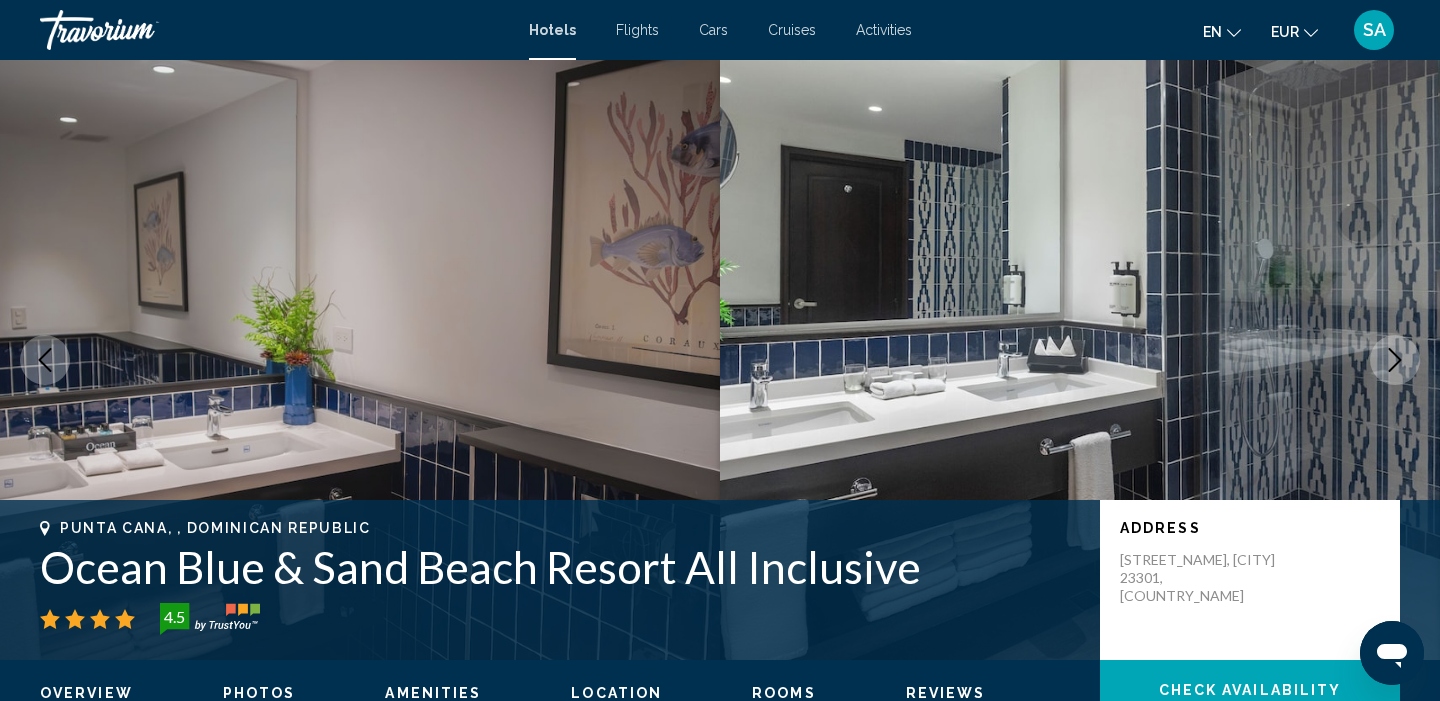 click 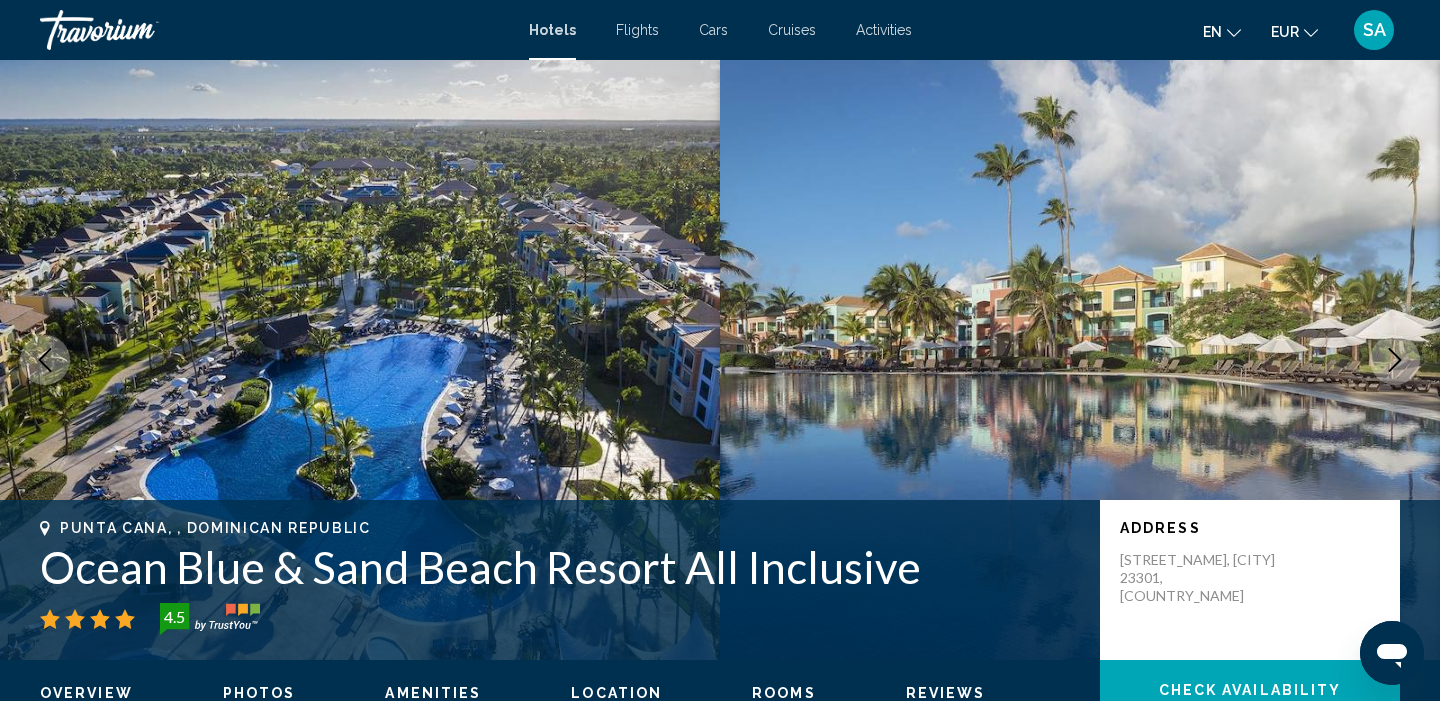 click 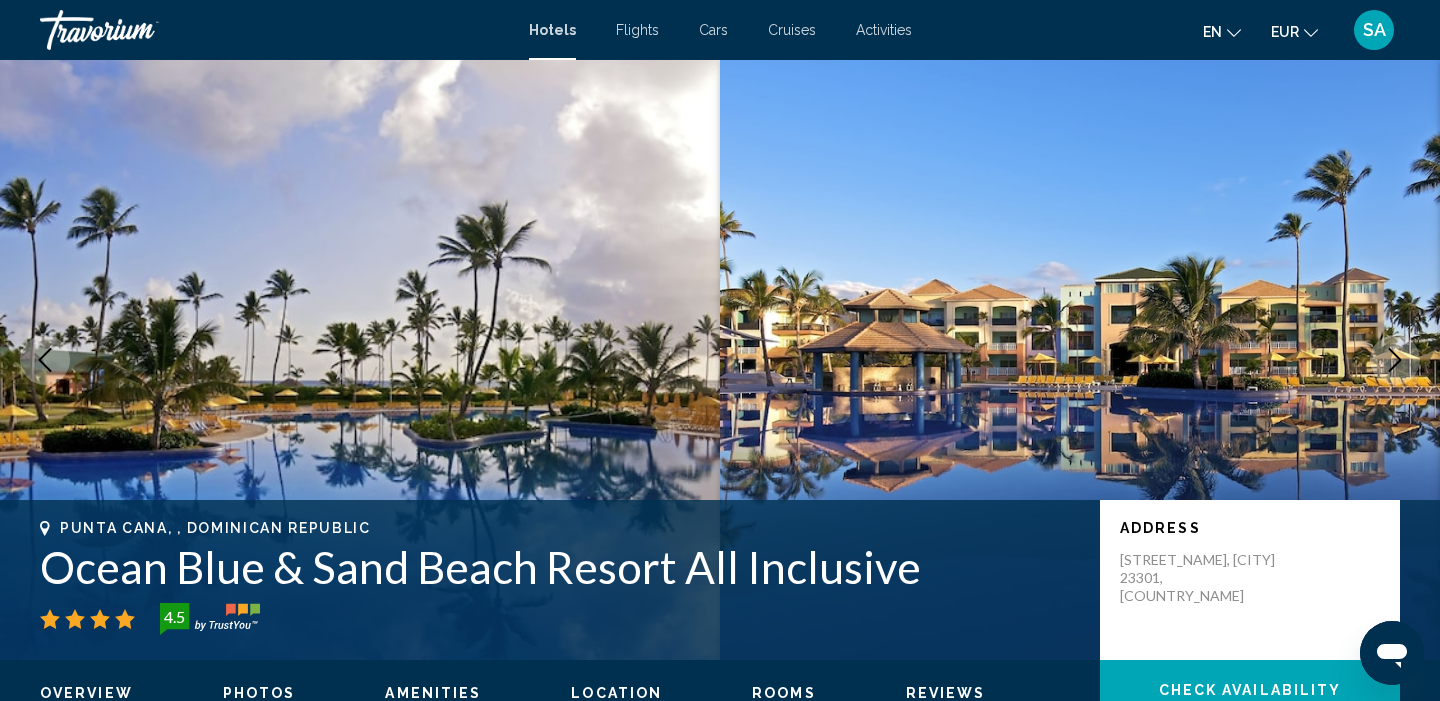 click 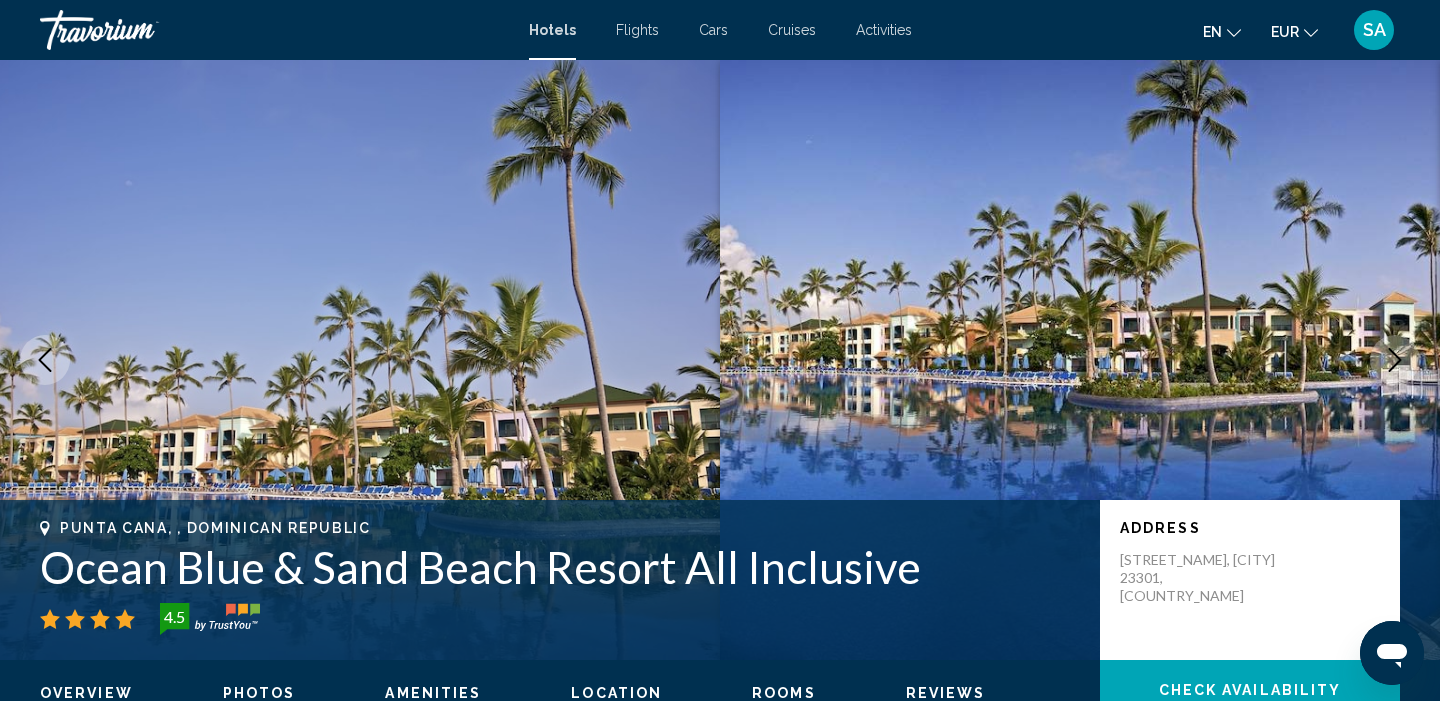 click 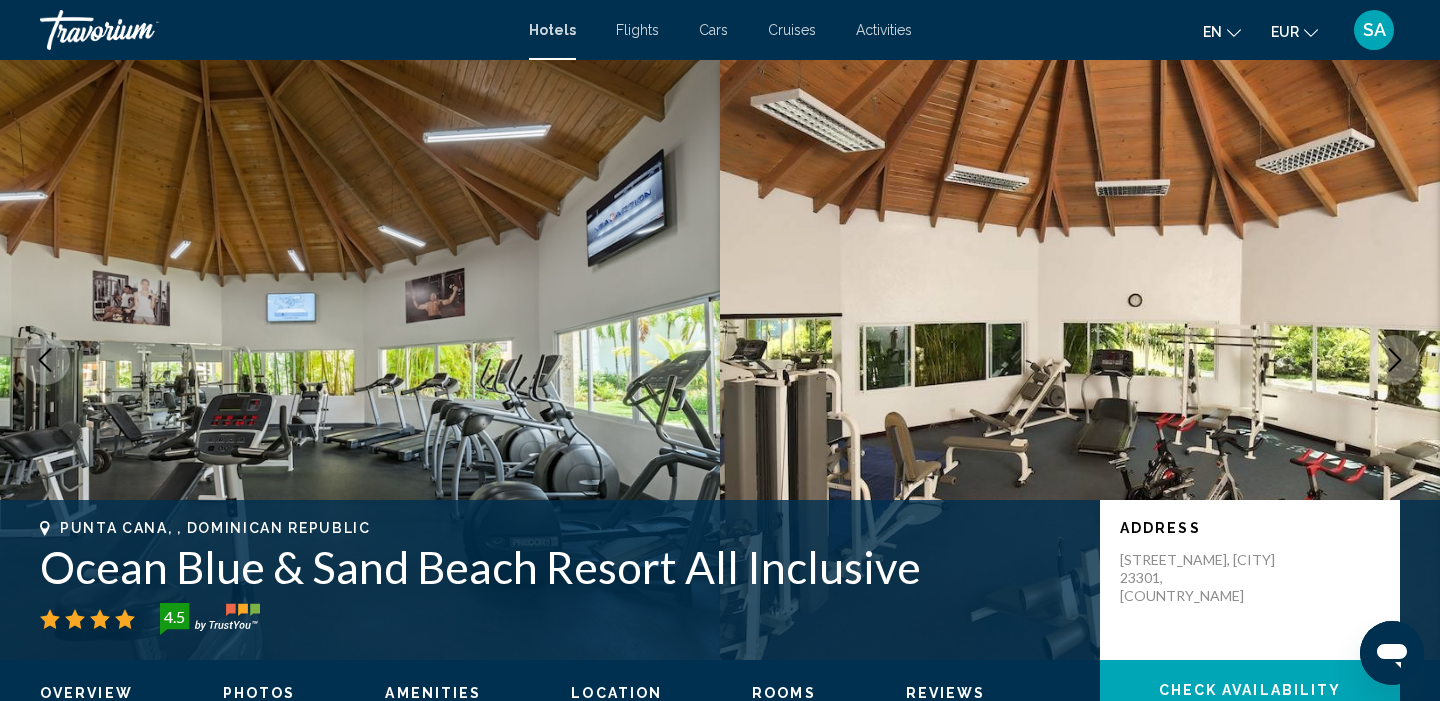 click 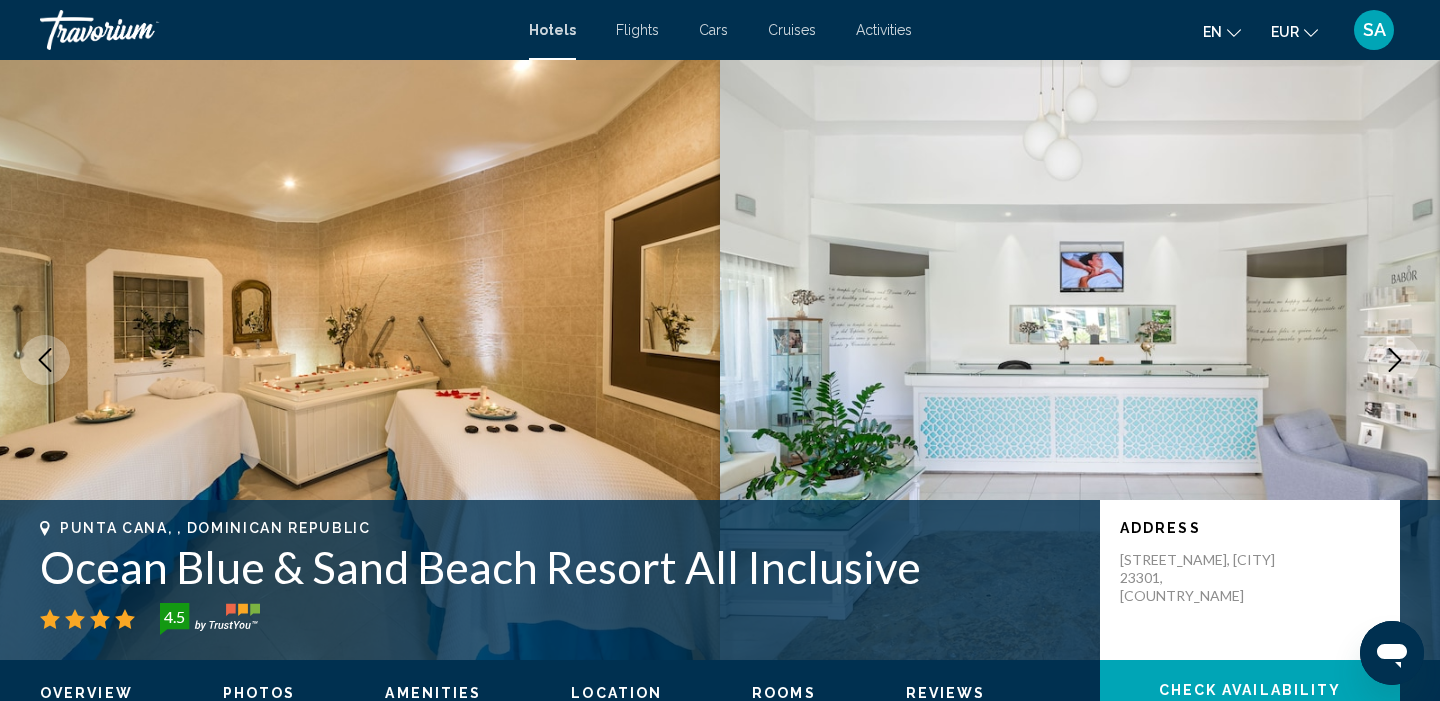 click 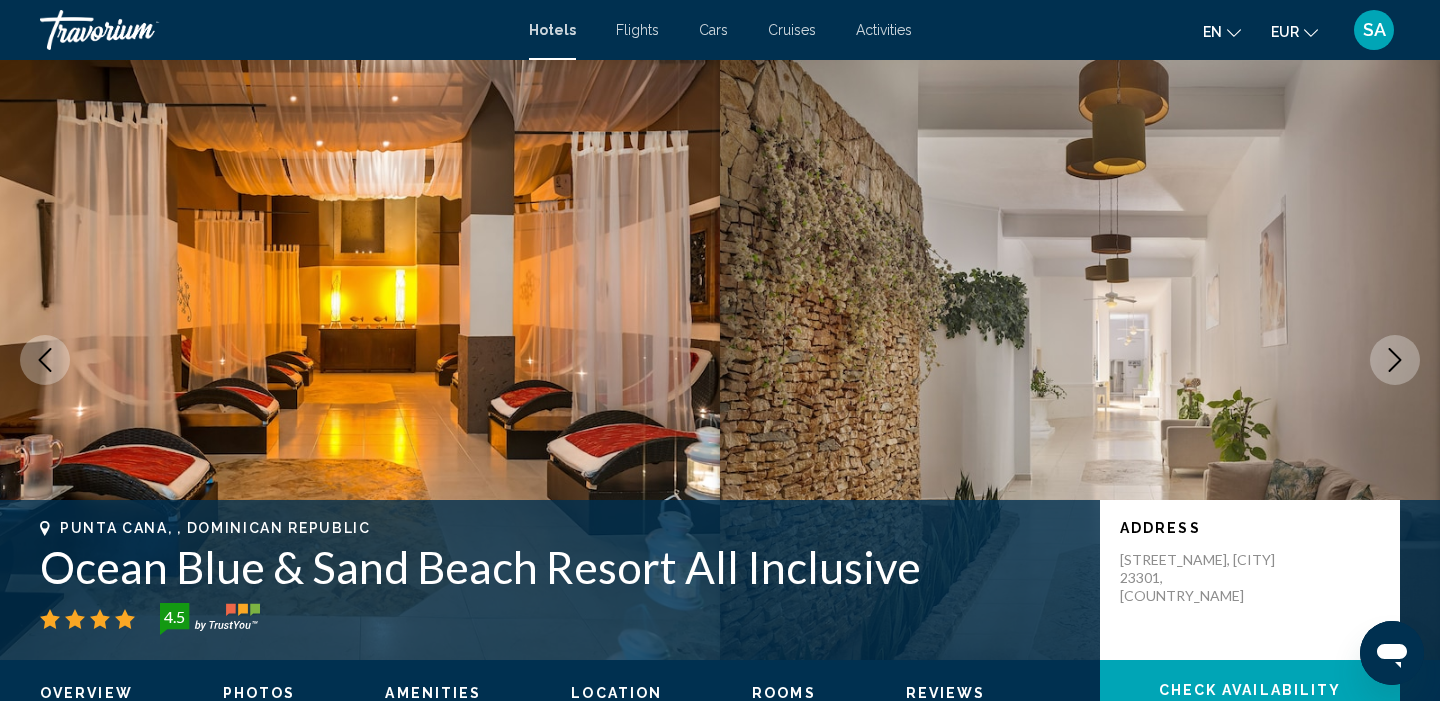 click 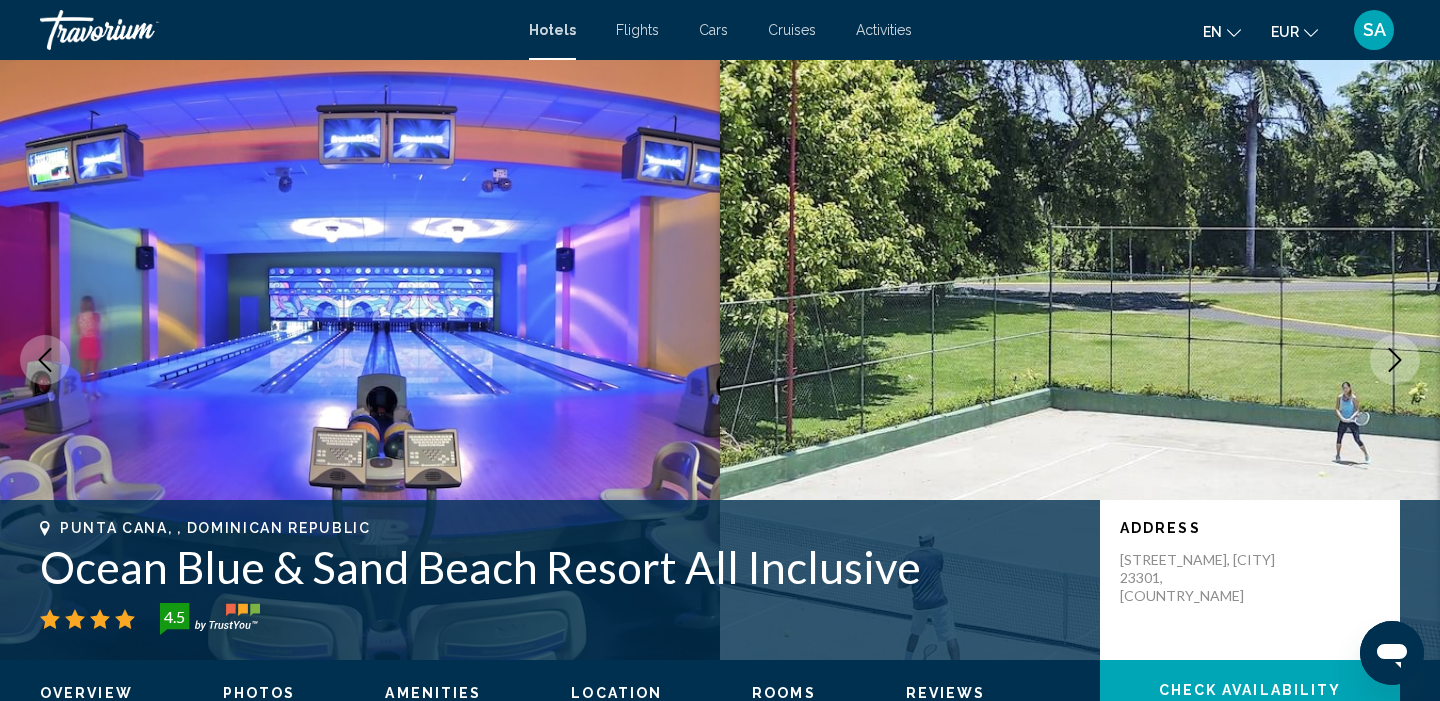 click 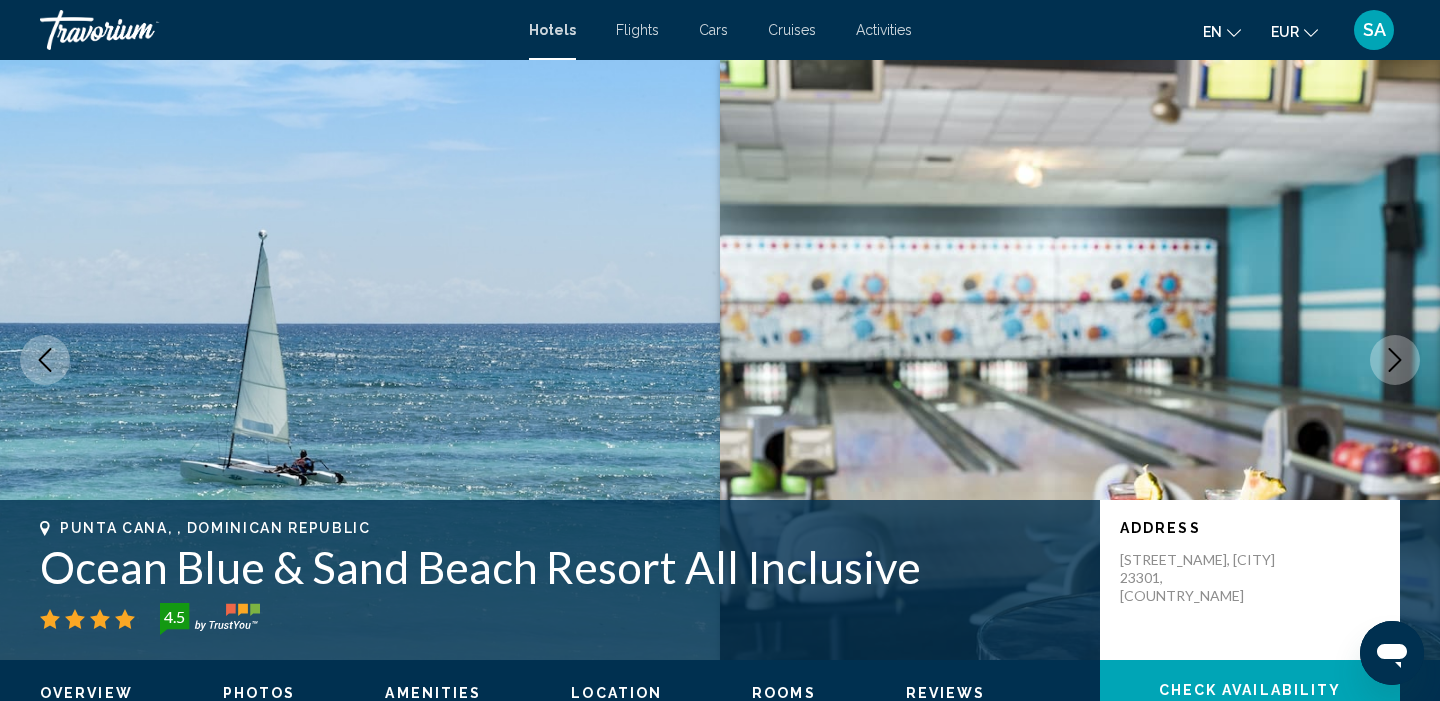 click 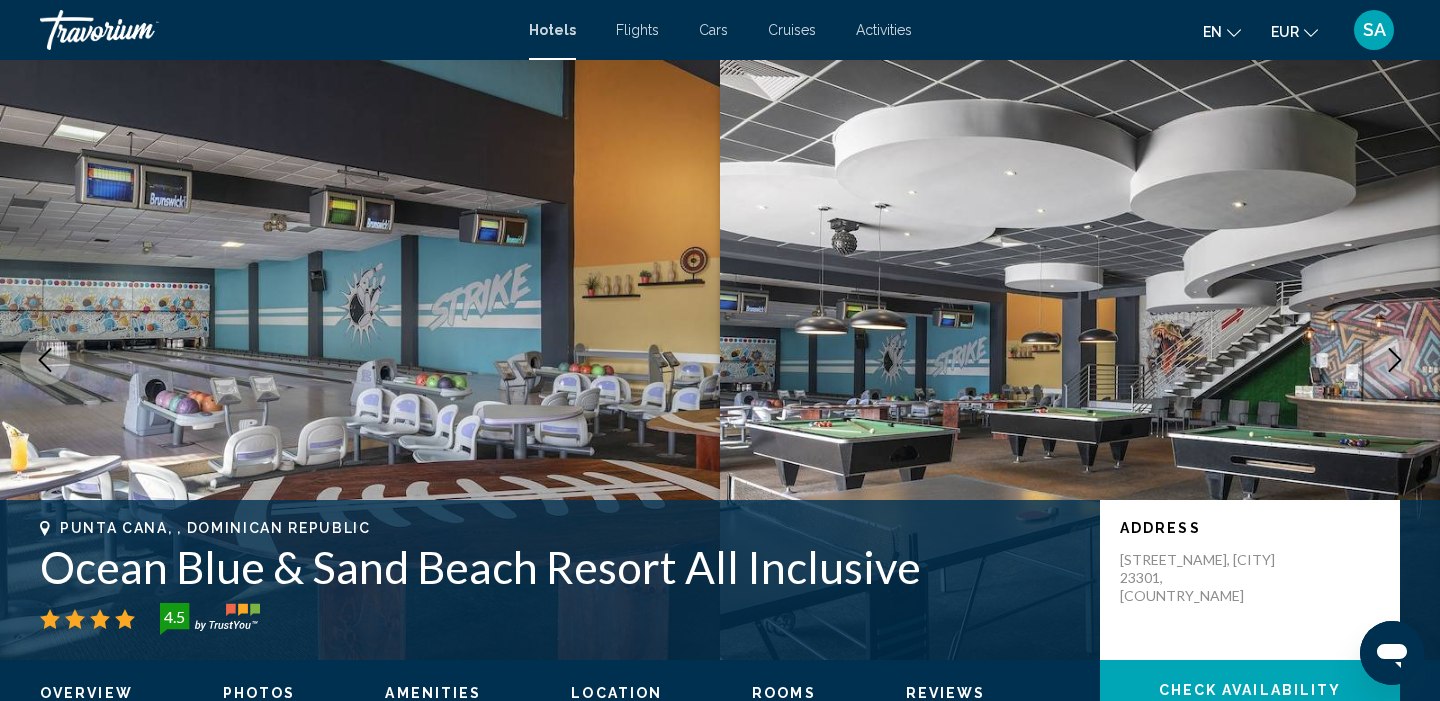 click 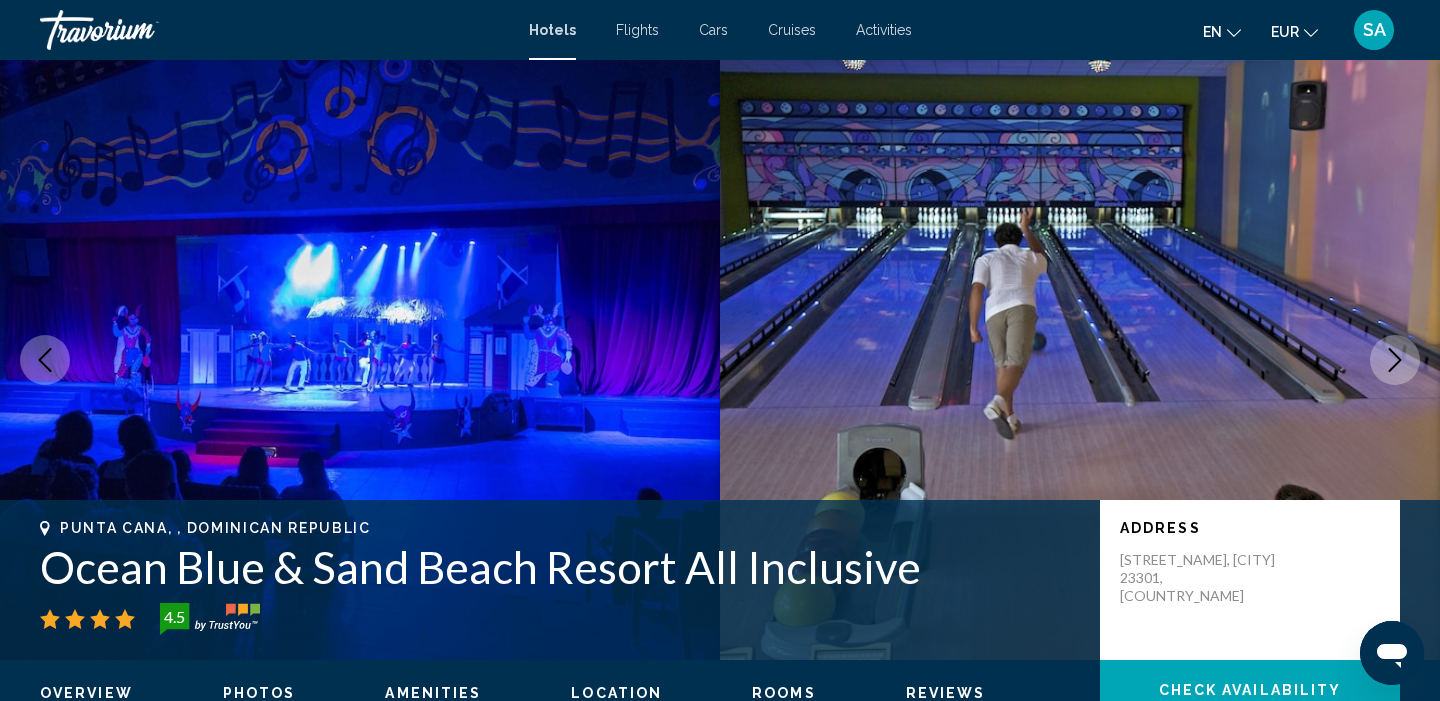 click 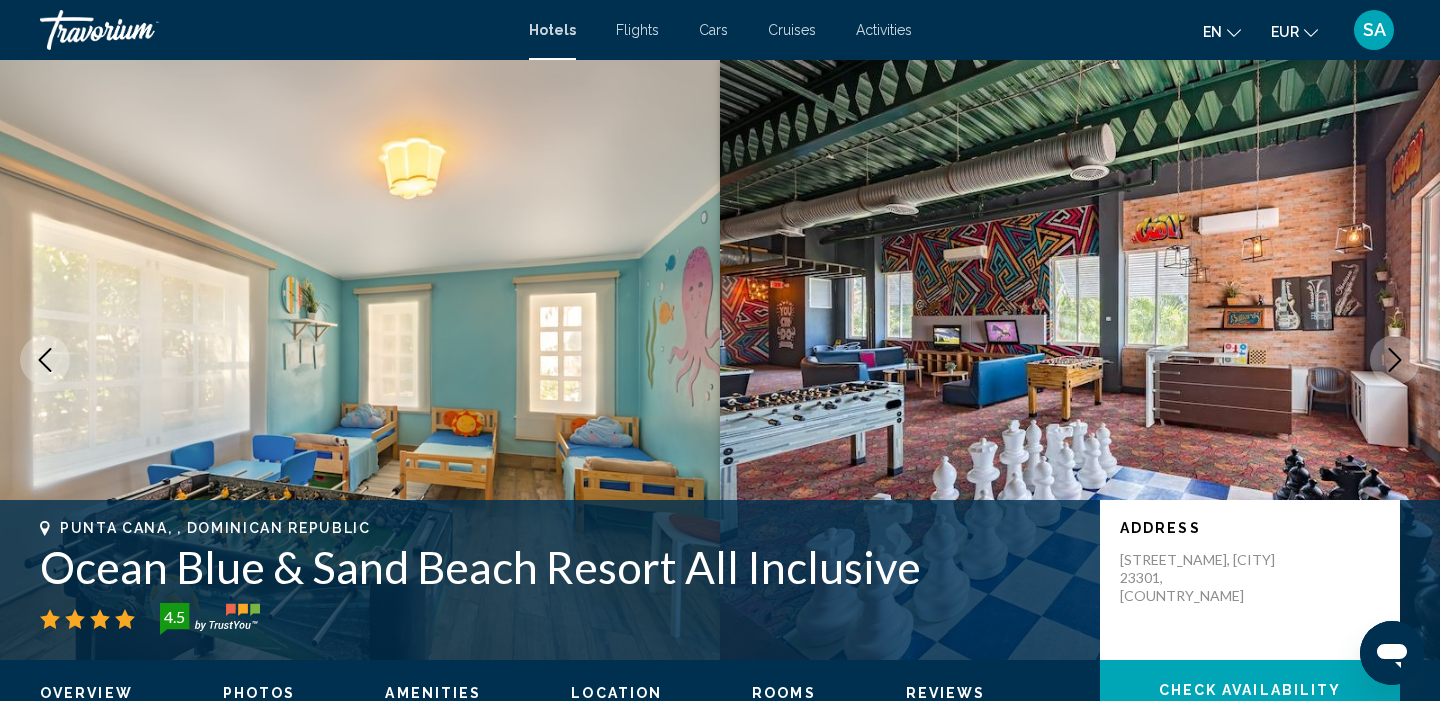 click 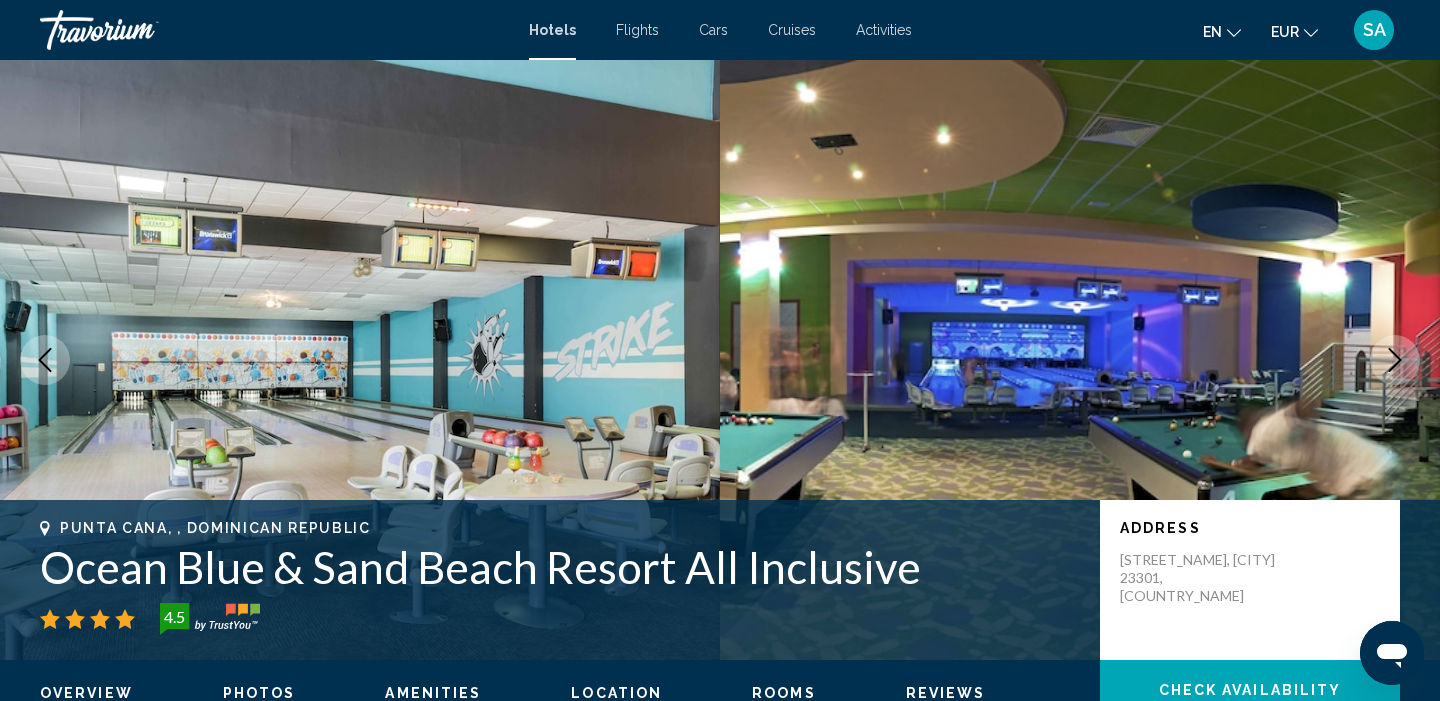 click 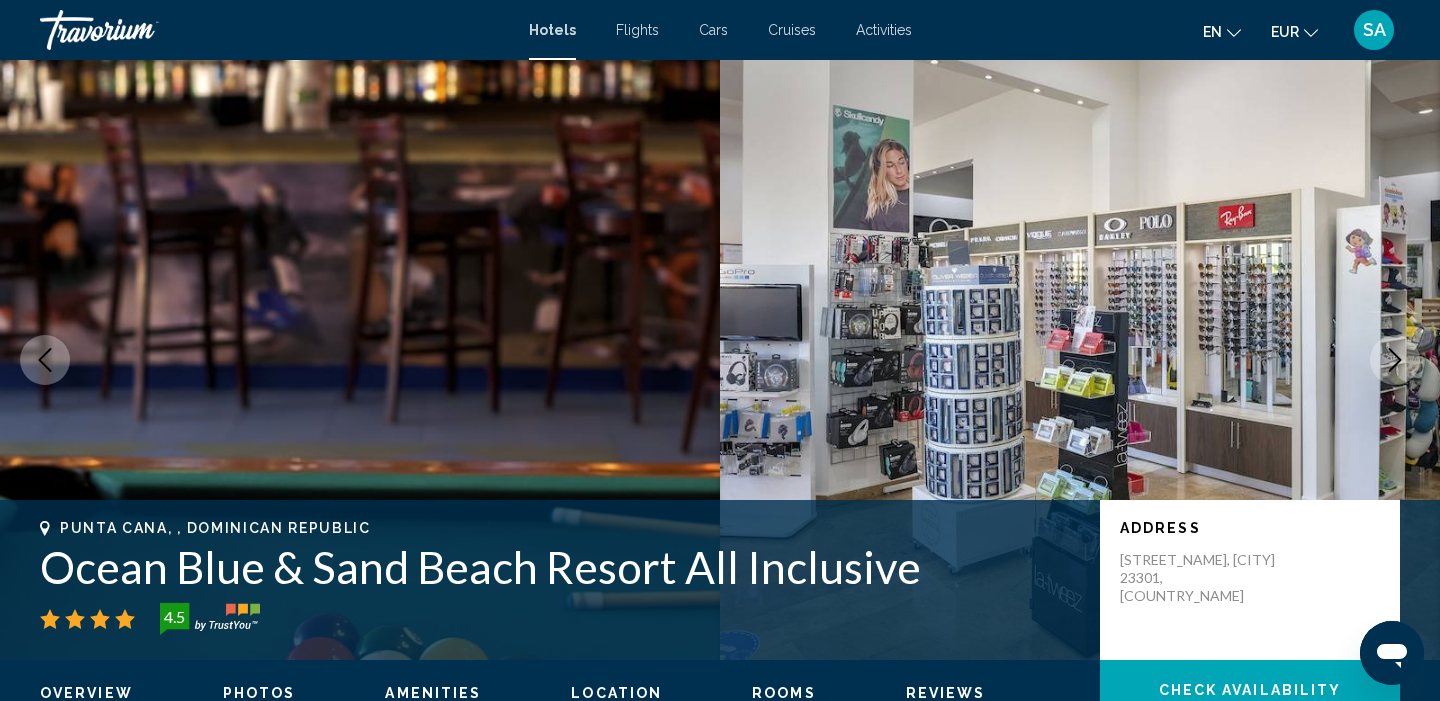 click 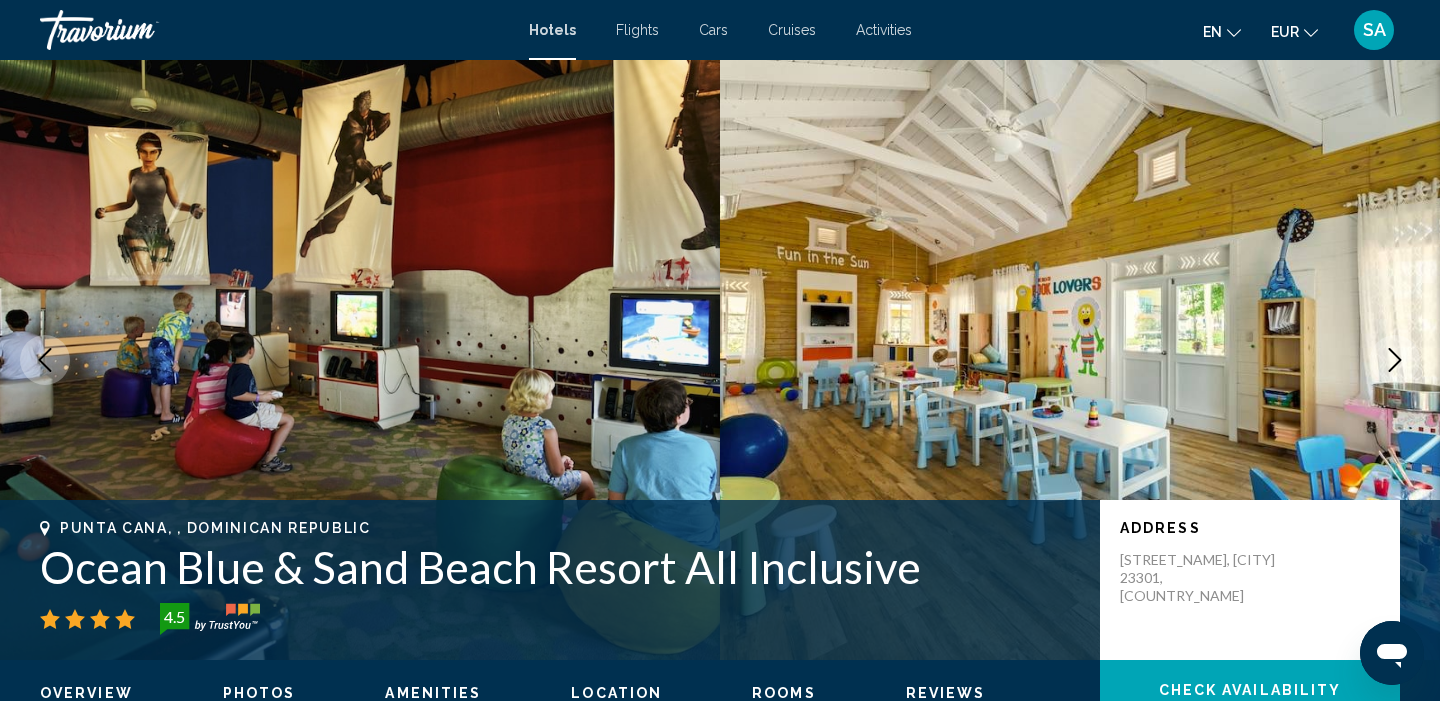 click 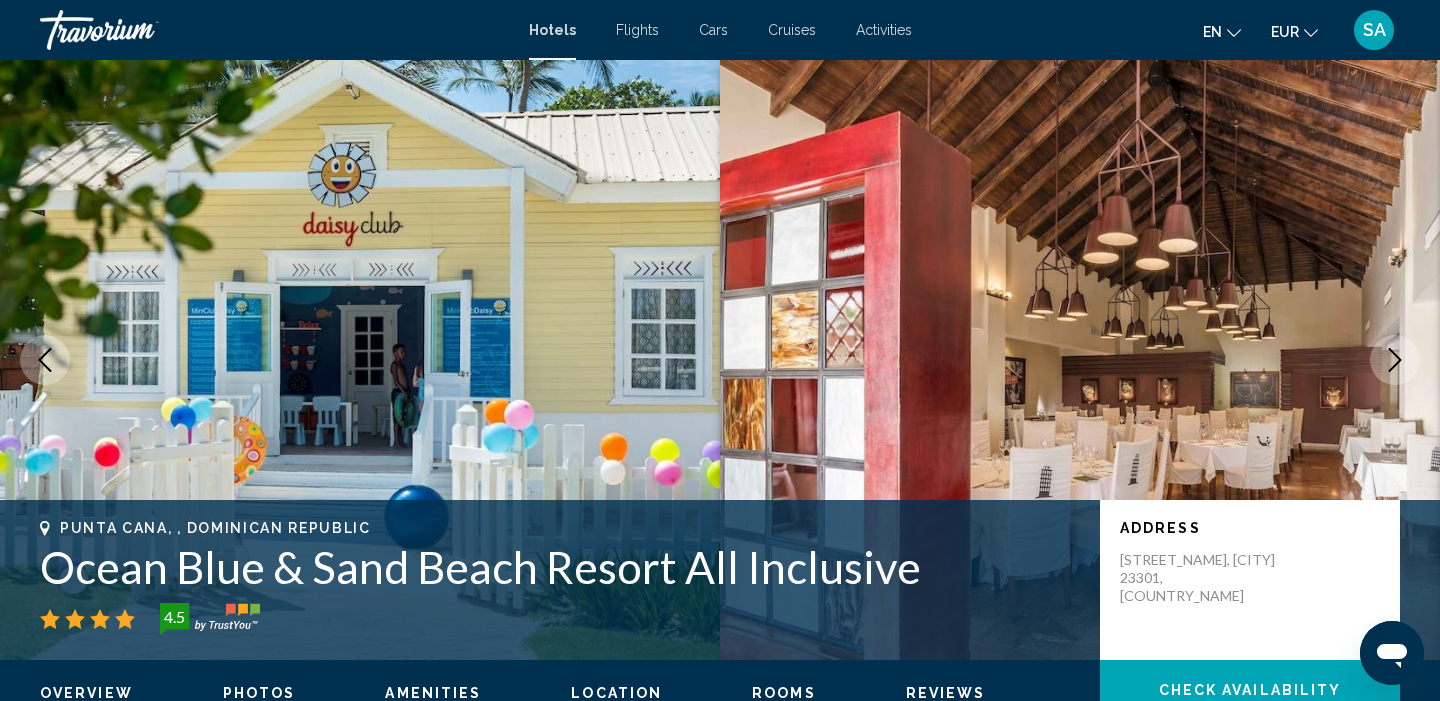 click 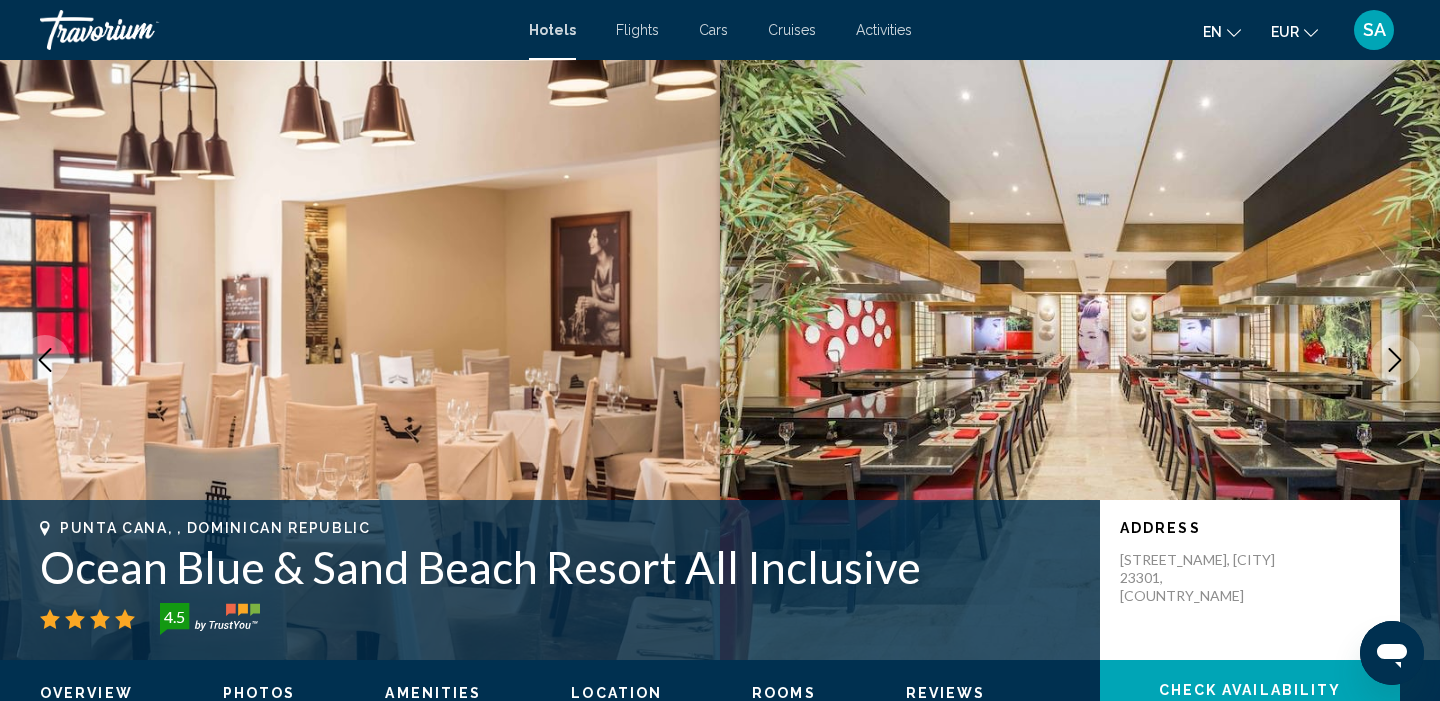 click 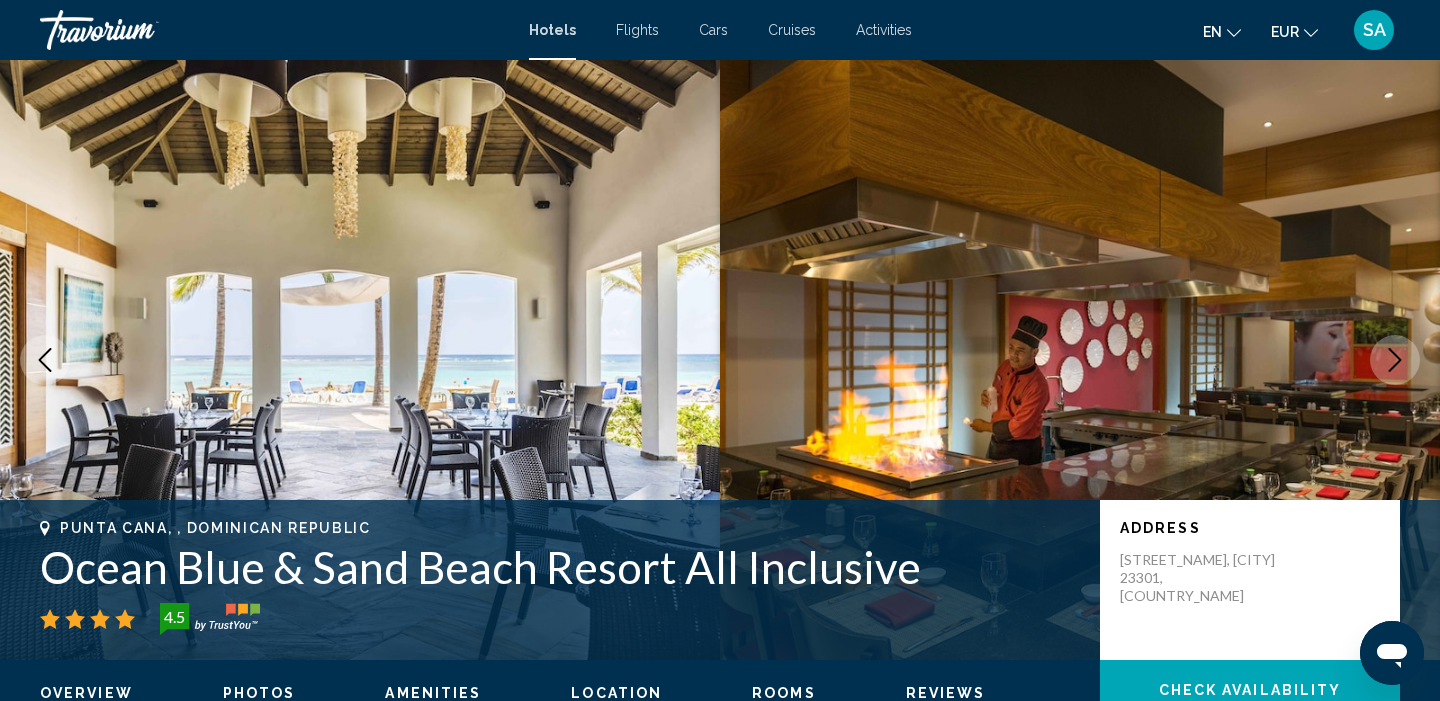 click 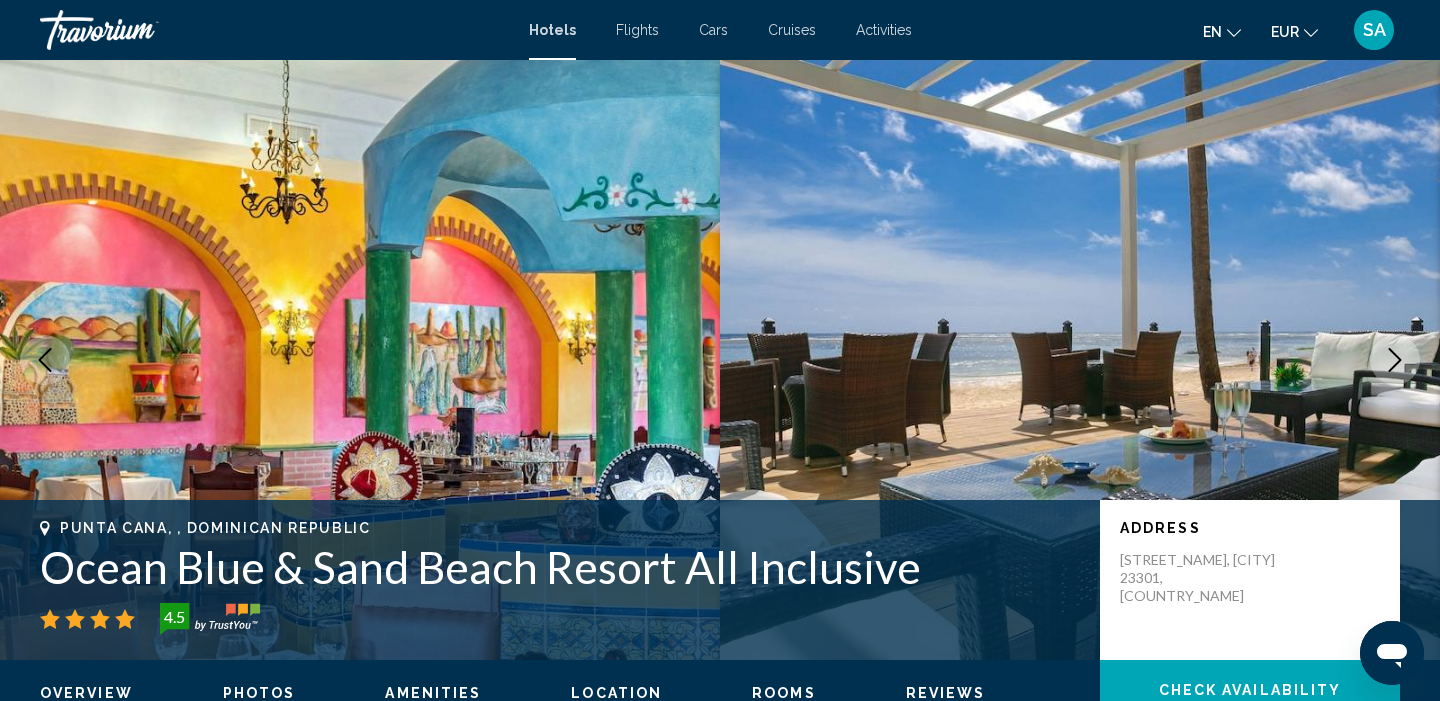 click 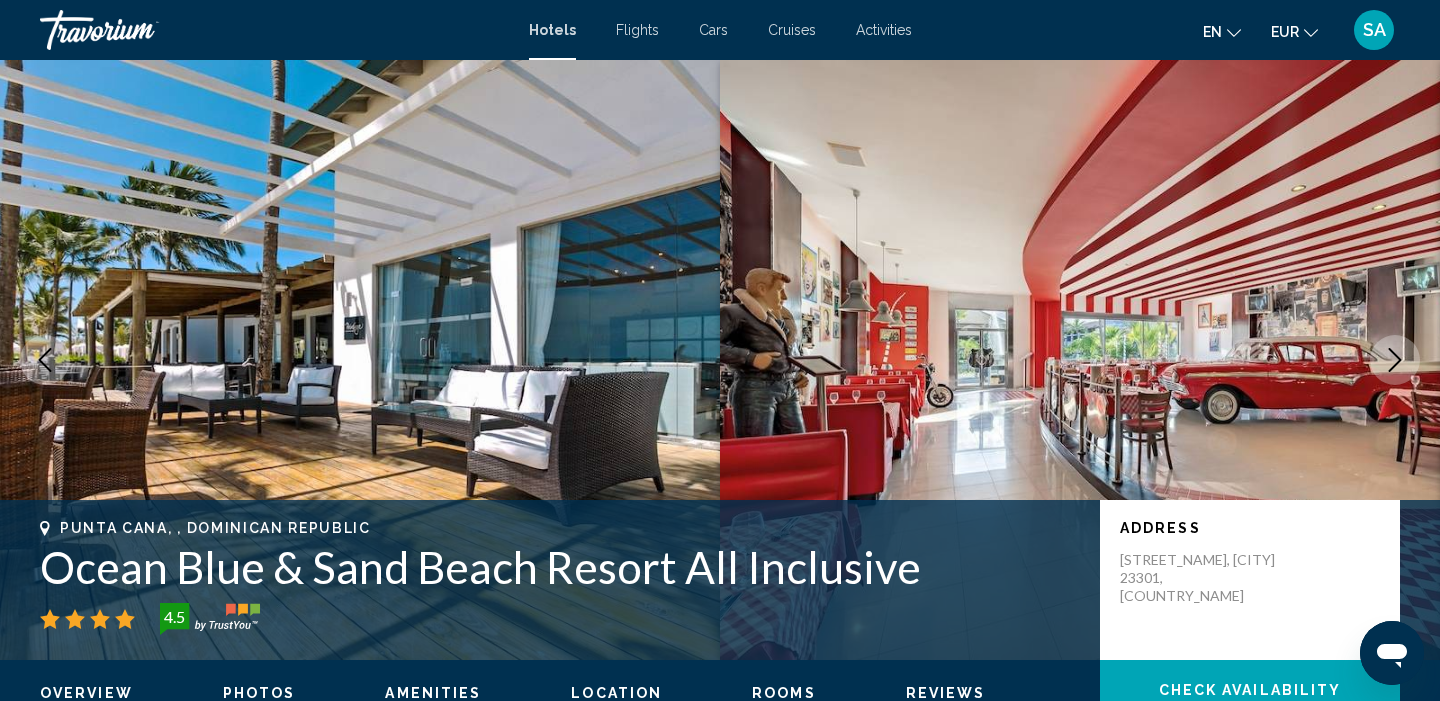 click 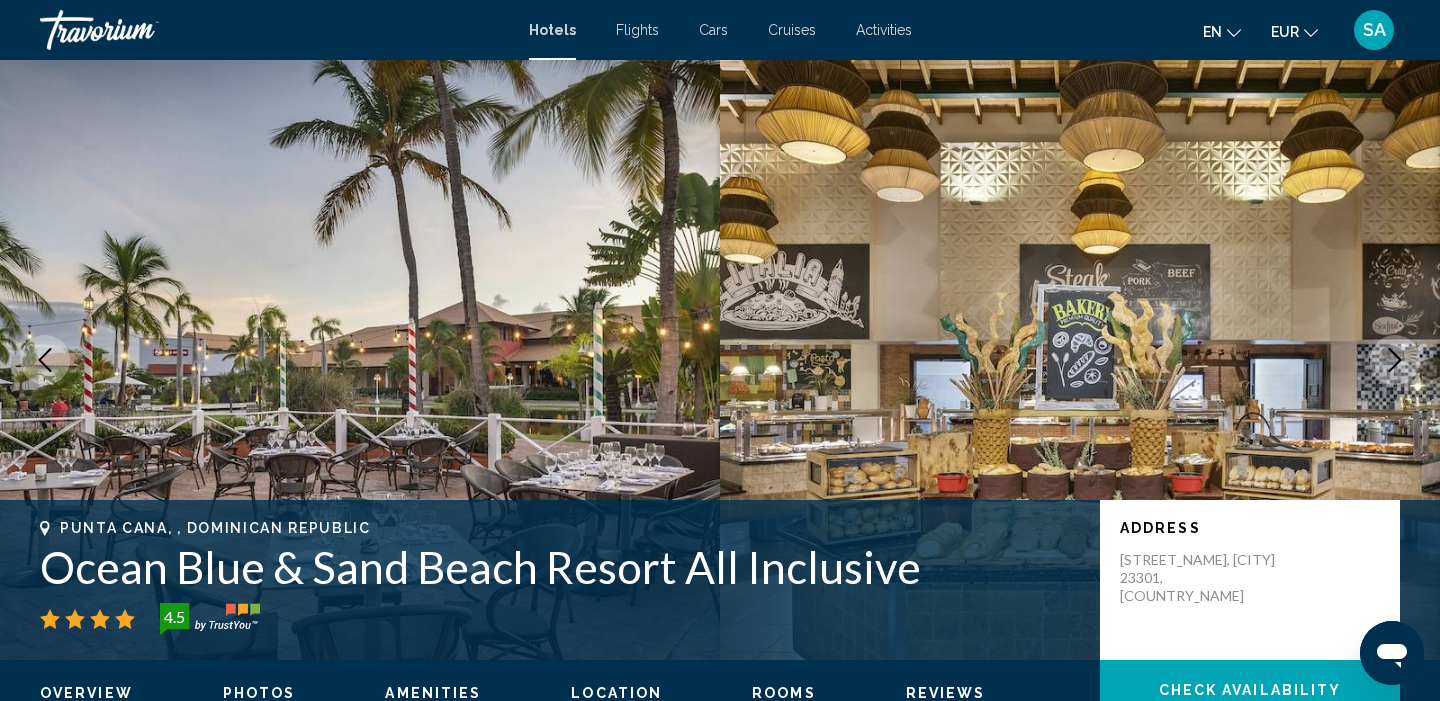 click 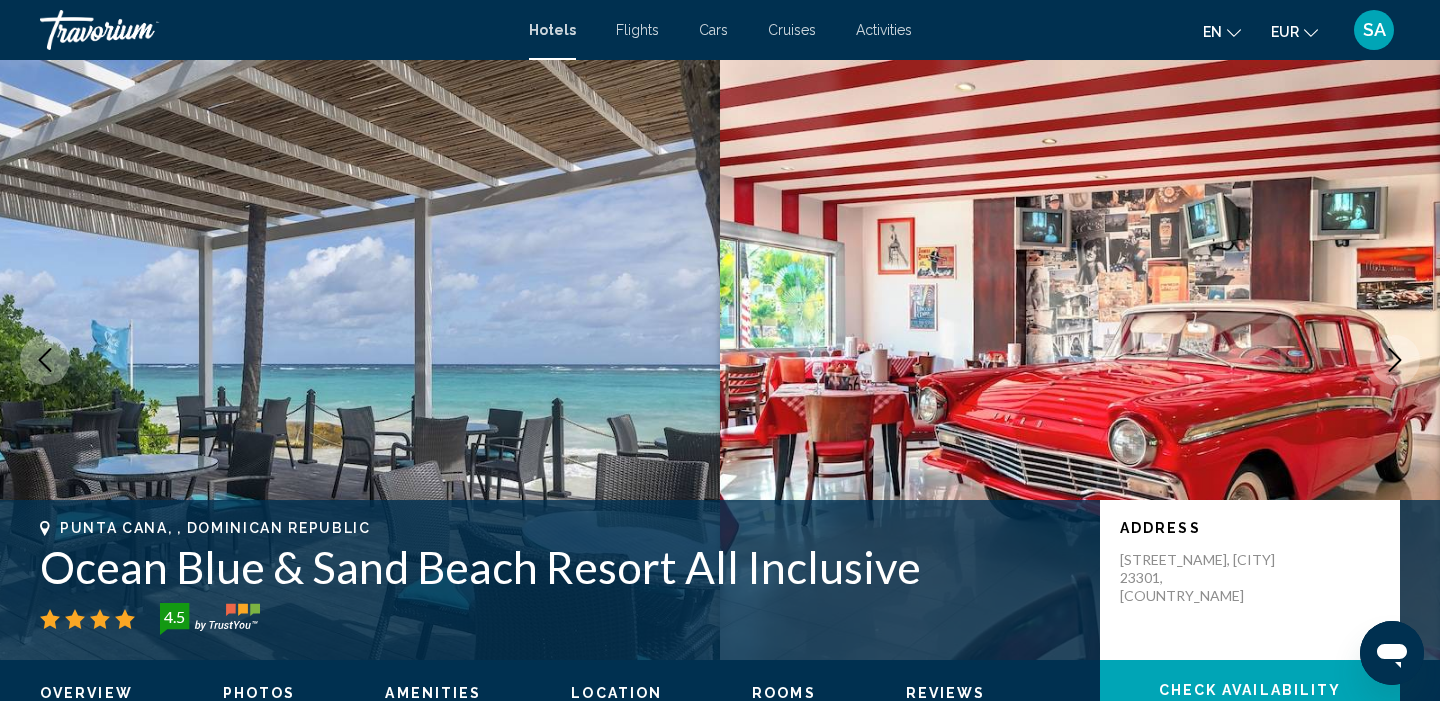 click 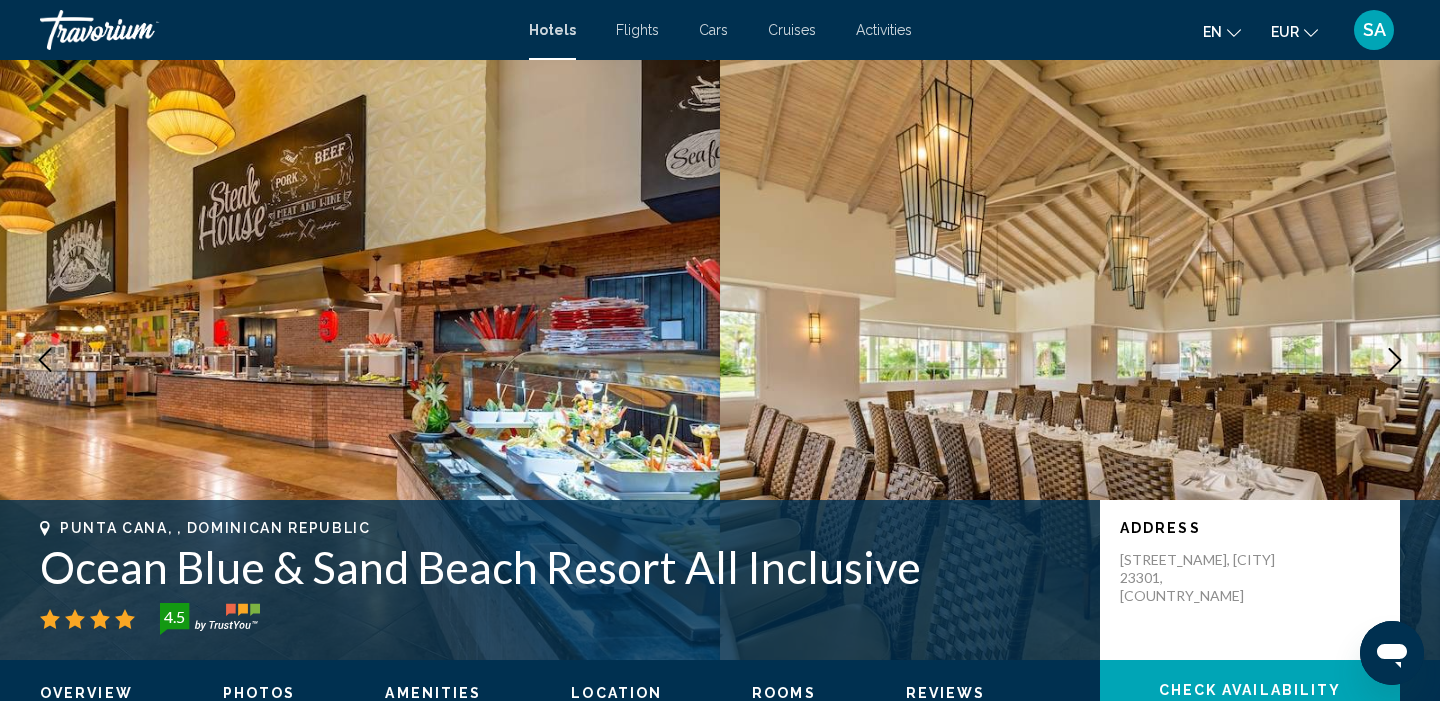 click 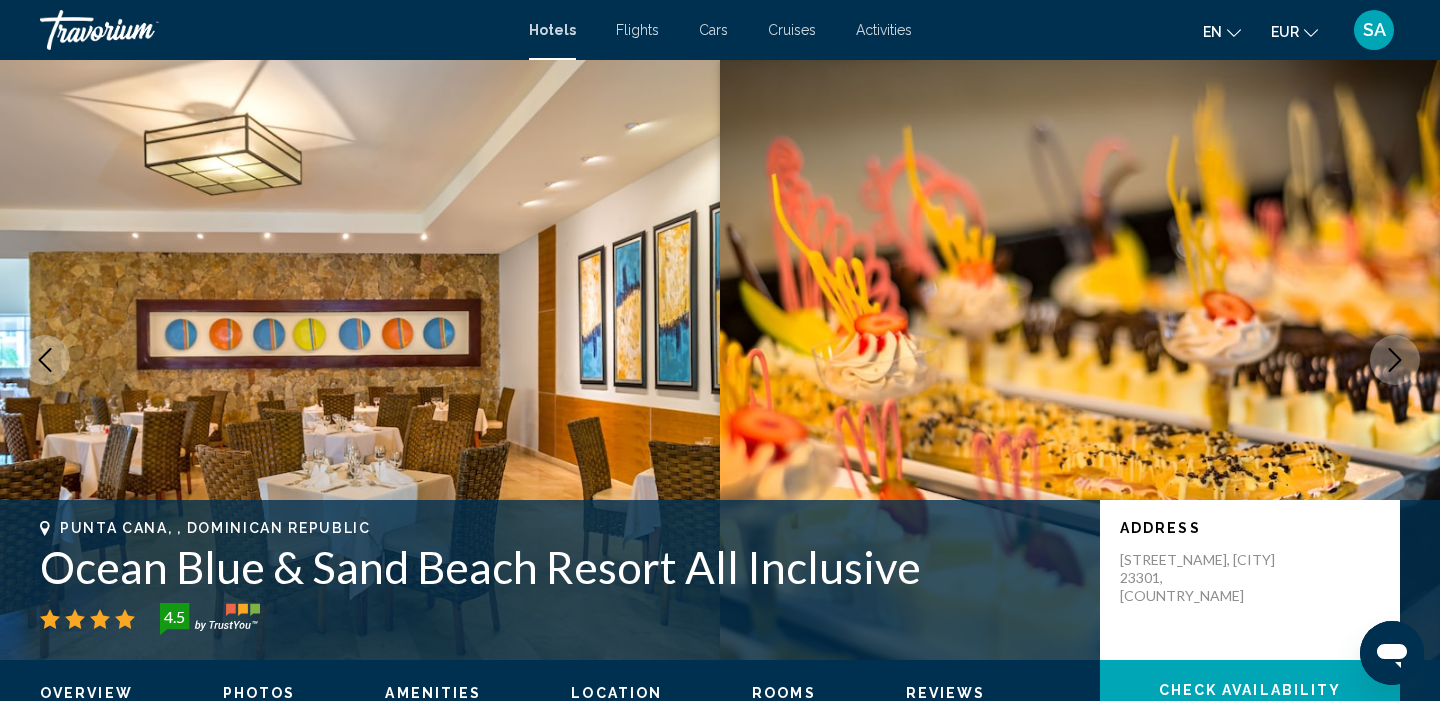 click 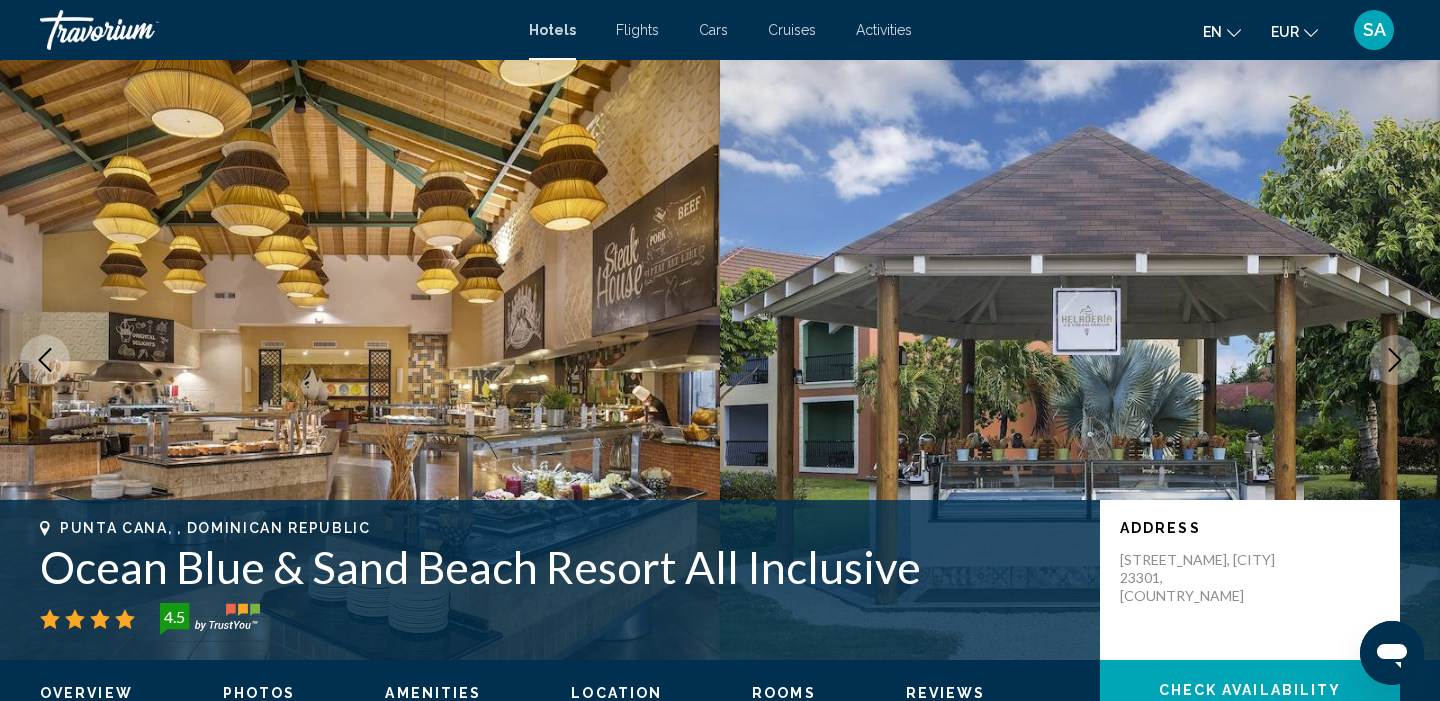 click 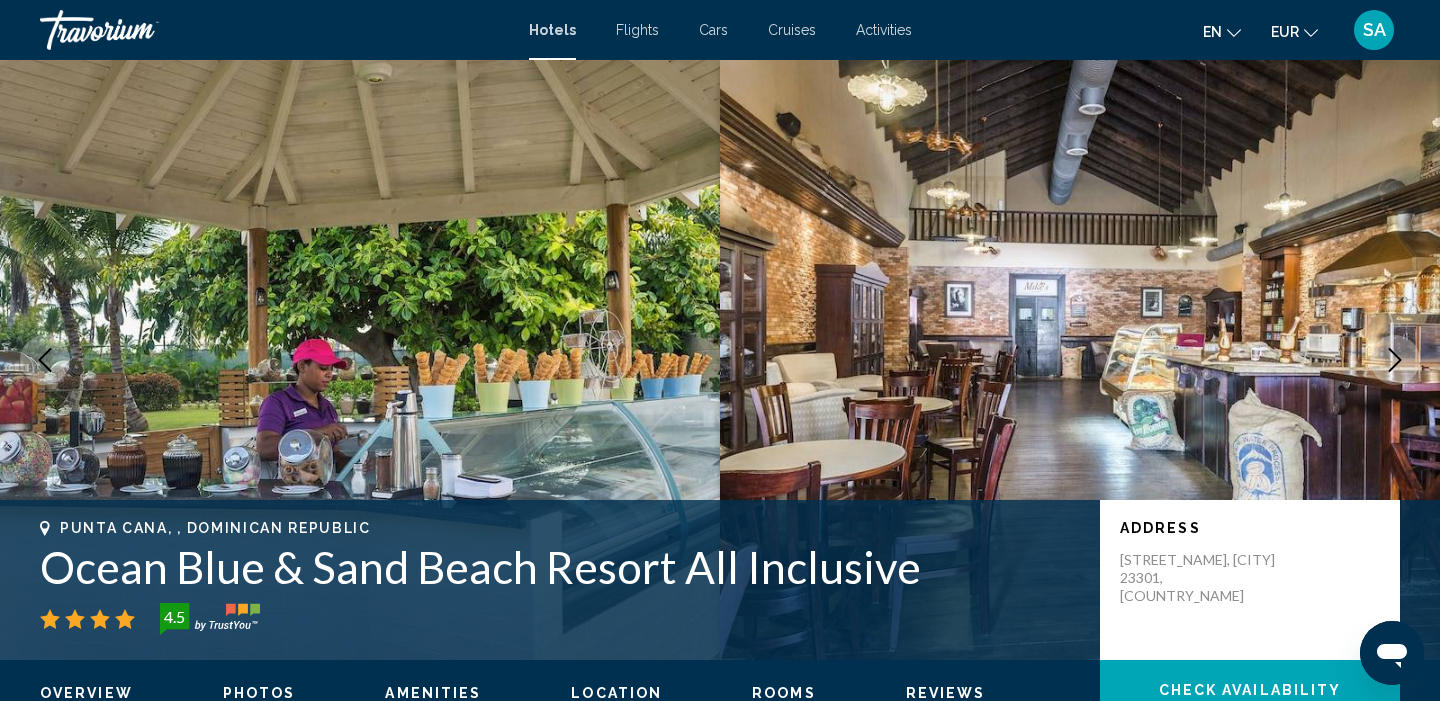 click 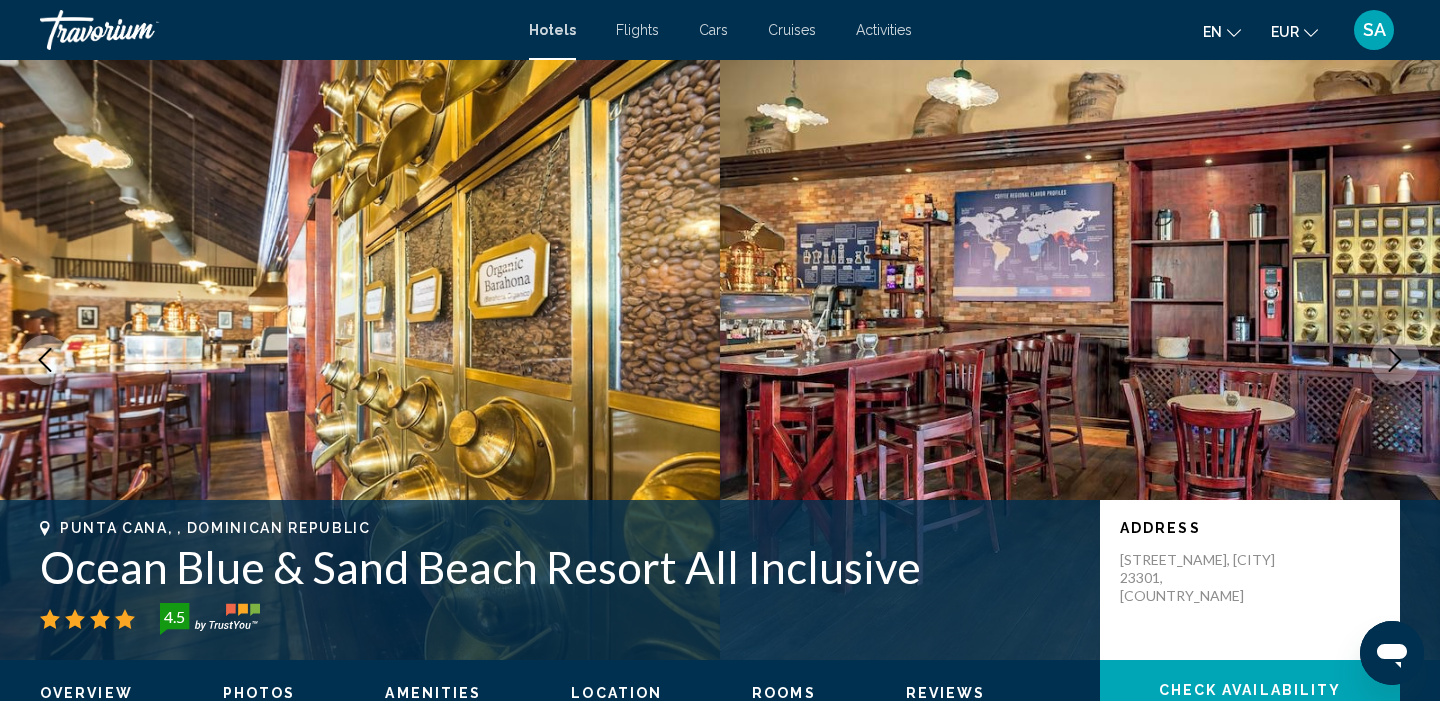 click 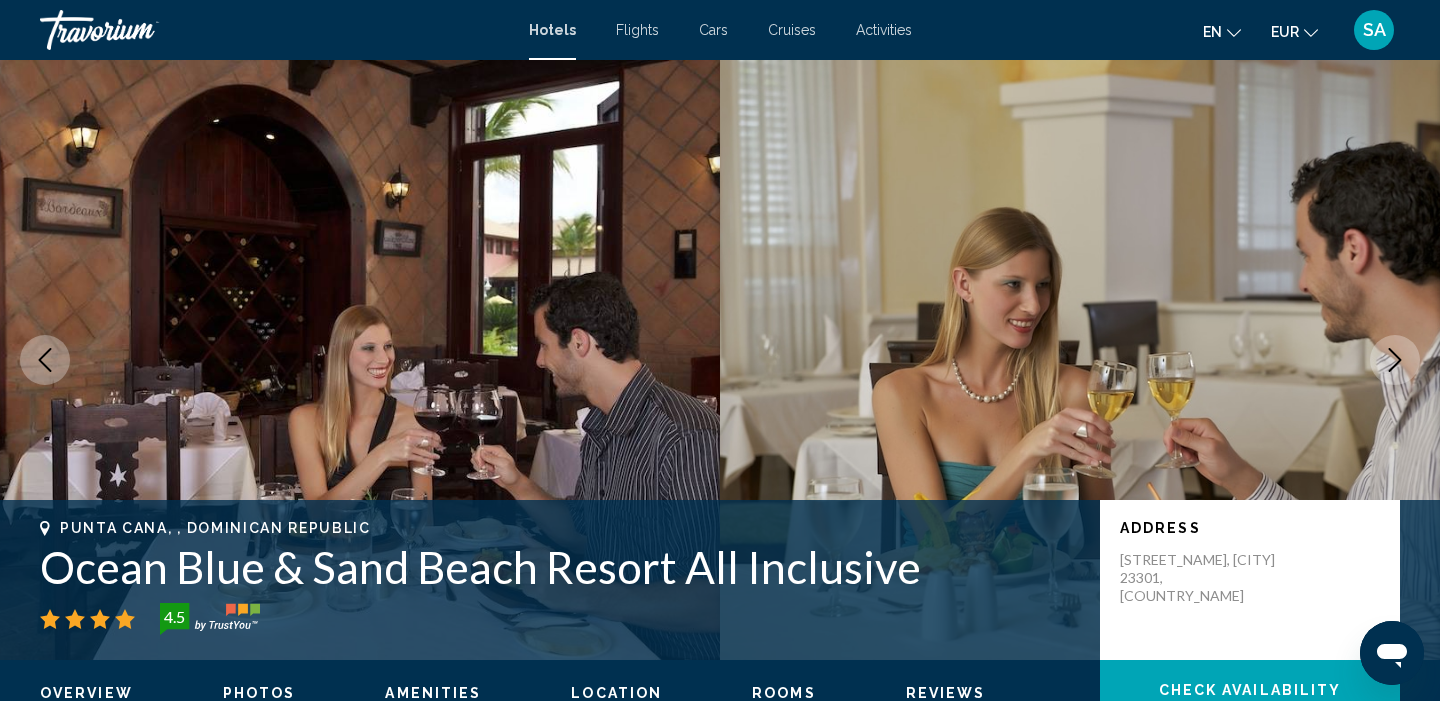 click 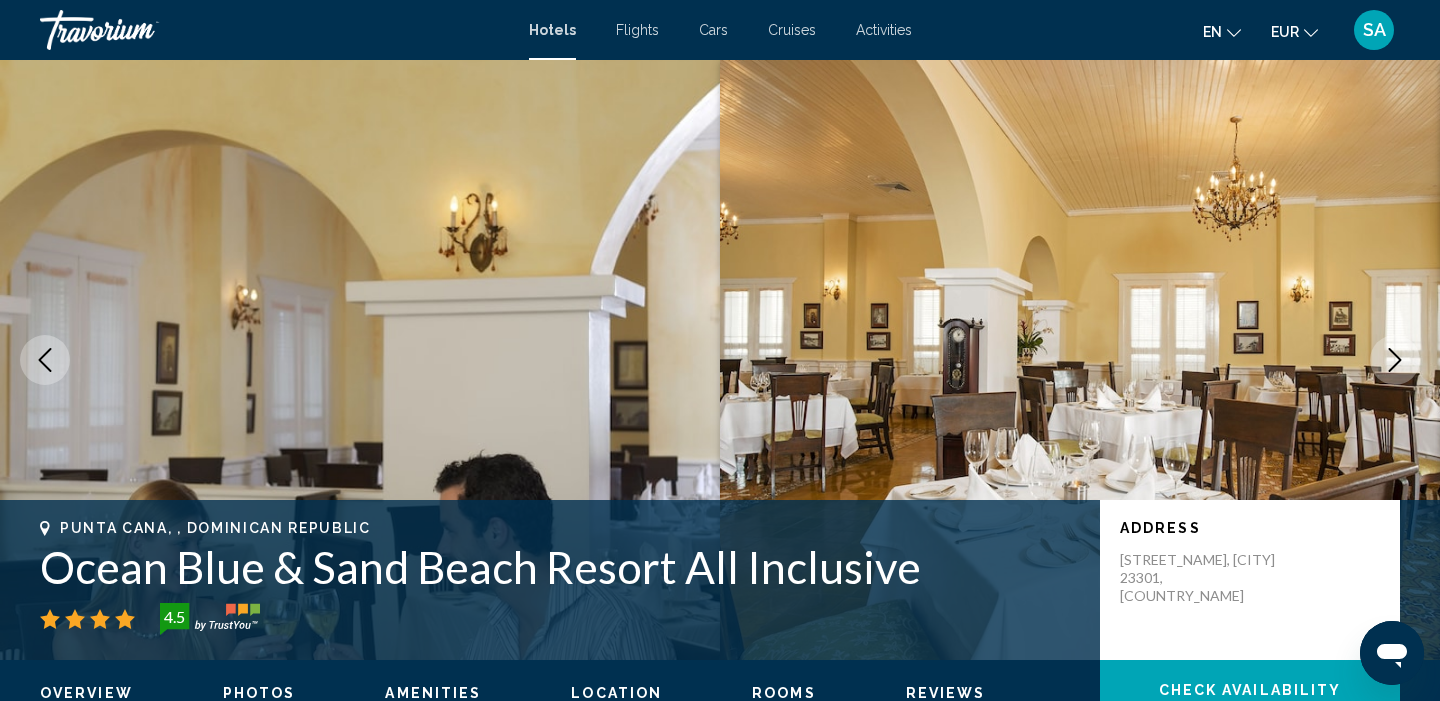 click 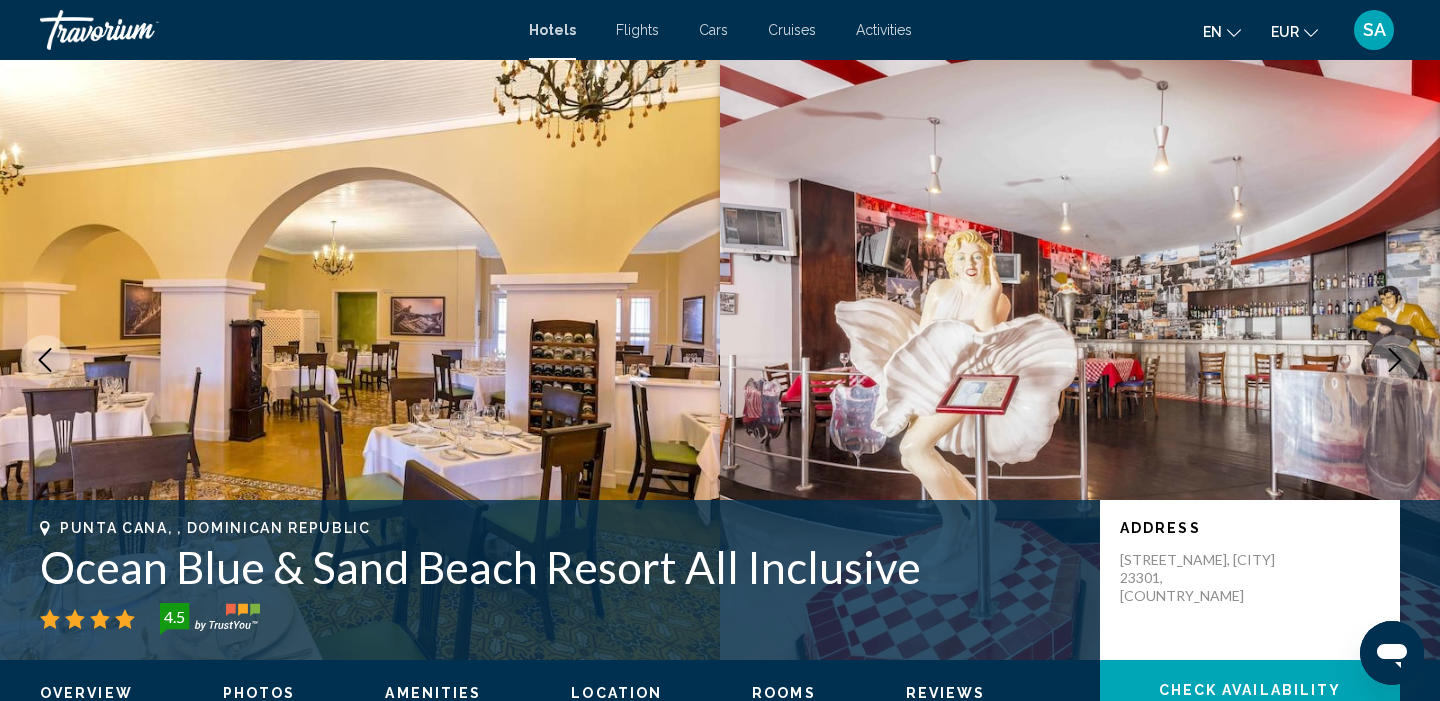 click 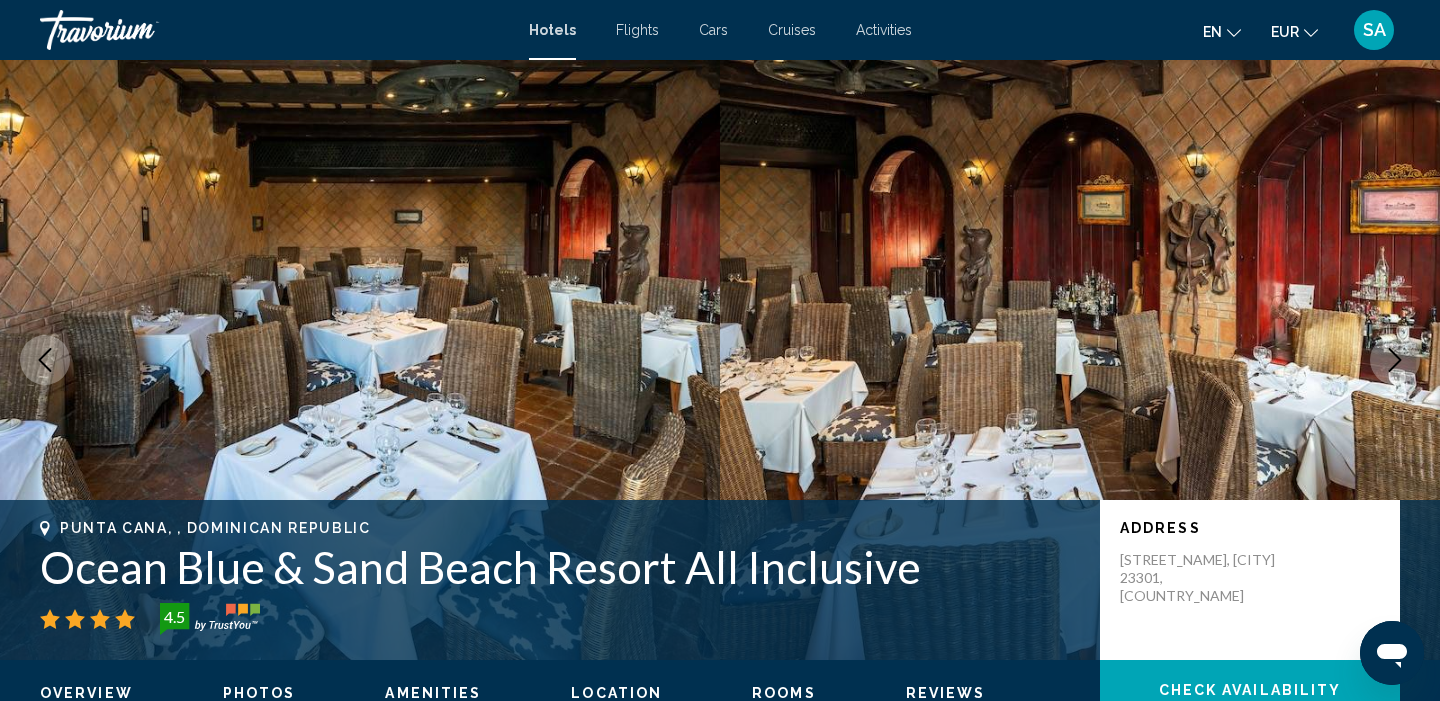 click 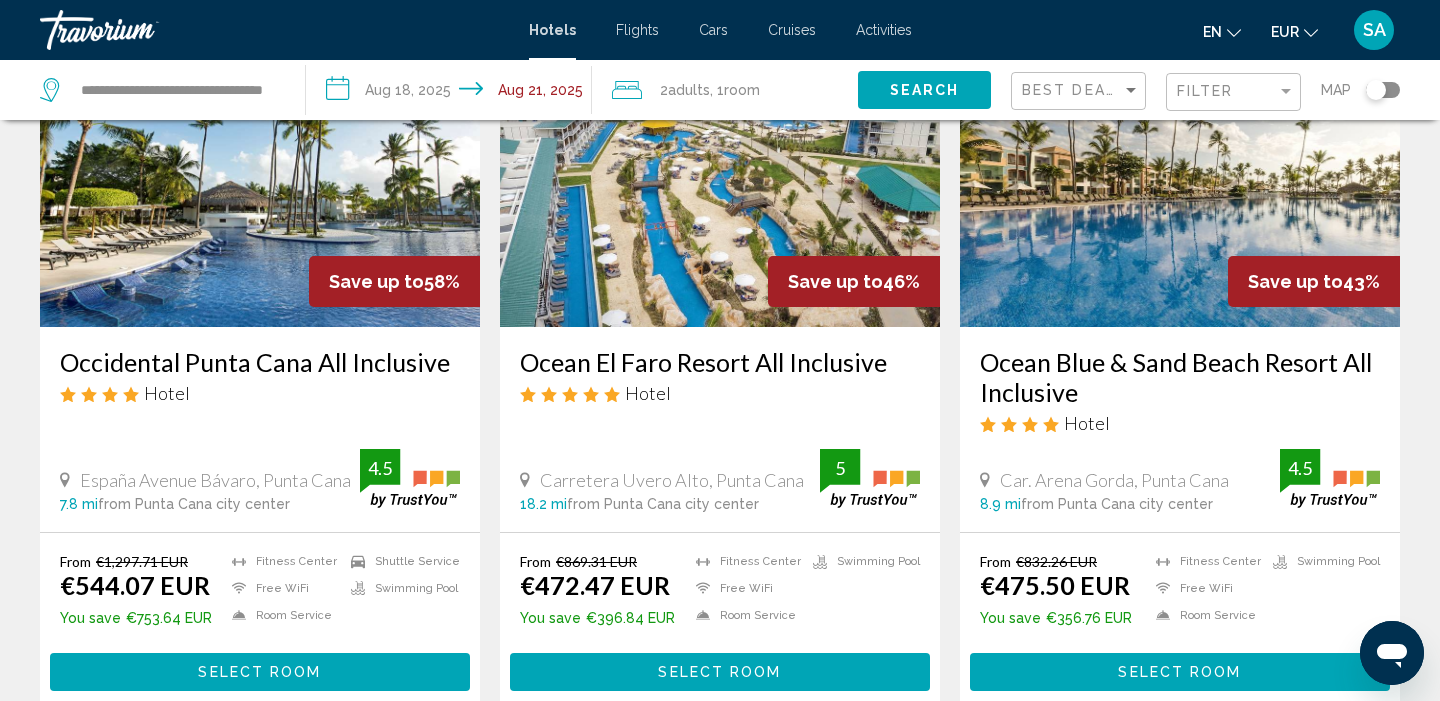 scroll, scrollTop: 208, scrollLeft: 0, axis: vertical 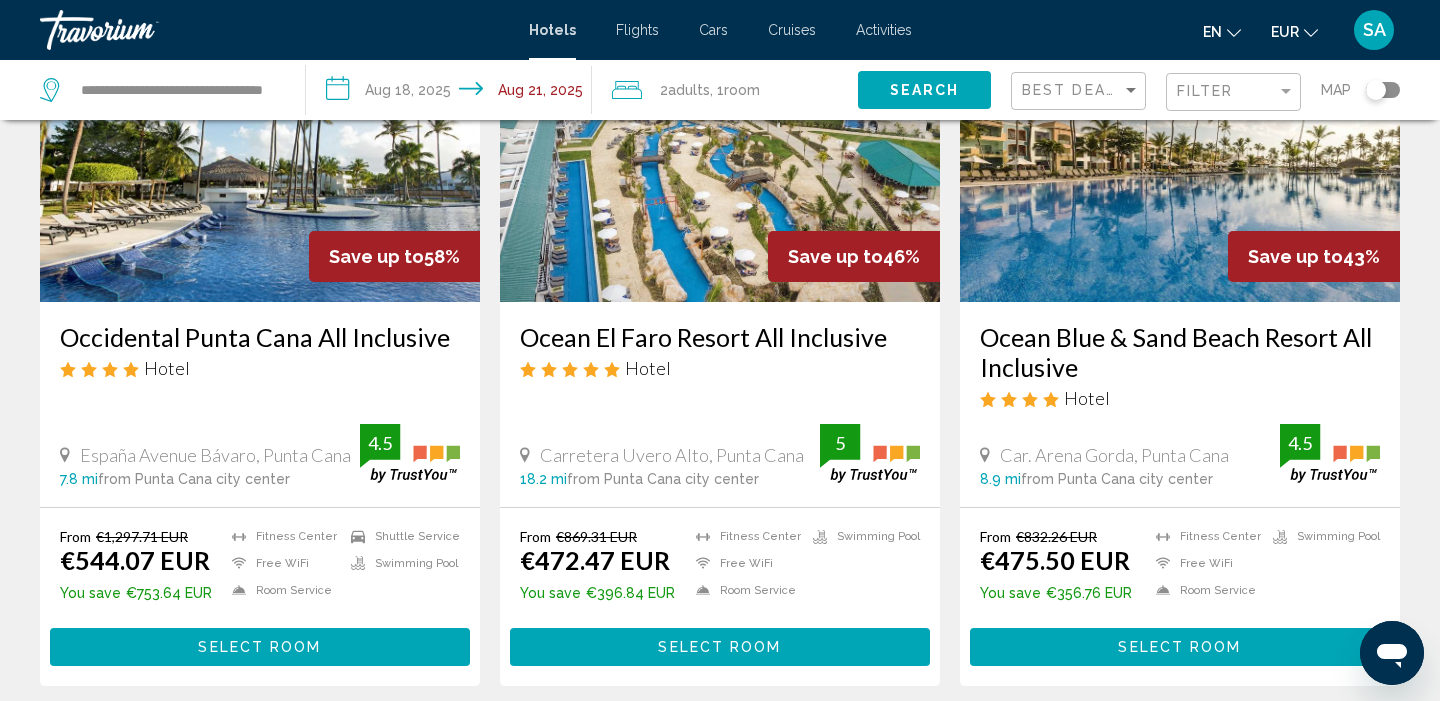 click at bounding box center (260, 142) 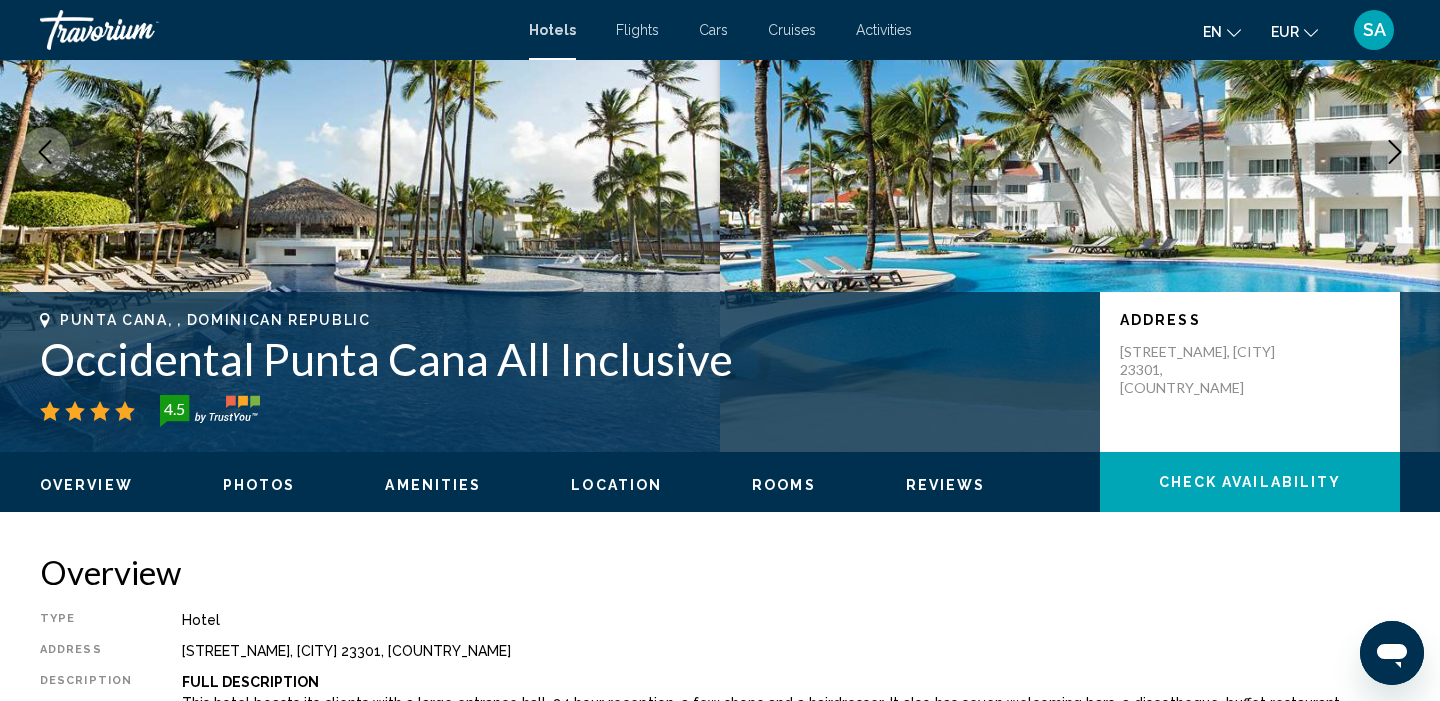 scroll, scrollTop: 0, scrollLeft: 0, axis: both 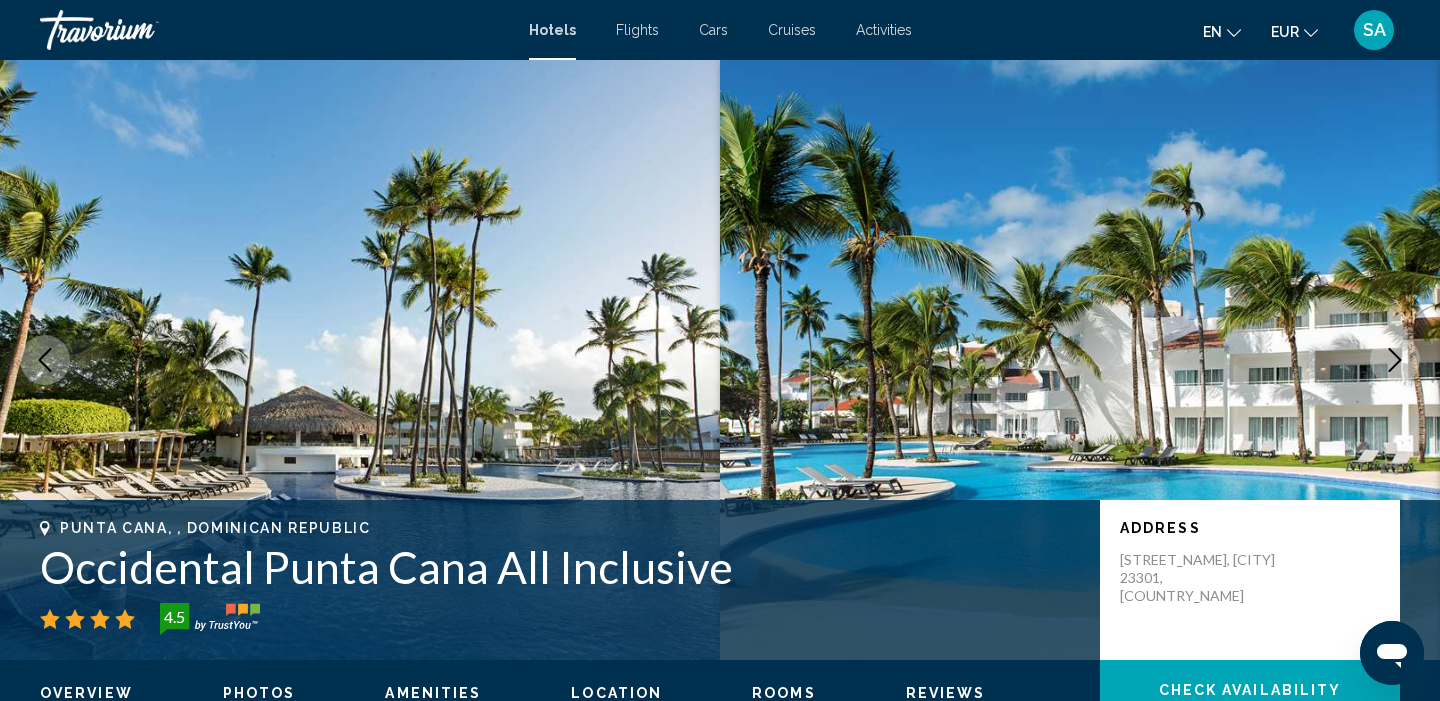 click 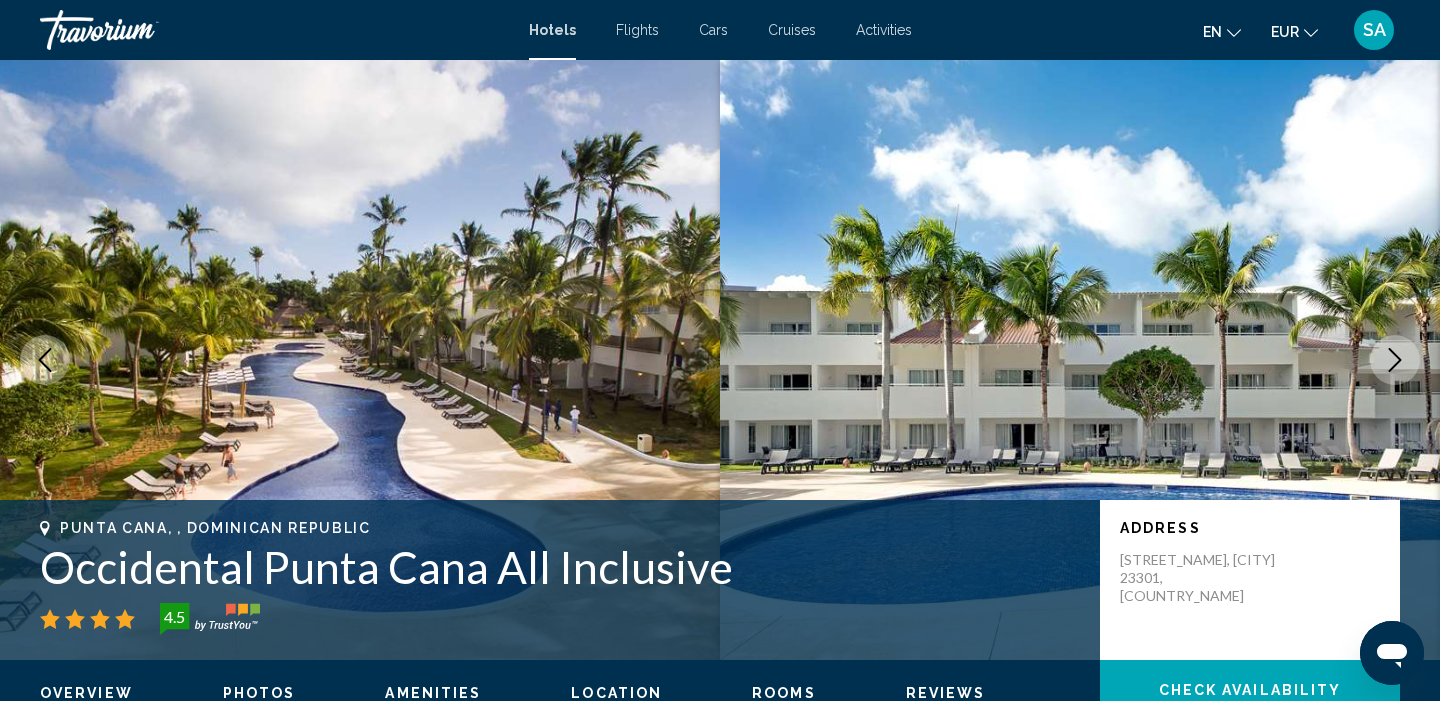 click 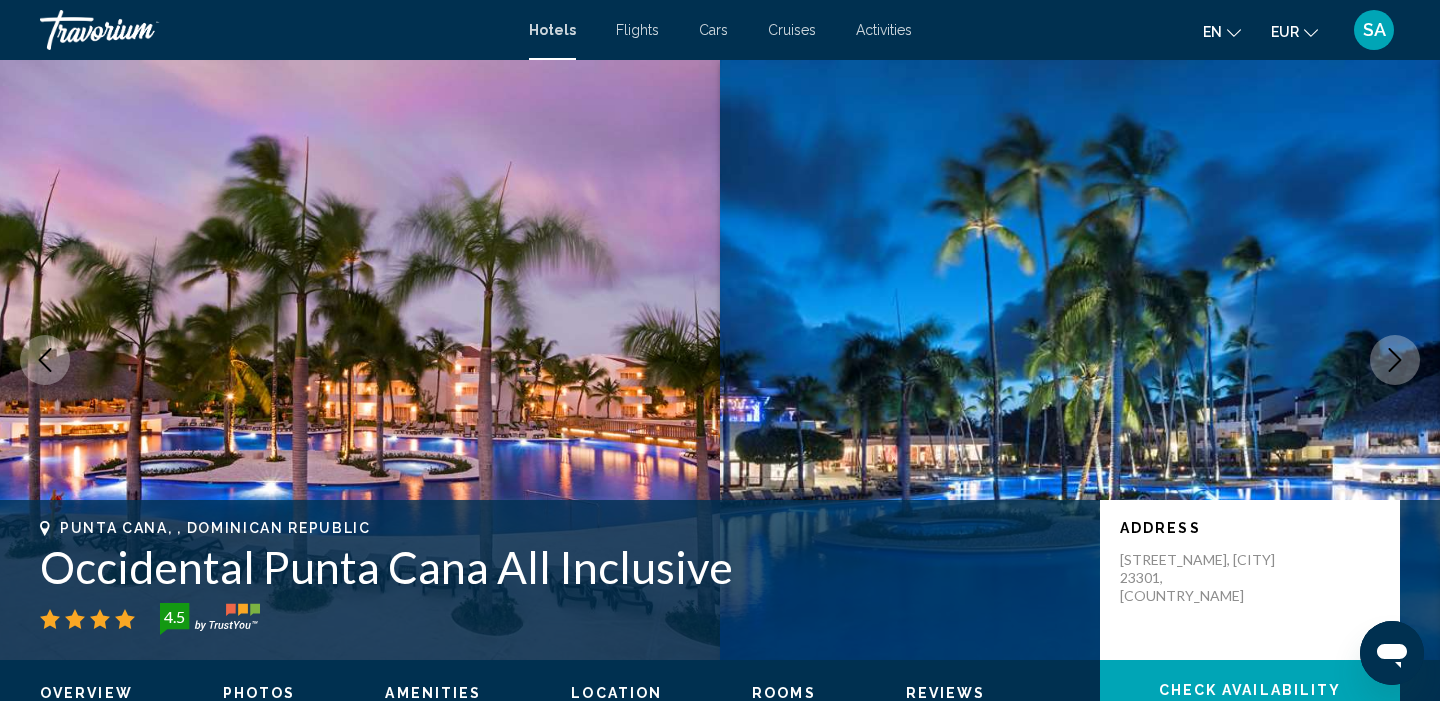 click 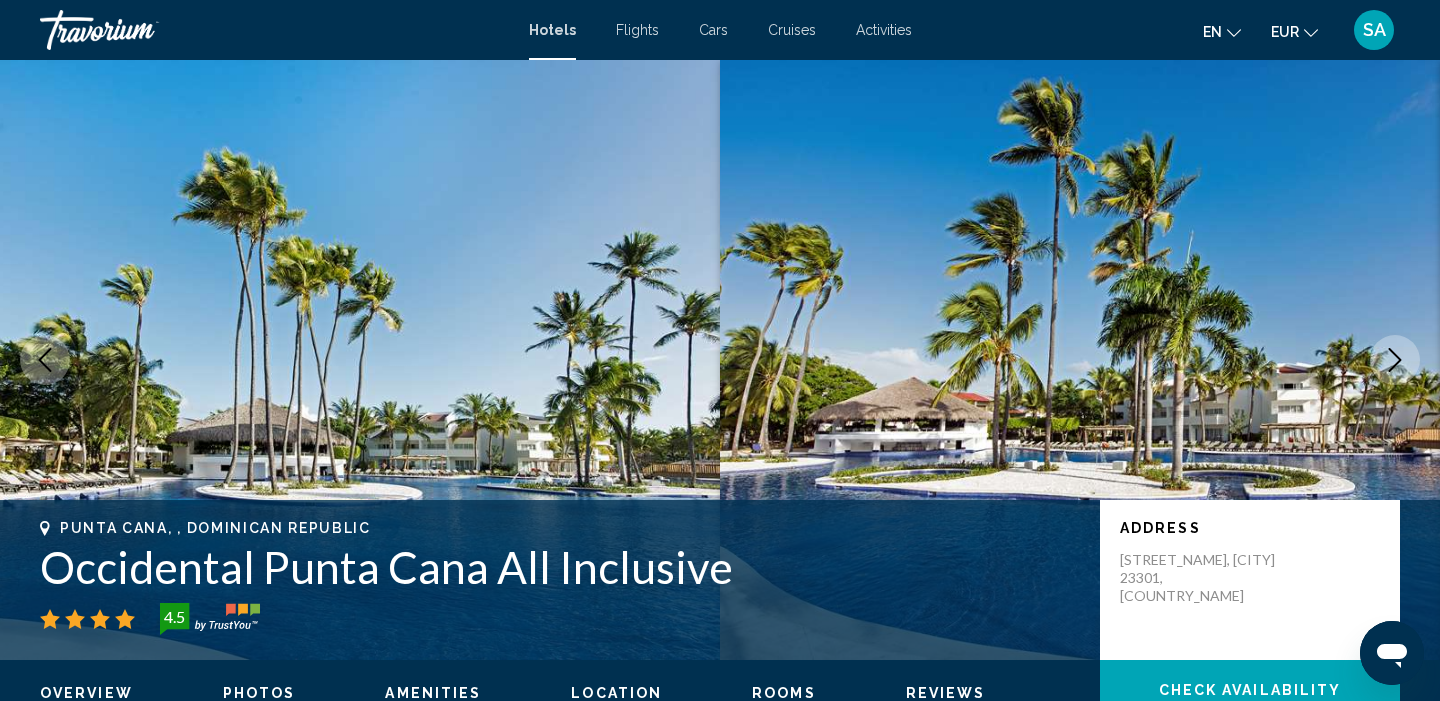 click 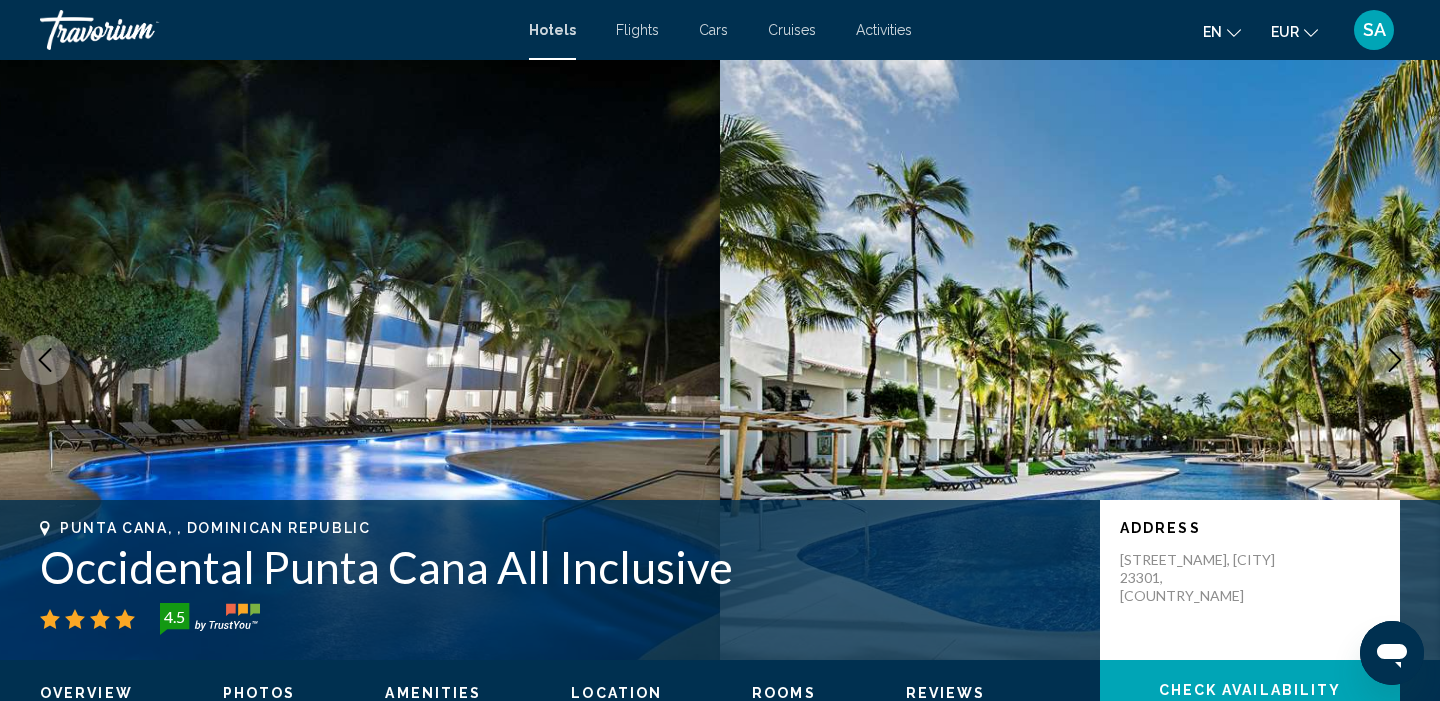 click 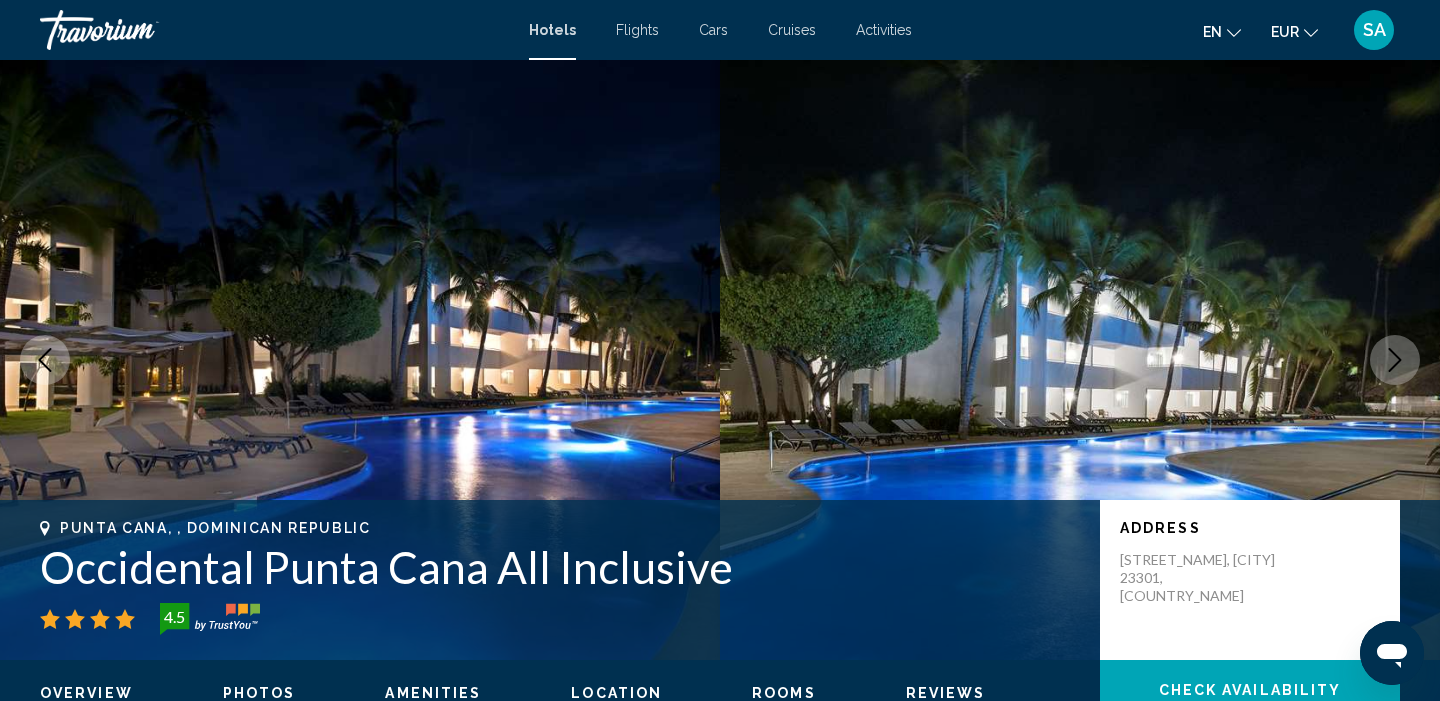 click 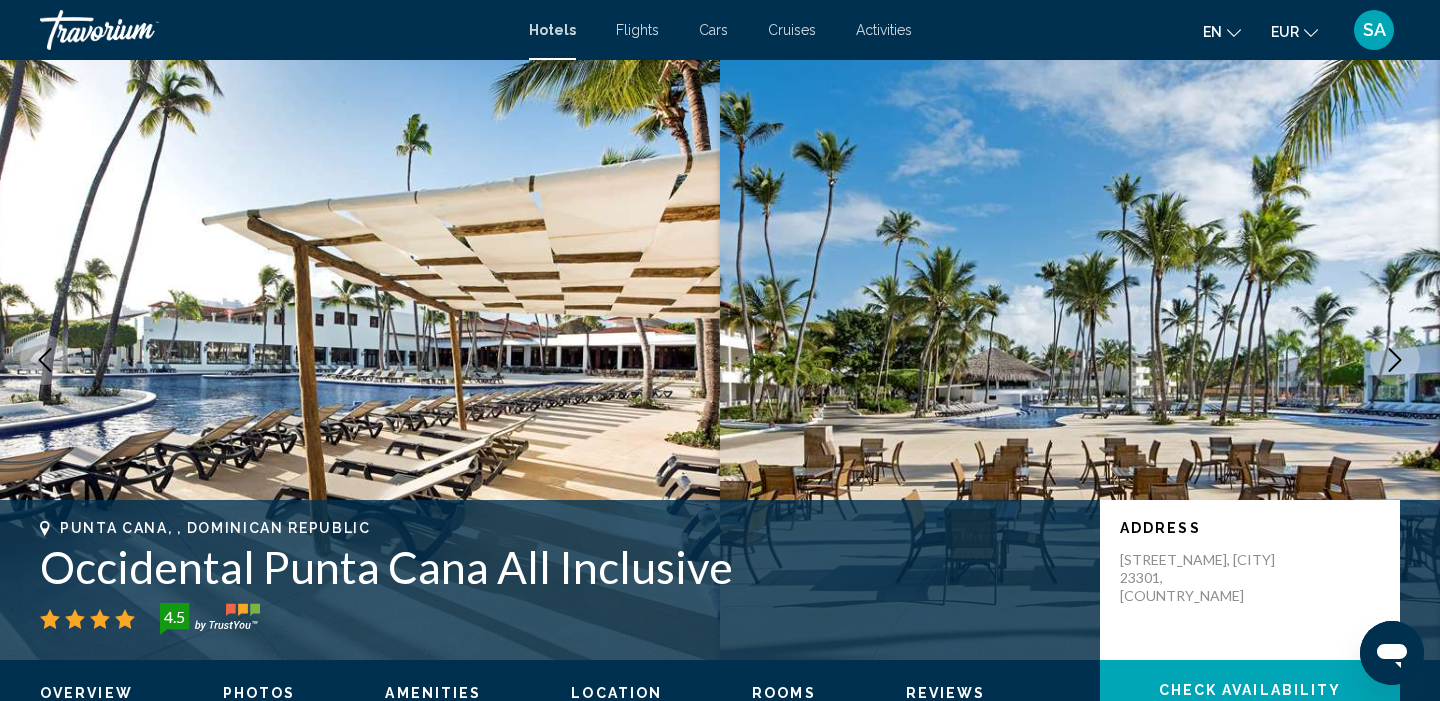 click 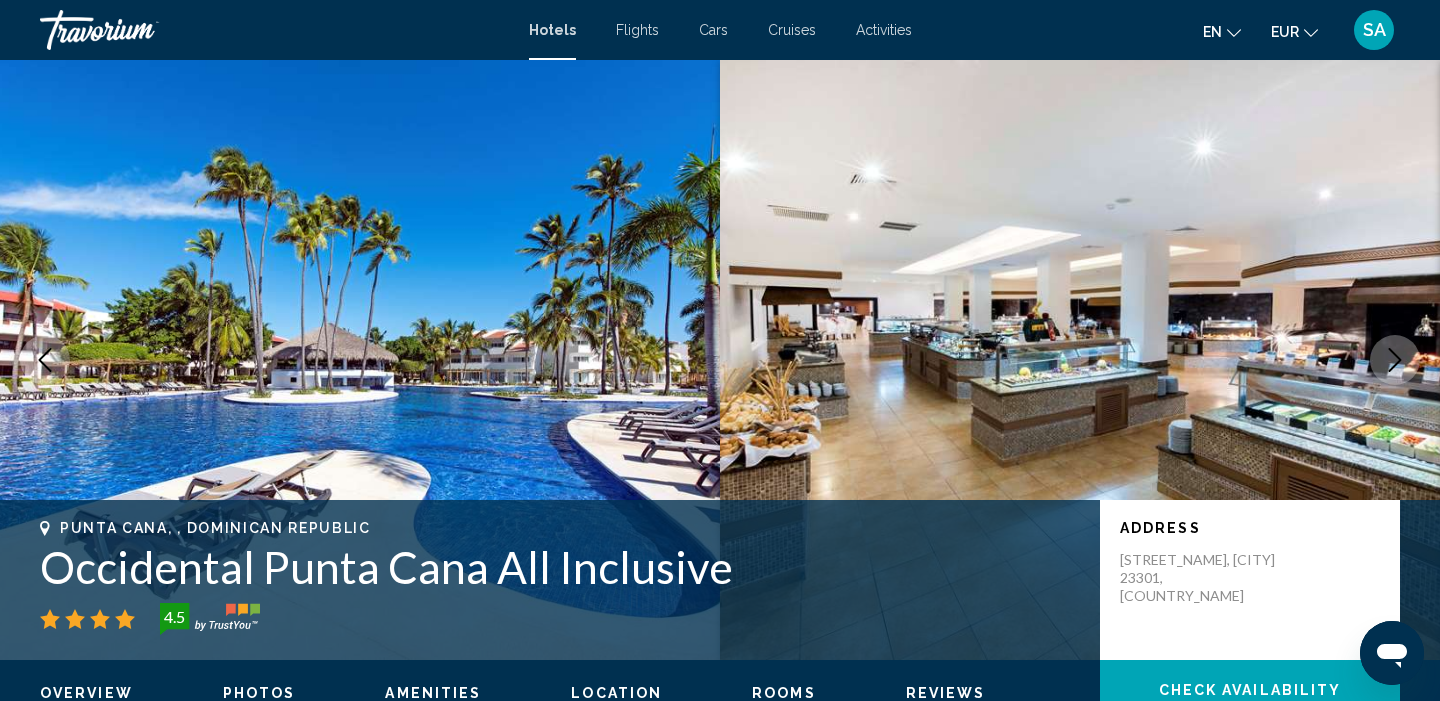 click 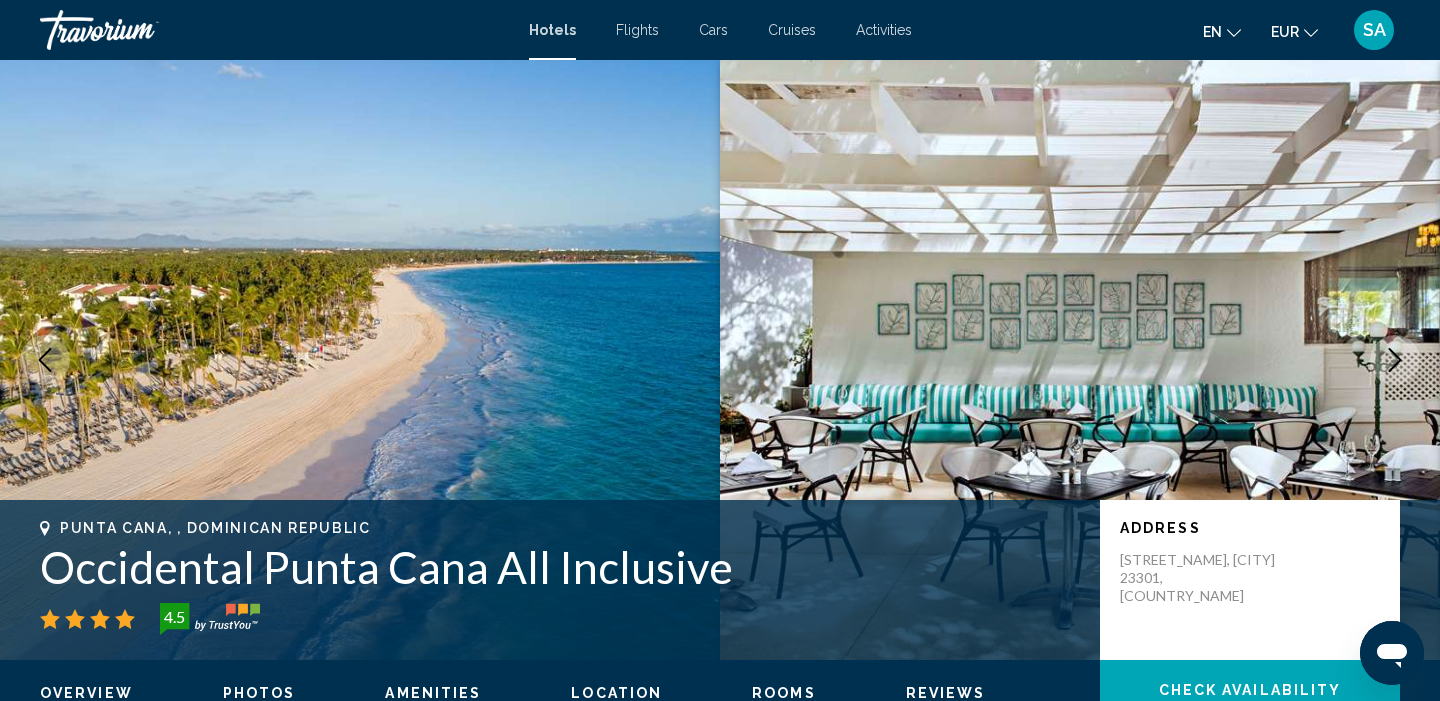 click 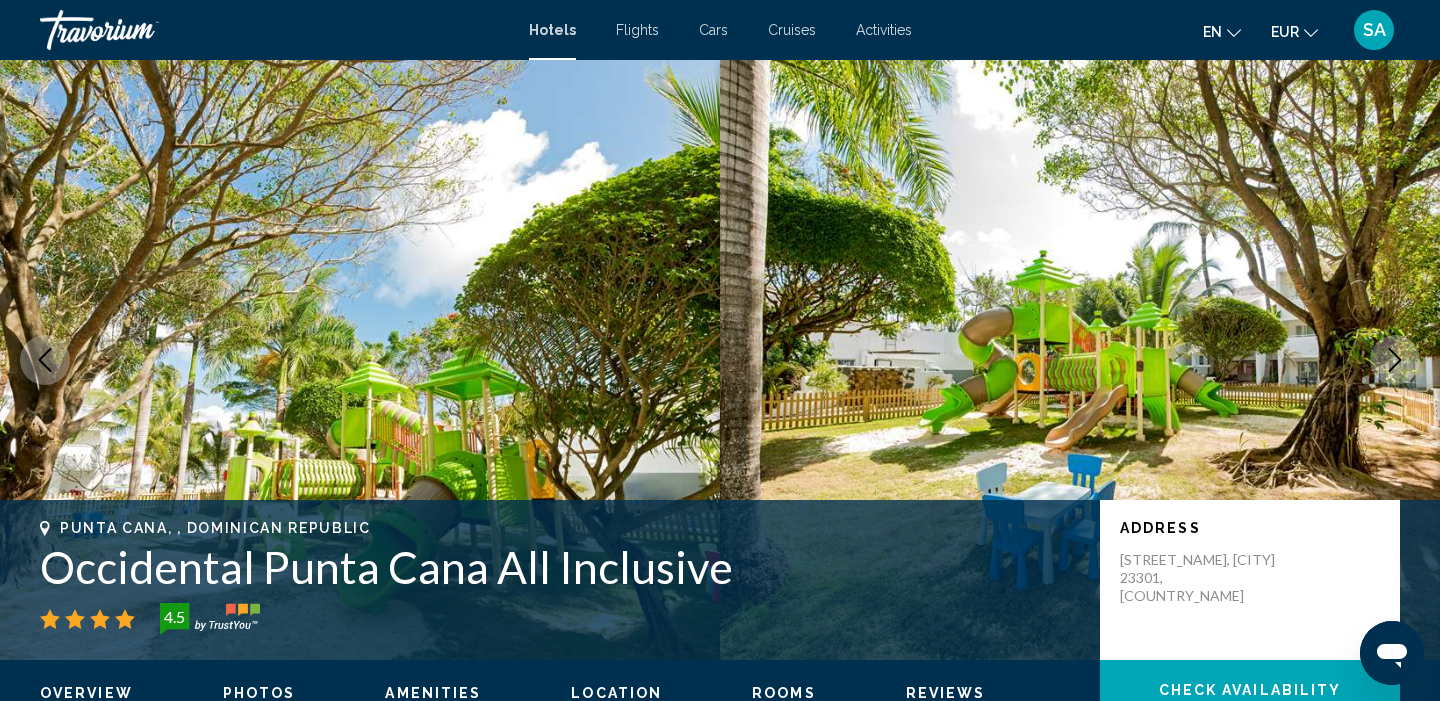click 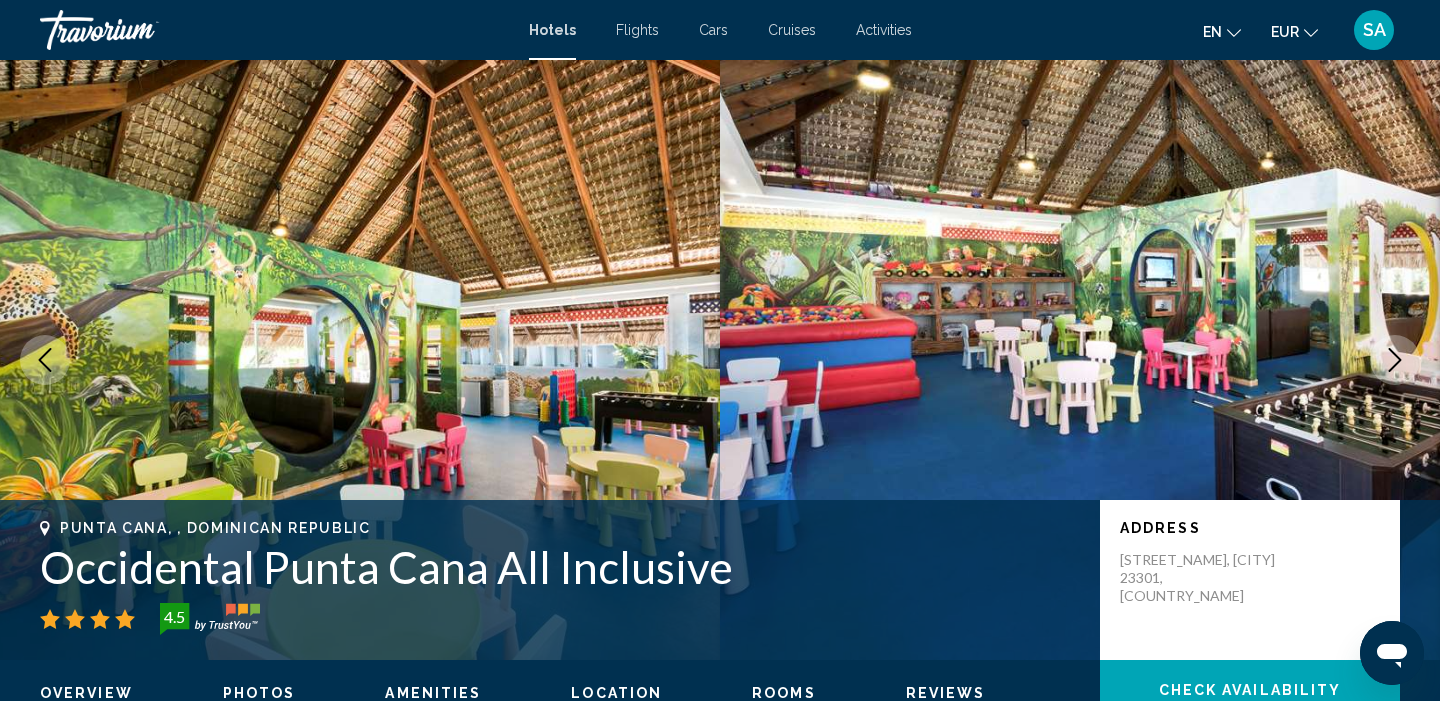 click 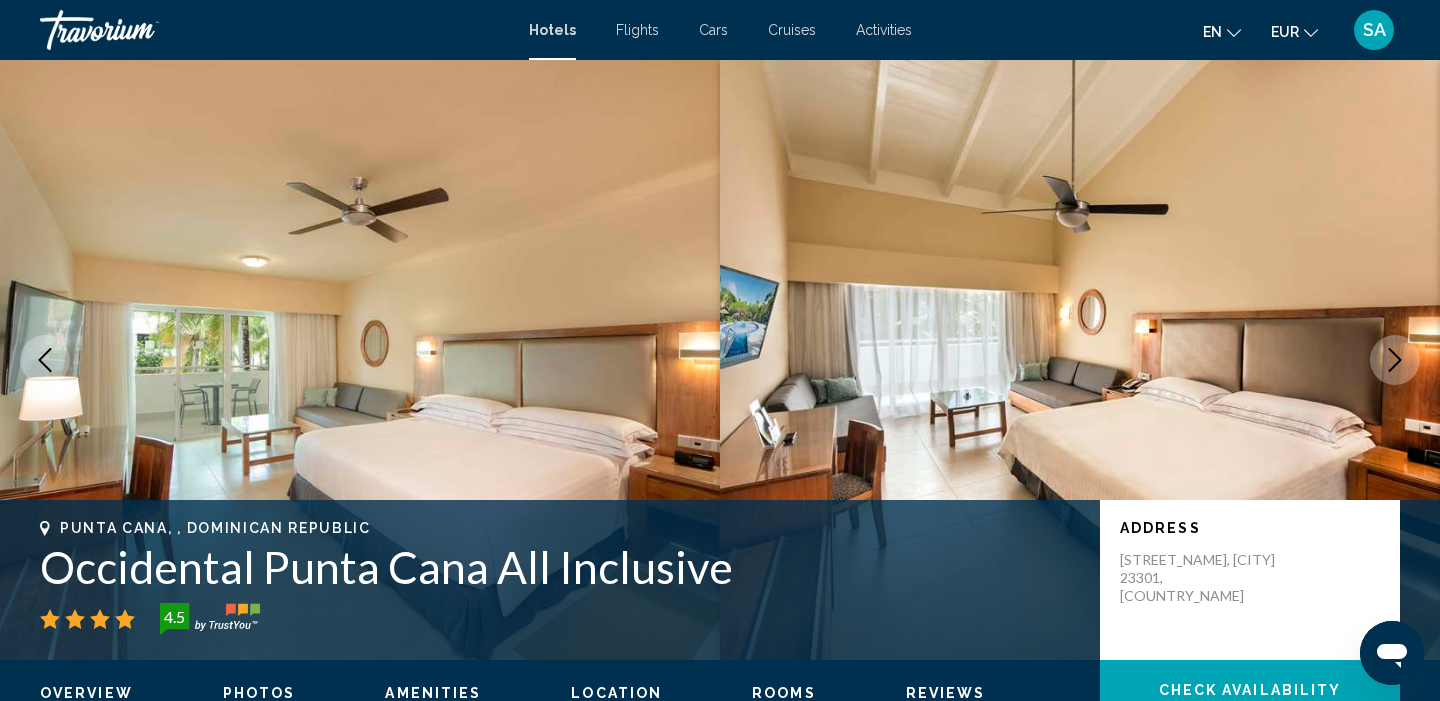 click 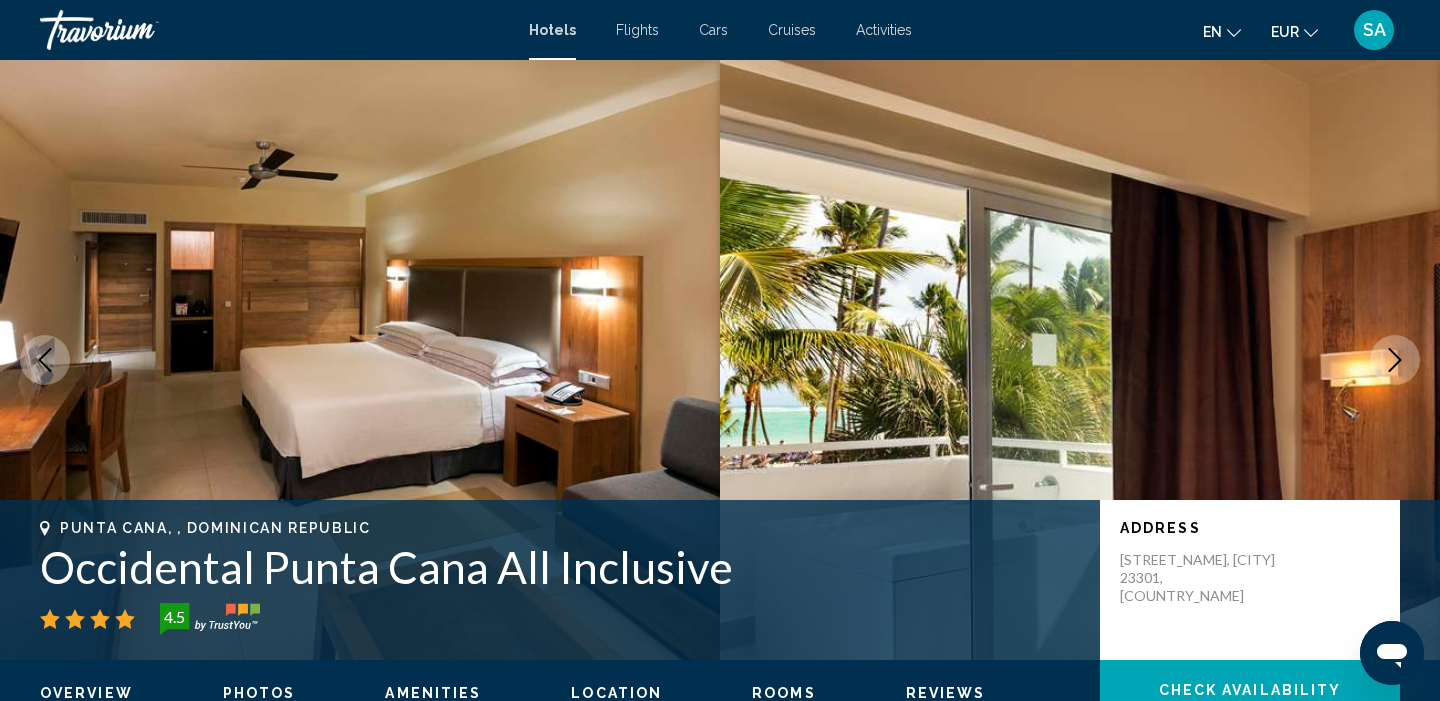 click 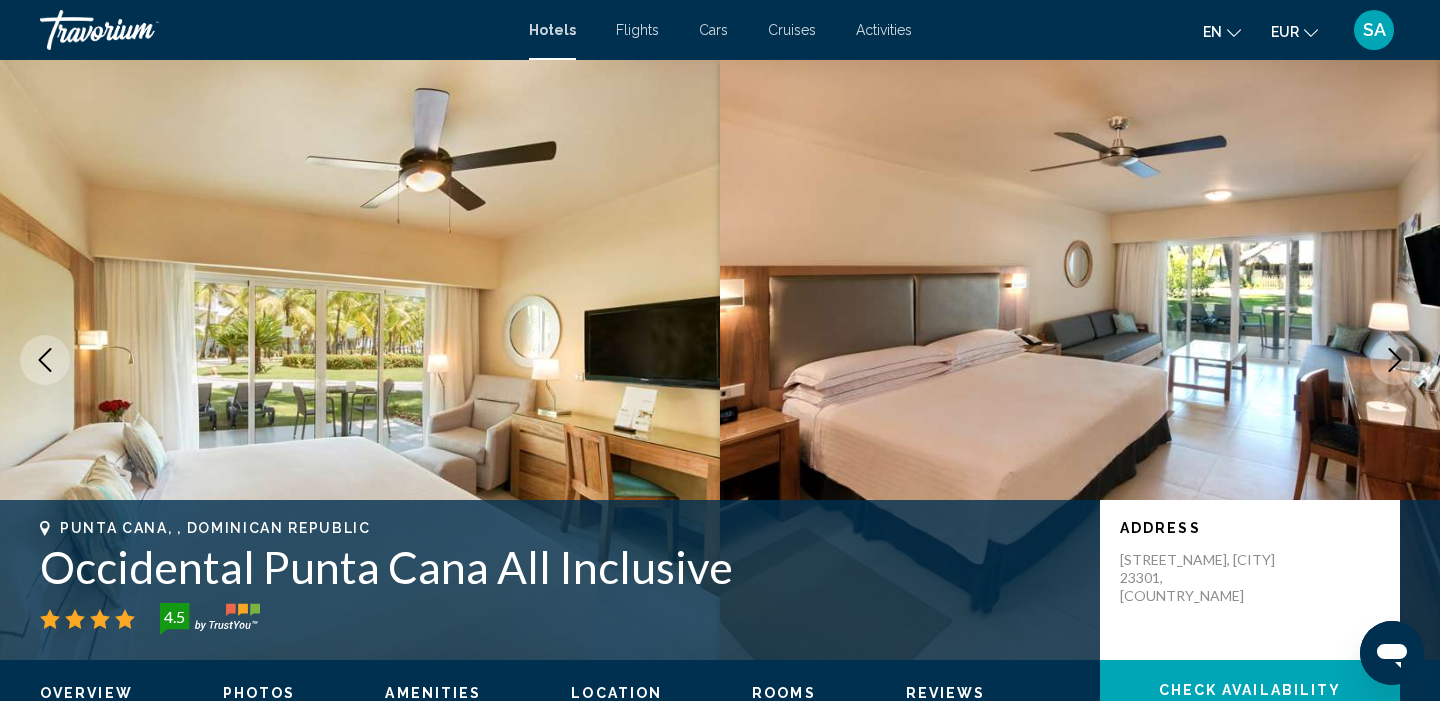 click 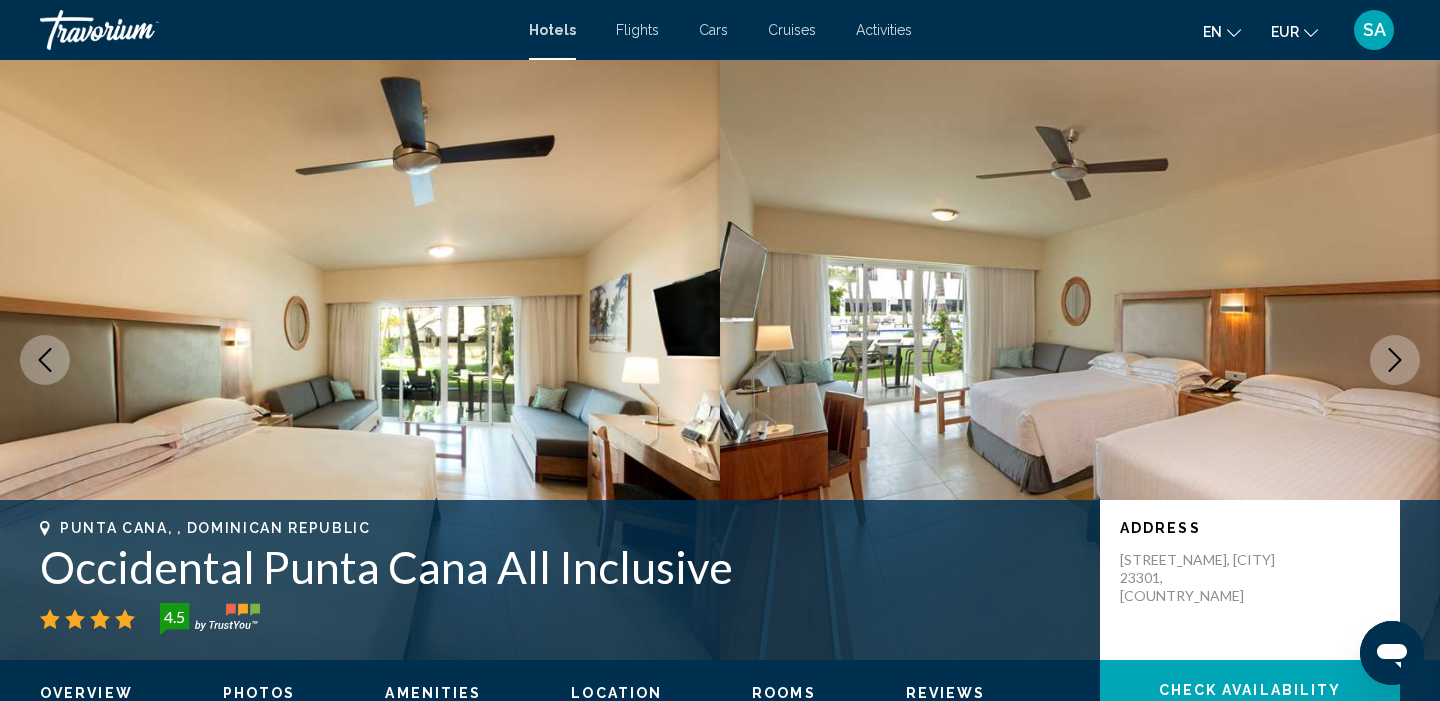 click 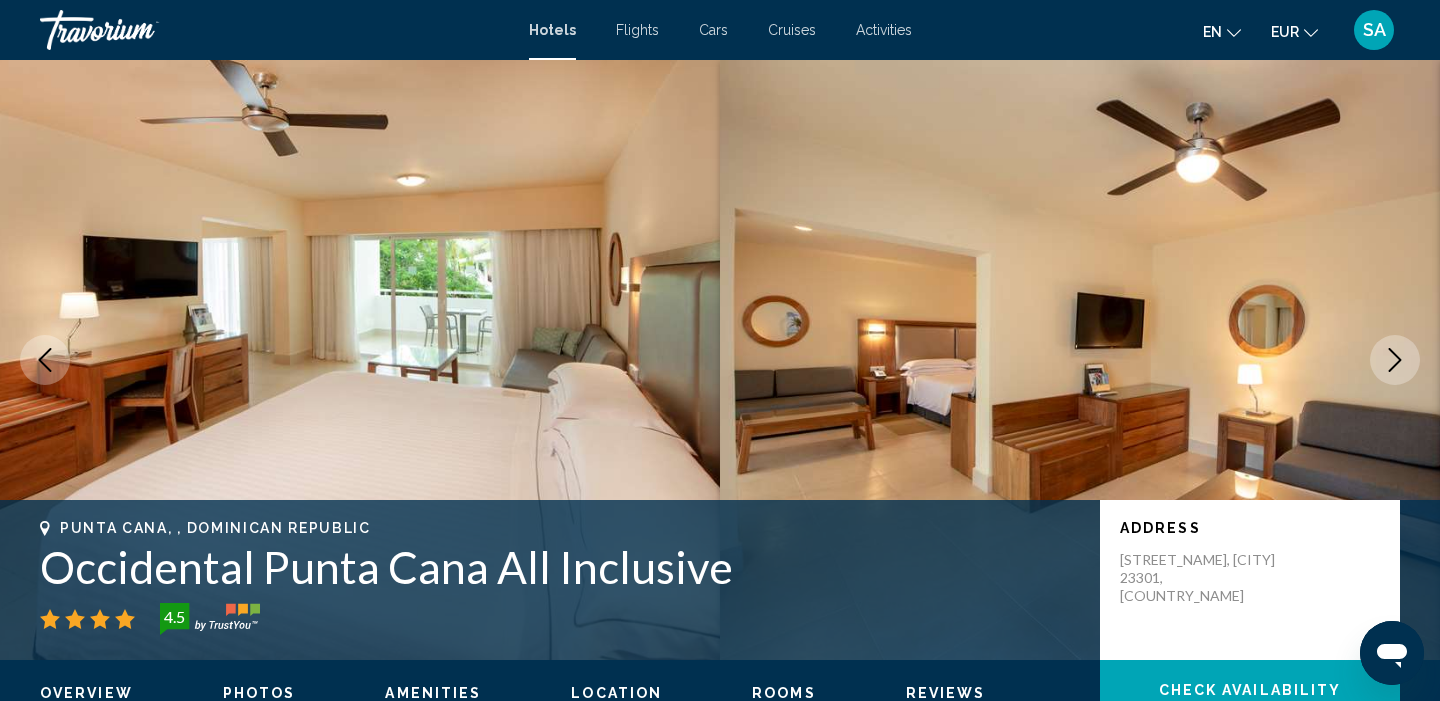 click 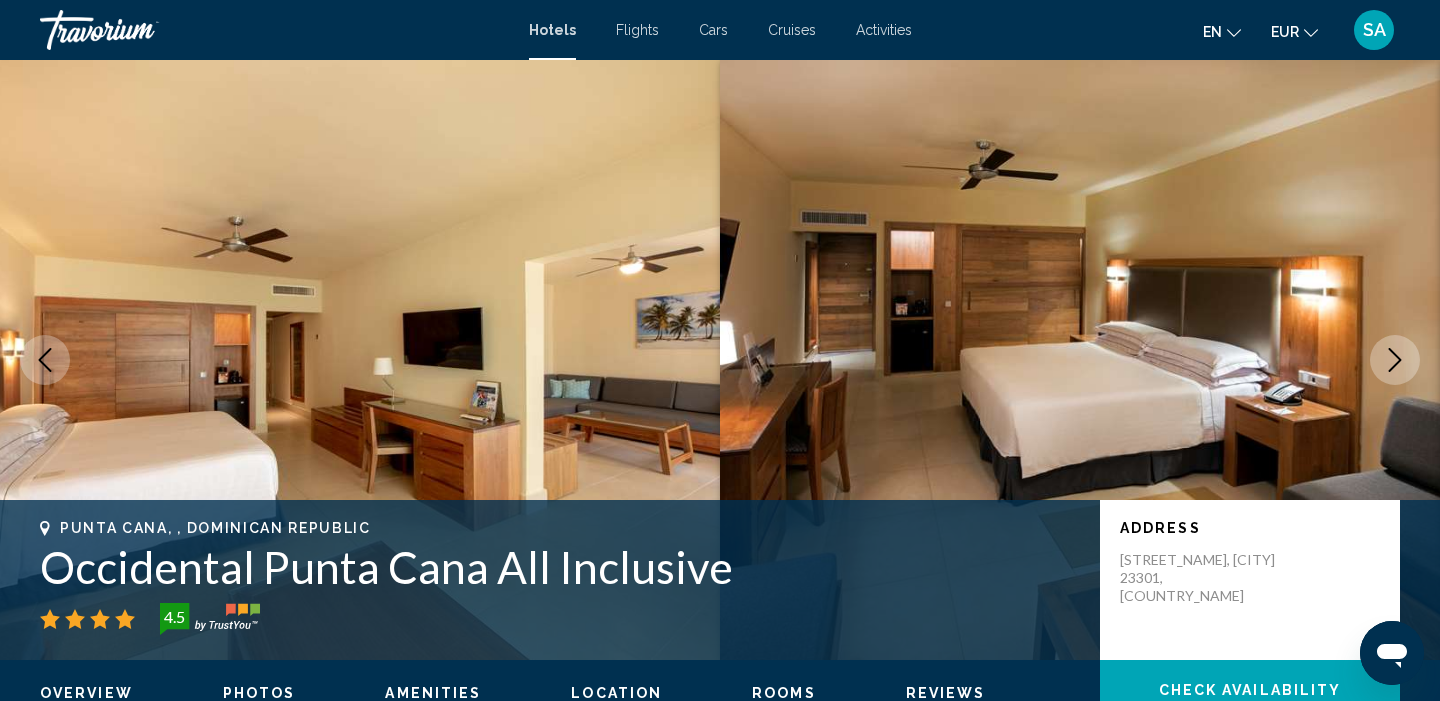 click 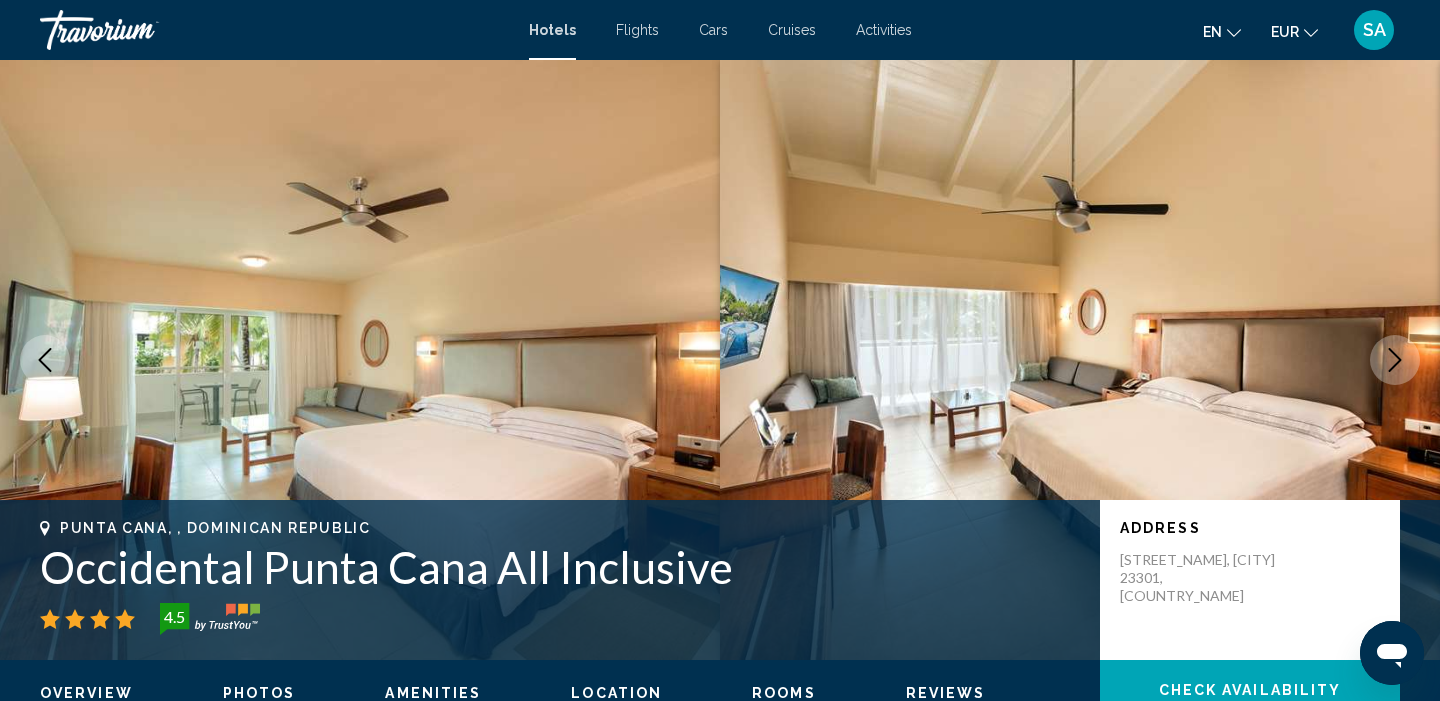 click 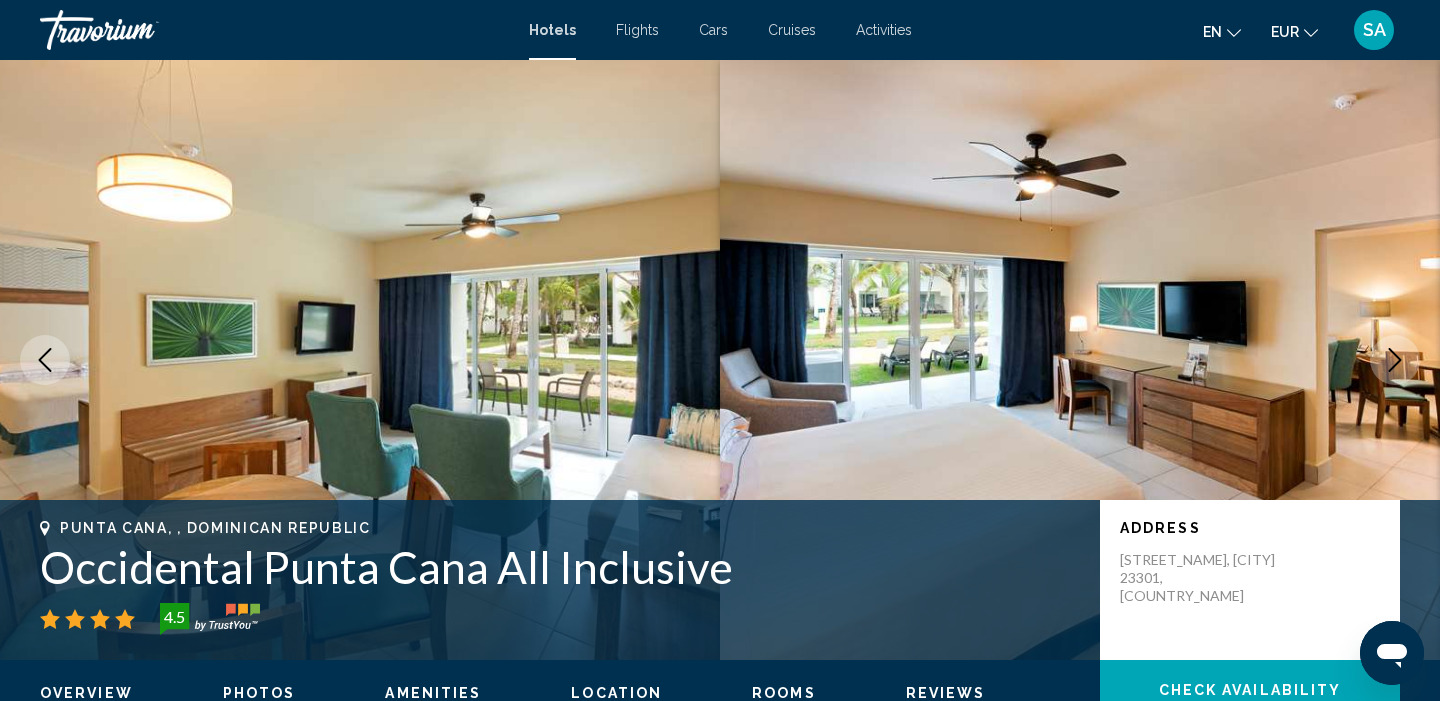 scroll, scrollTop: 0, scrollLeft: 0, axis: both 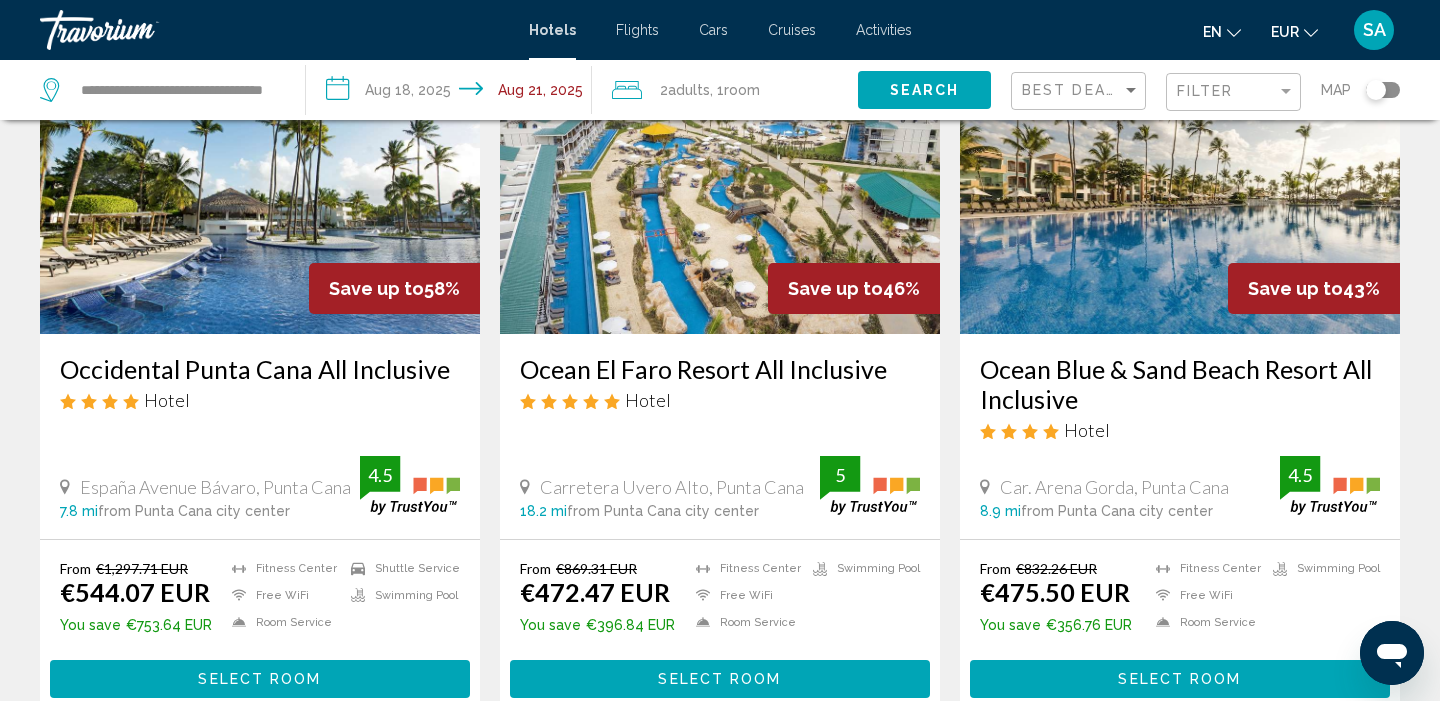 click at bounding box center [1180, 174] 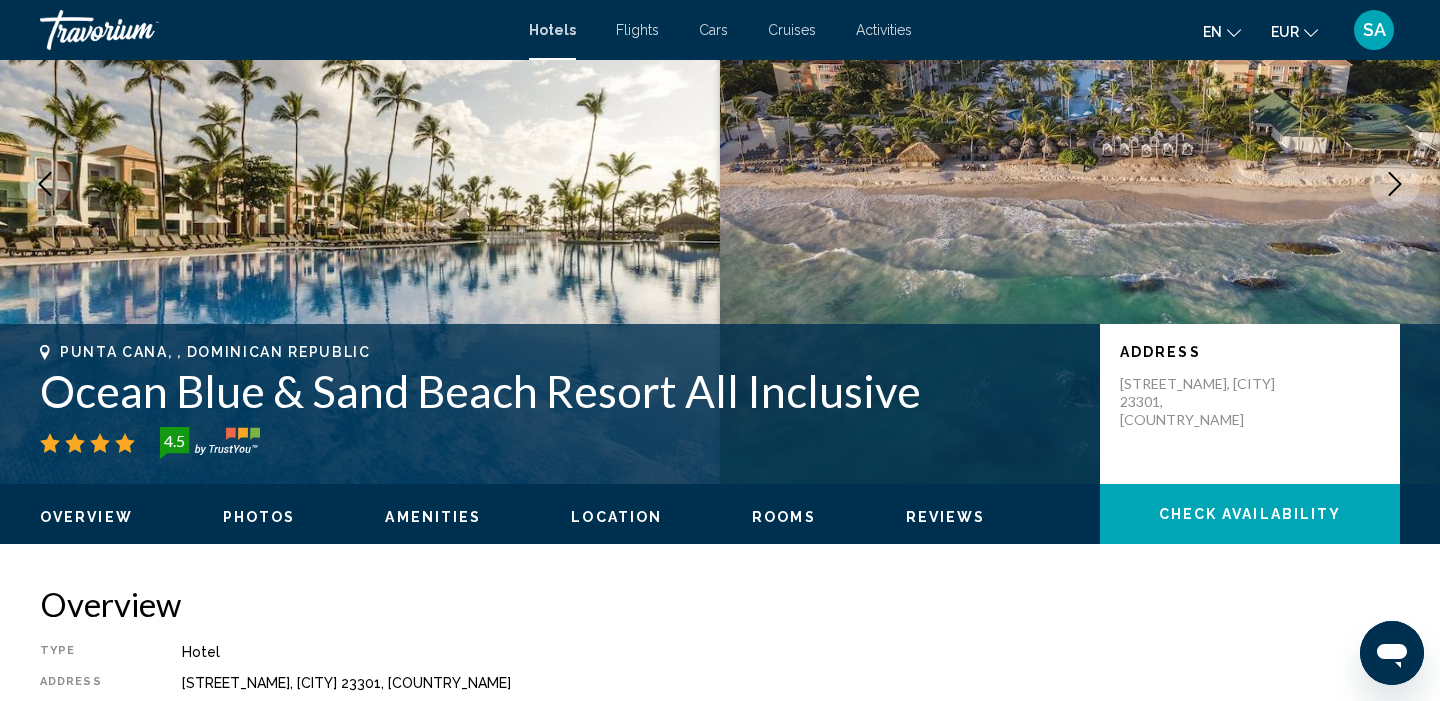 scroll, scrollTop: 0, scrollLeft: 0, axis: both 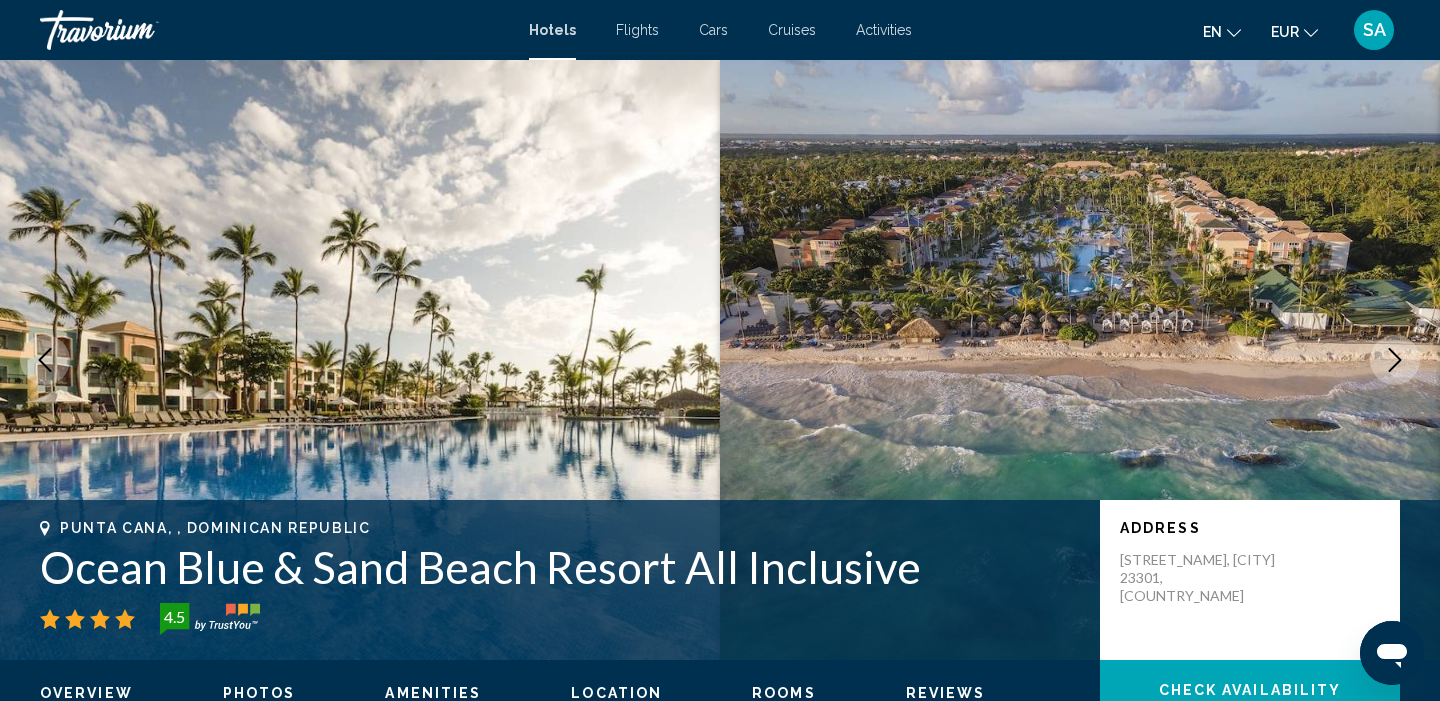 click on "Ocean Blue & Sand Beach Resort All Inclusive" at bounding box center [560, 567] 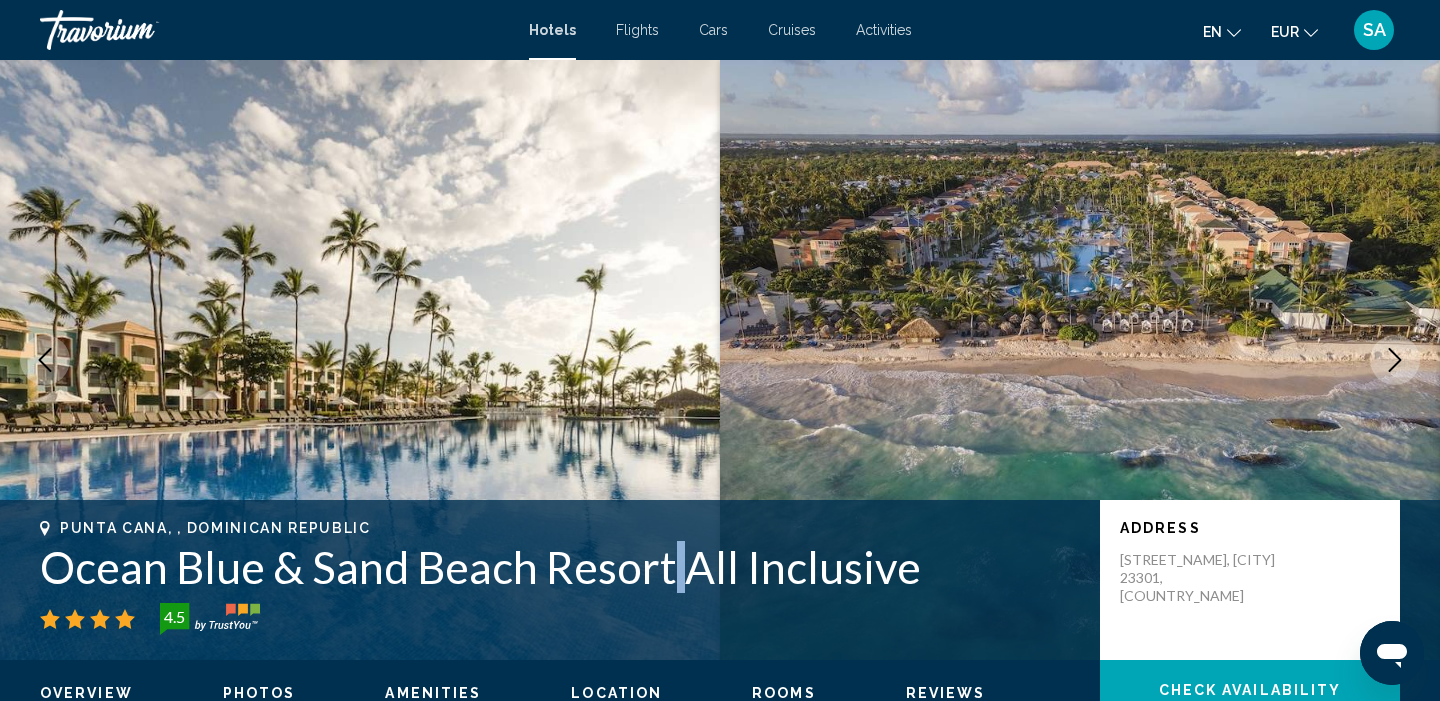 click on "Ocean Blue & Sand Beach Resort All Inclusive" at bounding box center [560, 567] 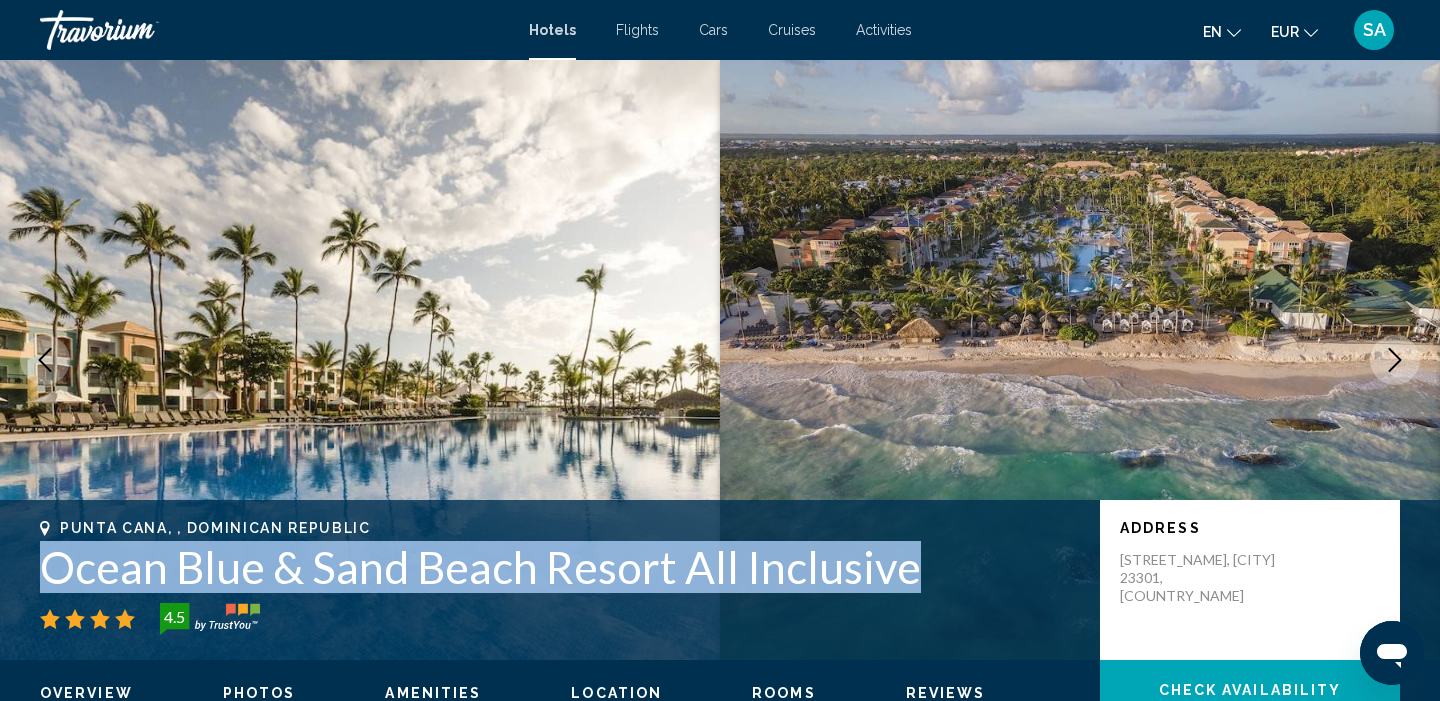 click on "Ocean Blue & Sand Beach Resort All Inclusive" at bounding box center (560, 567) 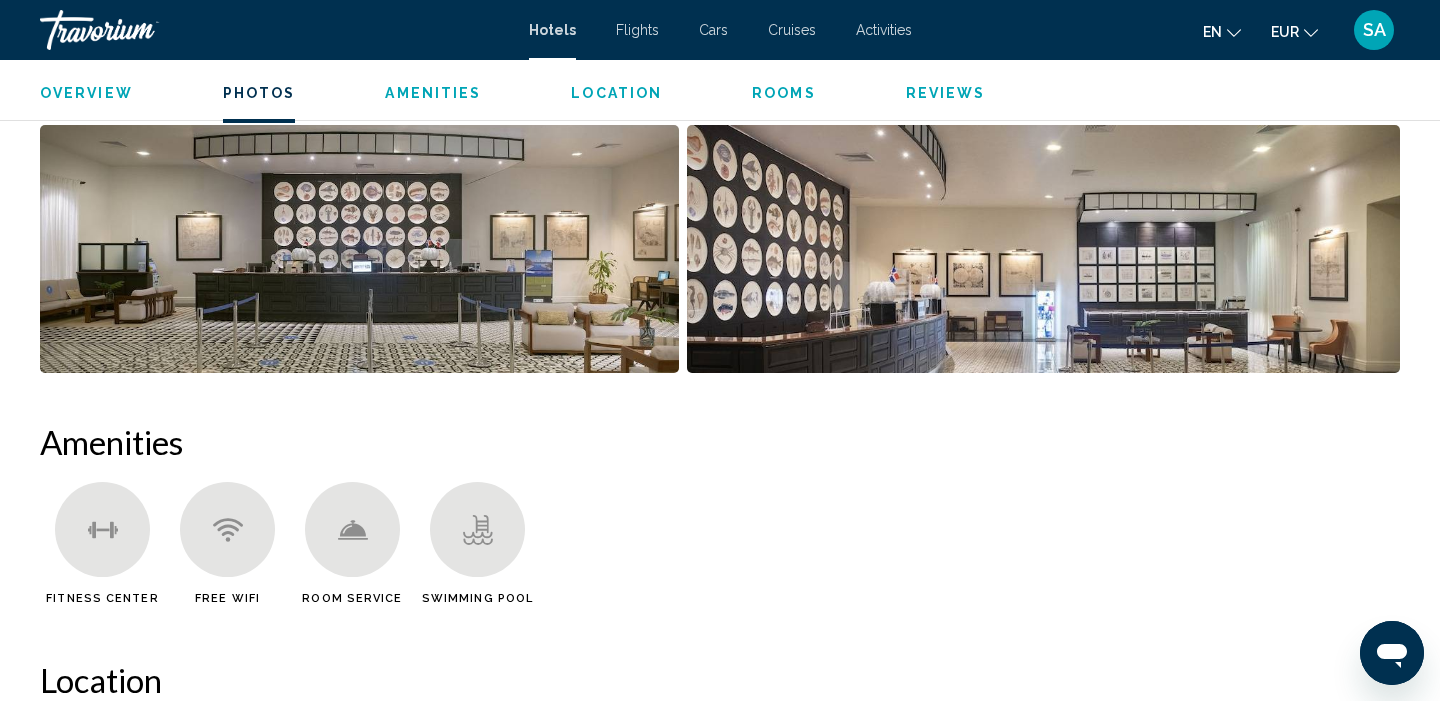 scroll, scrollTop: 1269, scrollLeft: 0, axis: vertical 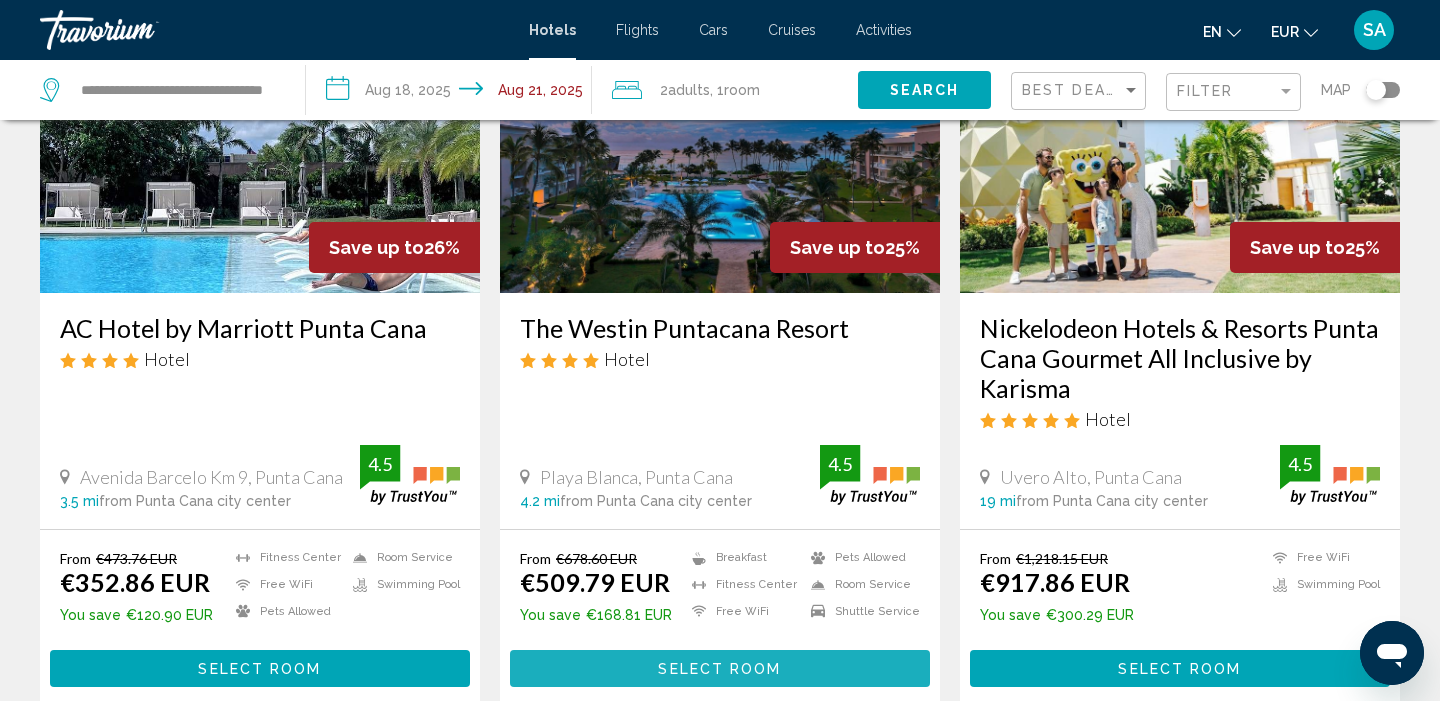 click on "Select Room" at bounding box center (719, 669) 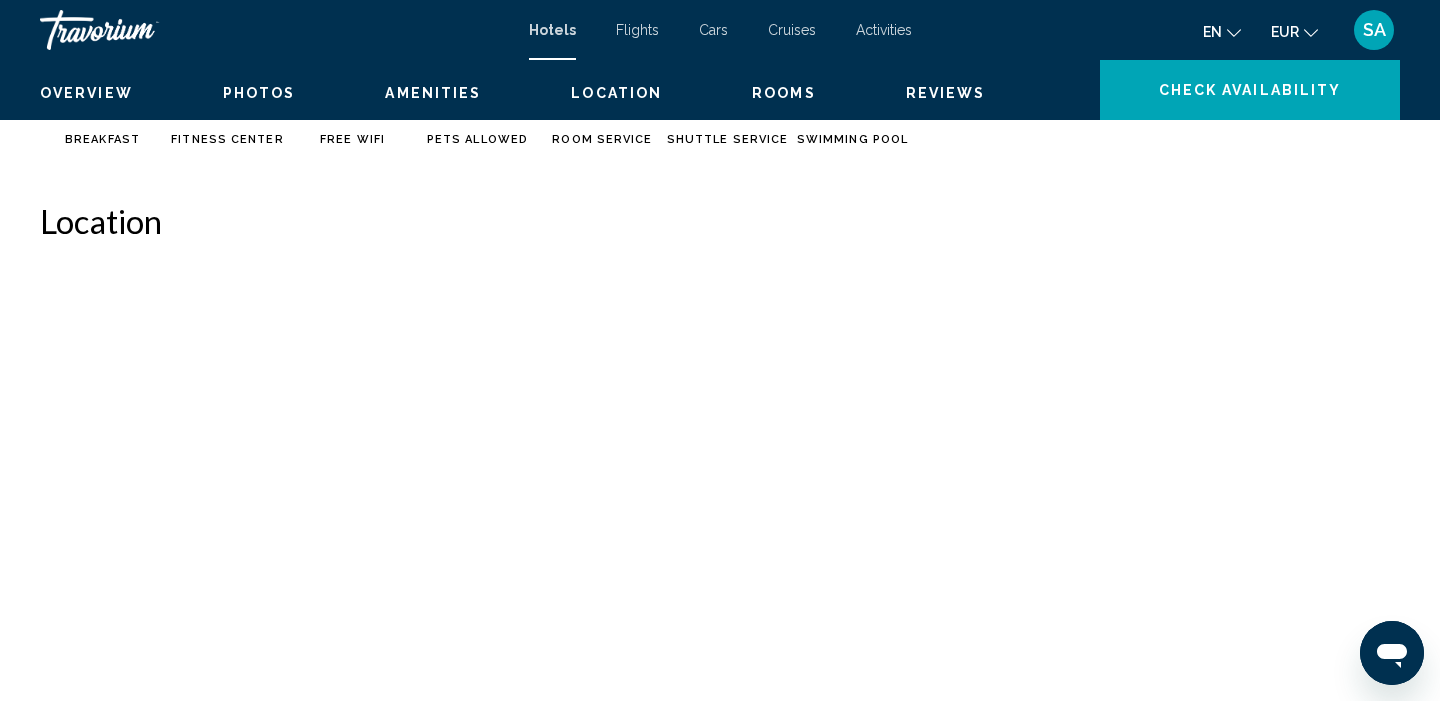 scroll, scrollTop: 0, scrollLeft: 0, axis: both 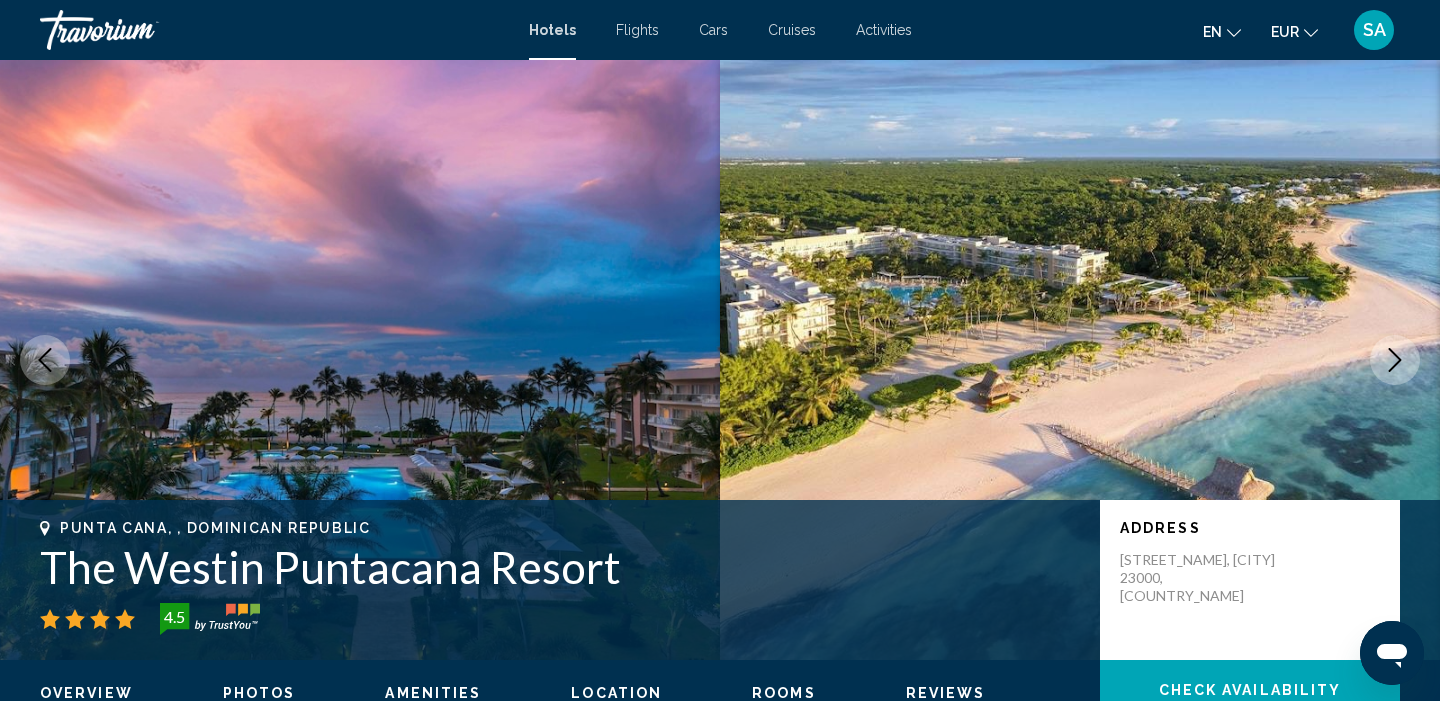 click 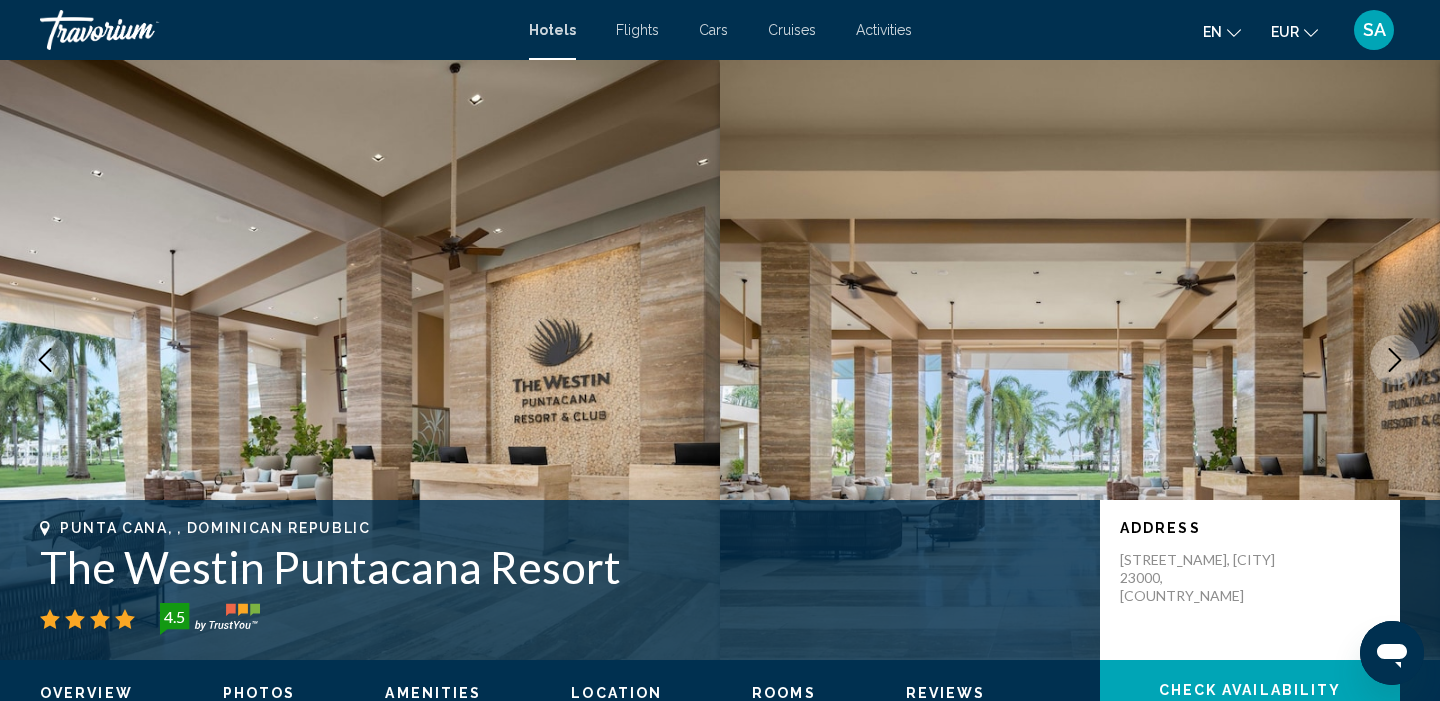 click 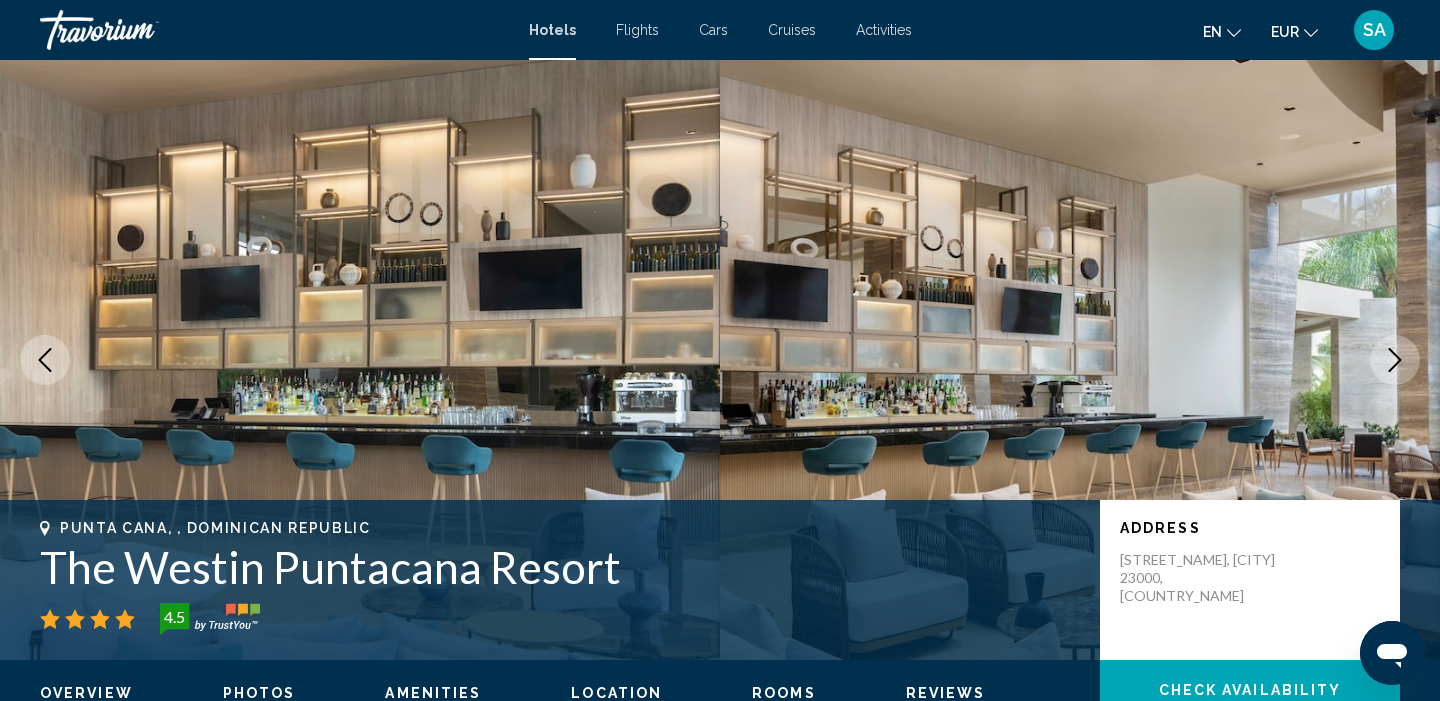 click 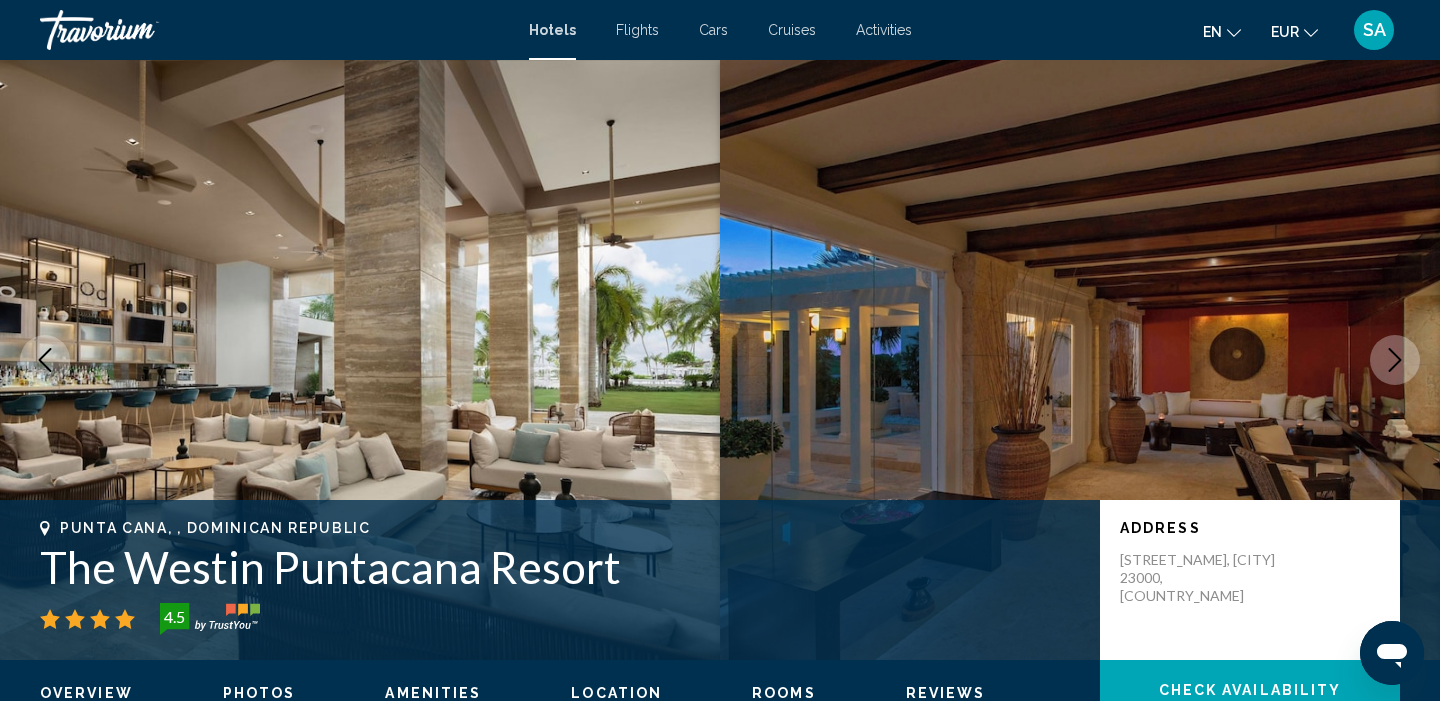 click 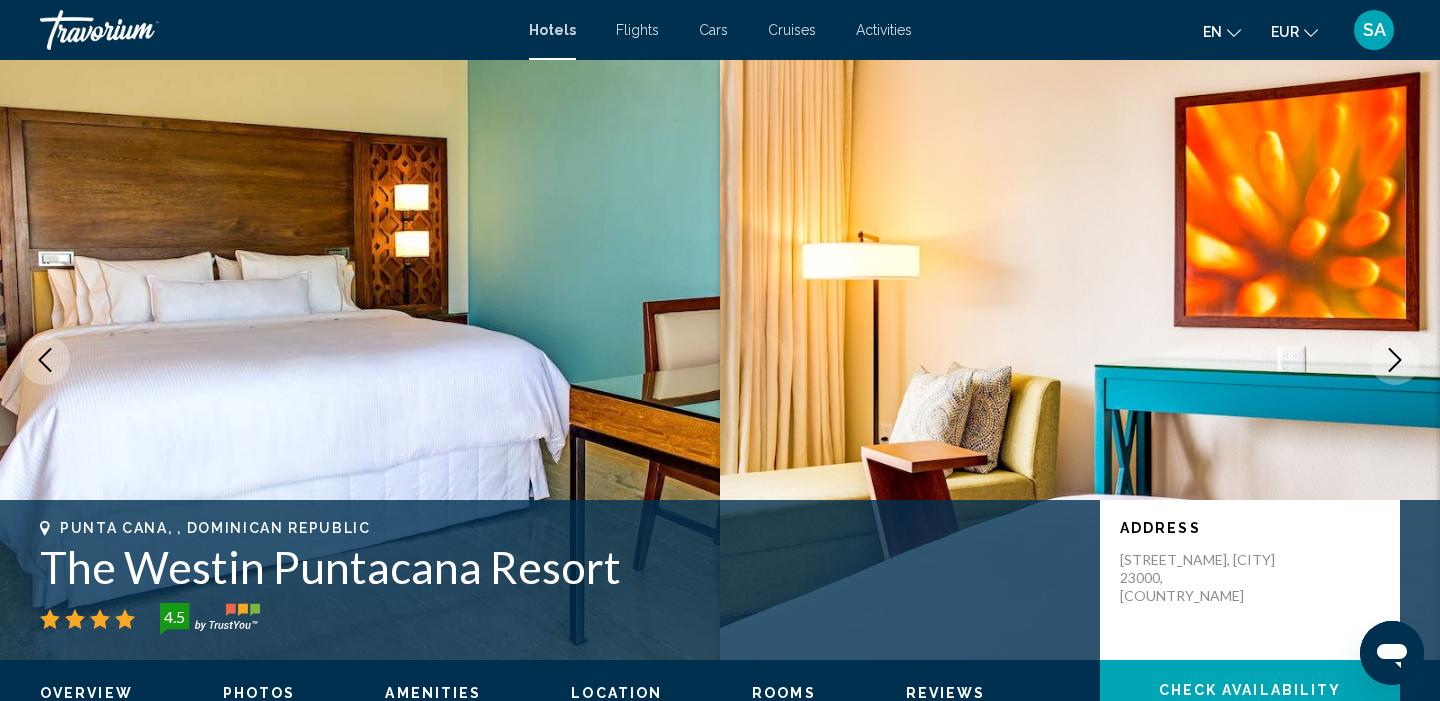 click 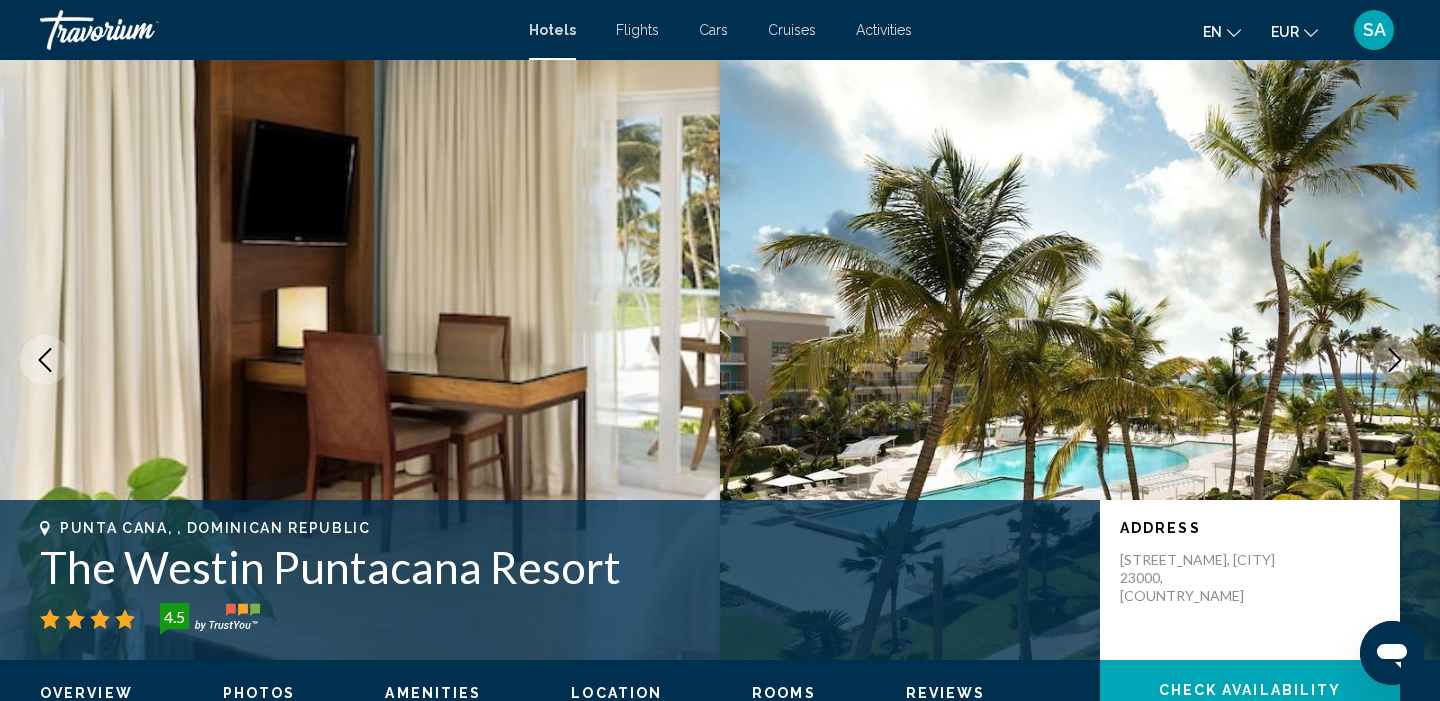 click 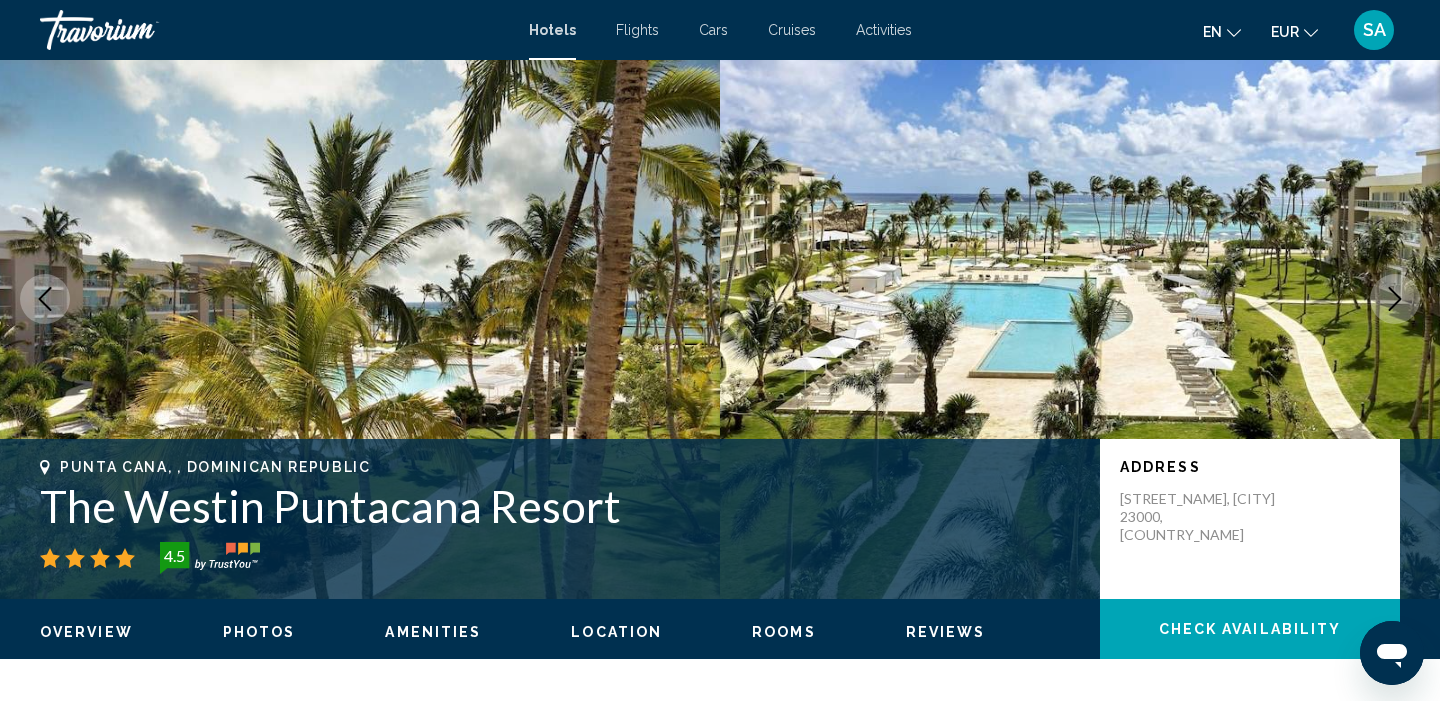 scroll, scrollTop: 60, scrollLeft: 0, axis: vertical 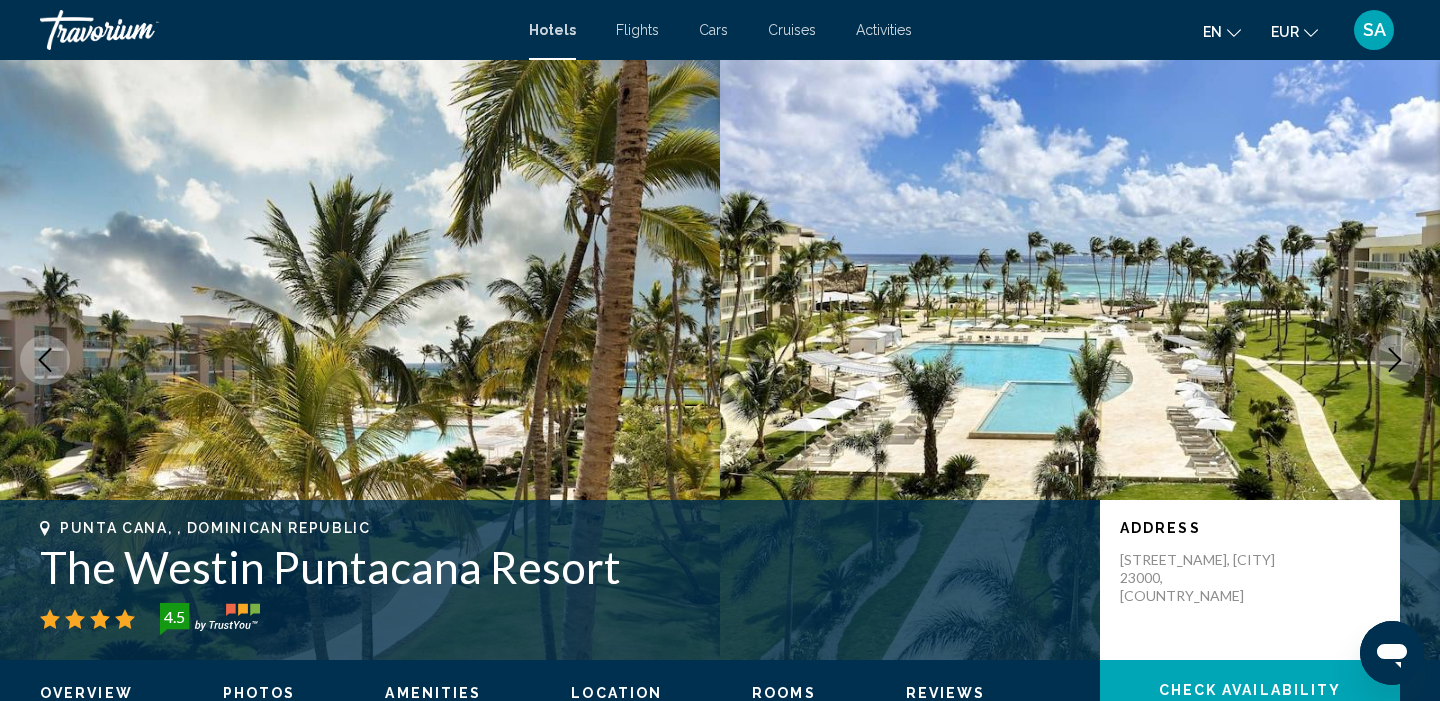 click on "The Westin Puntacana Resort" at bounding box center [560, 567] 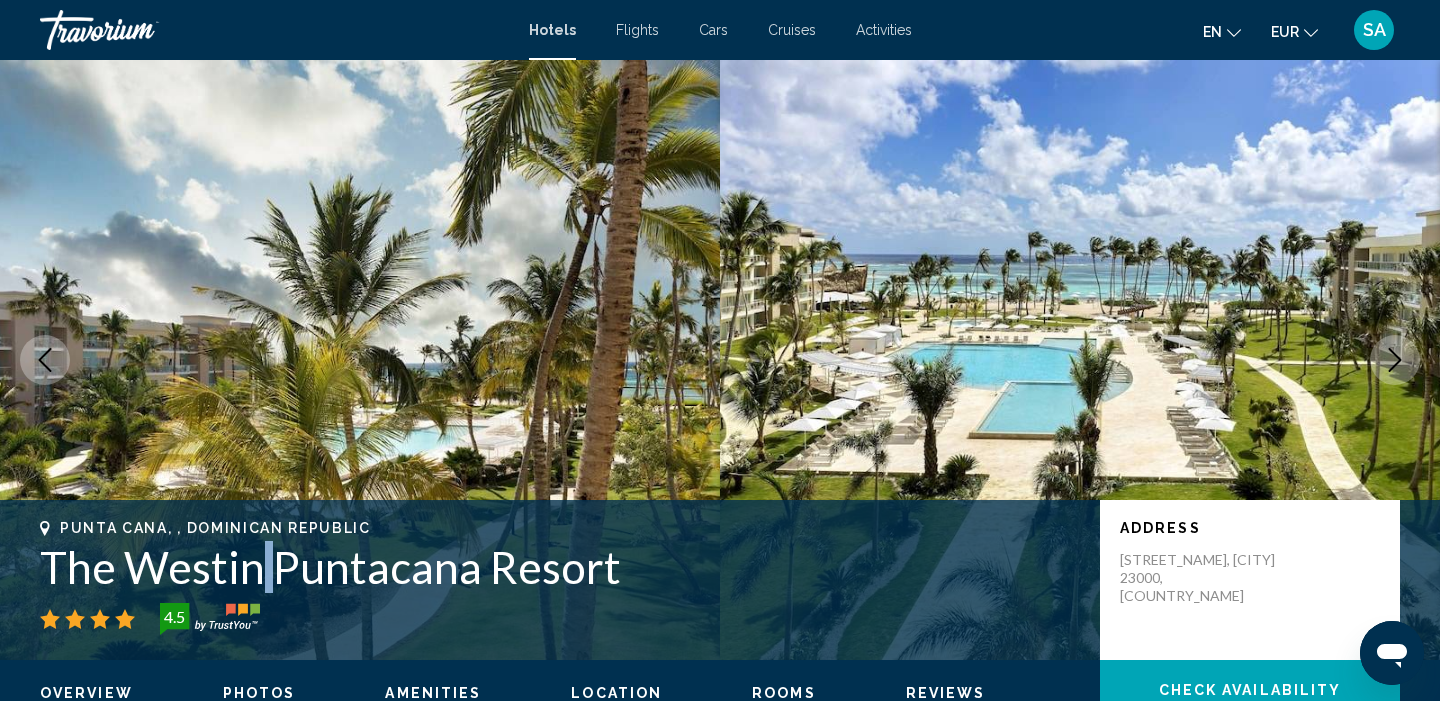click on "The Westin Puntacana Resort" at bounding box center [560, 567] 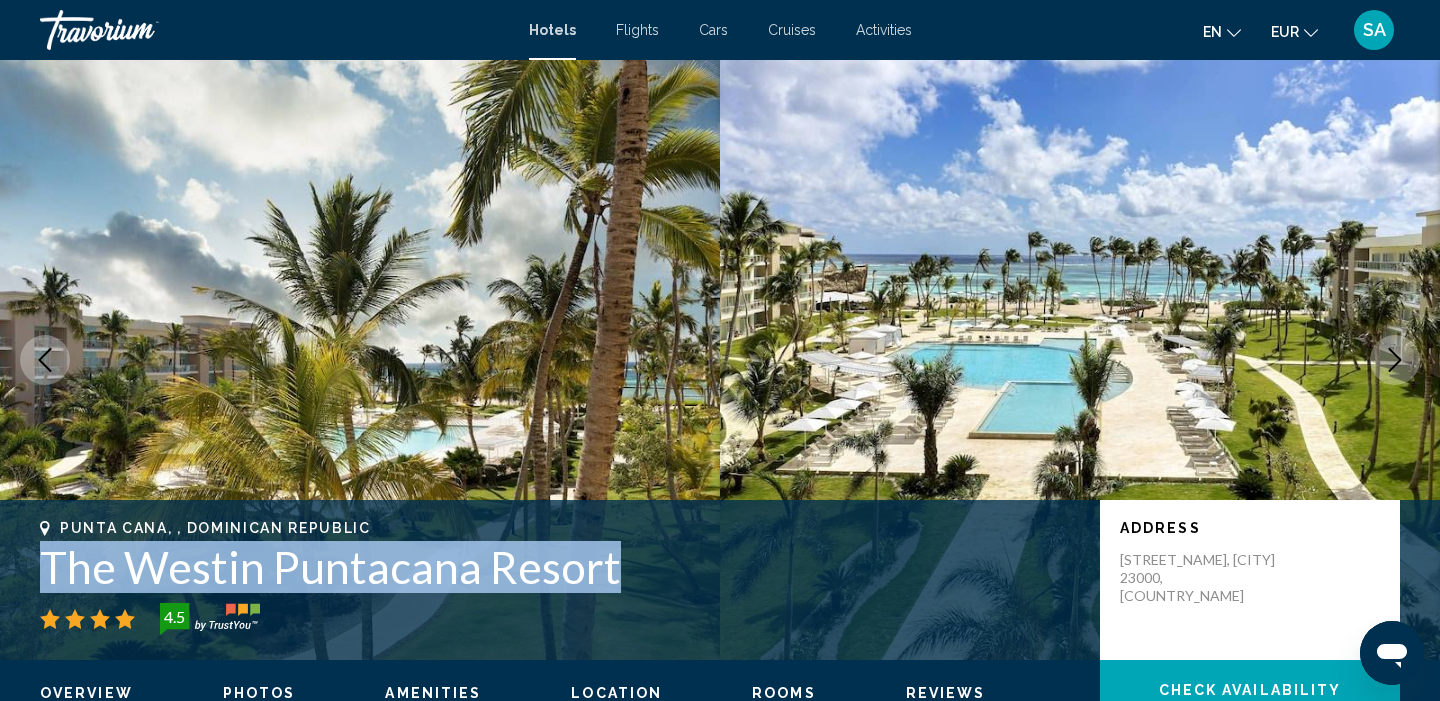 click on "The Westin Puntacana Resort" at bounding box center [560, 567] 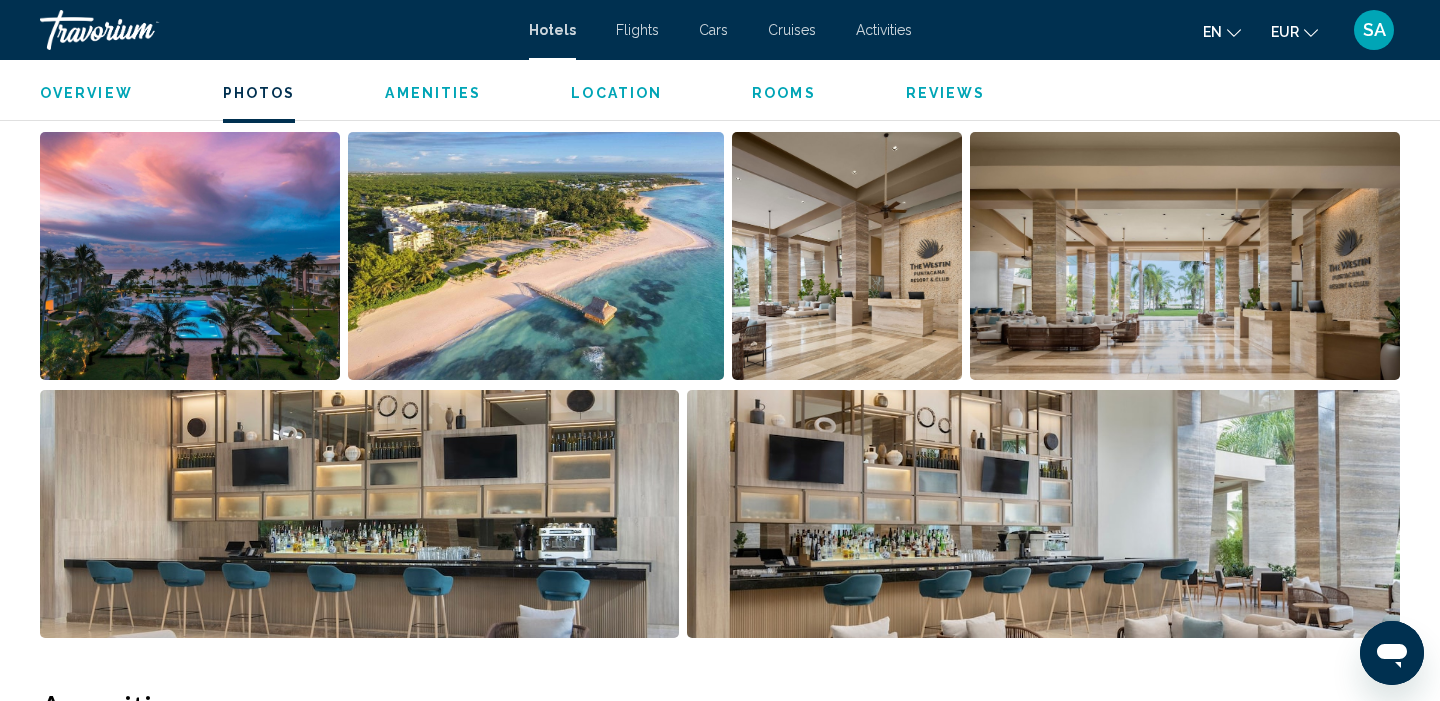 scroll, scrollTop: 984, scrollLeft: 0, axis: vertical 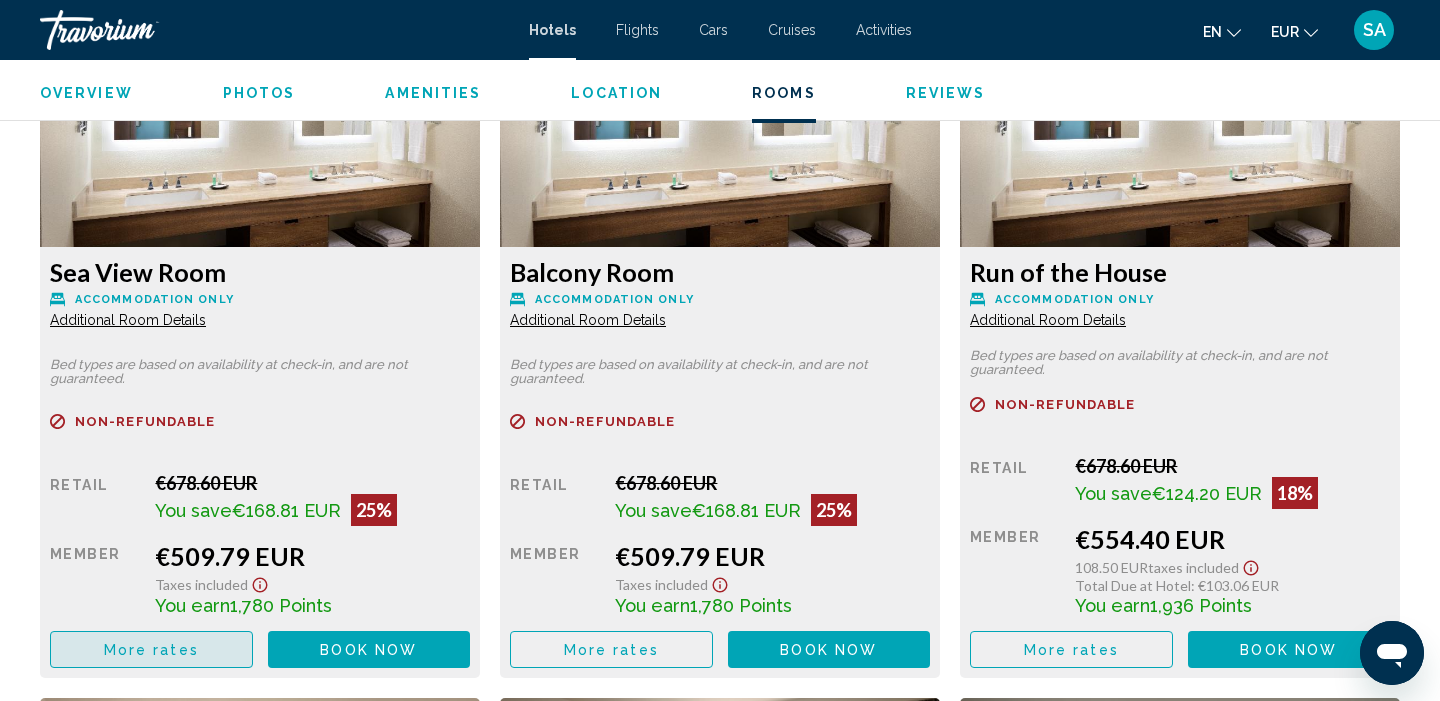 click on "More rates" at bounding box center (151, 649) 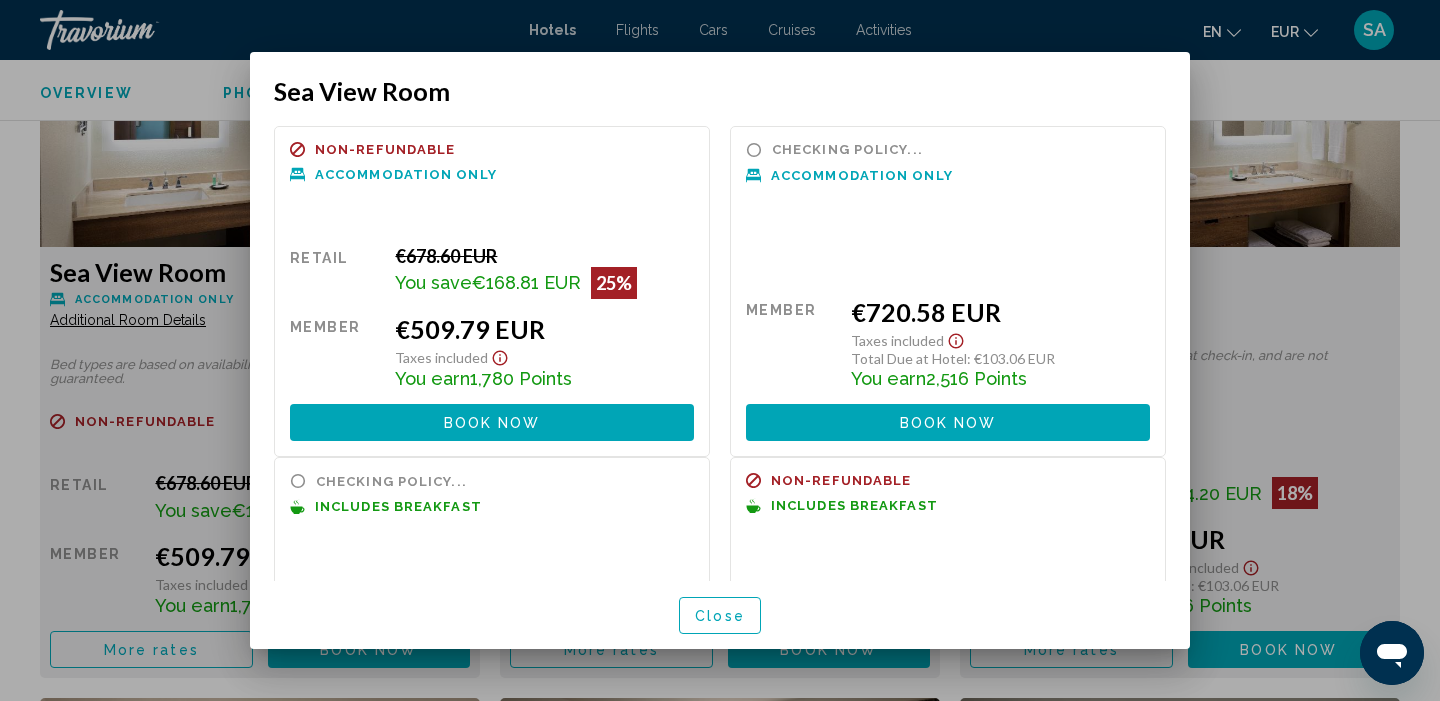 scroll, scrollTop: 0, scrollLeft: 0, axis: both 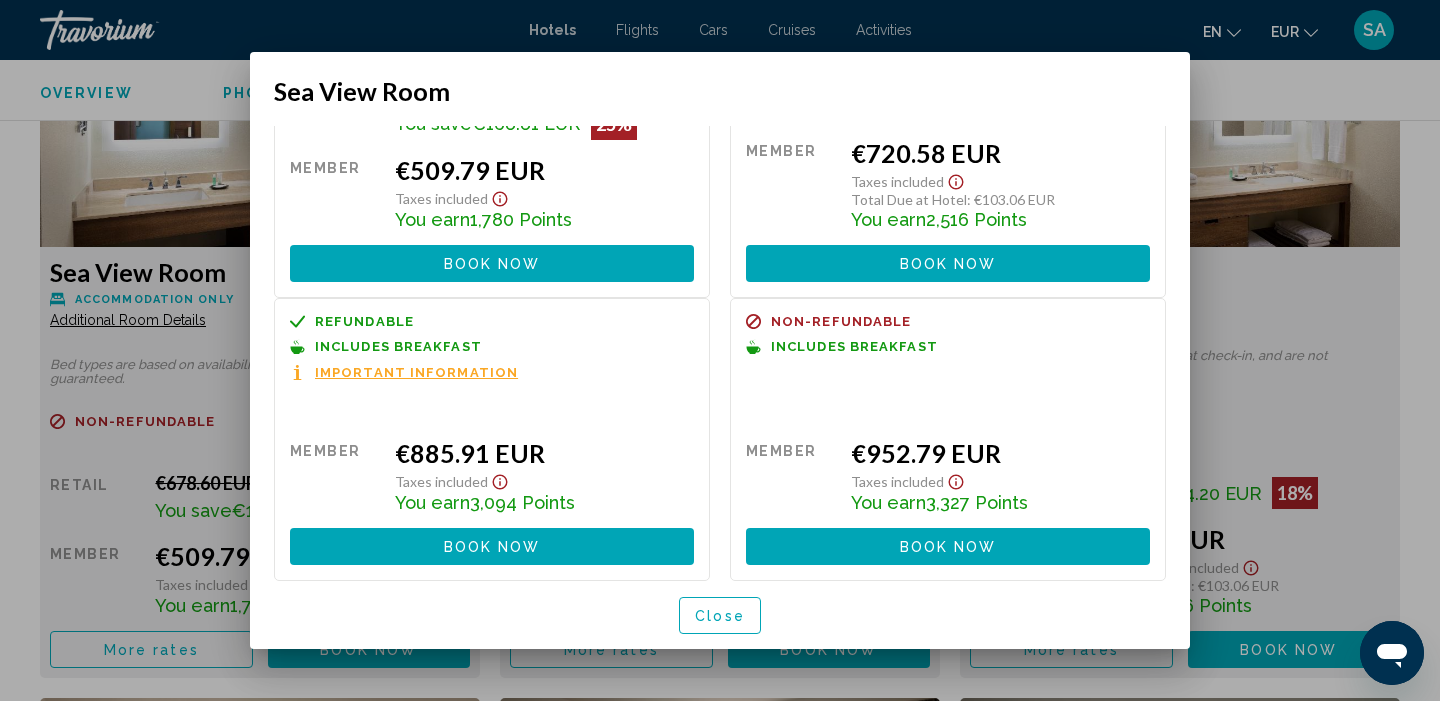 click on "Close" at bounding box center (720, 616) 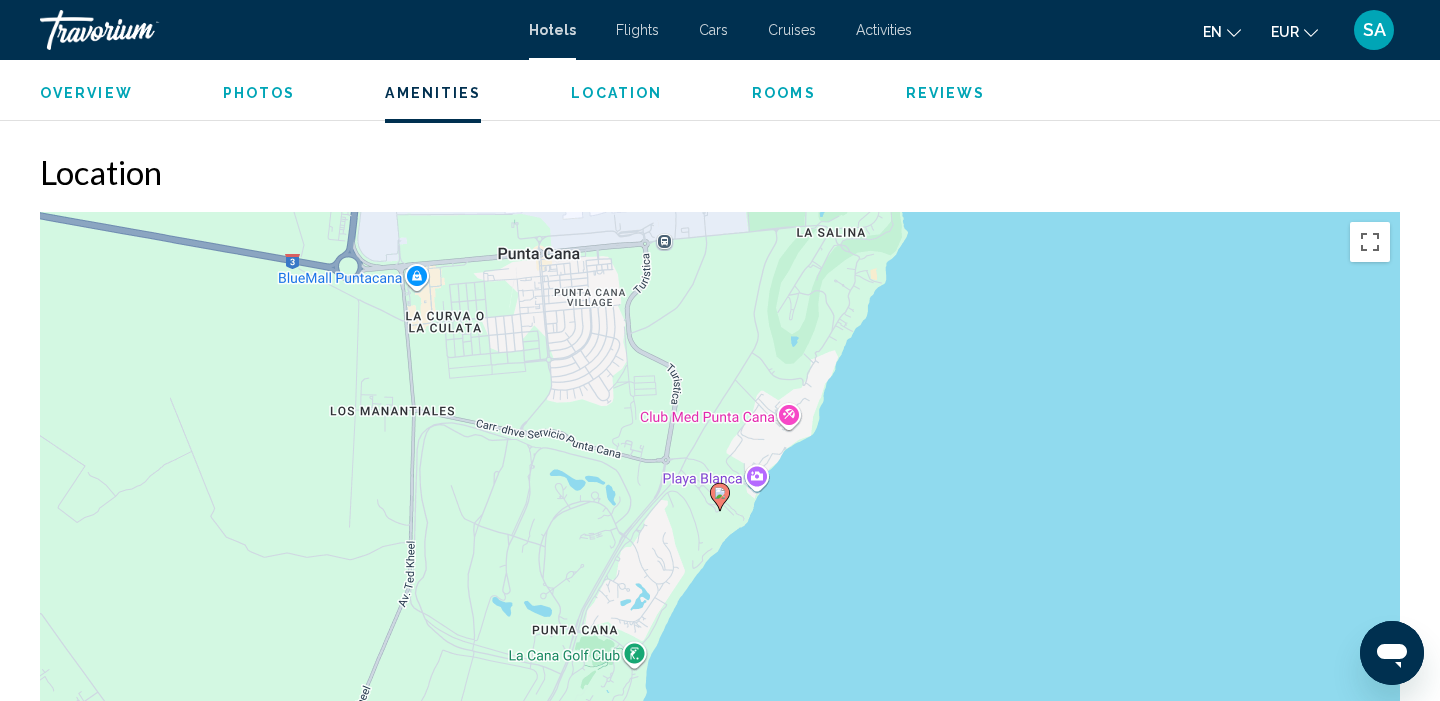 scroll, scrollTop: 1751, scrollLeft: 0, axis: vertical 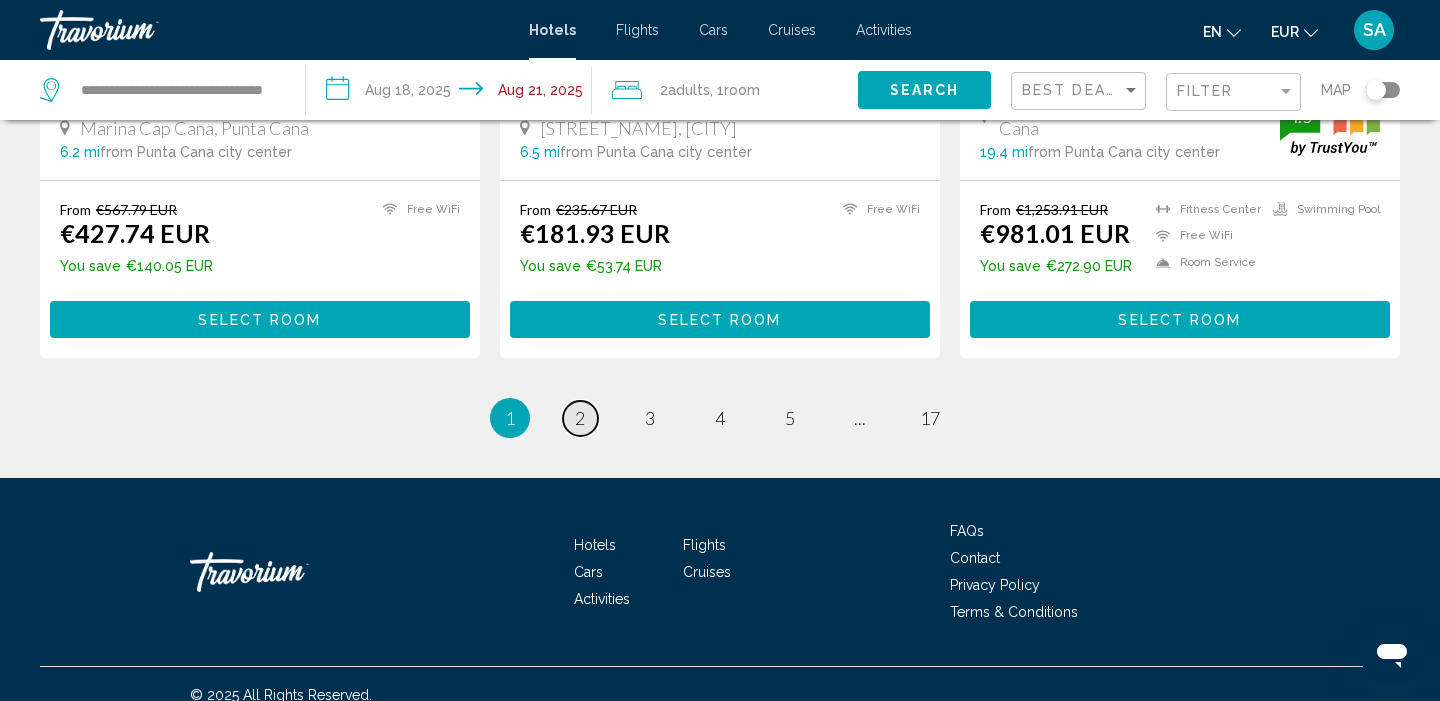 click on "2" at bounding box center (580, 418) 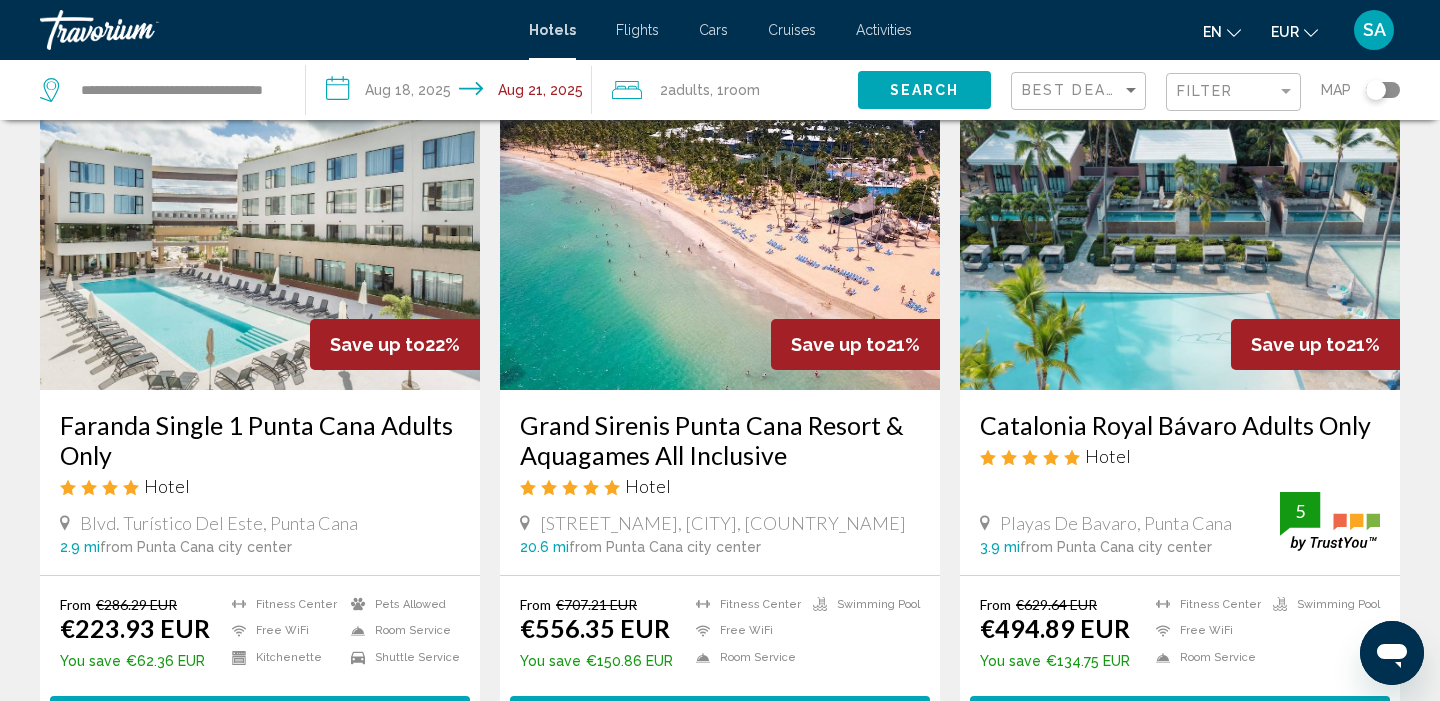 scroll, scrollTop: 130, scrollLeft: 0, axis: vertical 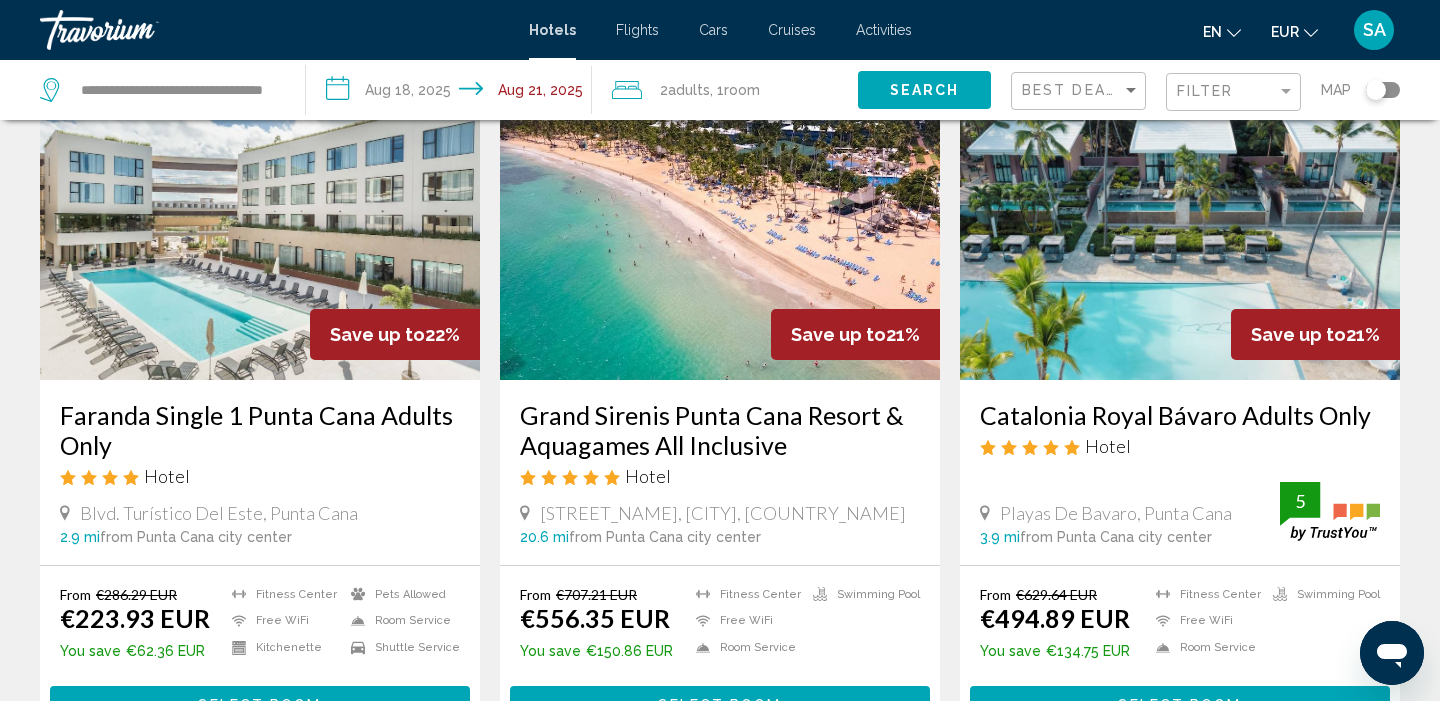 click at bounding box center [1180, 220] 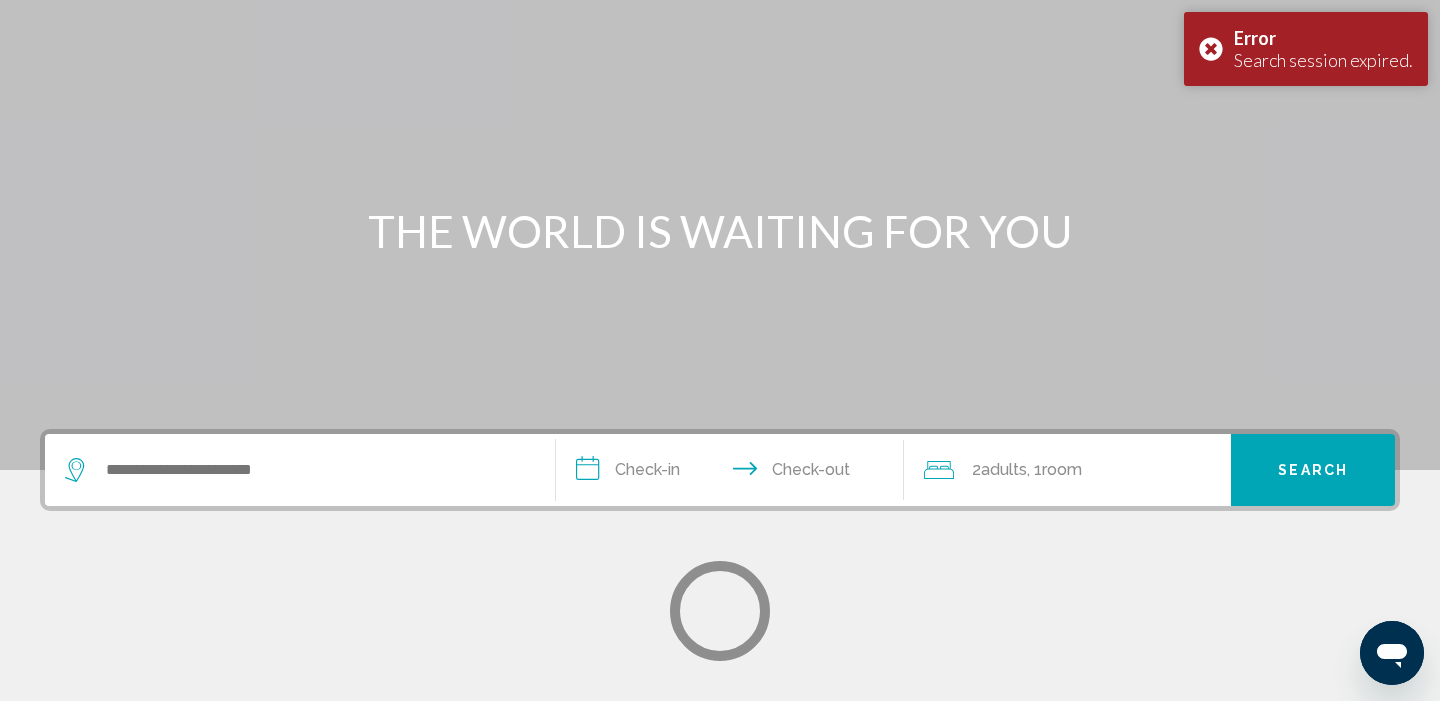 scroll, scrollTop: 0, scrollLeft: 0, axis: both 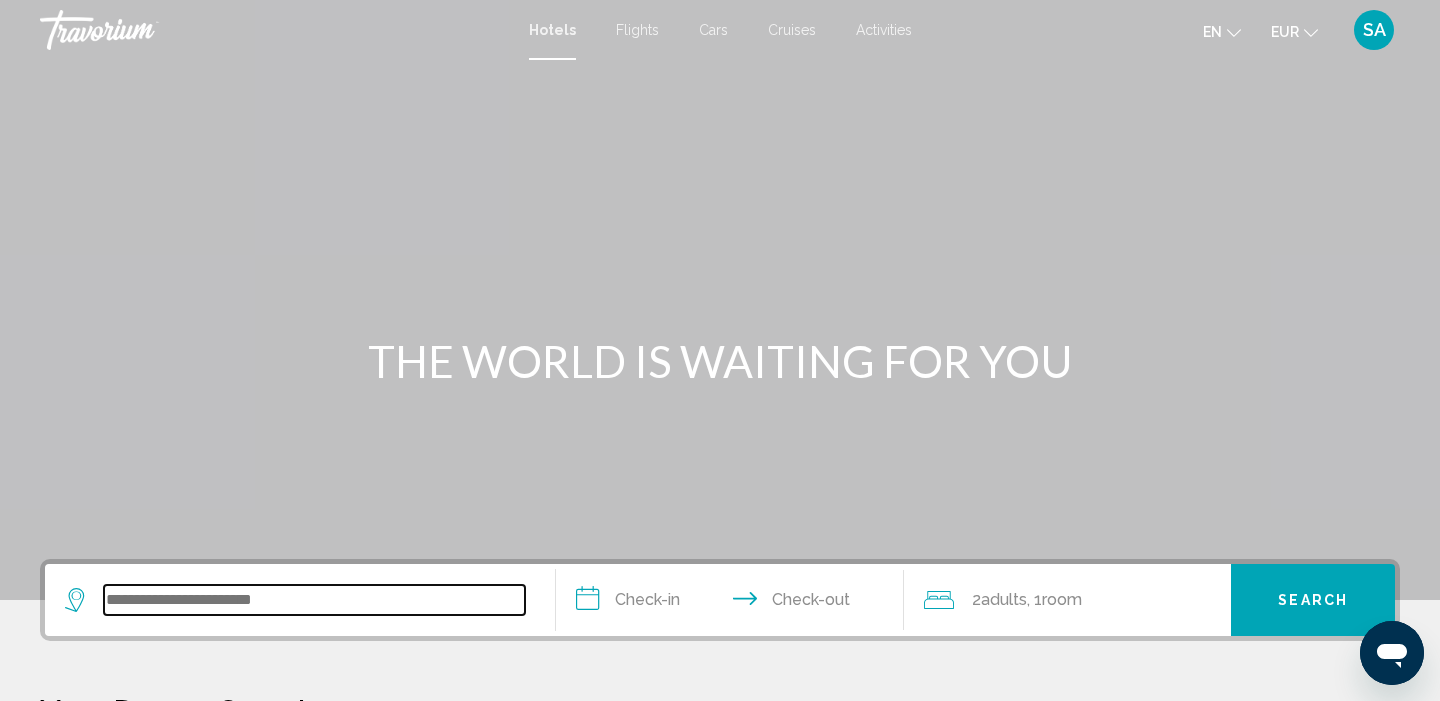 click at bounding box center [314, 600] 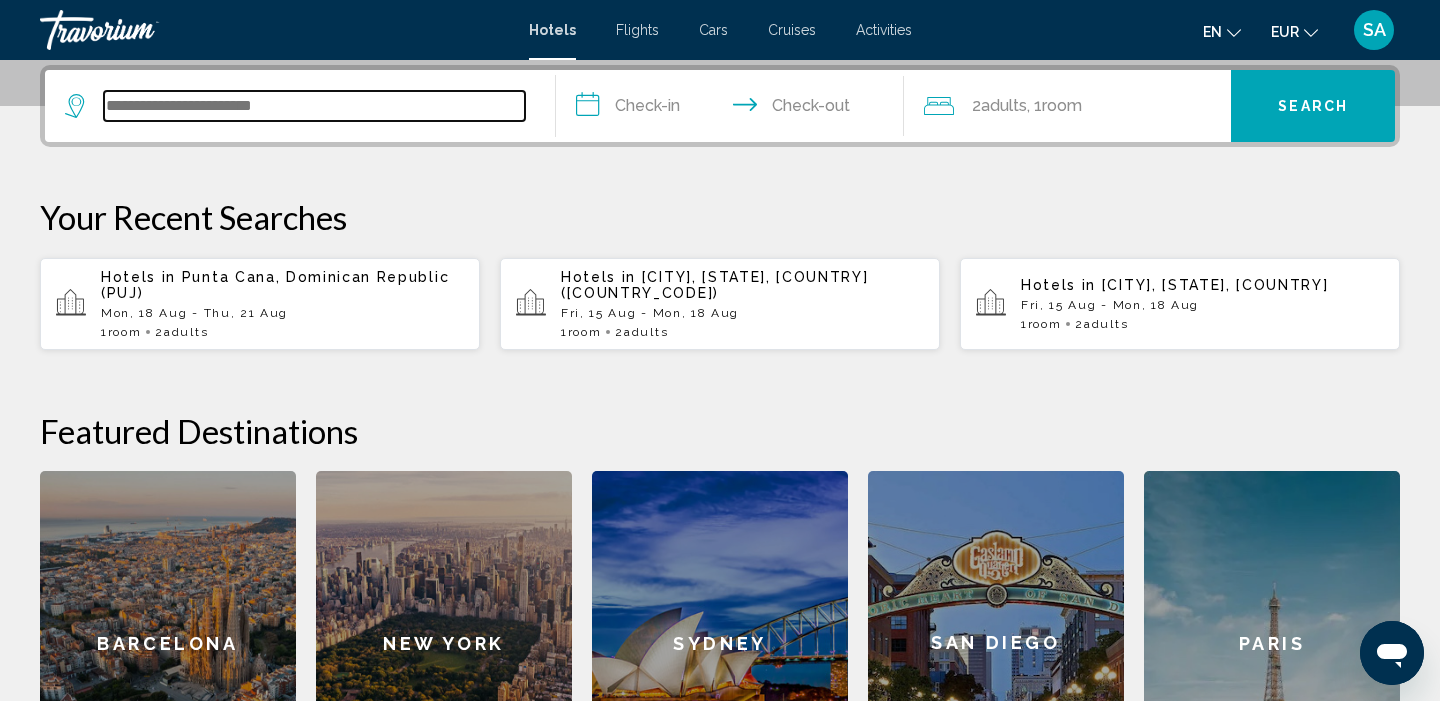 click at bounding box center (314, 106) 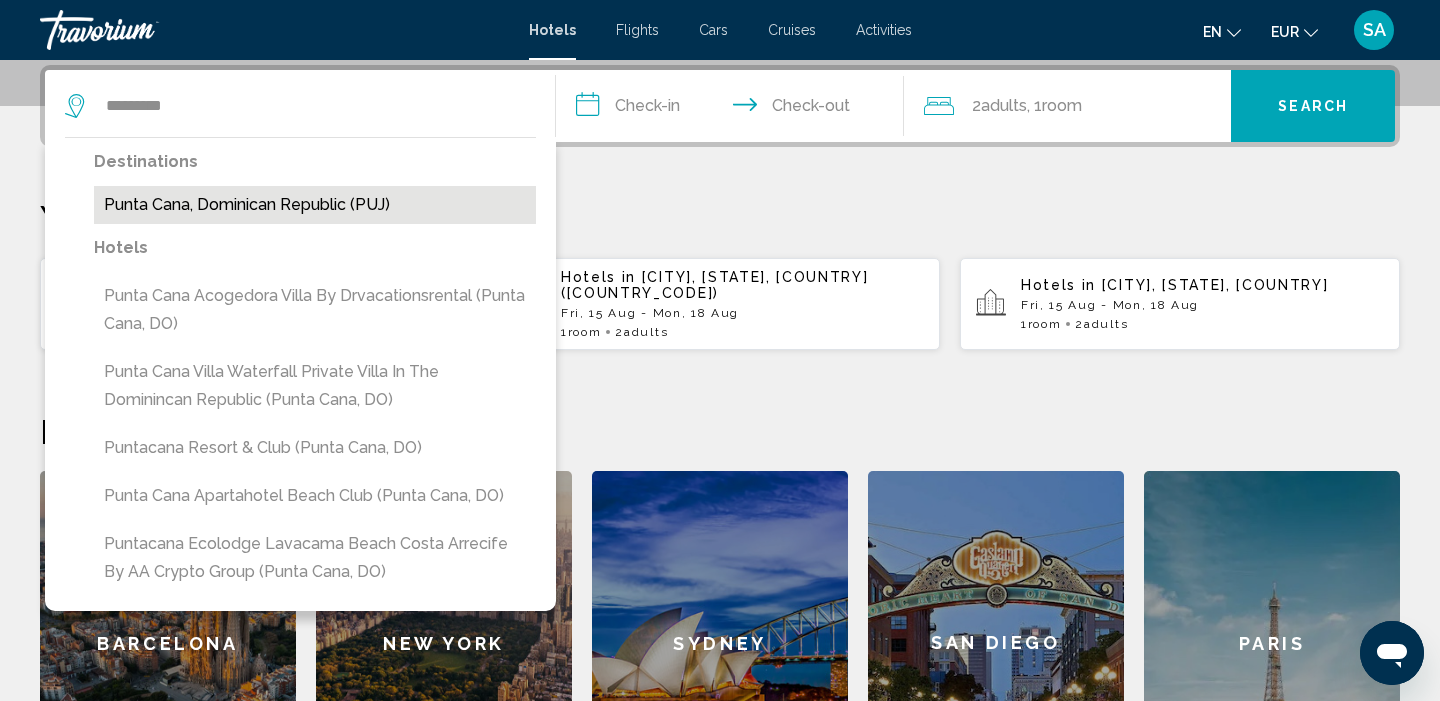 click on "Punta Cana, Dominican Republic (PUJ)" at bounding box center [315, 205] 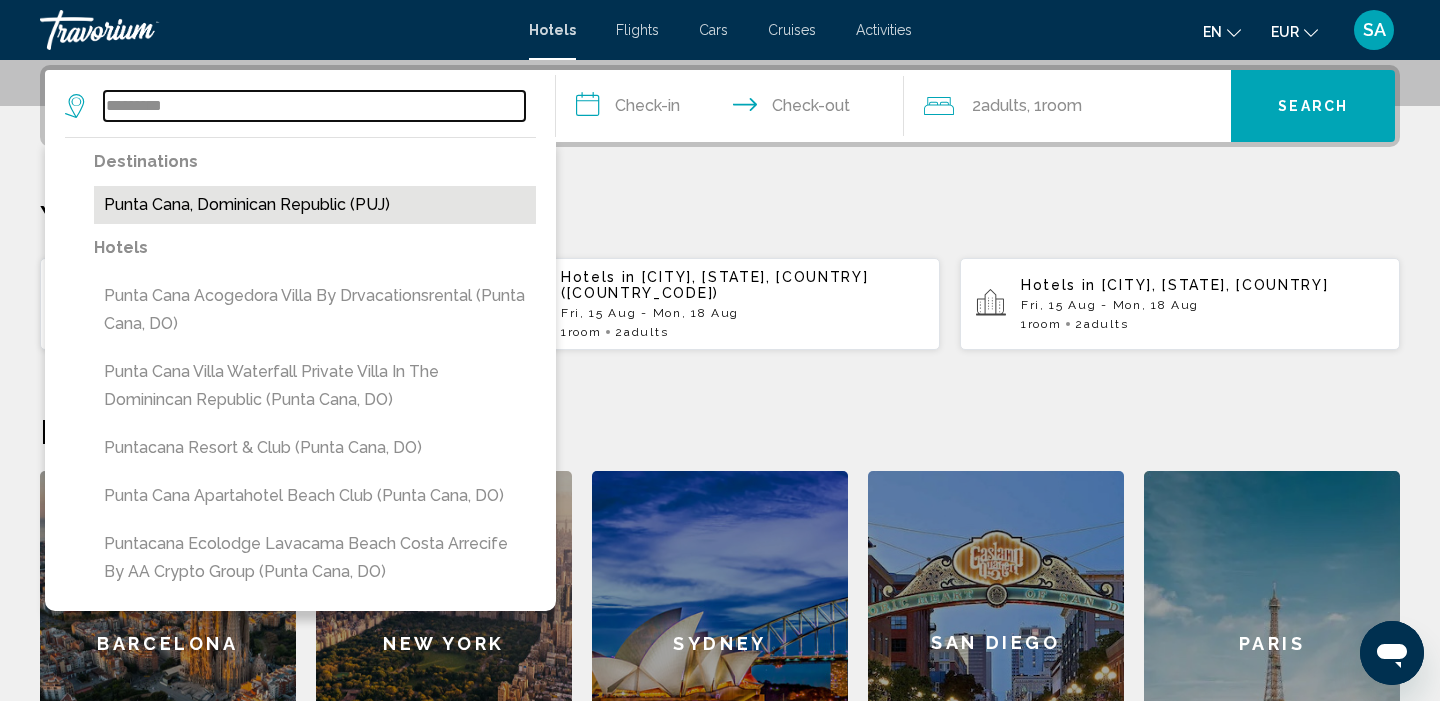 type on "**********" 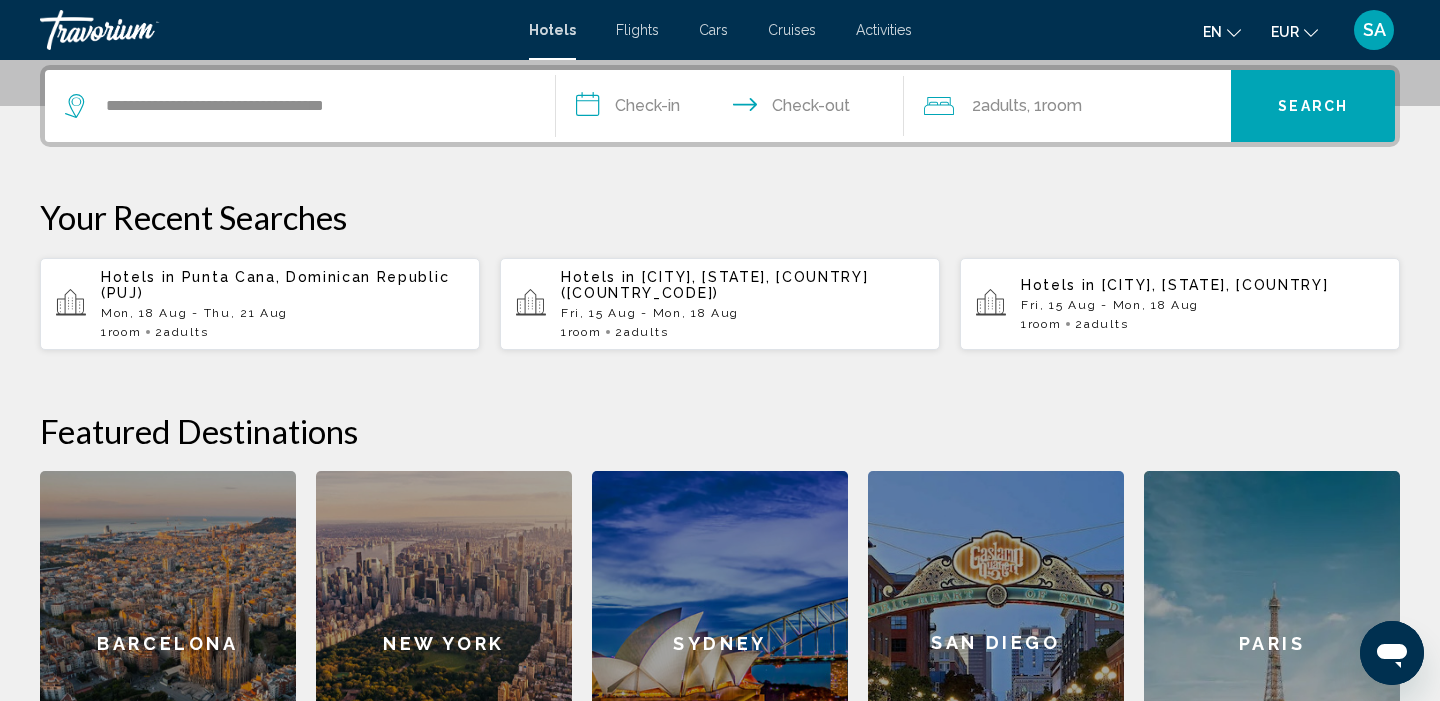click on "**********" at bounding box center (734, 109) 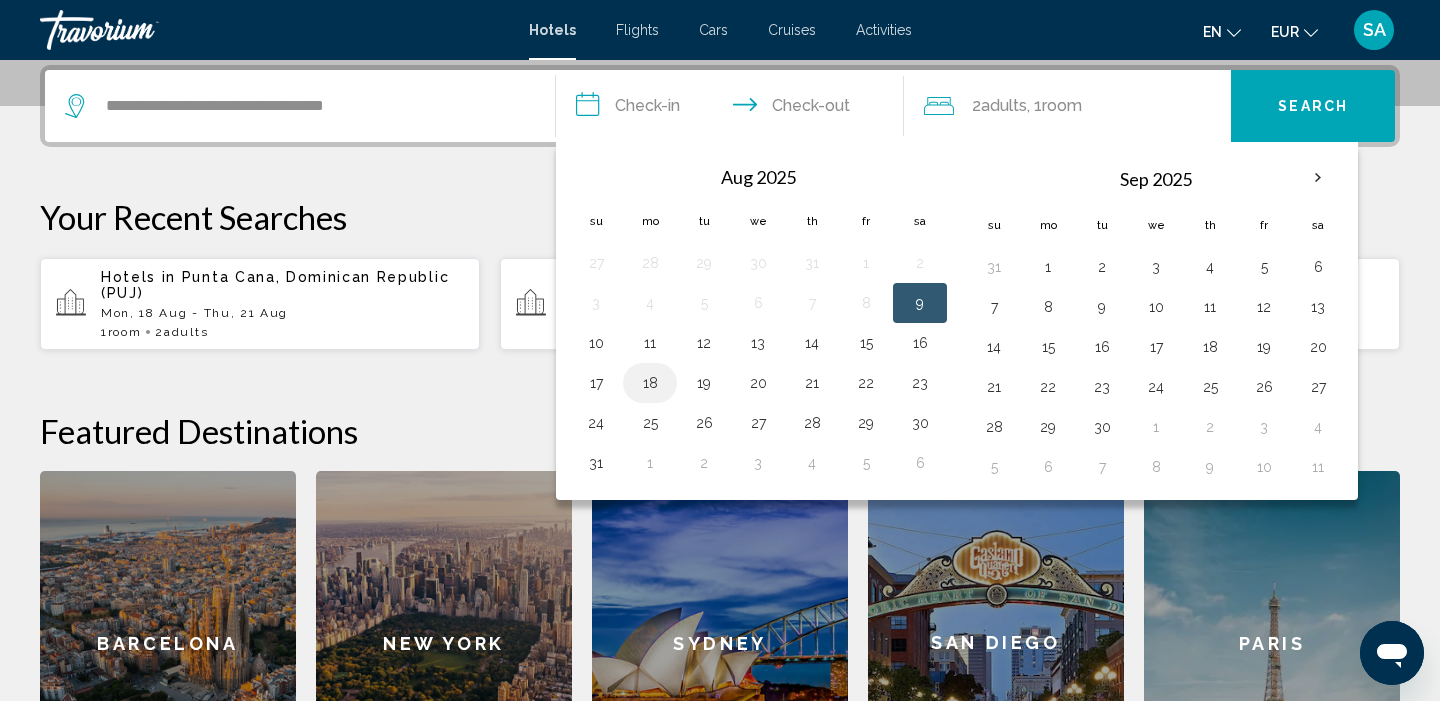 click on "18" at bounding box center (650, 383) 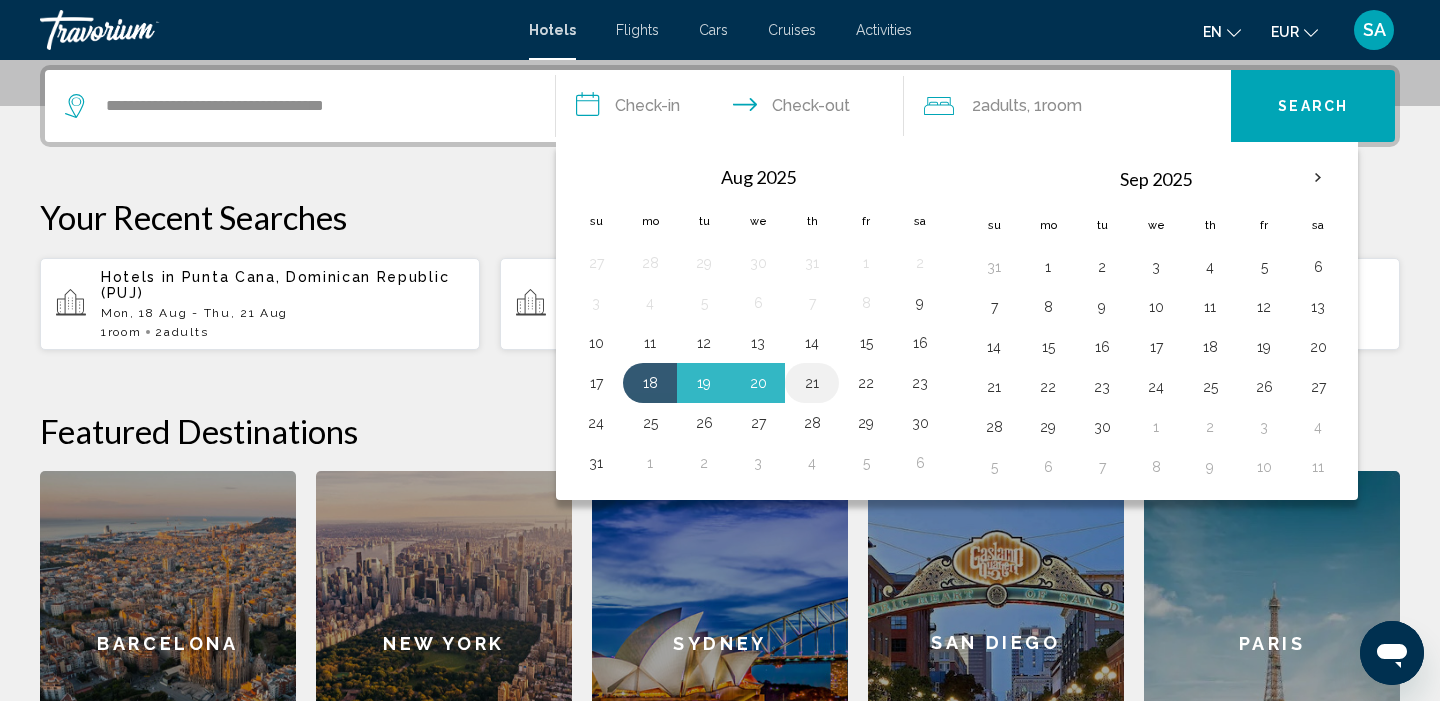 click on "21" at bounding box center [812, 383] 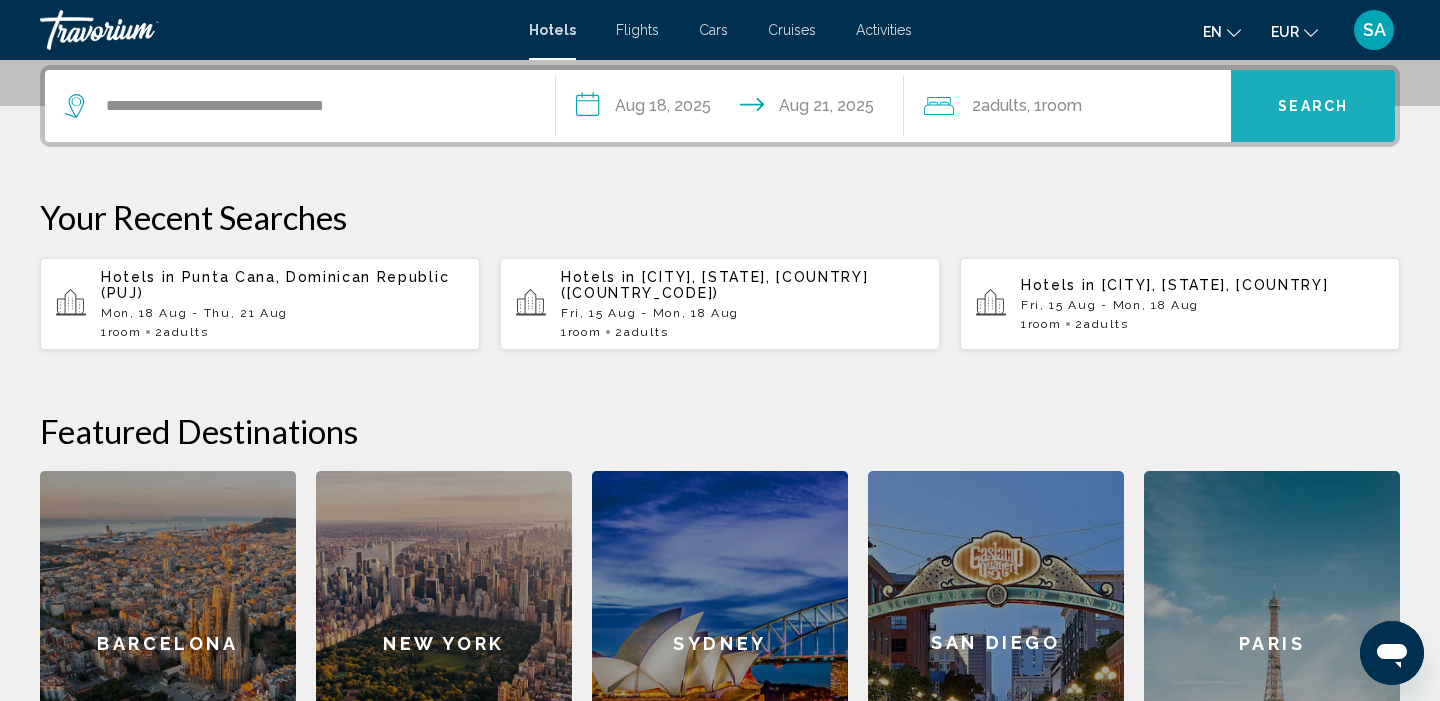 click on "Search" at bounding box center [1313, 106] 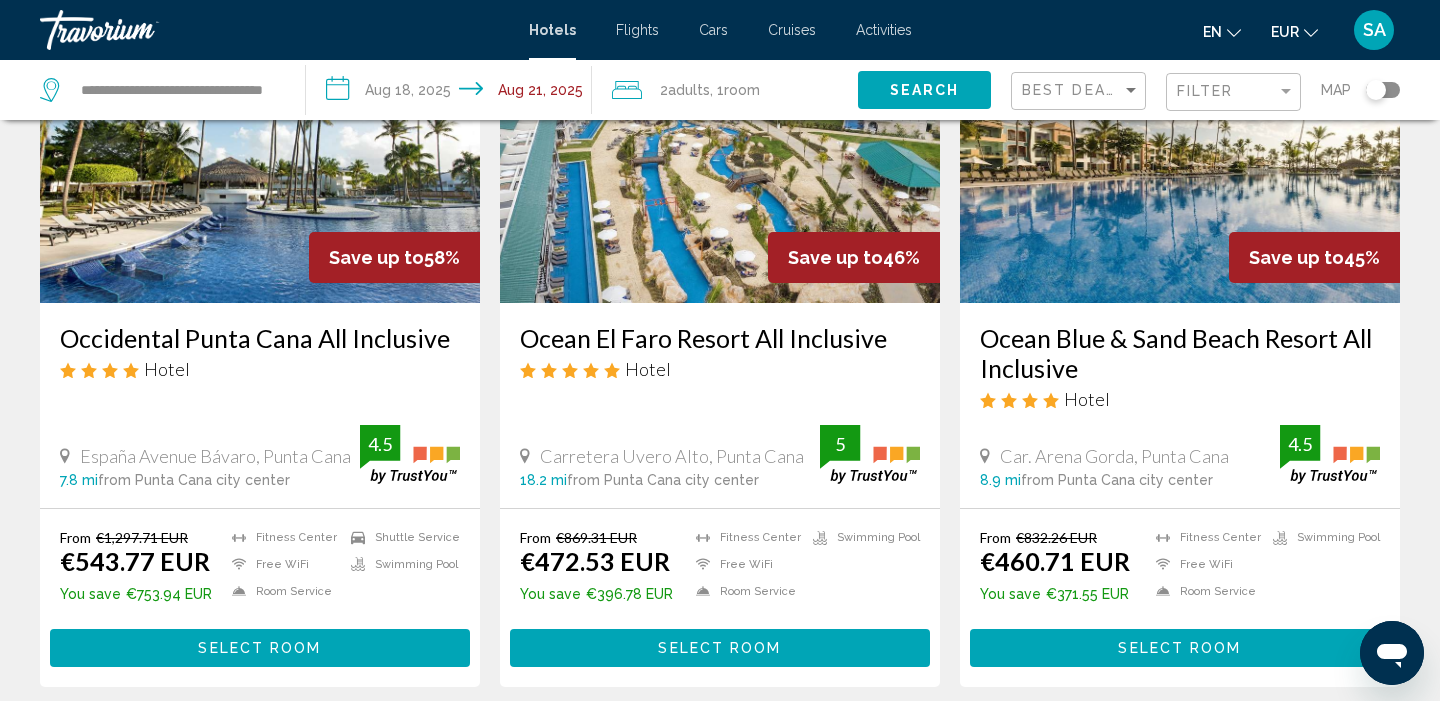 scroll, scrollTop: 205, scrollLeft: 0, axis: vertical 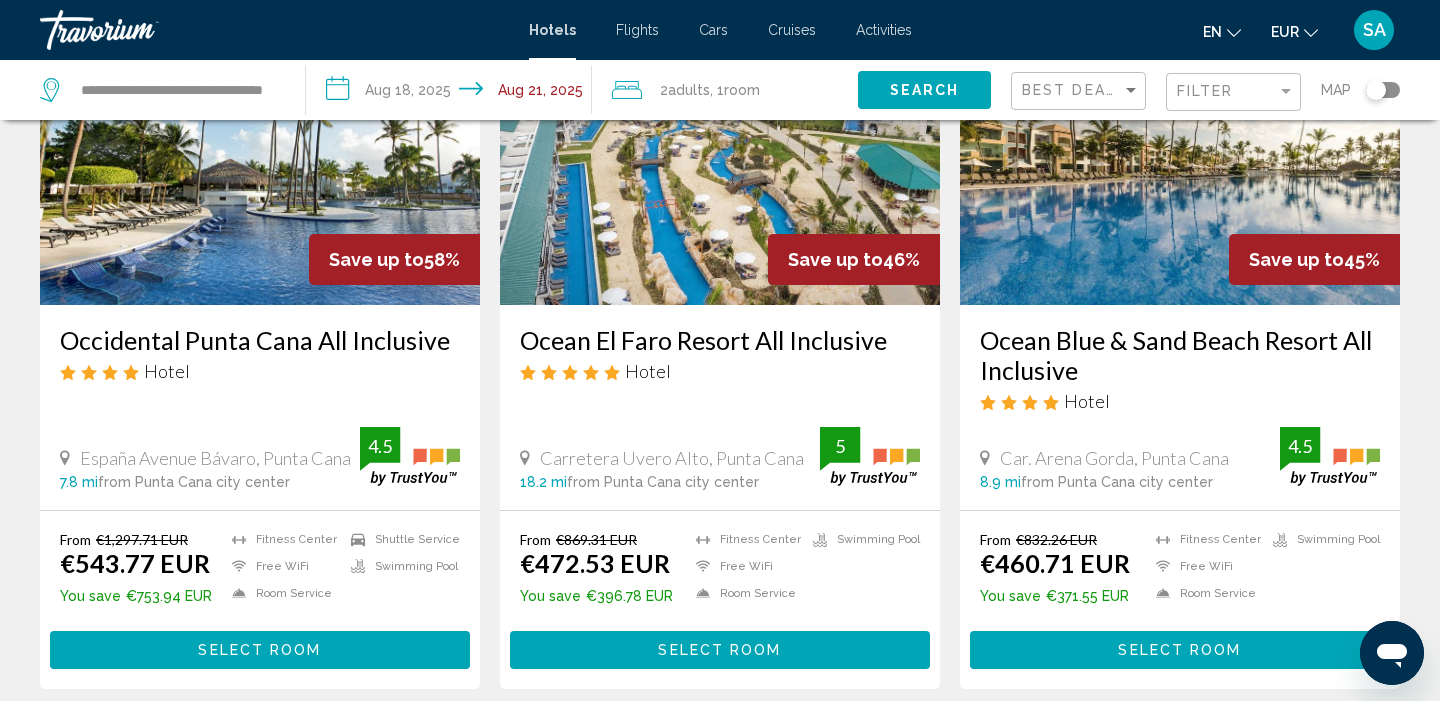 click at bounding box center [1180, 145] 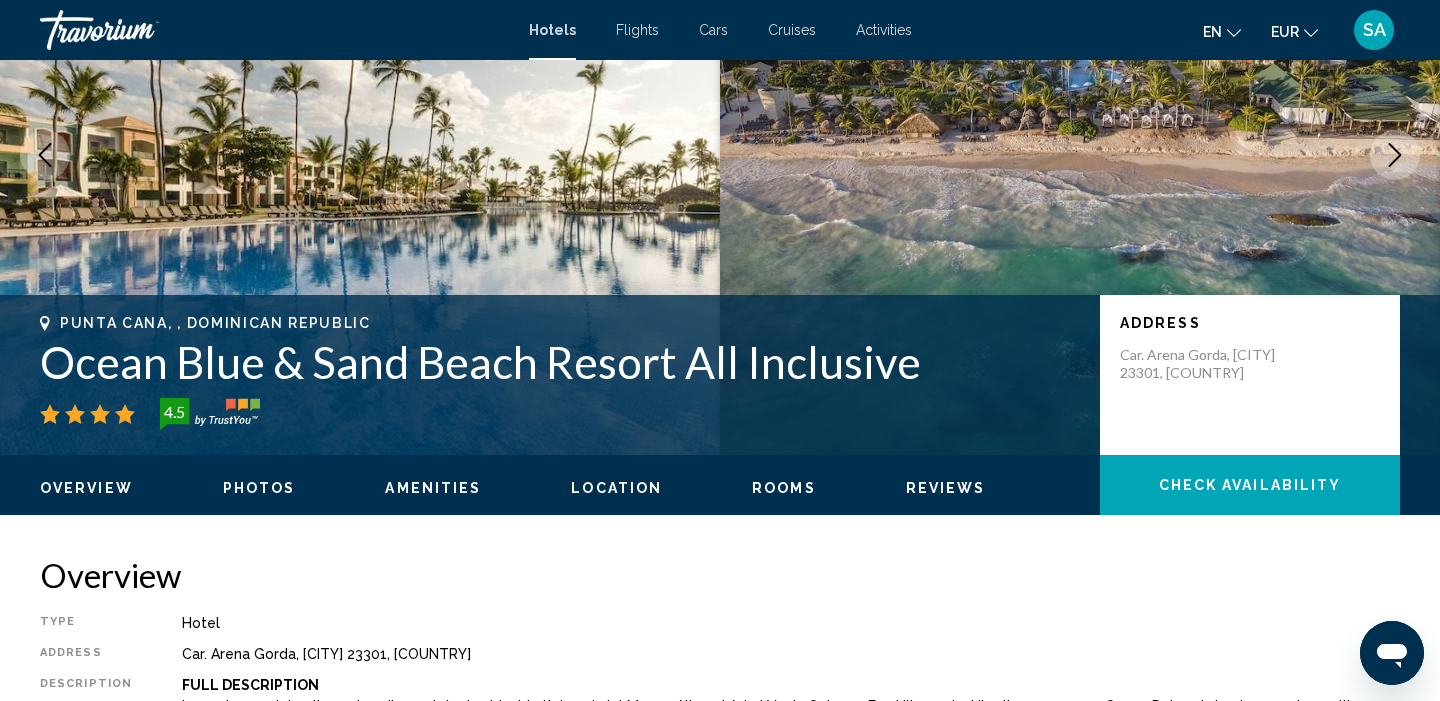 scroll, scrollTop: 0, scrollLeft: 0, axis: both 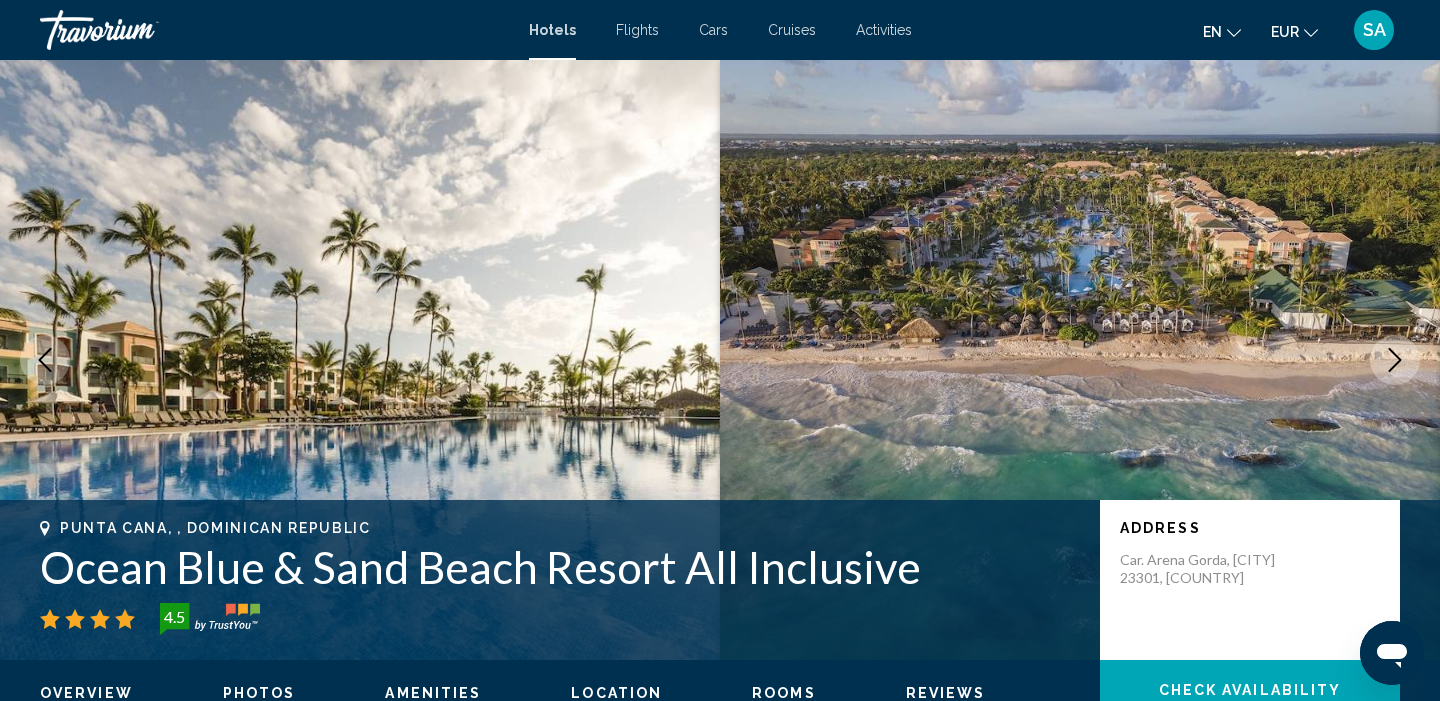 click 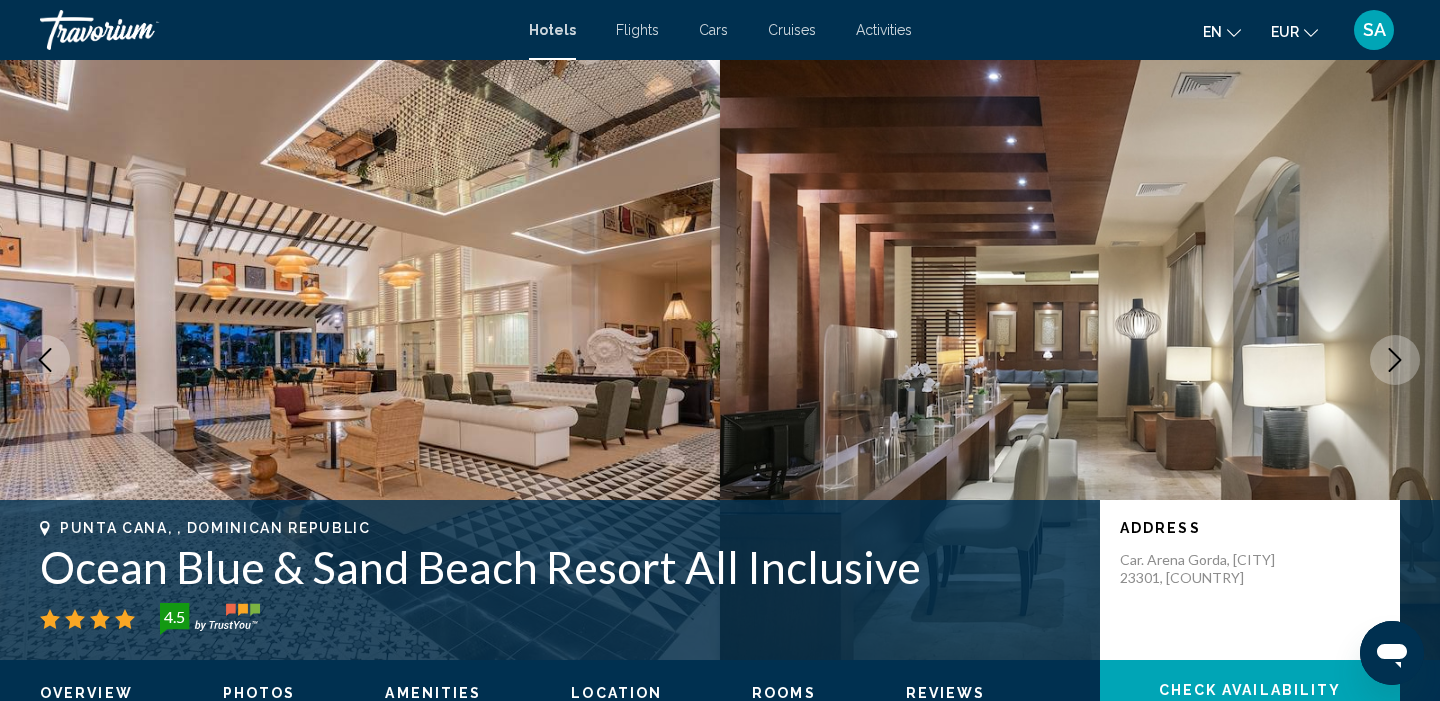 click 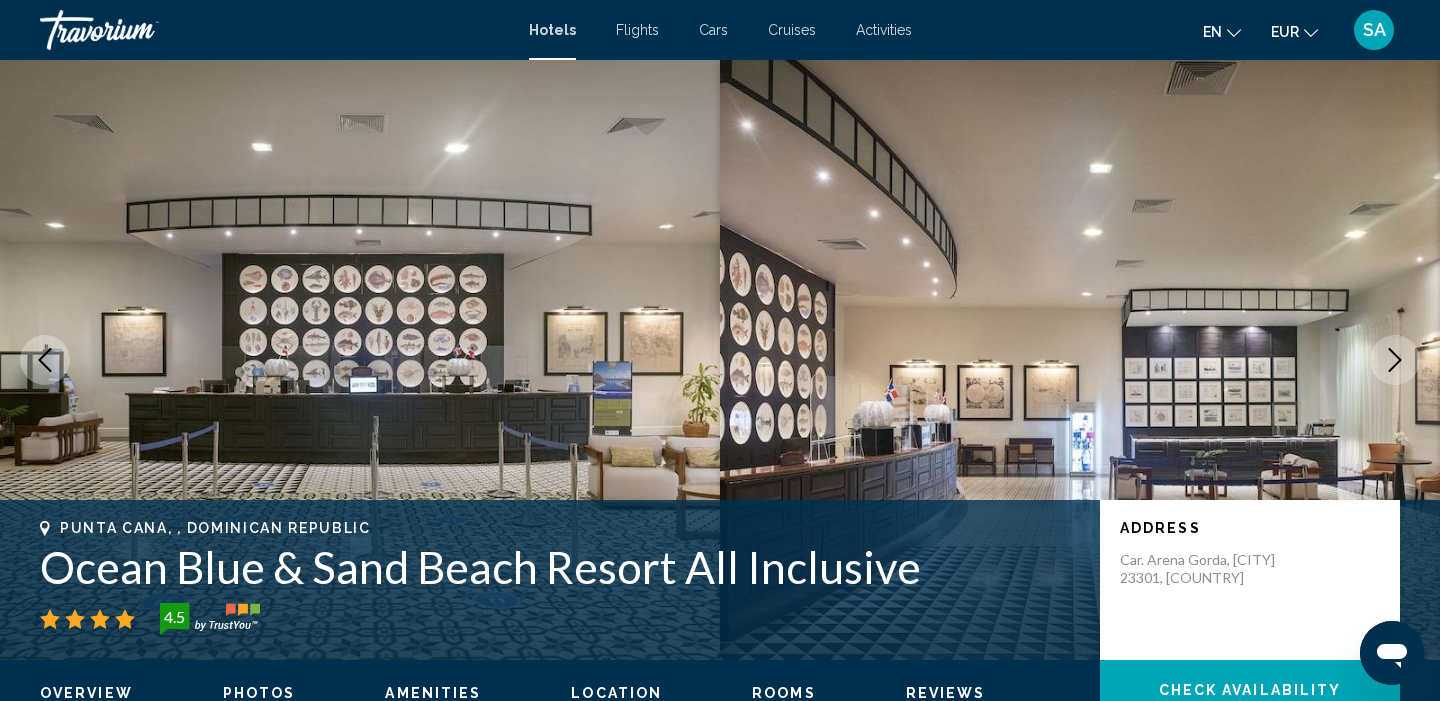 click 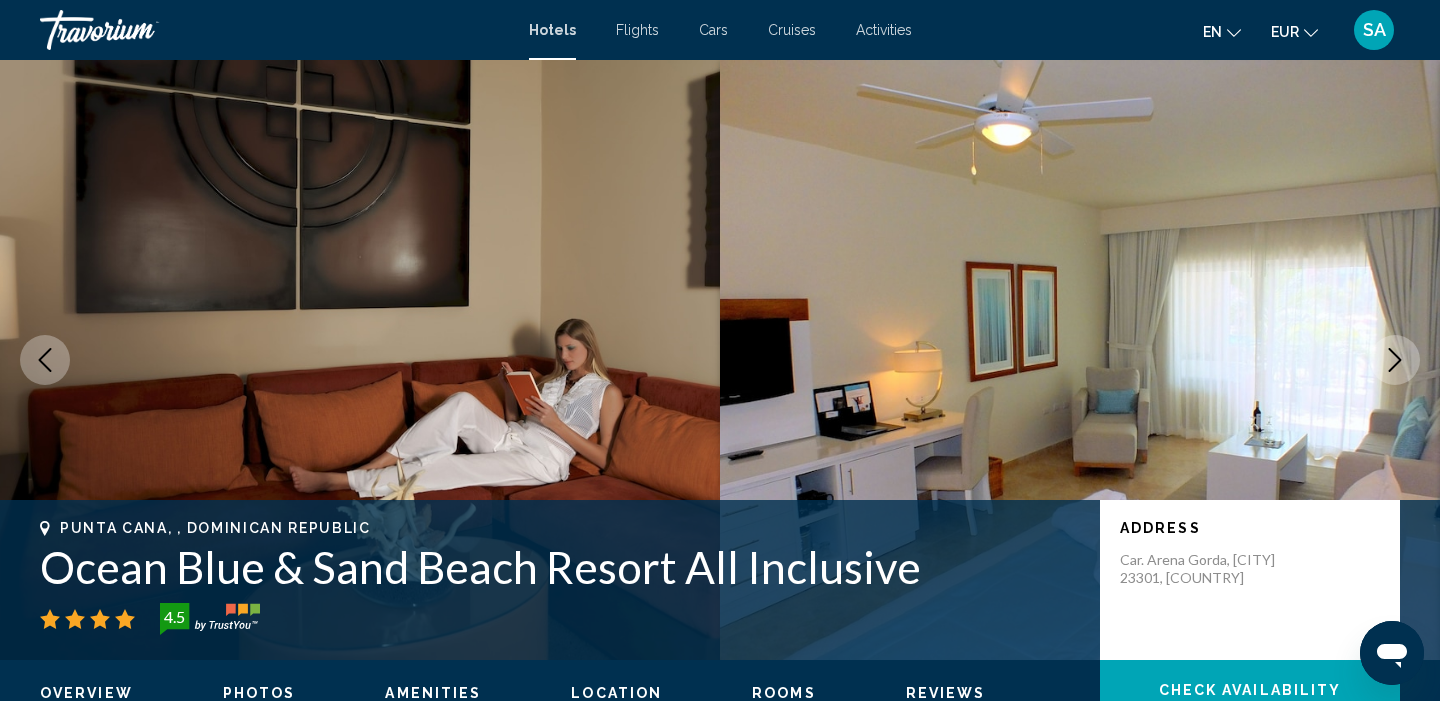 click 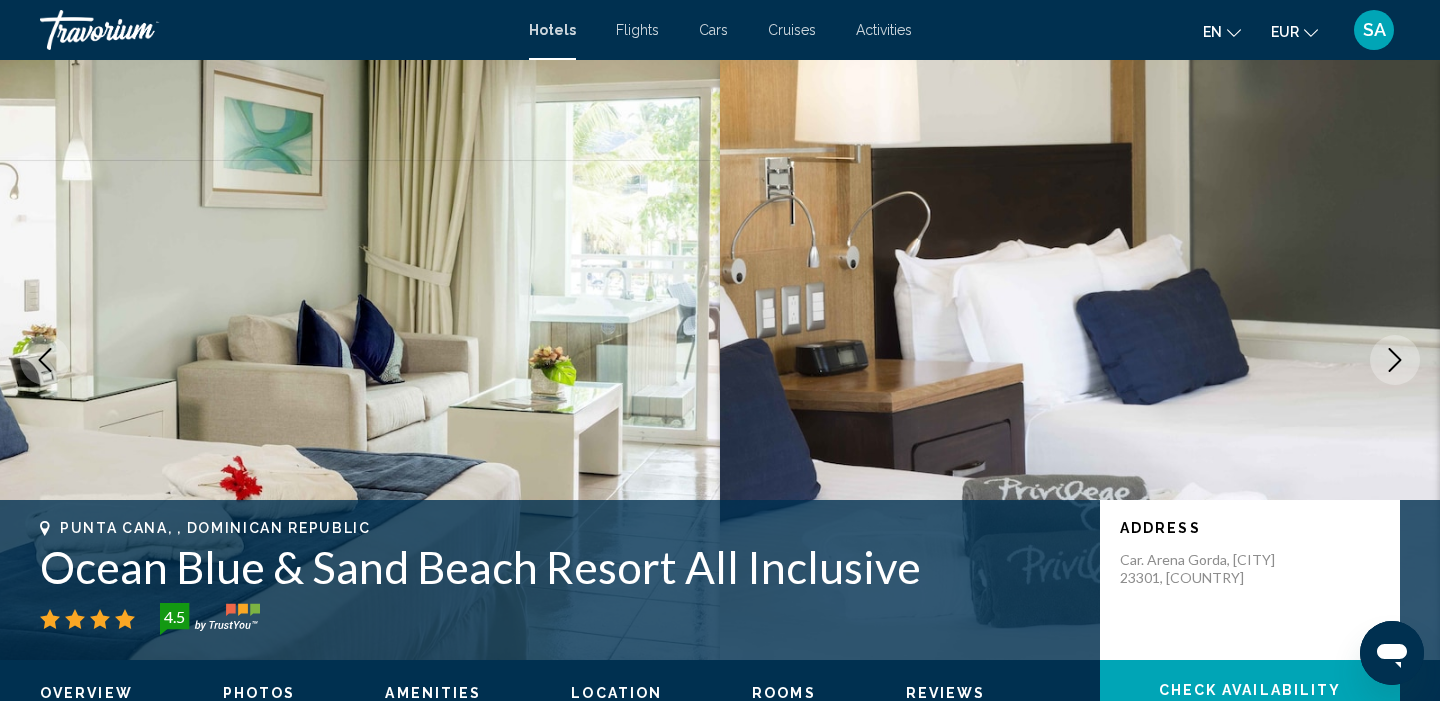 click 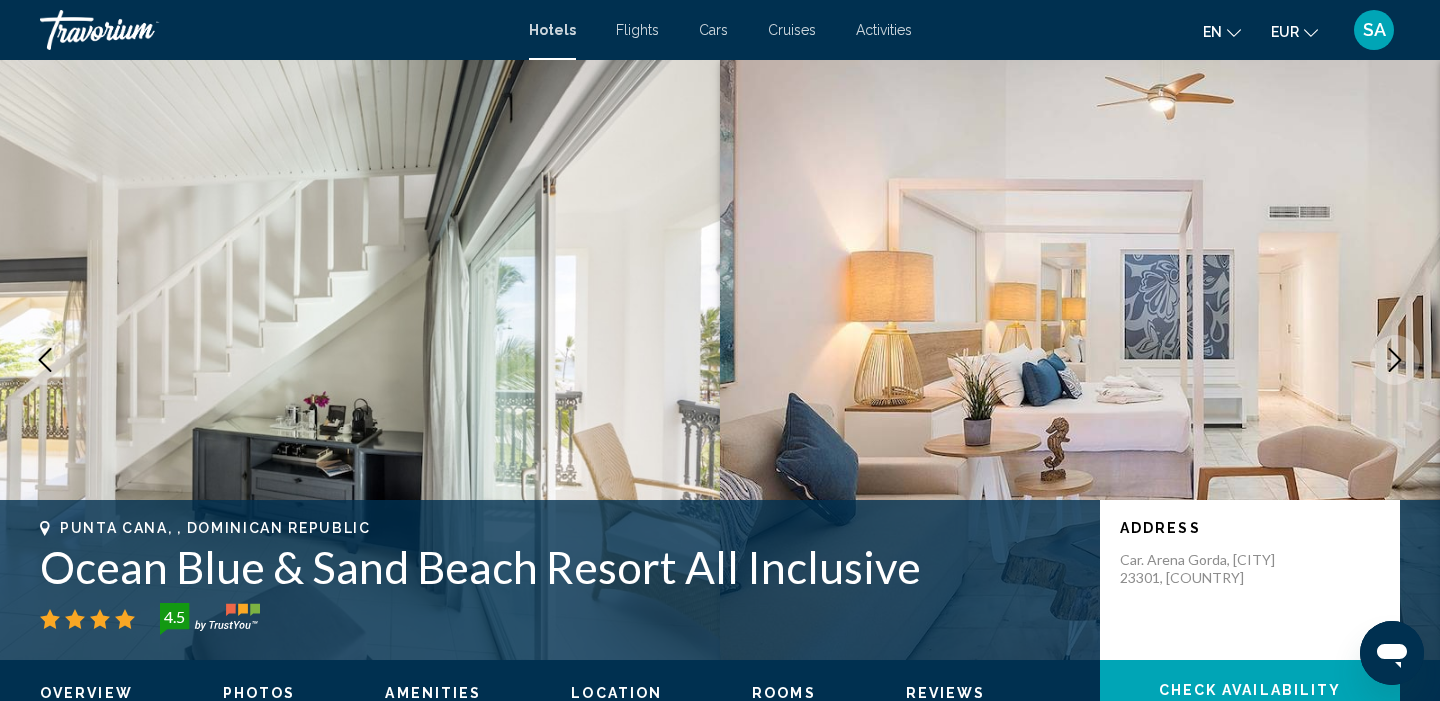 click 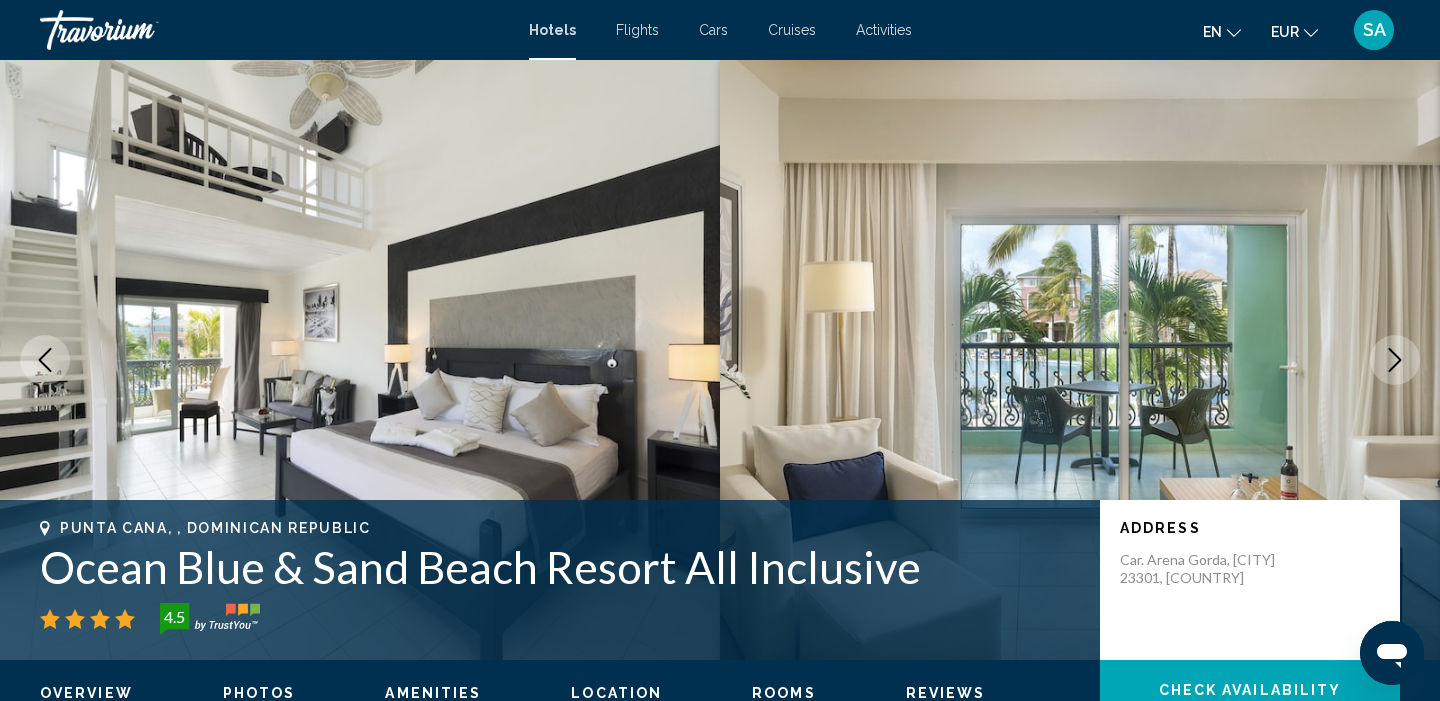 click 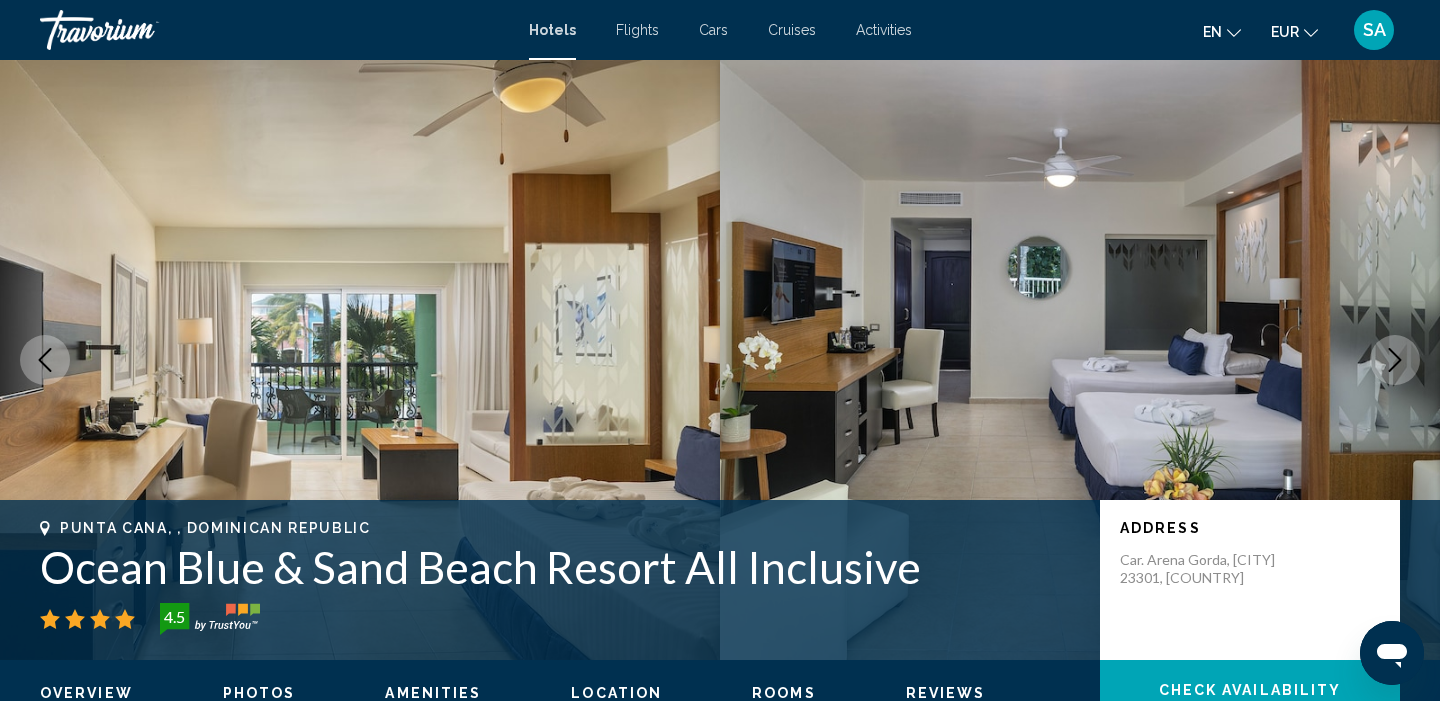 click 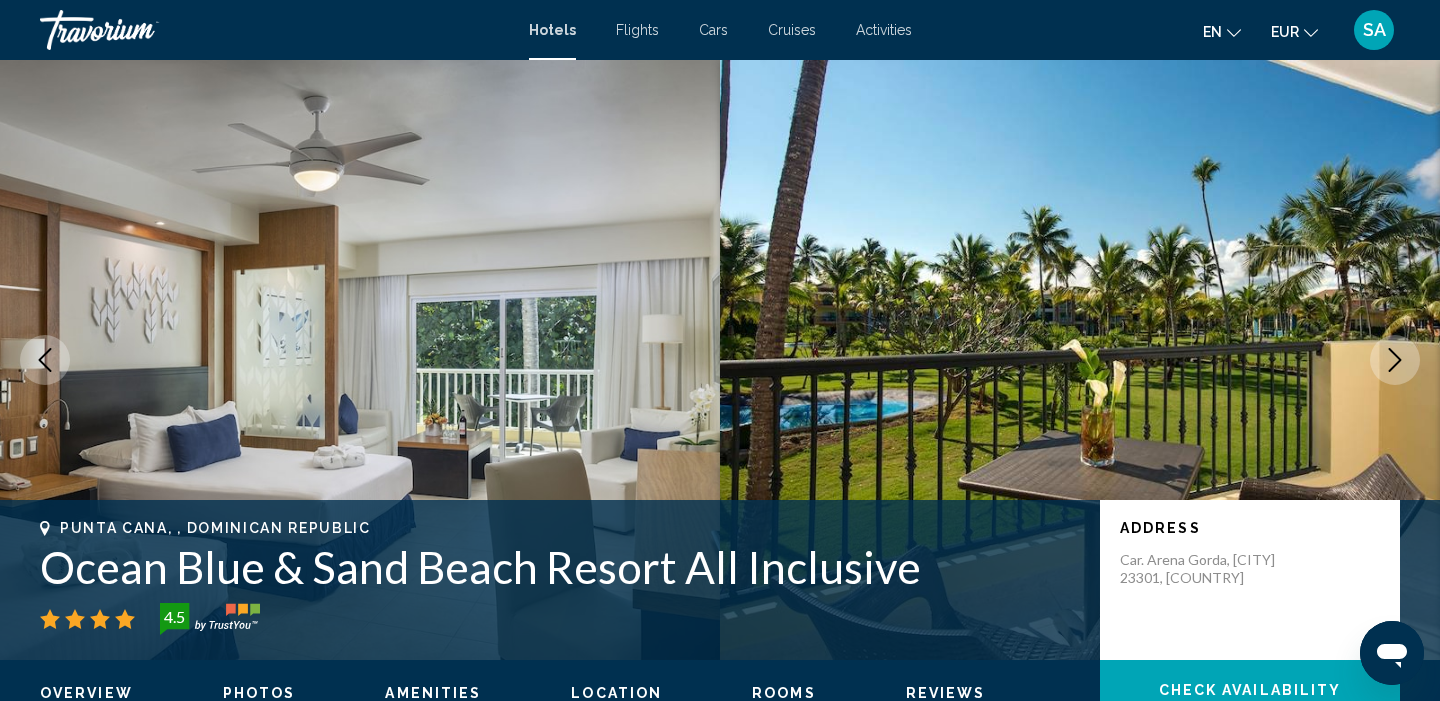 scroll, scrollTop: 0, scrollLeft: 0, axis: both 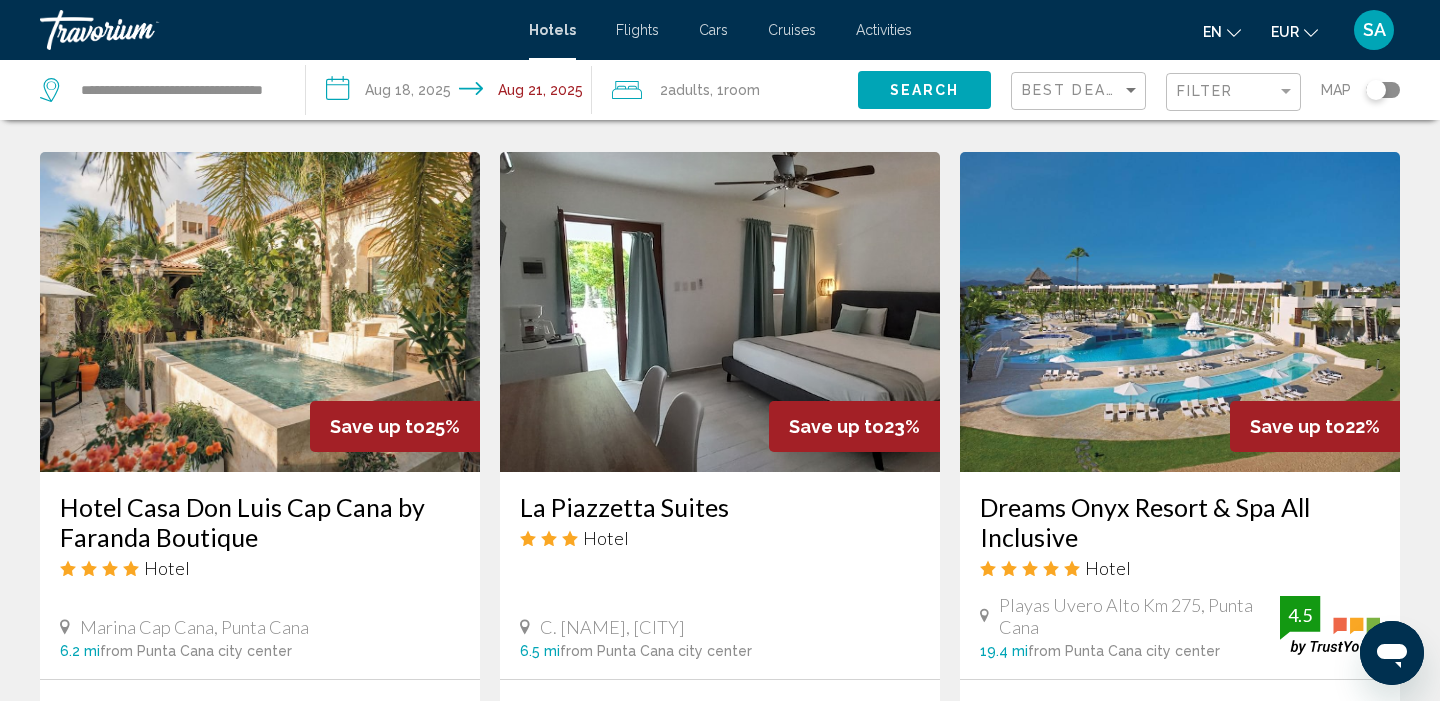 click at bounding box center (1180, 312) 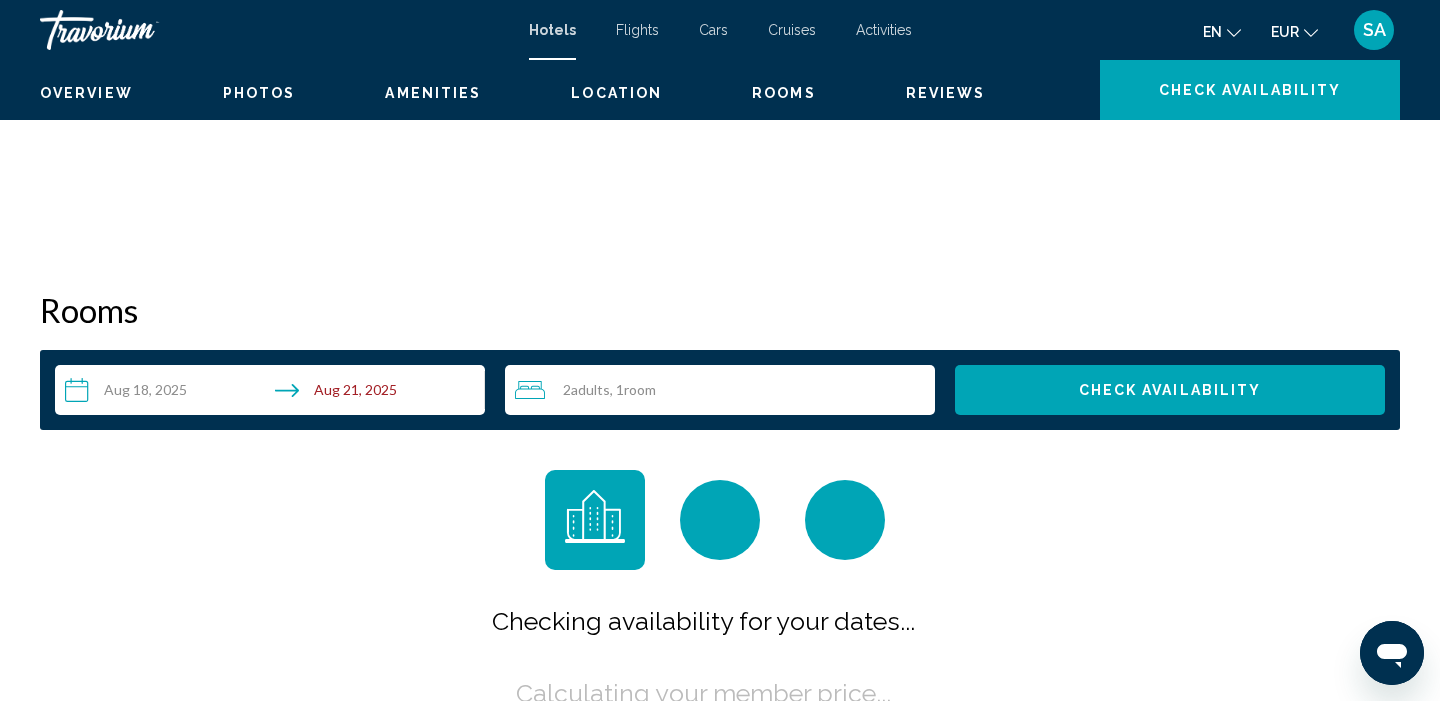 scroll, scrollTop: 0, scrollLeft: 0, axis: both 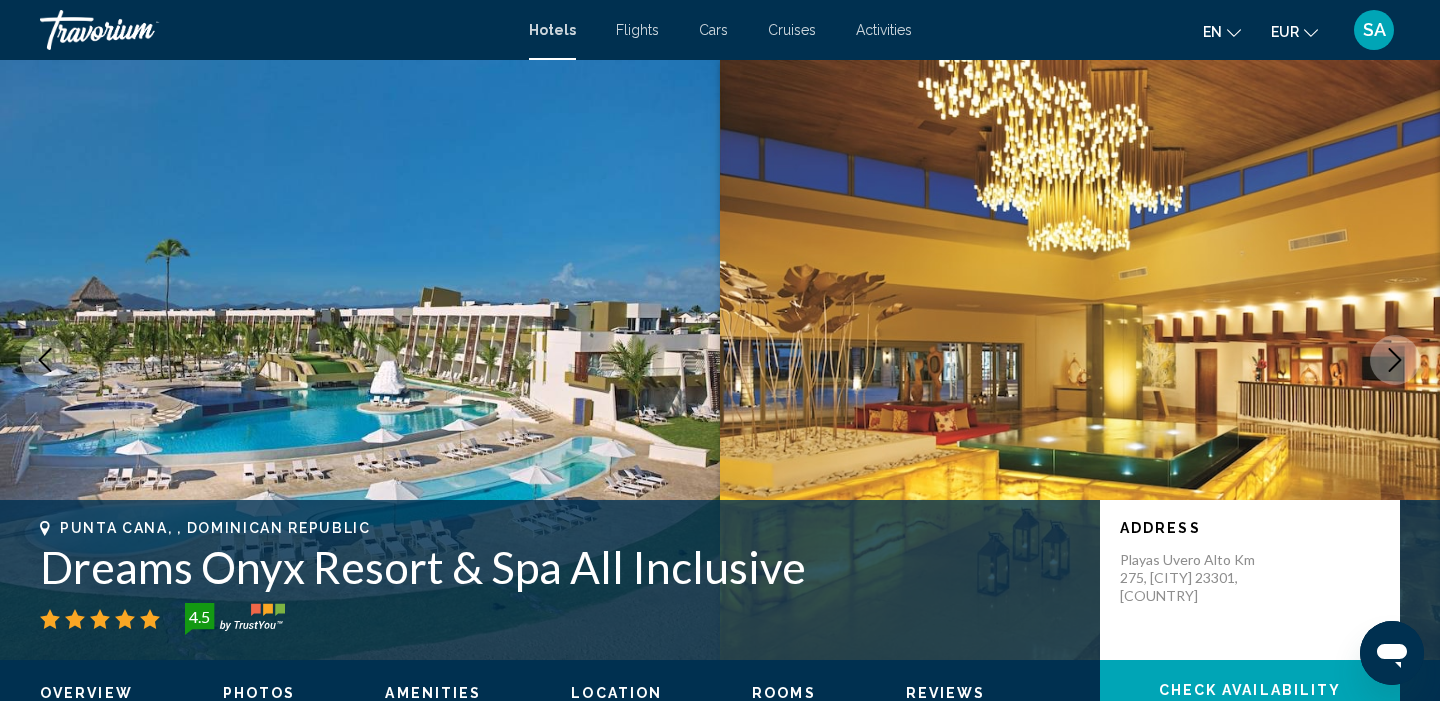 click 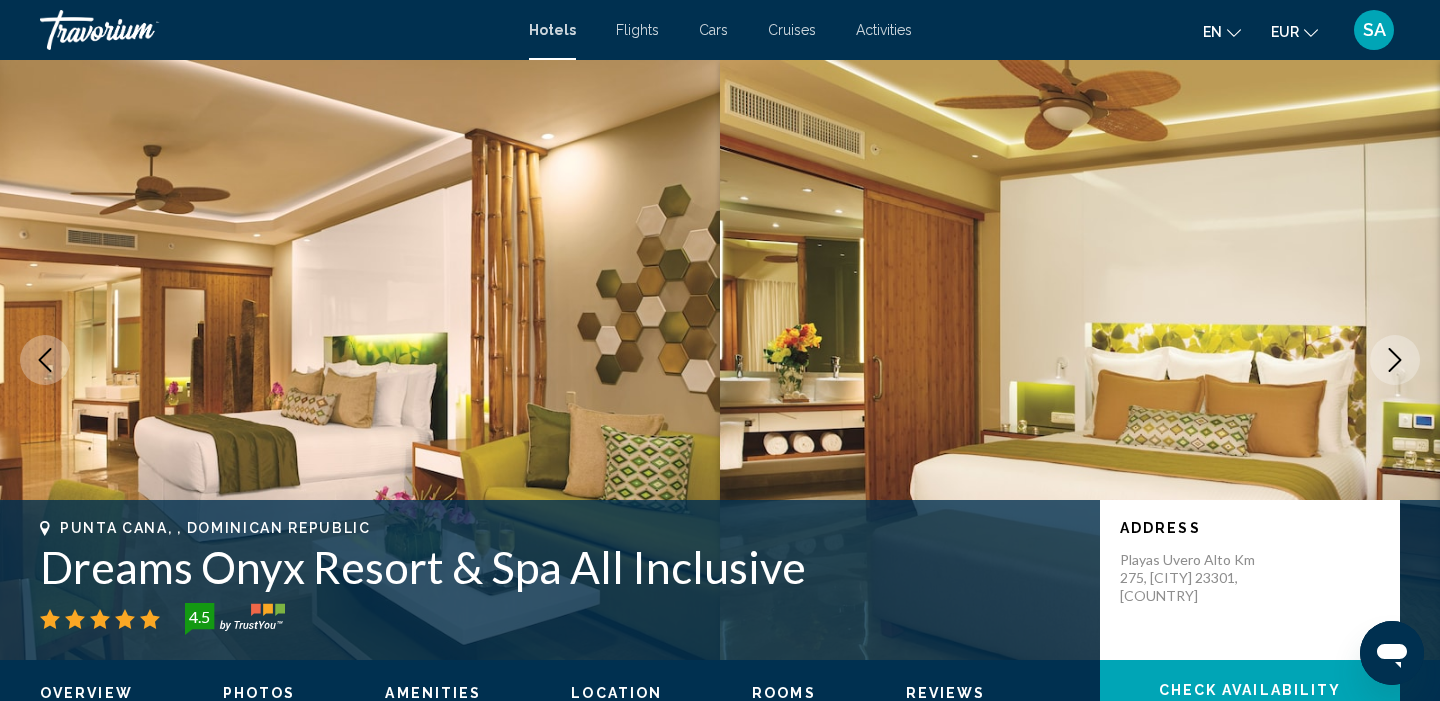 click 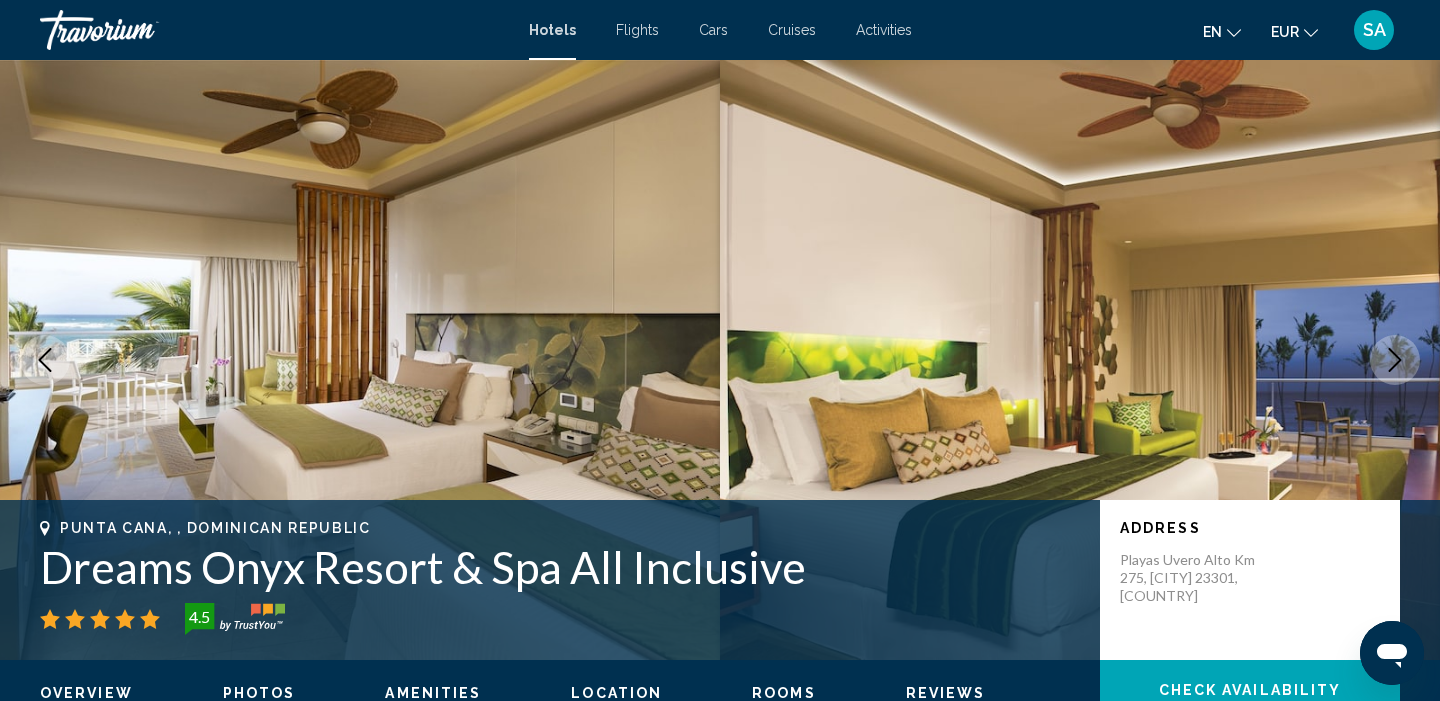 click 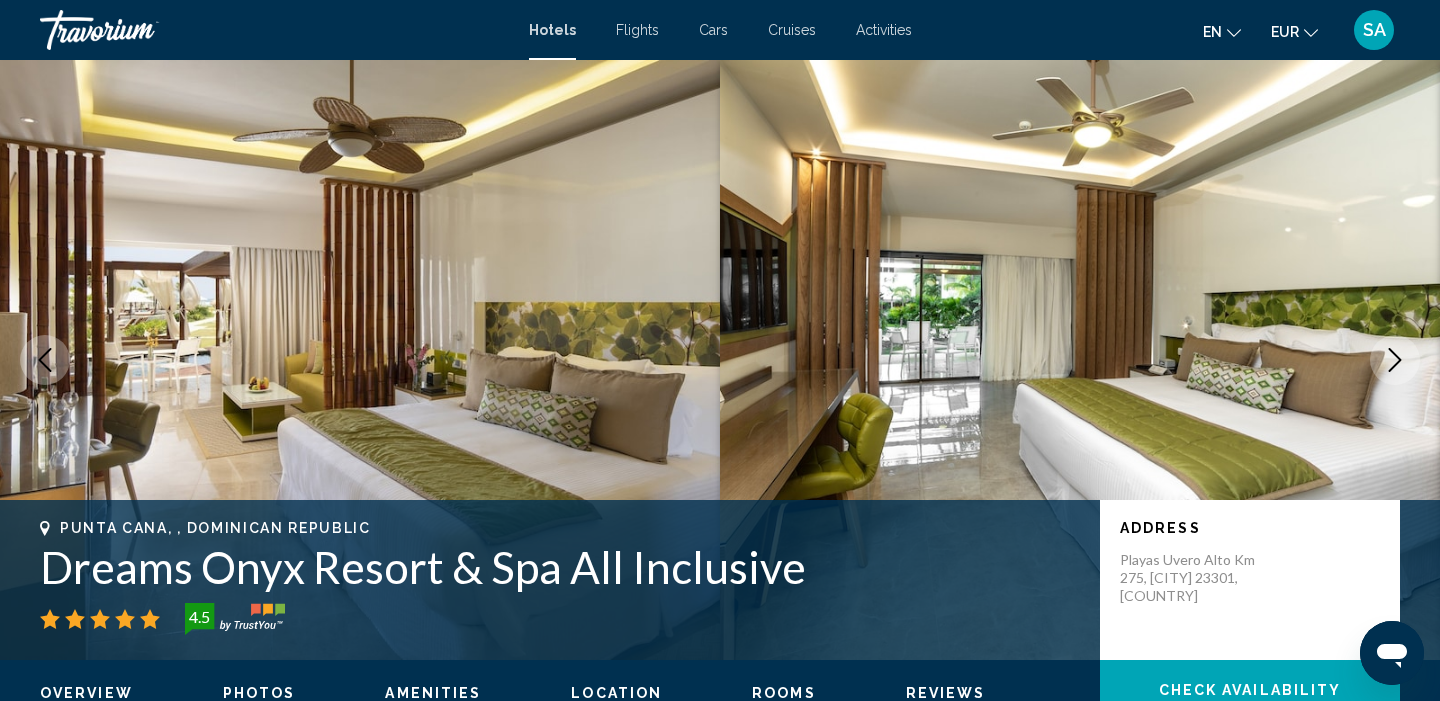 click 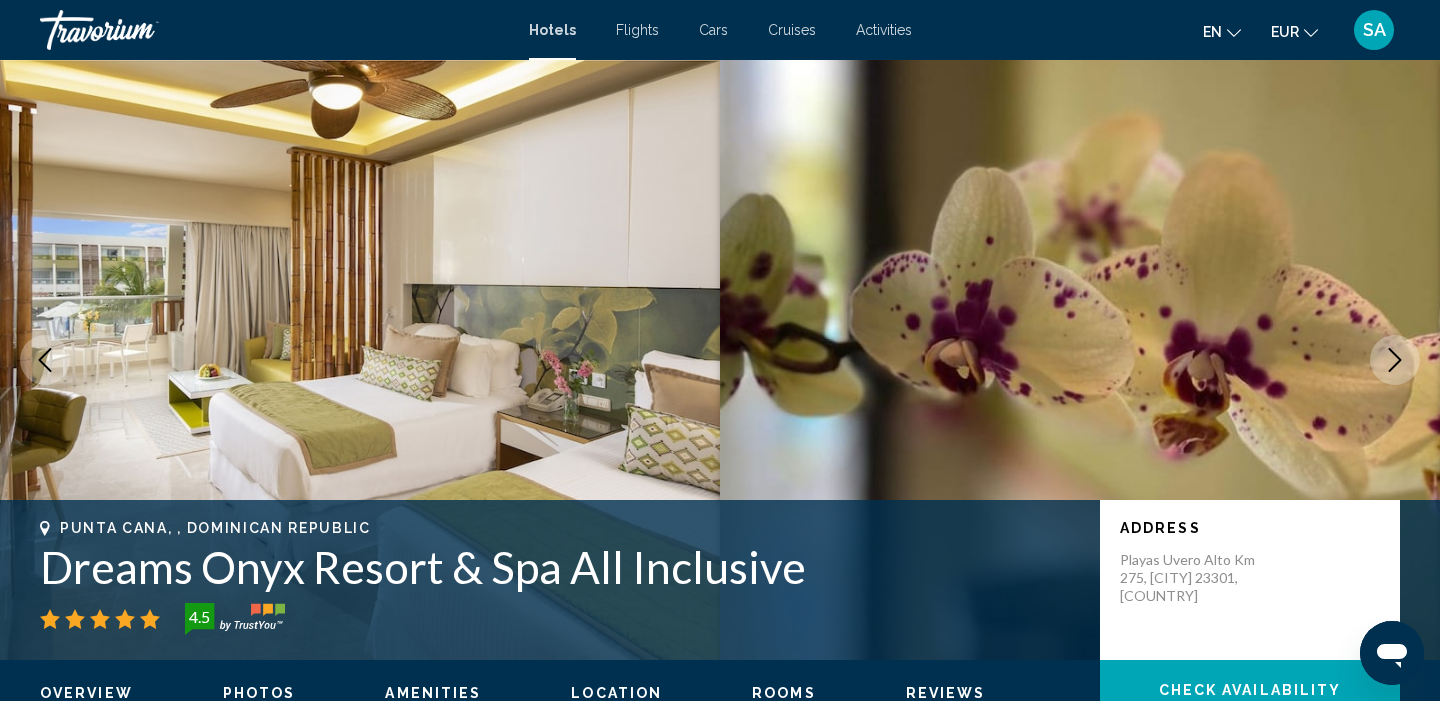 click 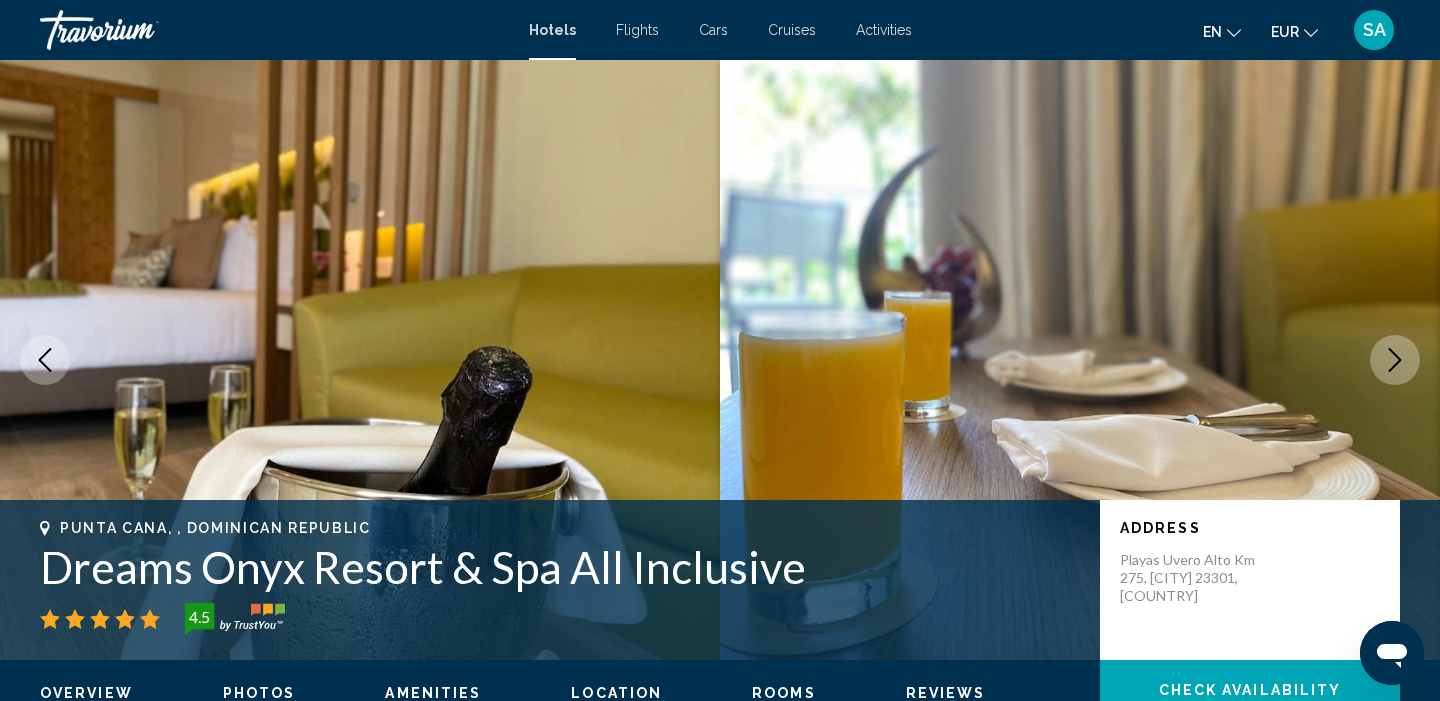 click 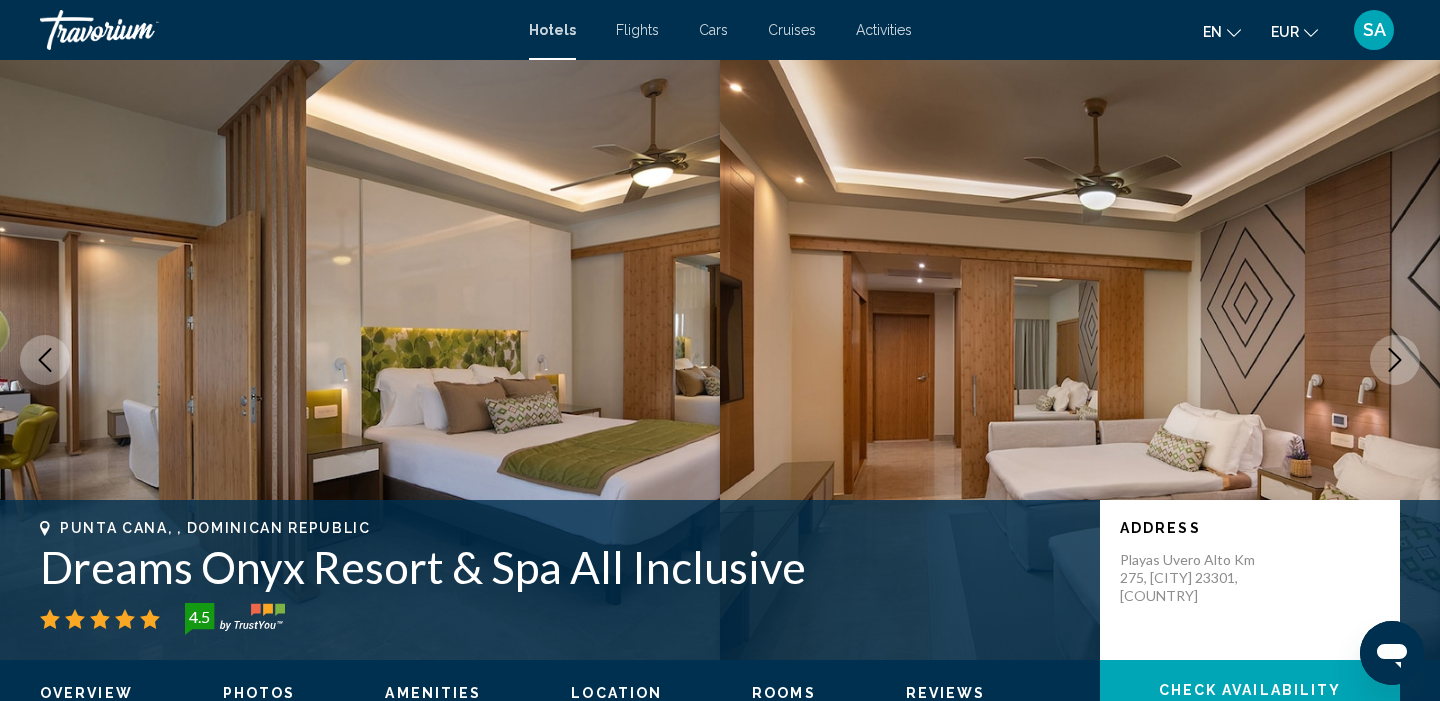 click 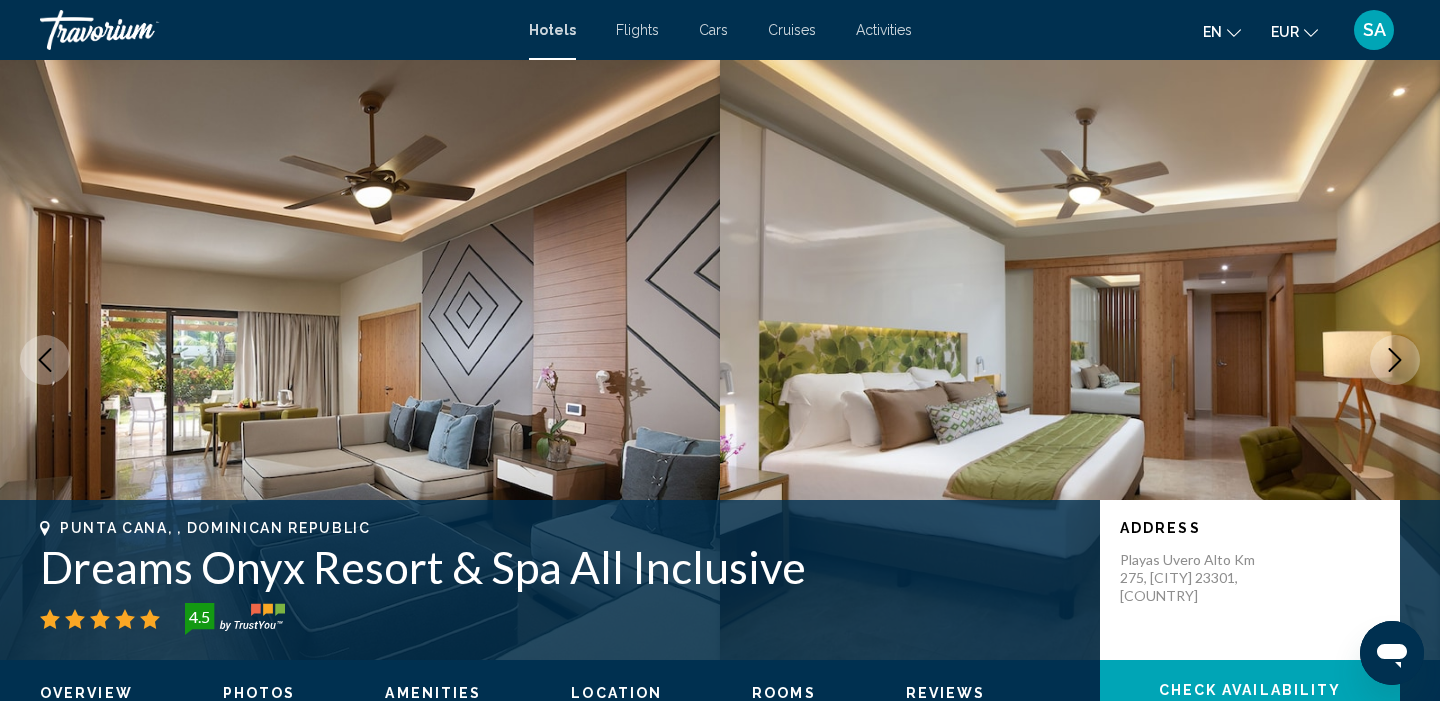 click 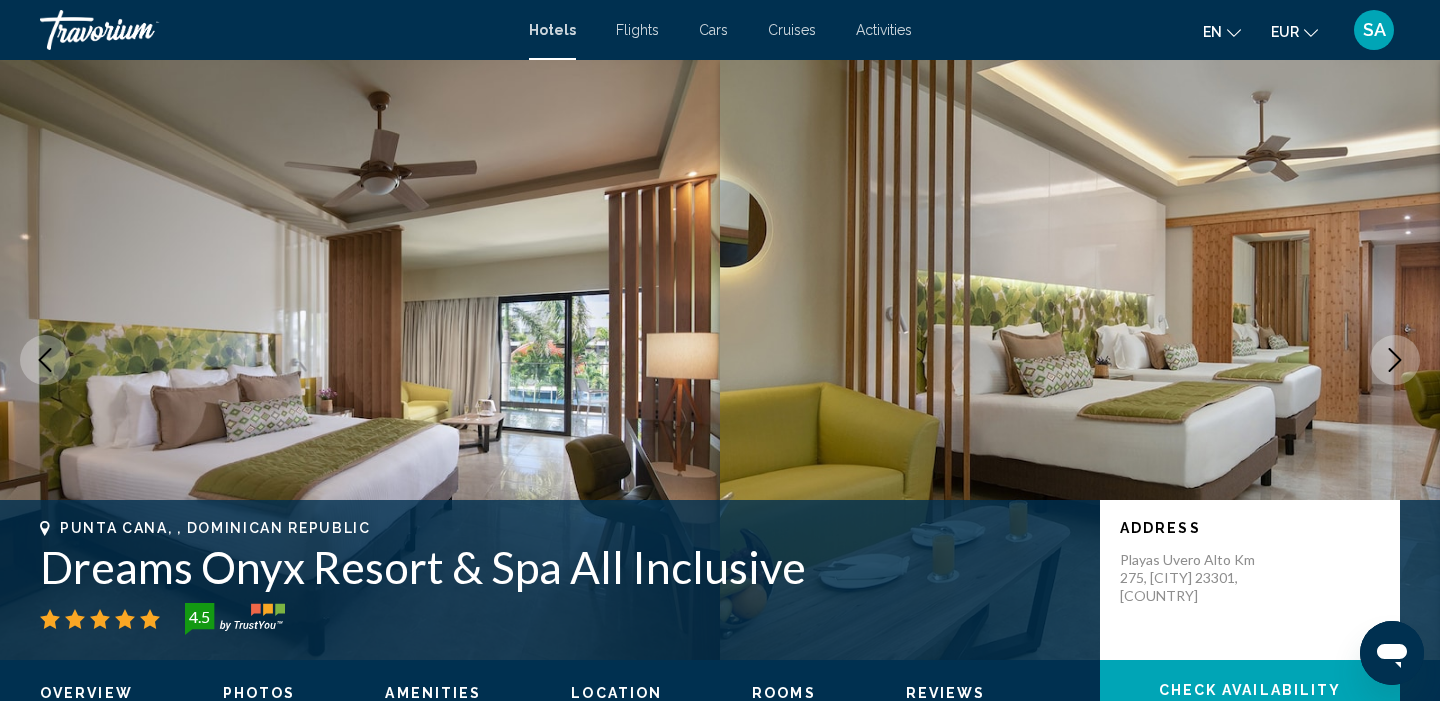 click 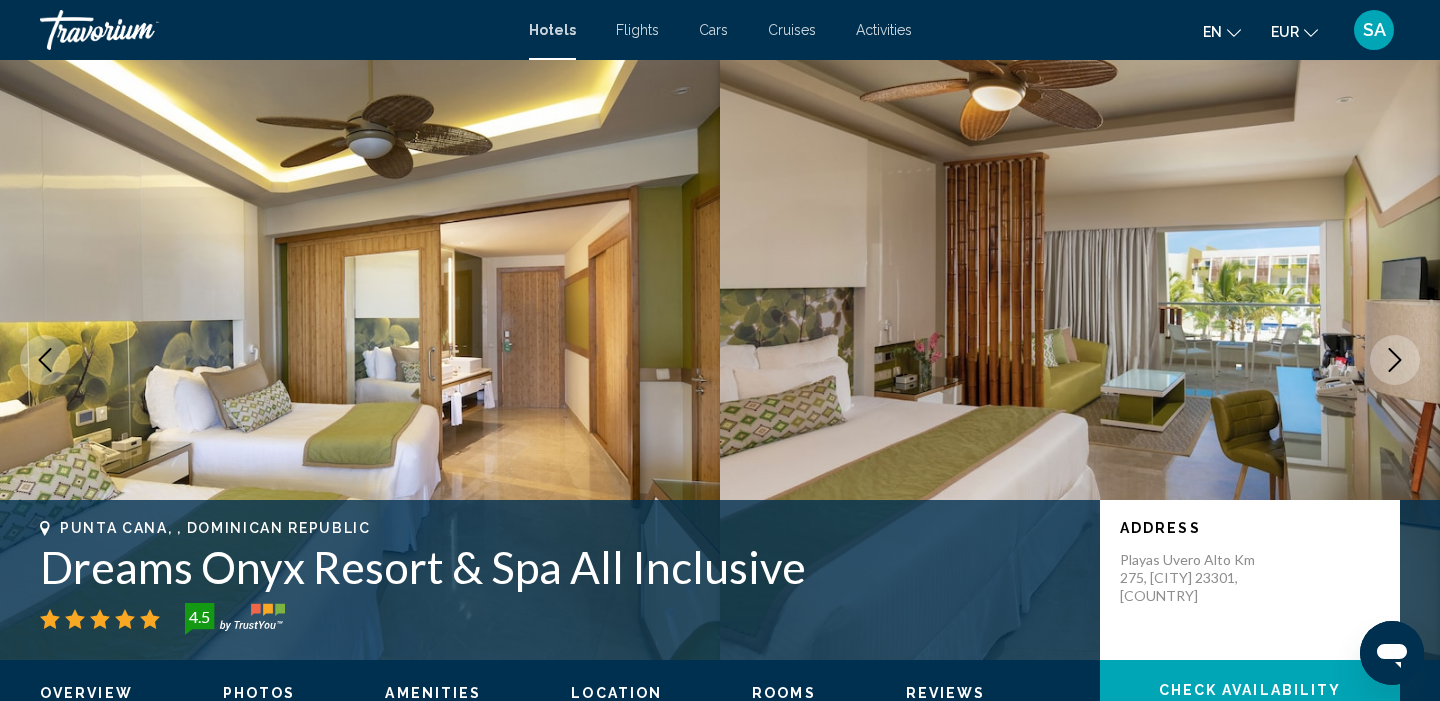 click 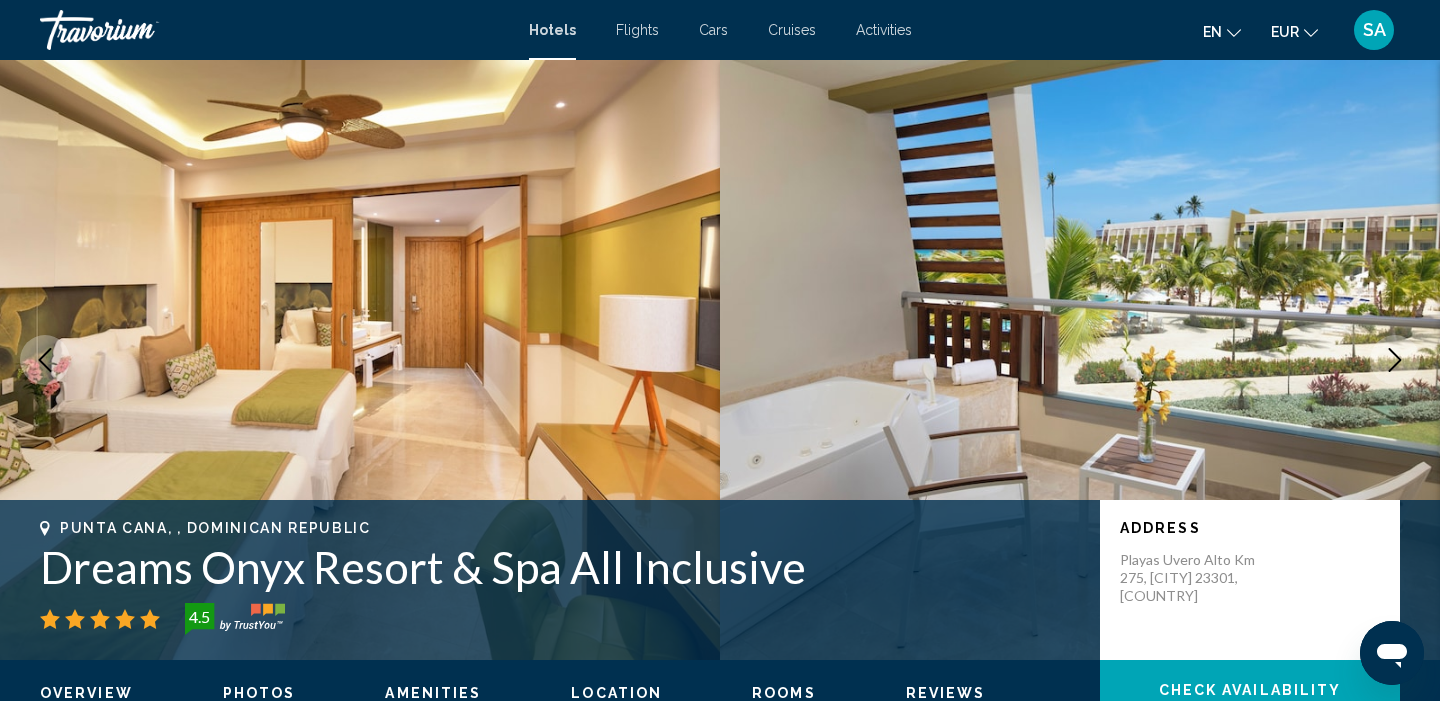 click 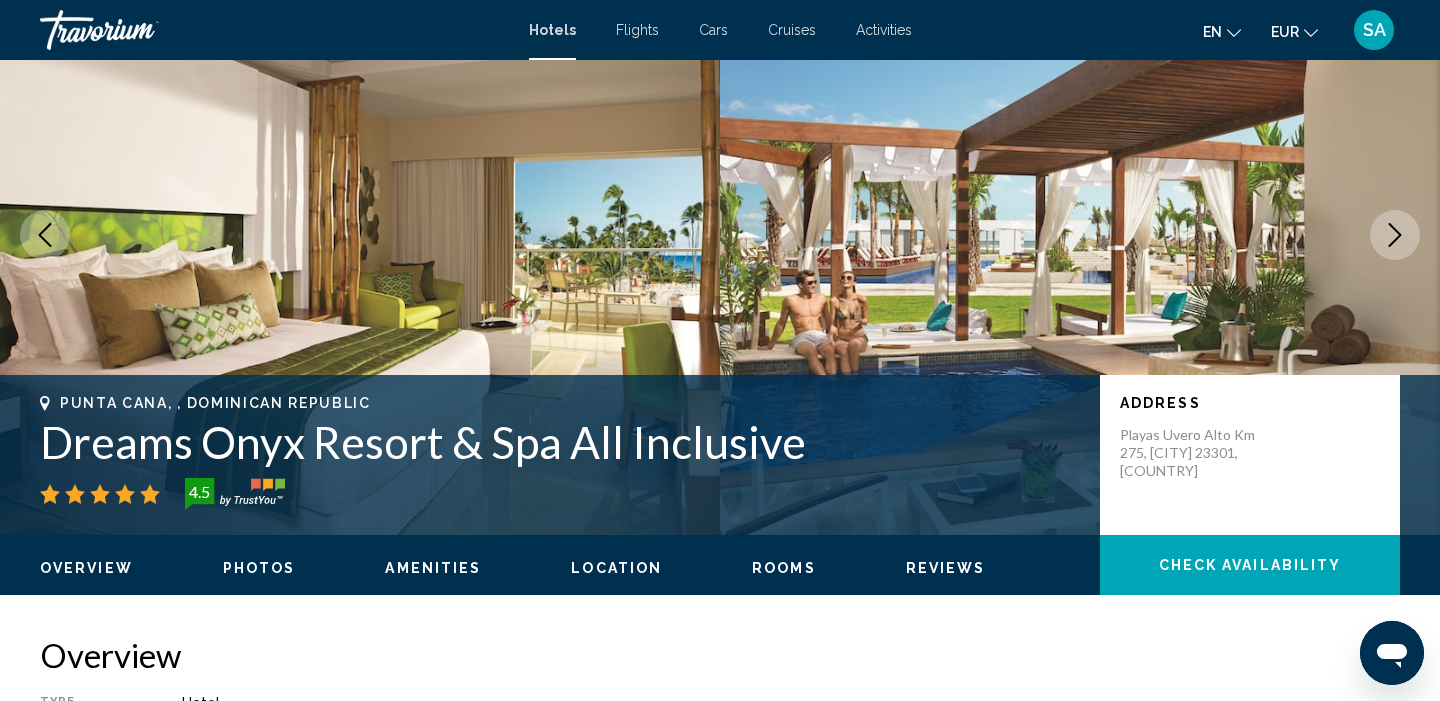 scroll, scrollTop: 126, scrollLeft: 0, axis: vertical 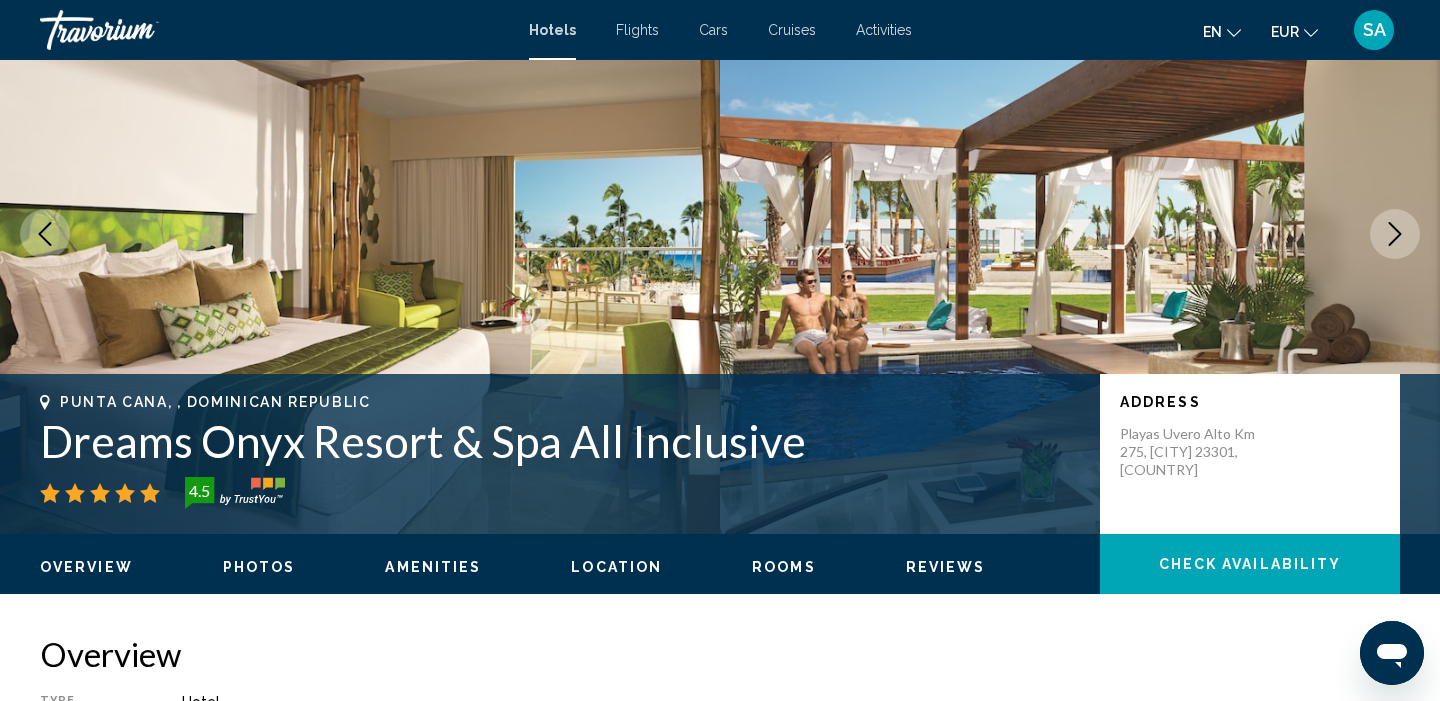 click 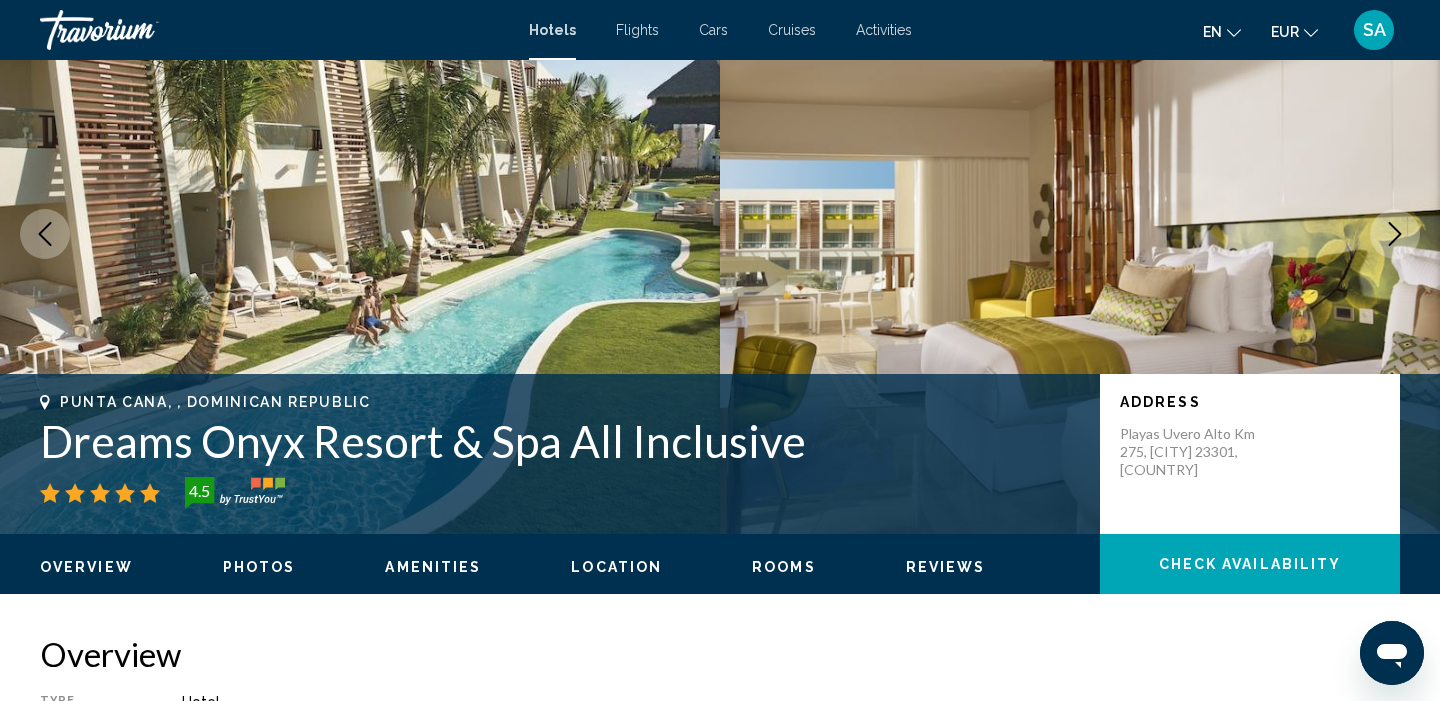 click 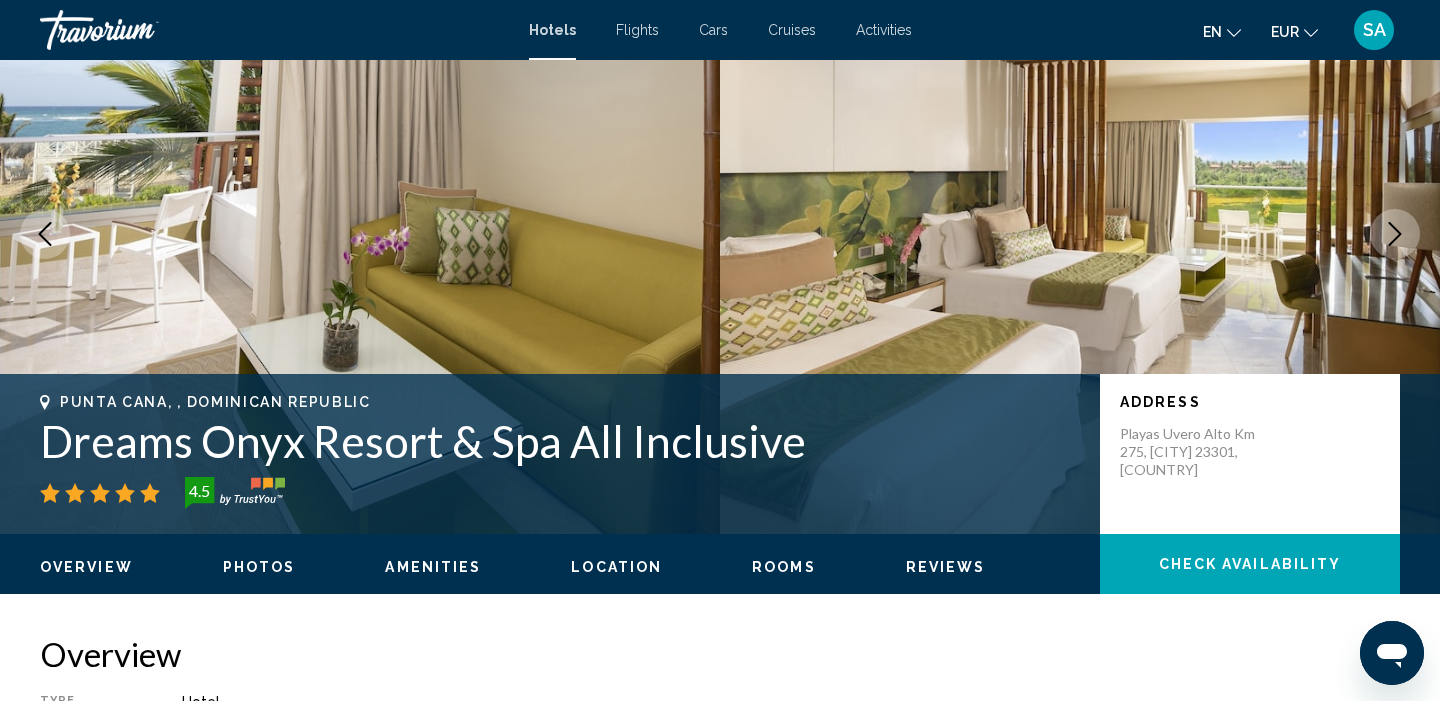 click 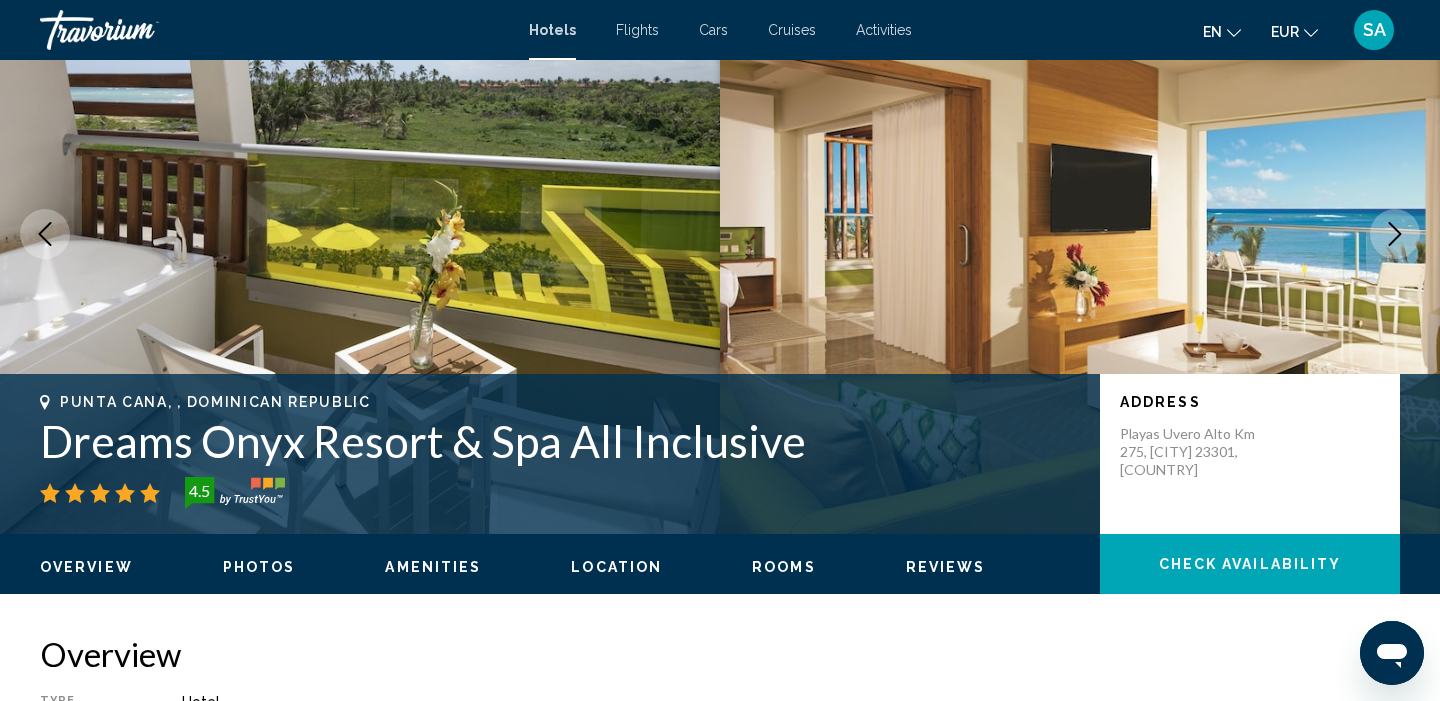 click 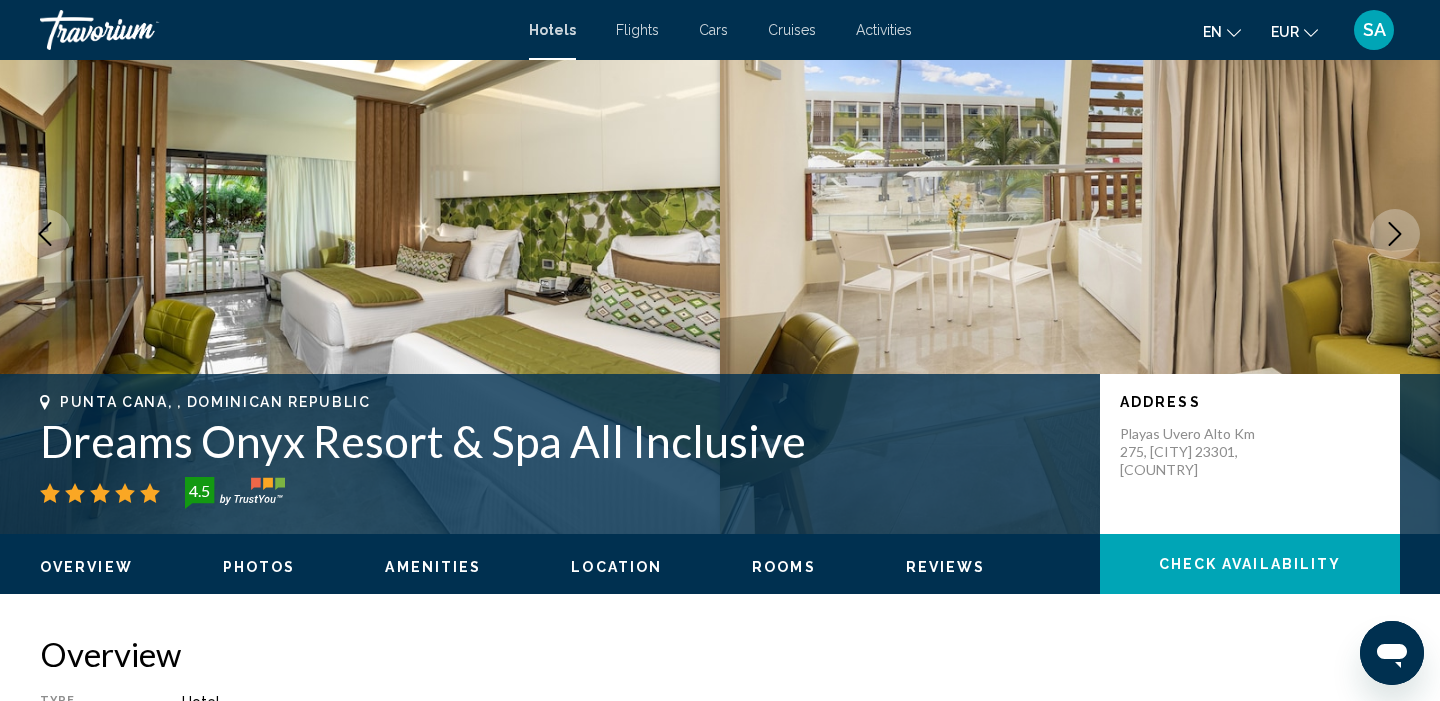 click 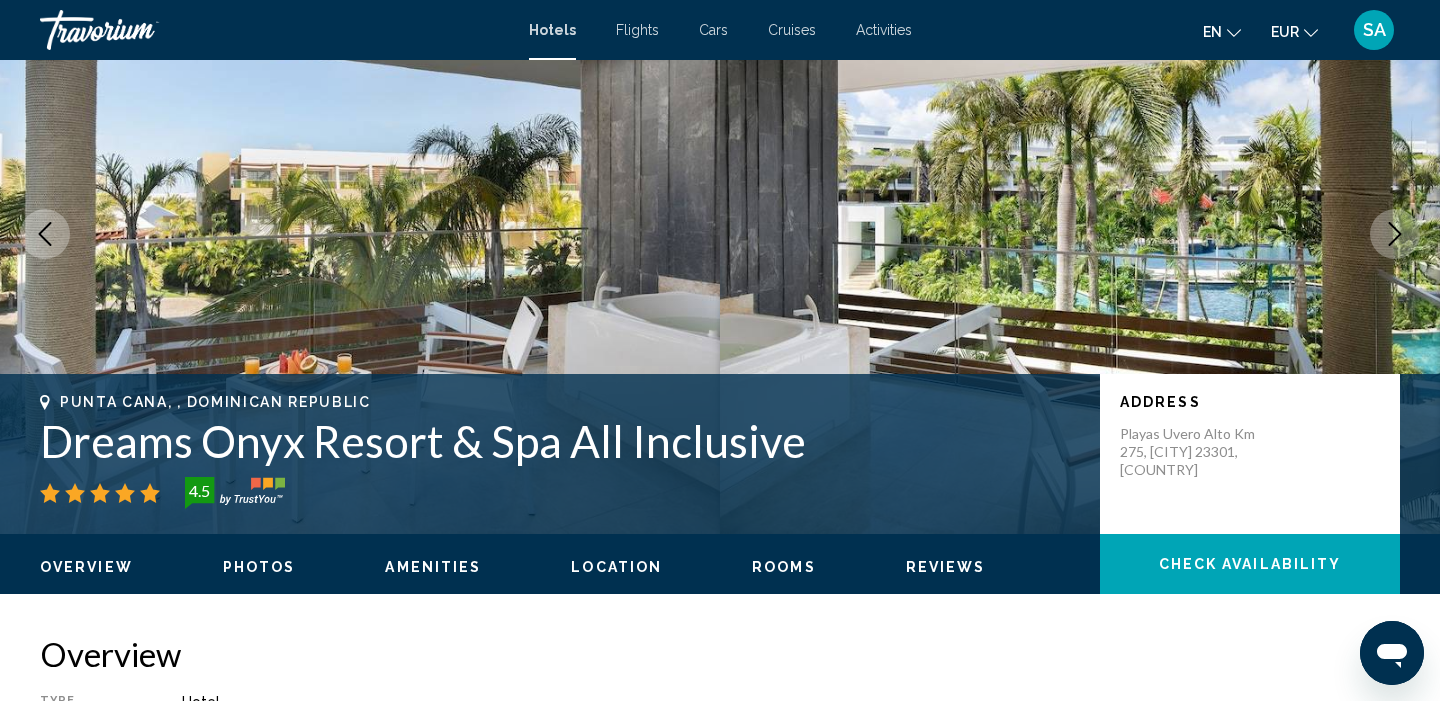 click 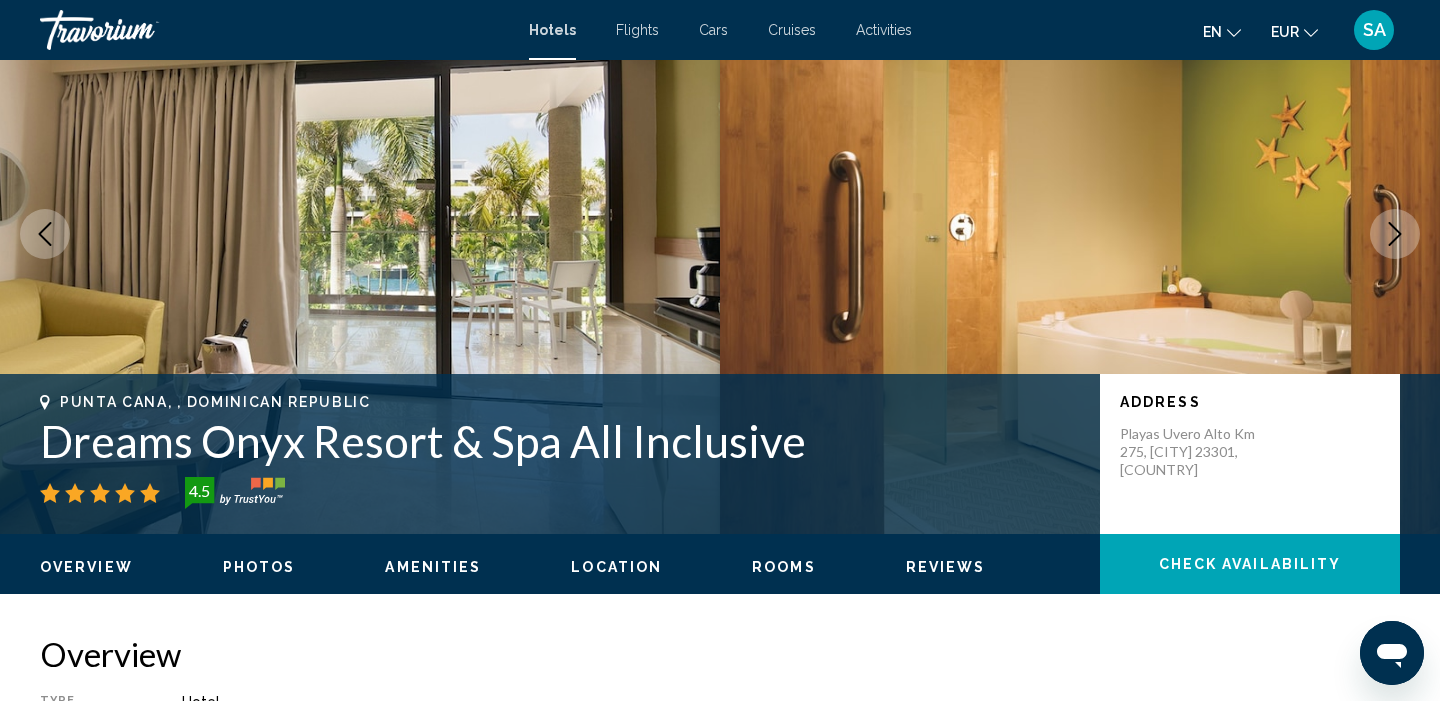 click 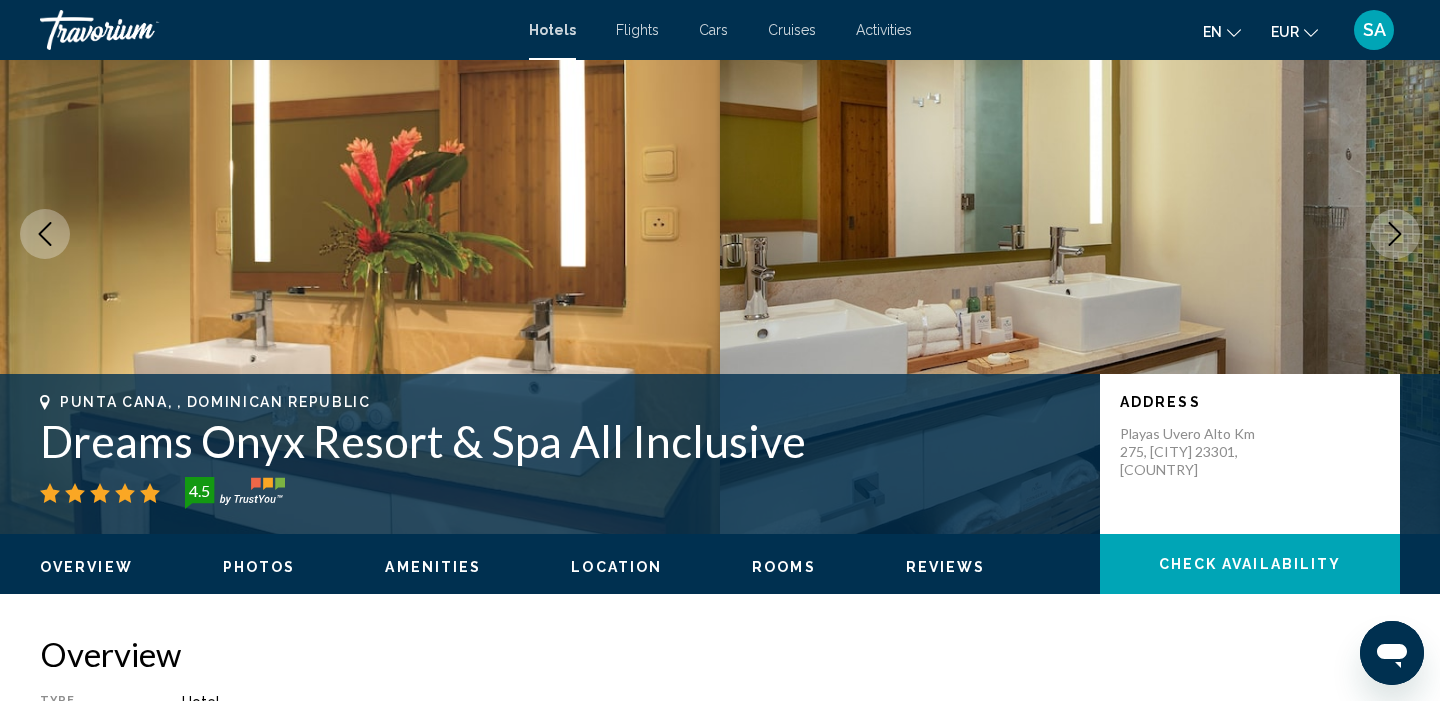click 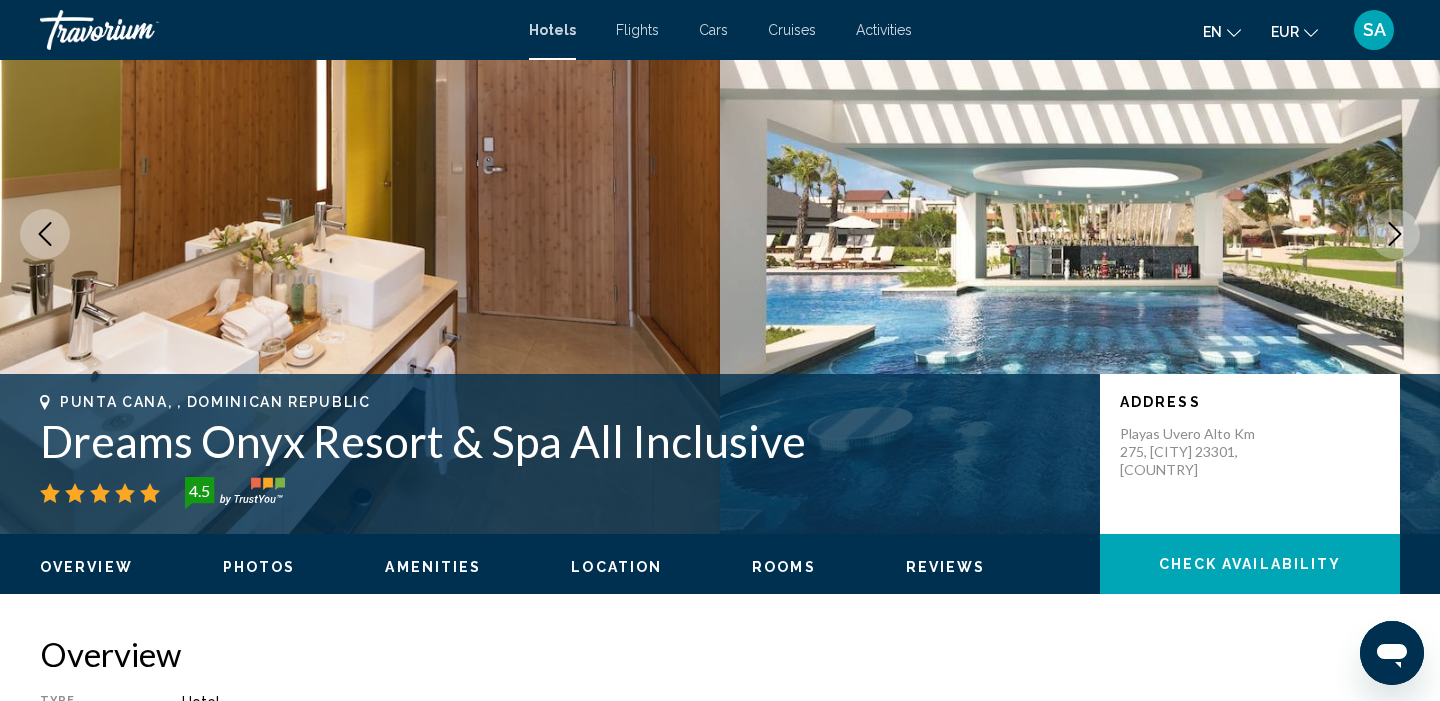 click 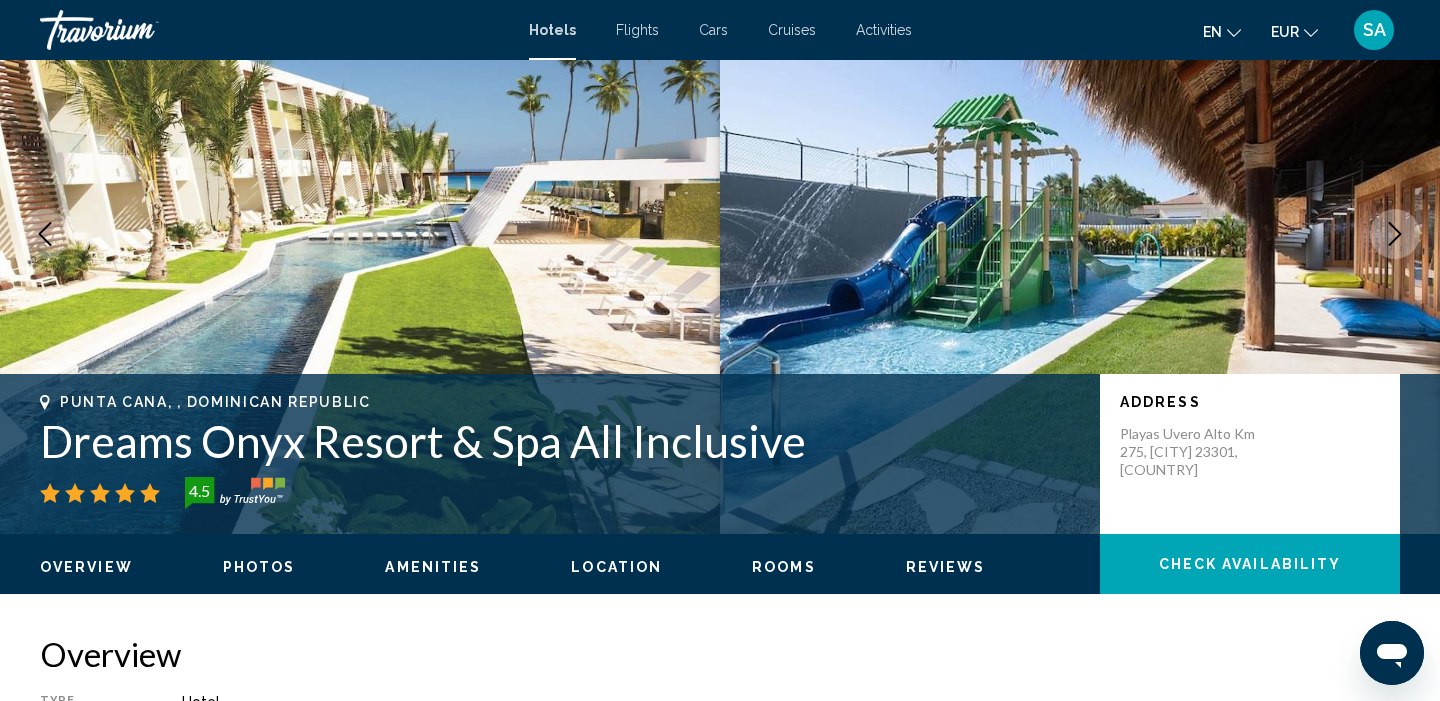 click 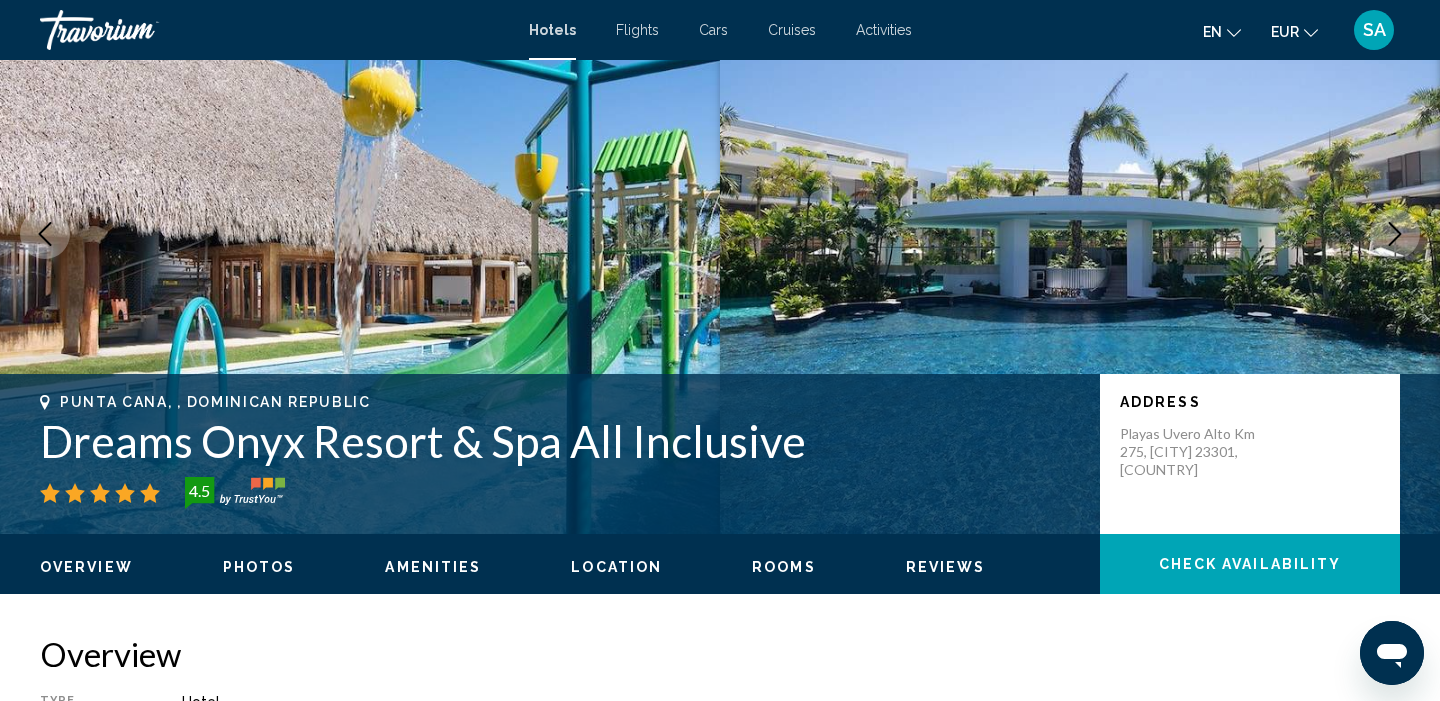 click 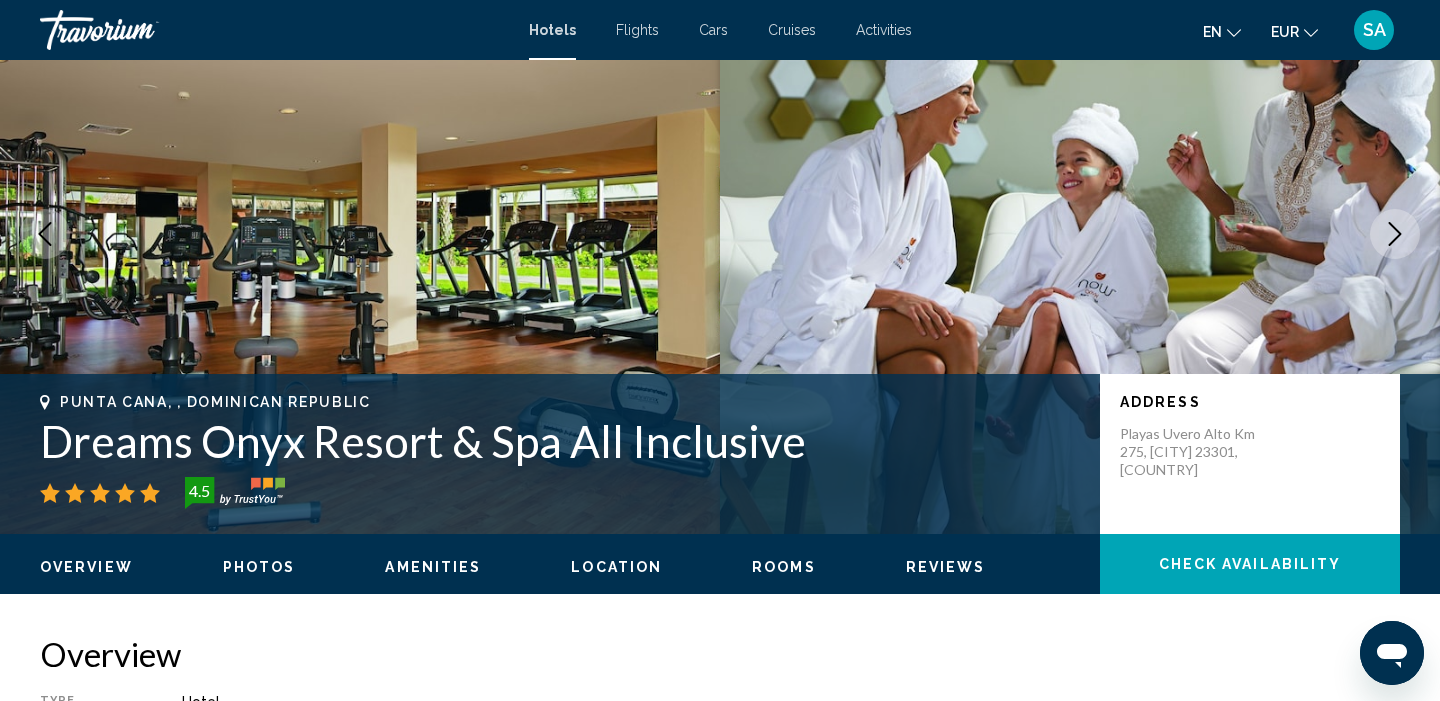 click 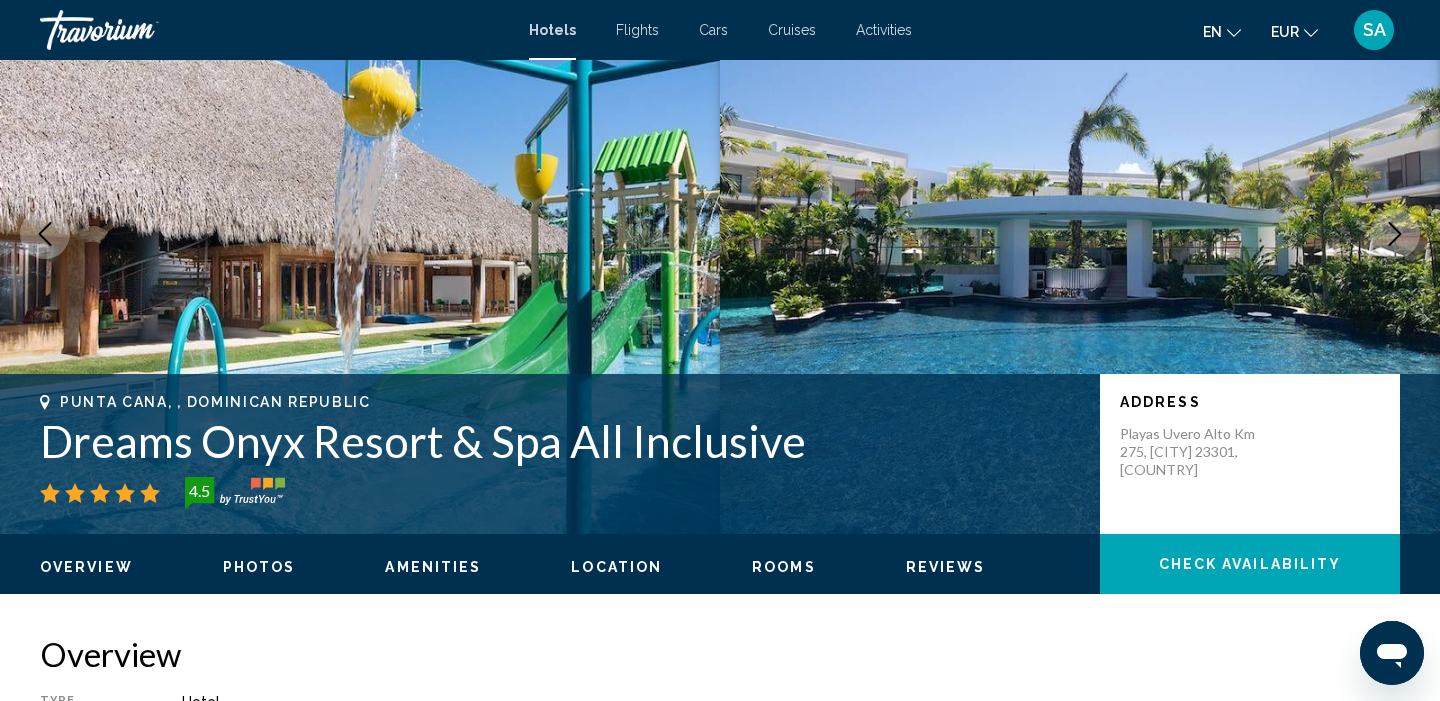 click 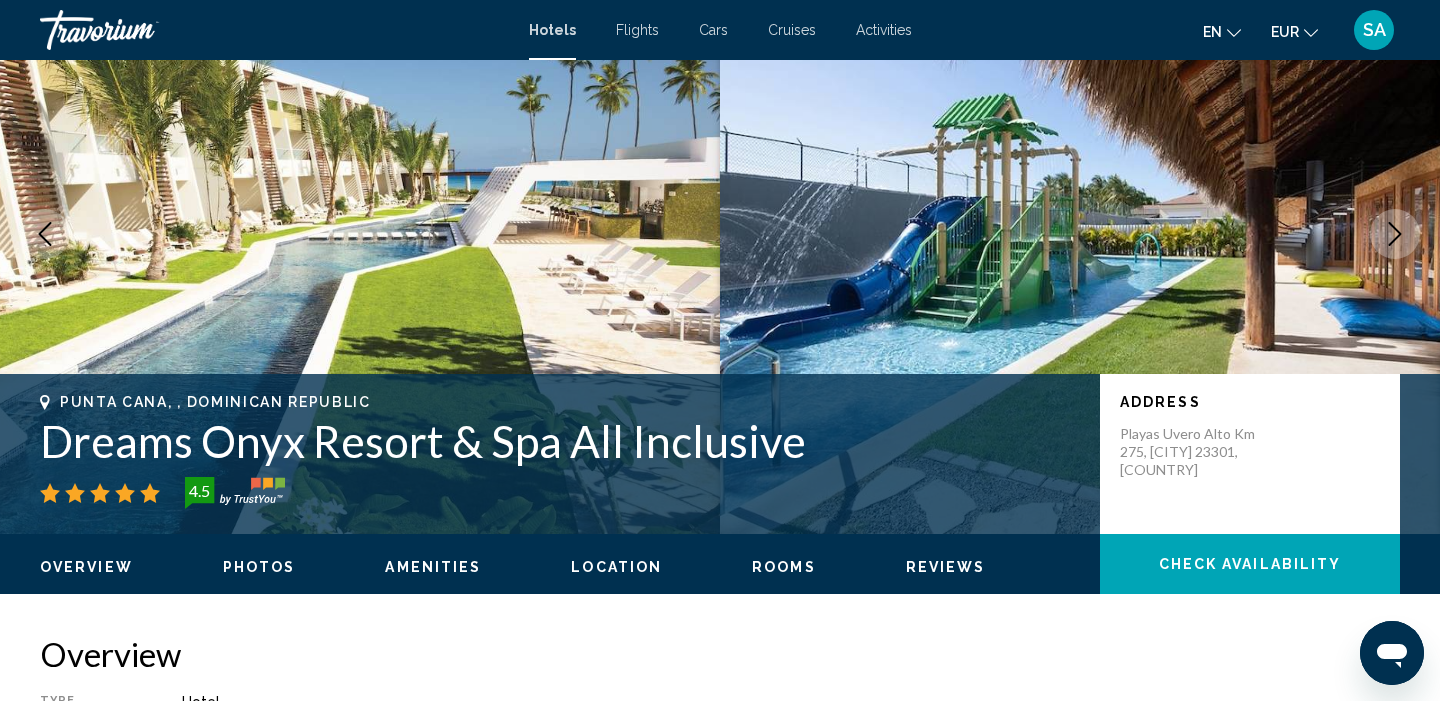 click 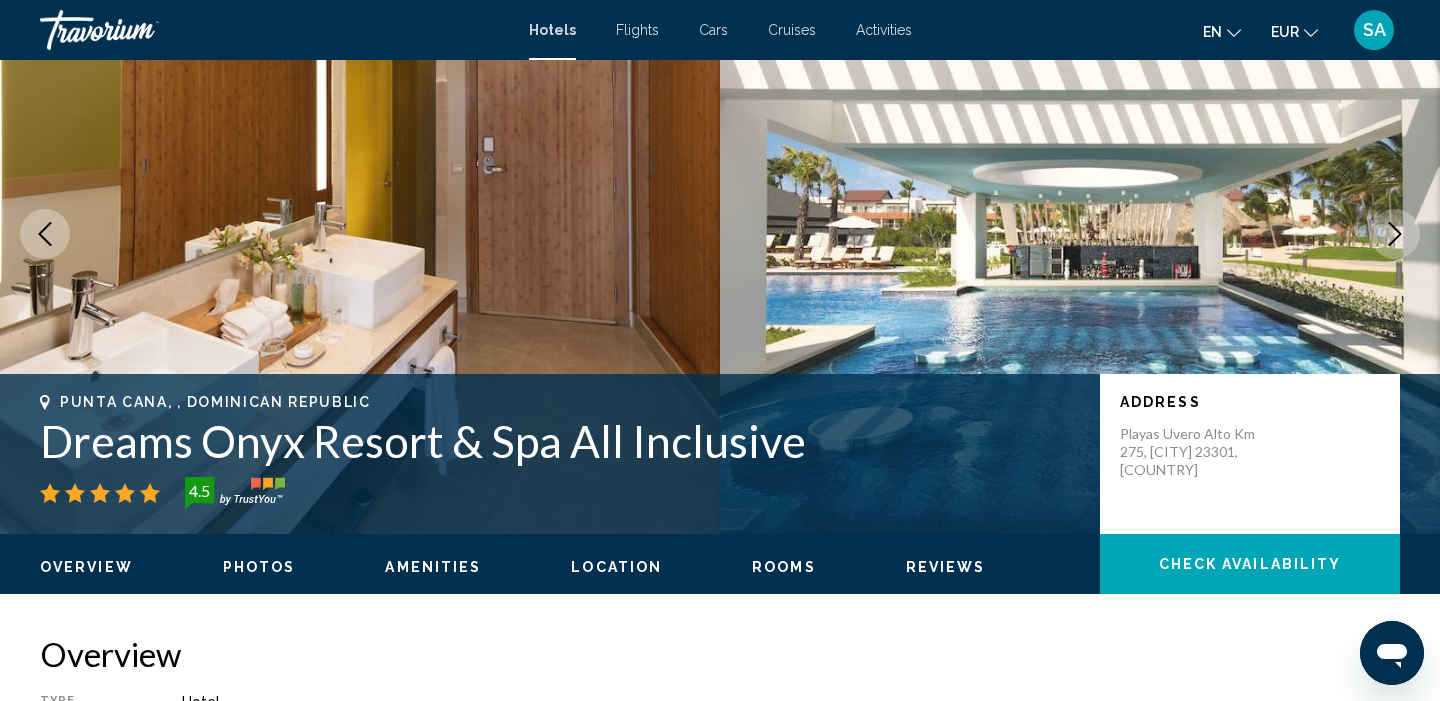click 